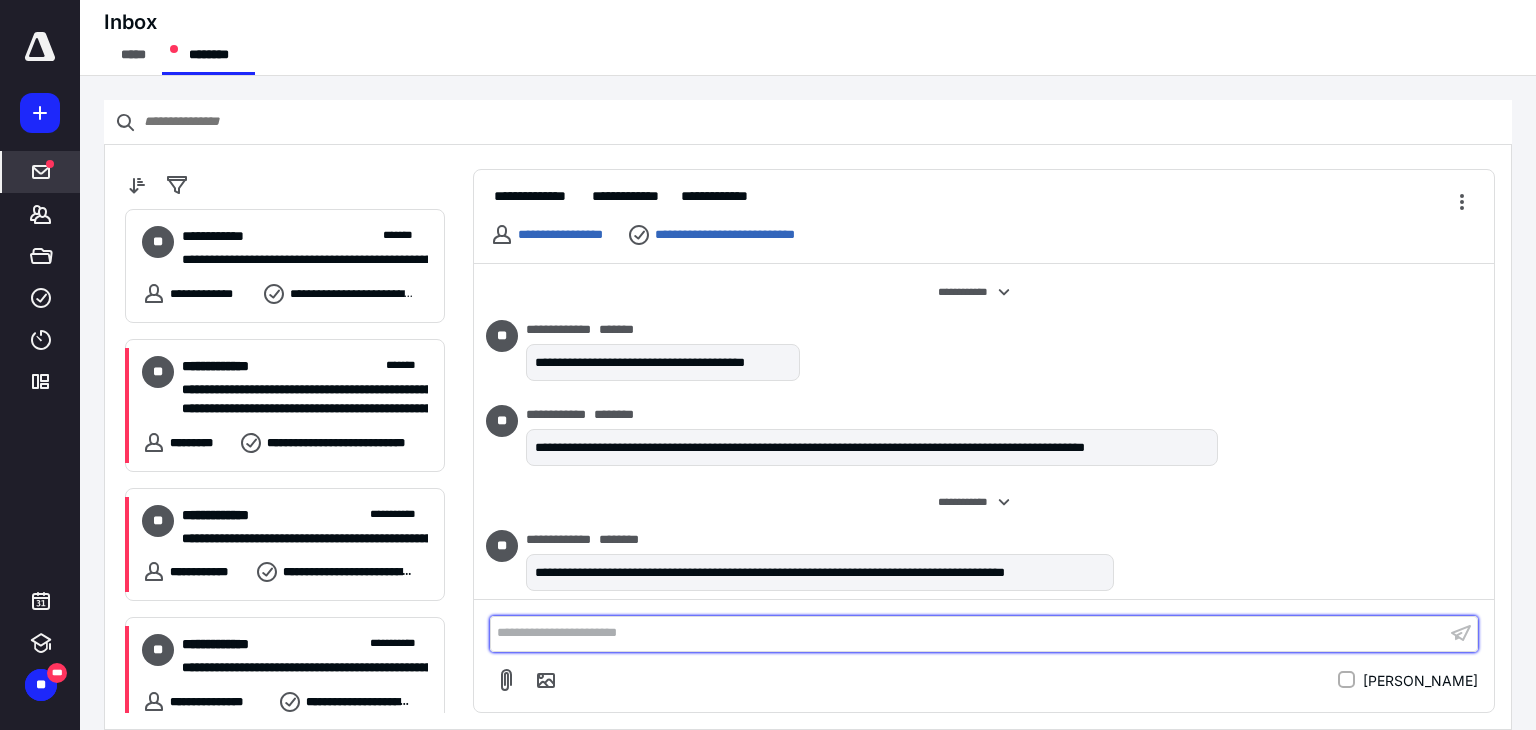 scroll, scrollTop: 0, scrollLeft: 0, axis: both 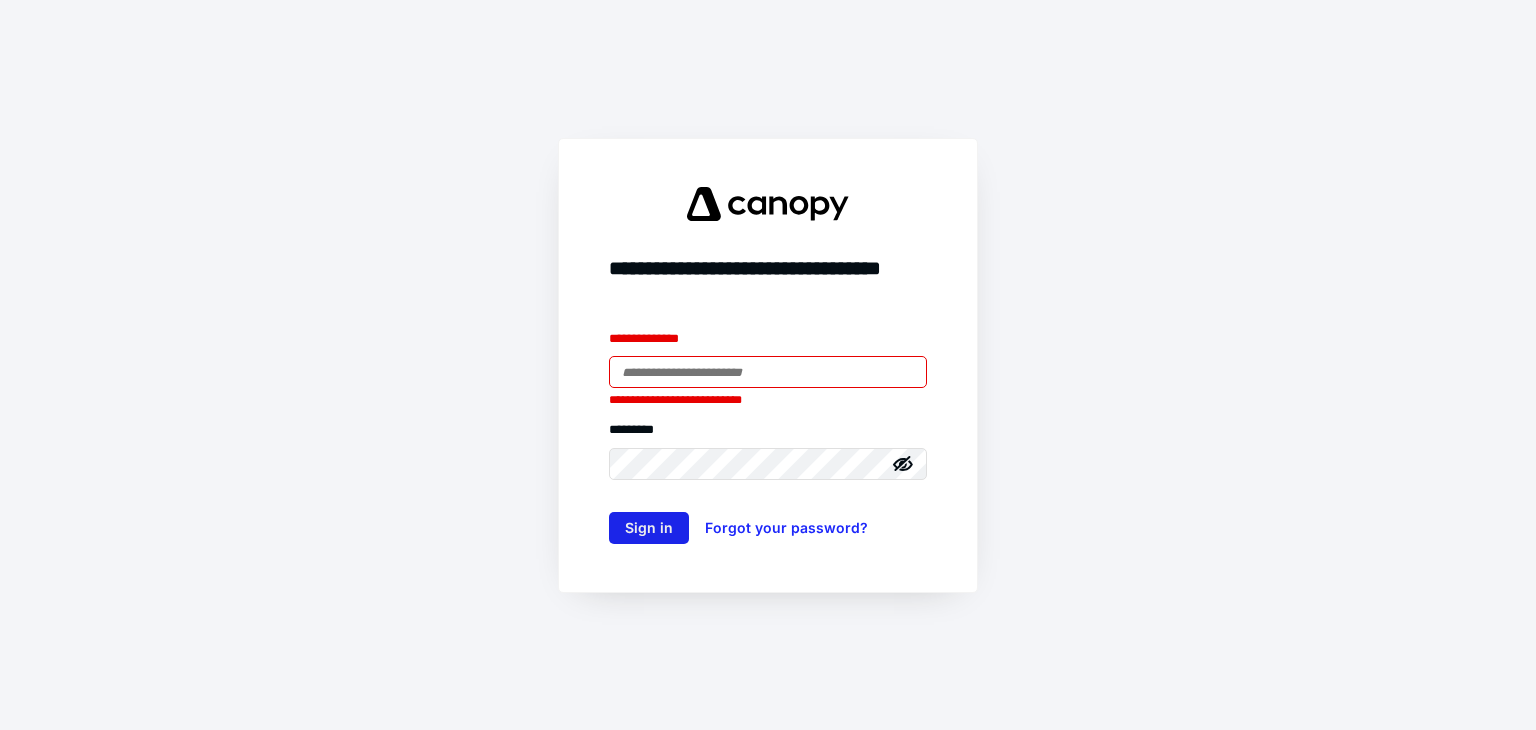 type on "**********" 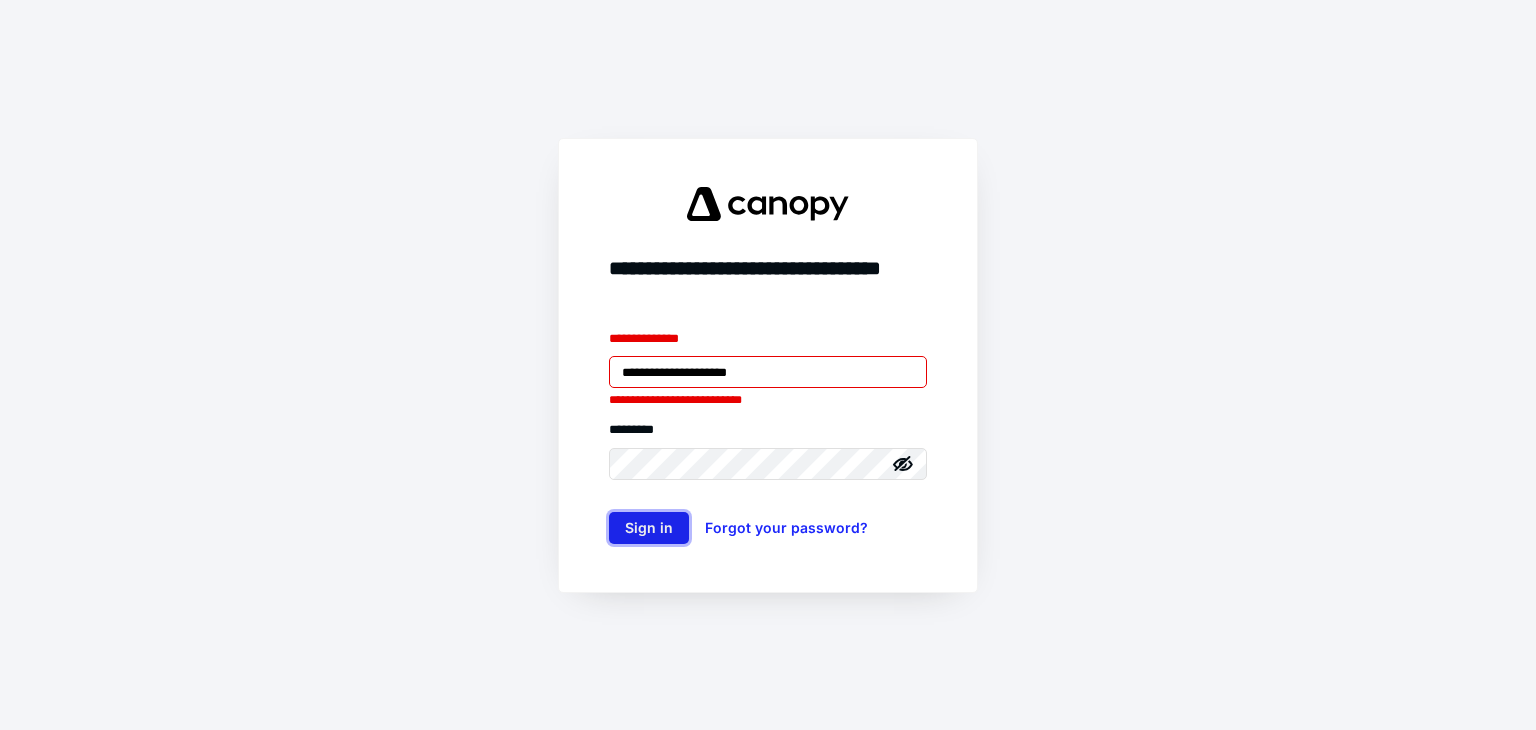 click on "Sign in" at bounding box center [649, 528] 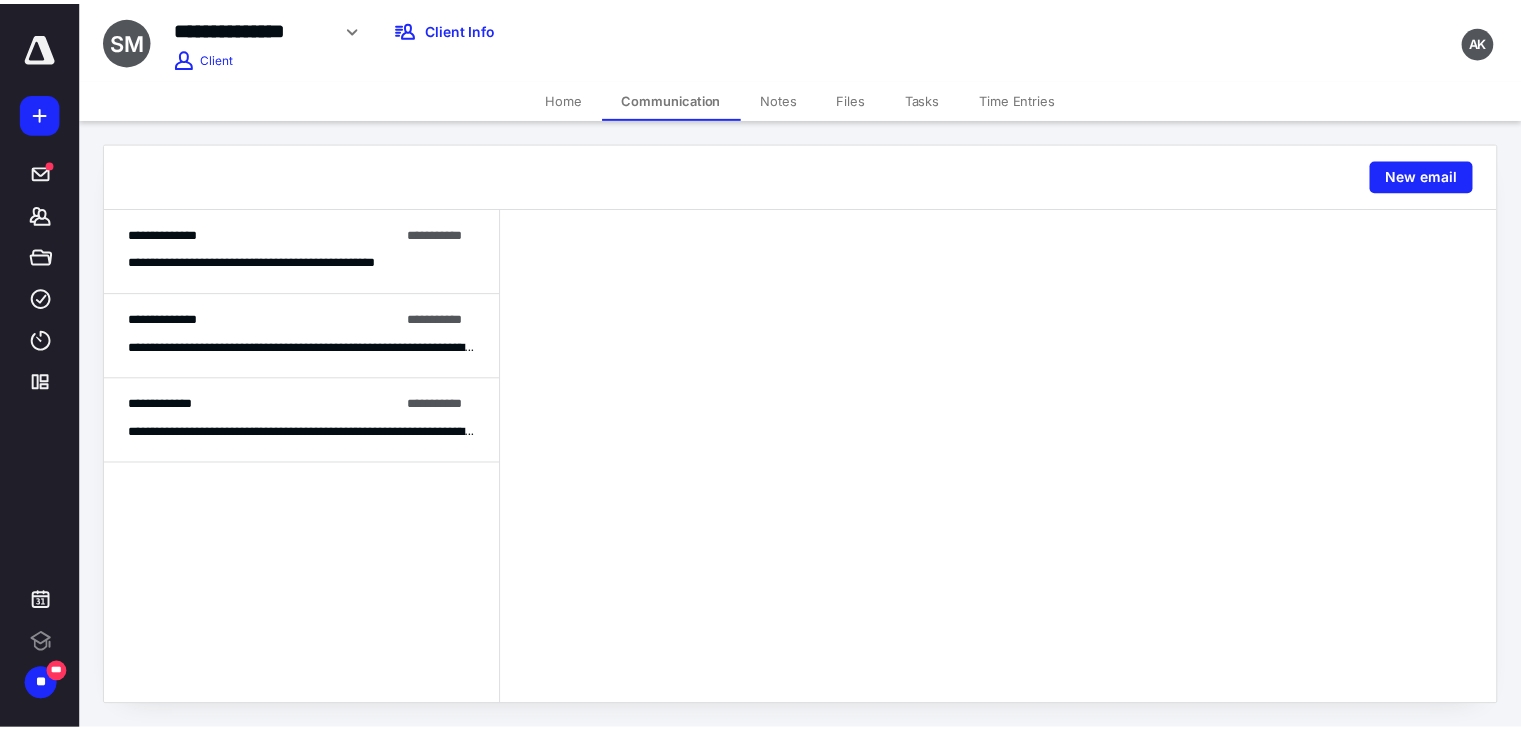 scroll, scrollTop: 0, scrollLeft: 0, axis: both 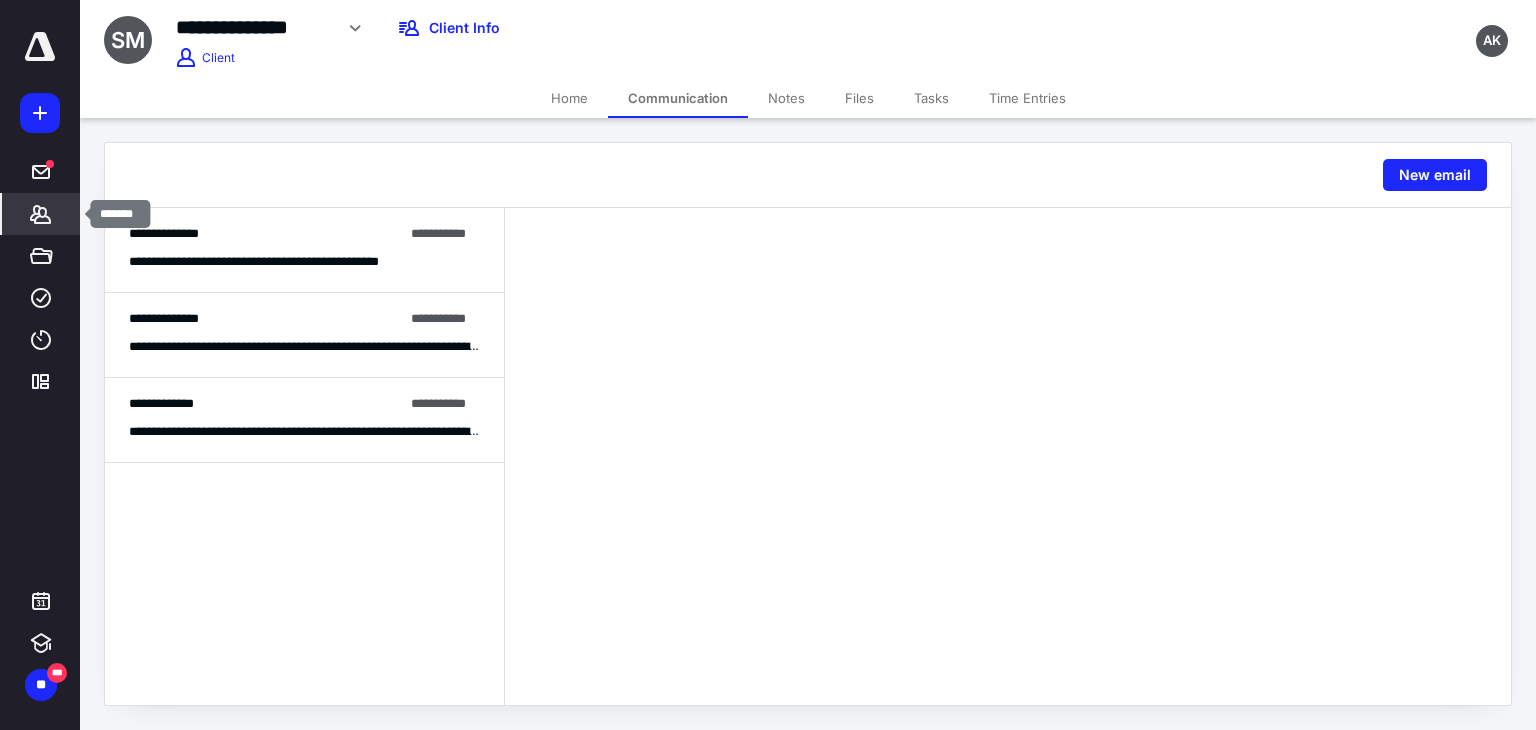 click 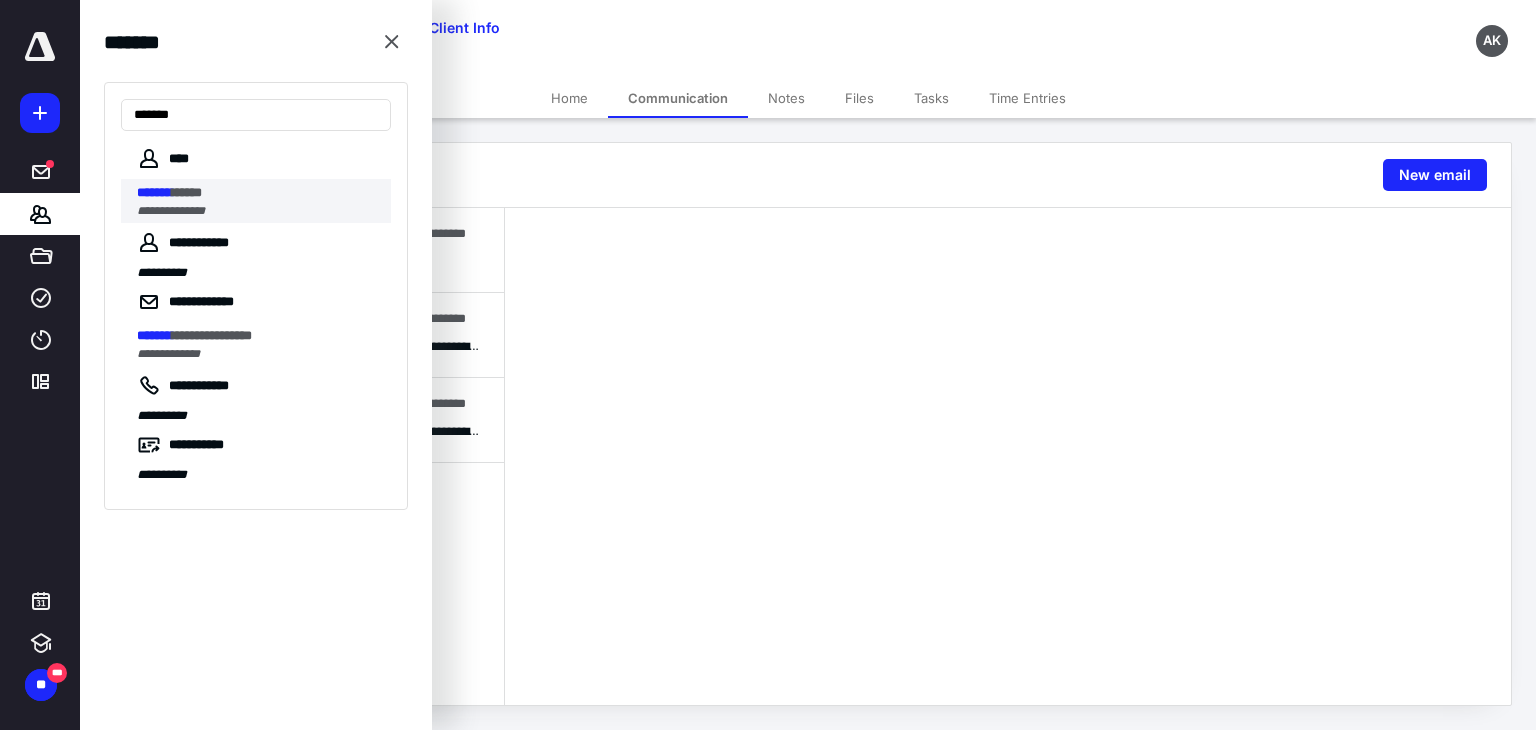 type on "*******" 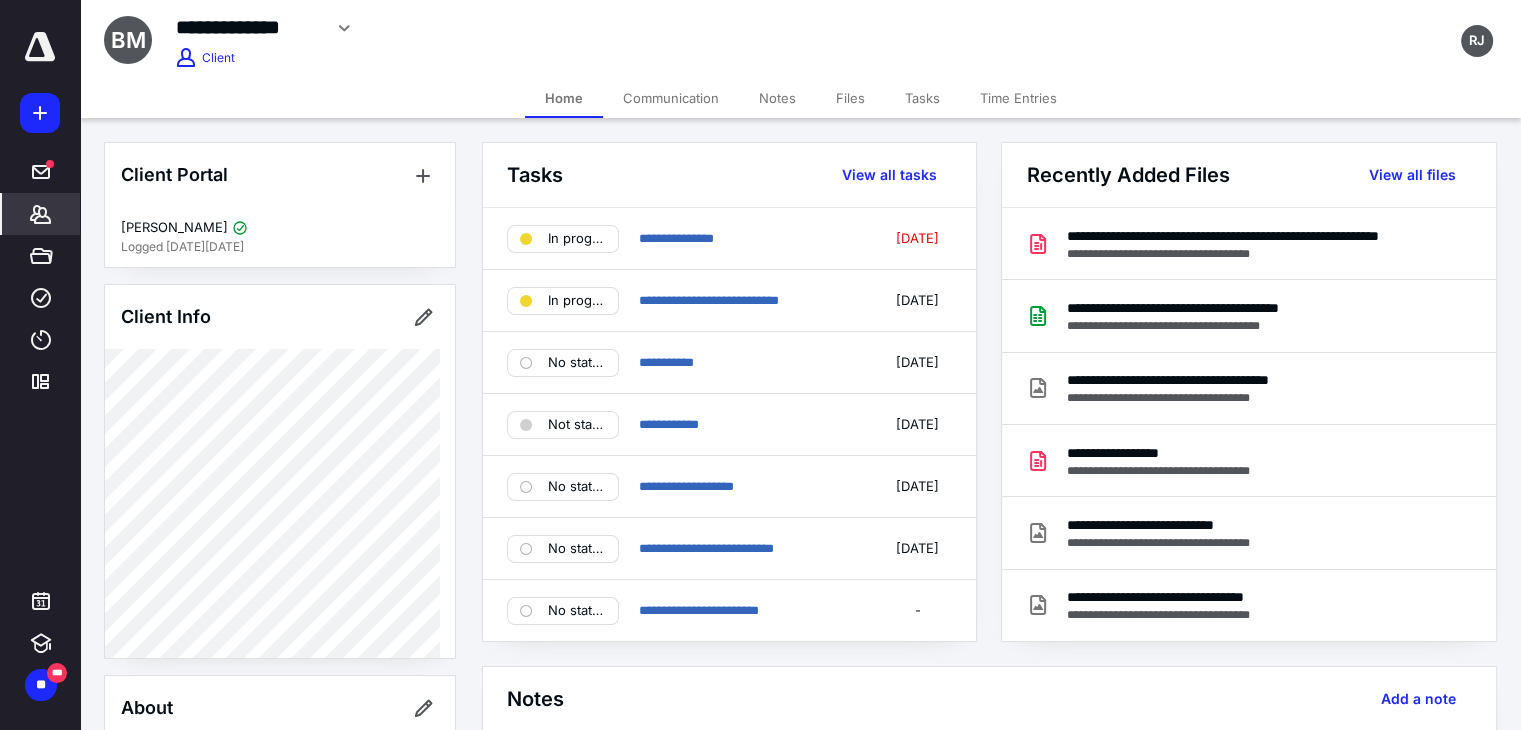 click on "Time Entries" at bounding box center (1018, 98) 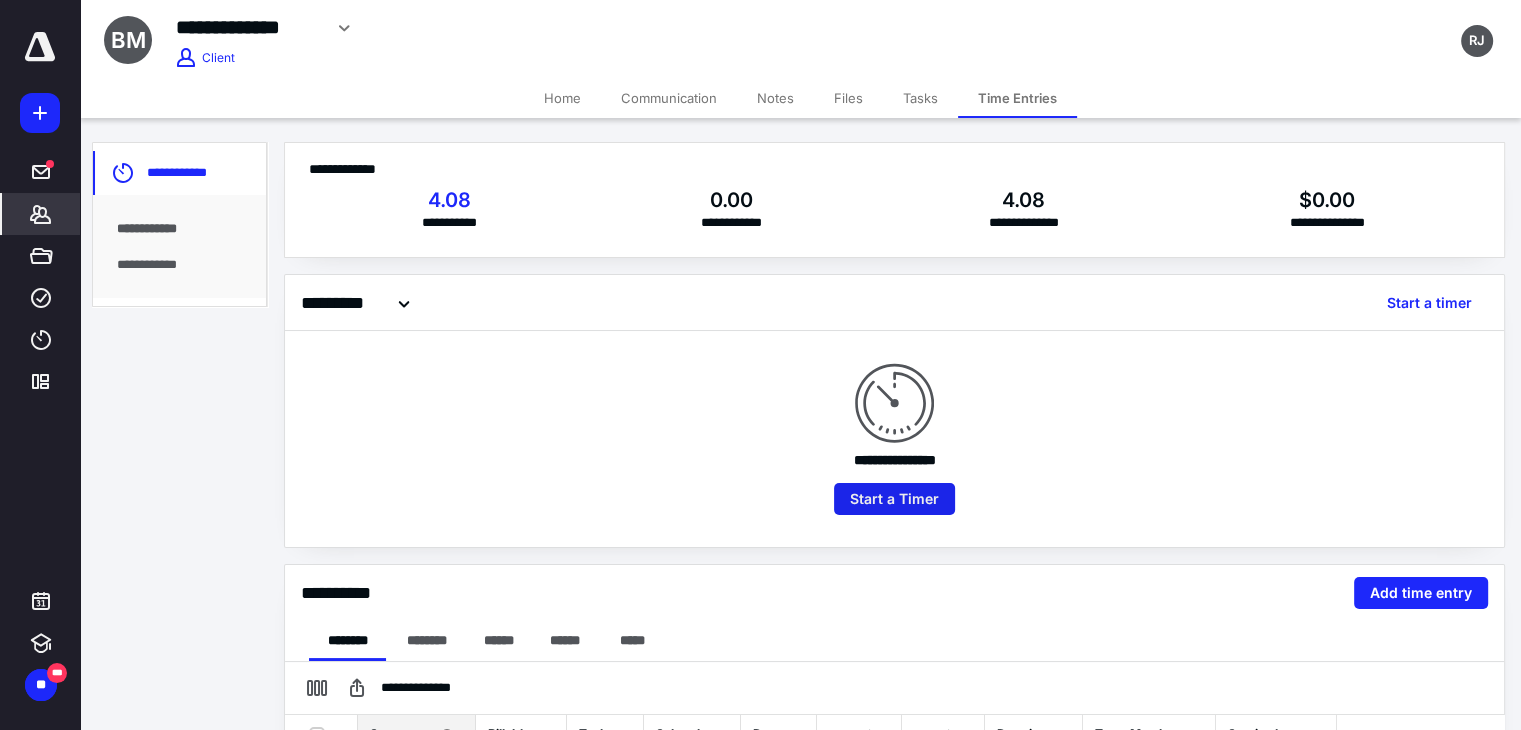 click on "Start a Timer" at bounding box center [894, 499] 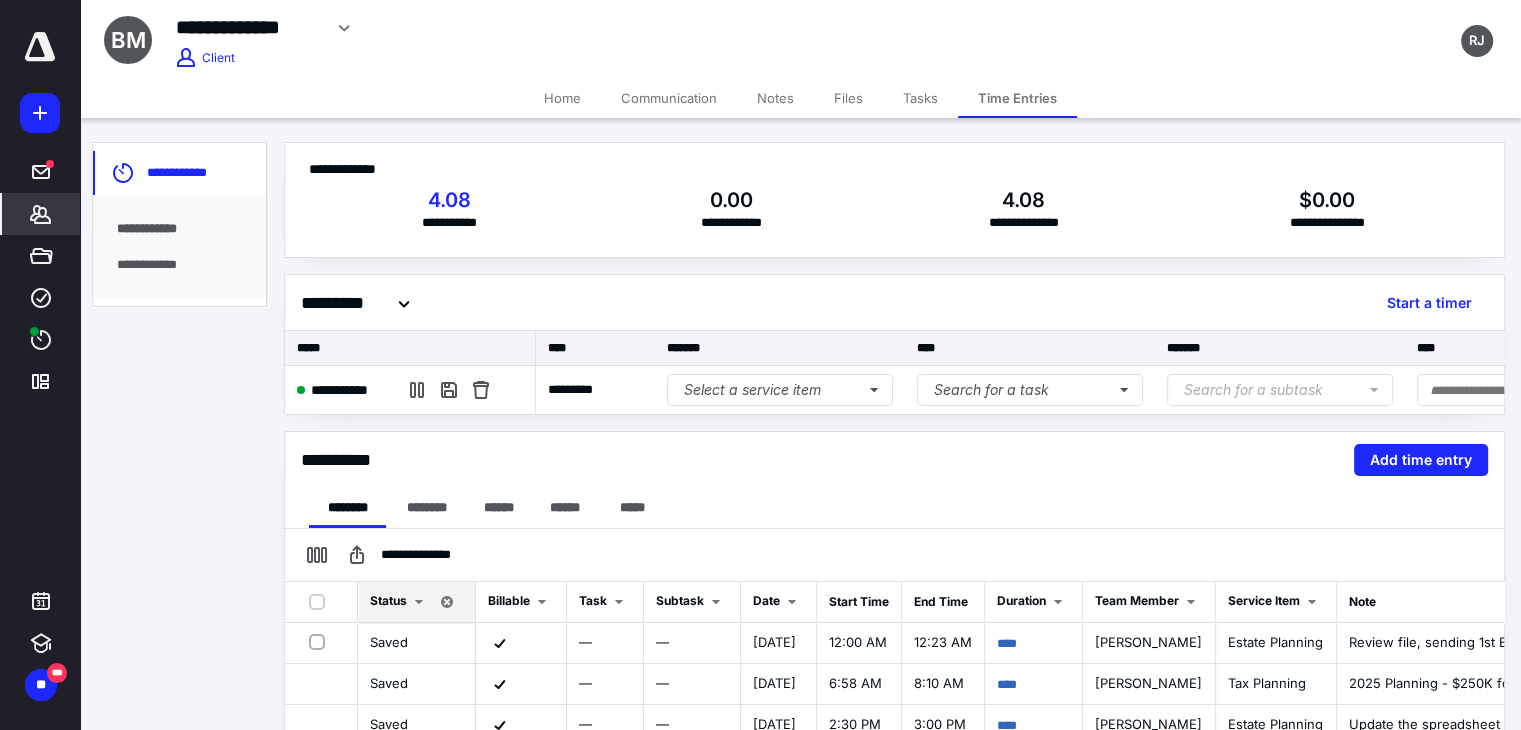click on "Tasks" at bounding box center (920, 98) 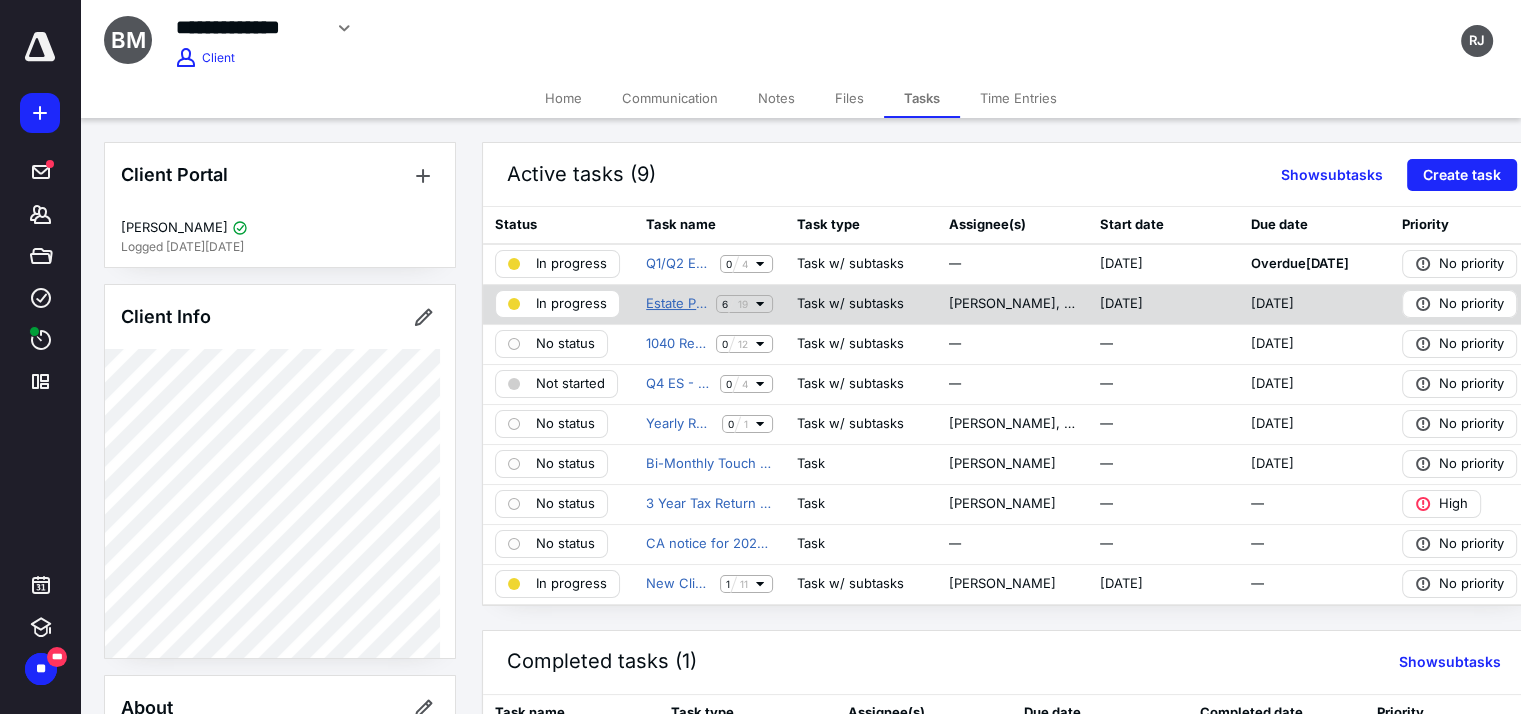 click on "Estate Planning - New Client" at bounding box center (677, 304) 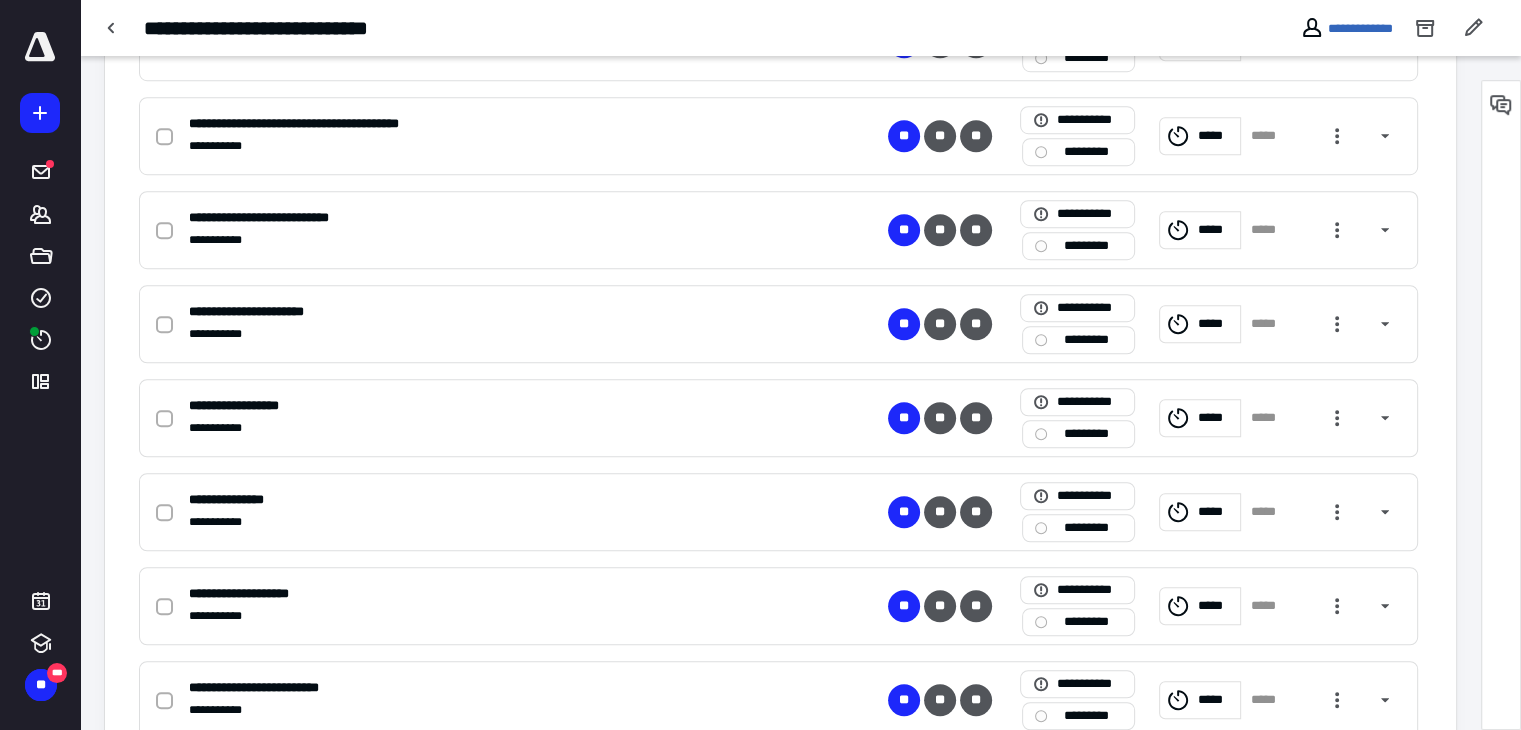 scroll, scrollTop: 1667, scrollLeft: 0, axis: vertical 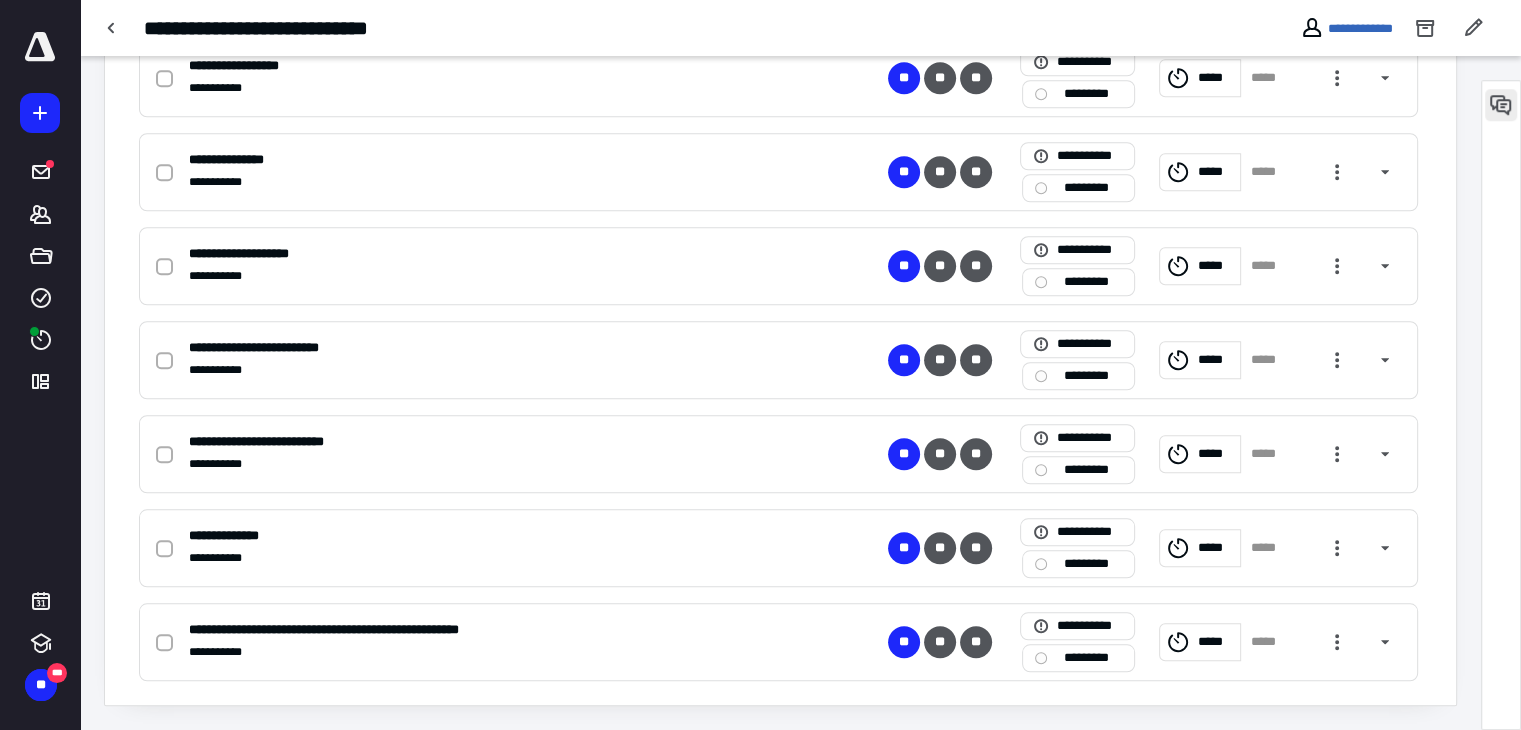 click at bounding box center (1501, 105) 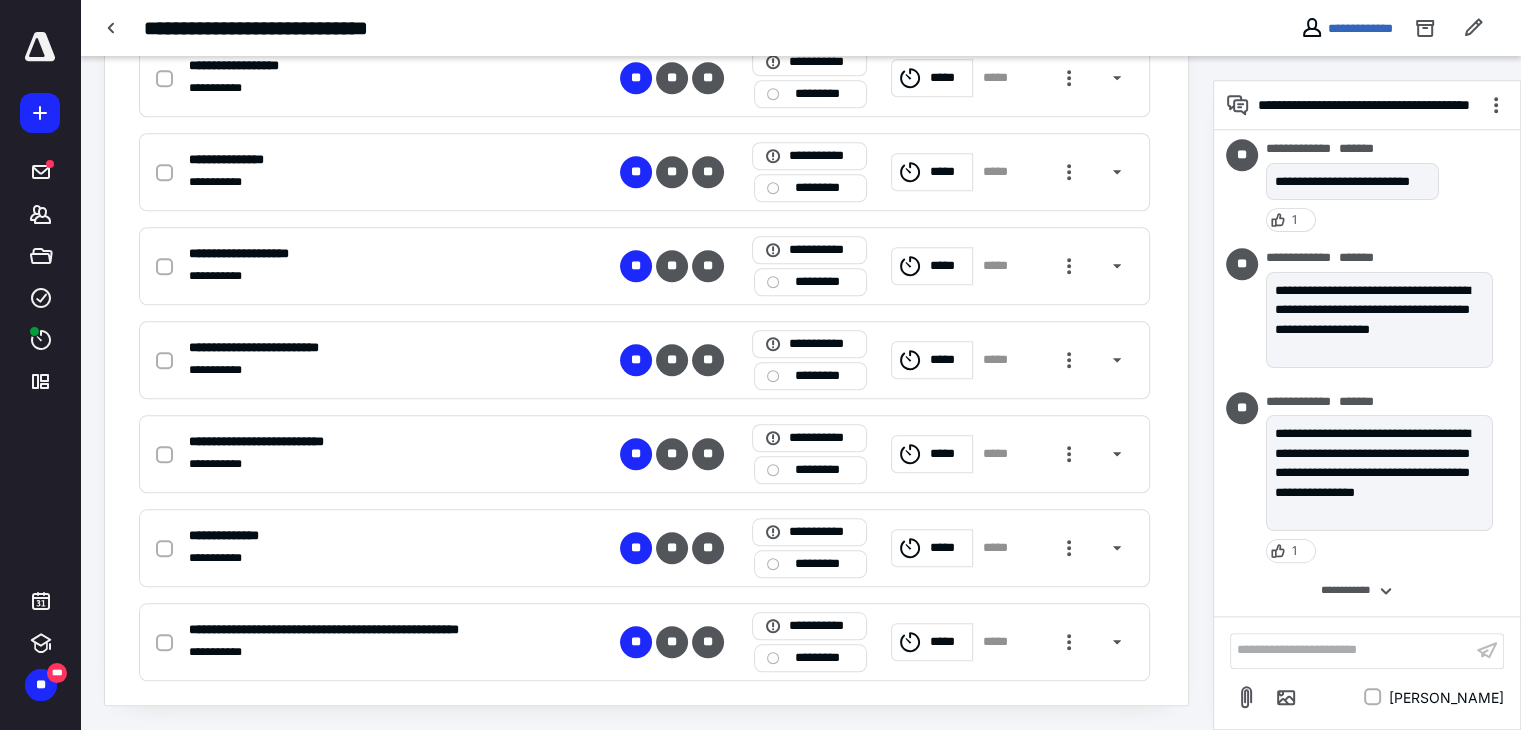 scroll, scrollTop: 636, scrollLeft: 0, axis: vertical 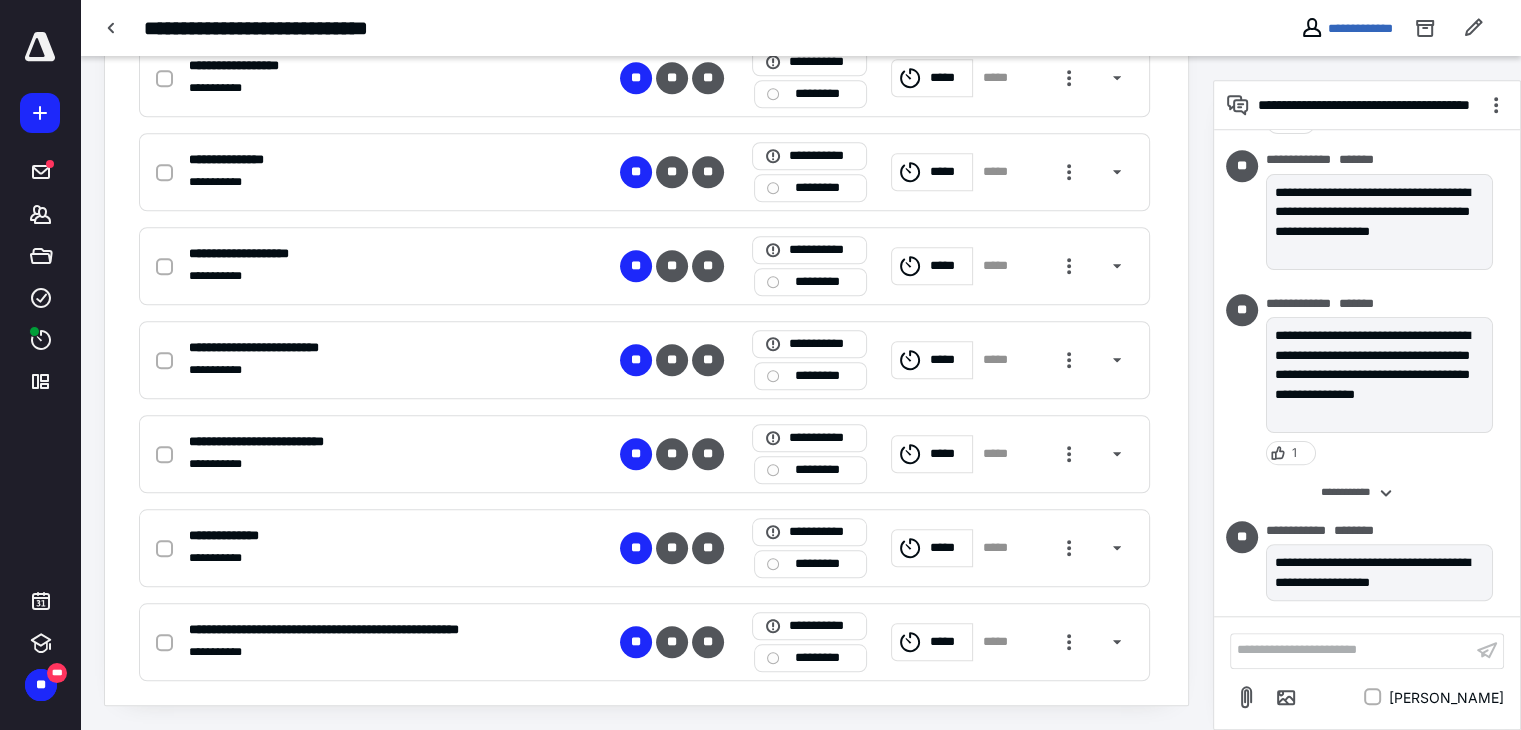 click on "**********" at bounding box center (1351, 650) 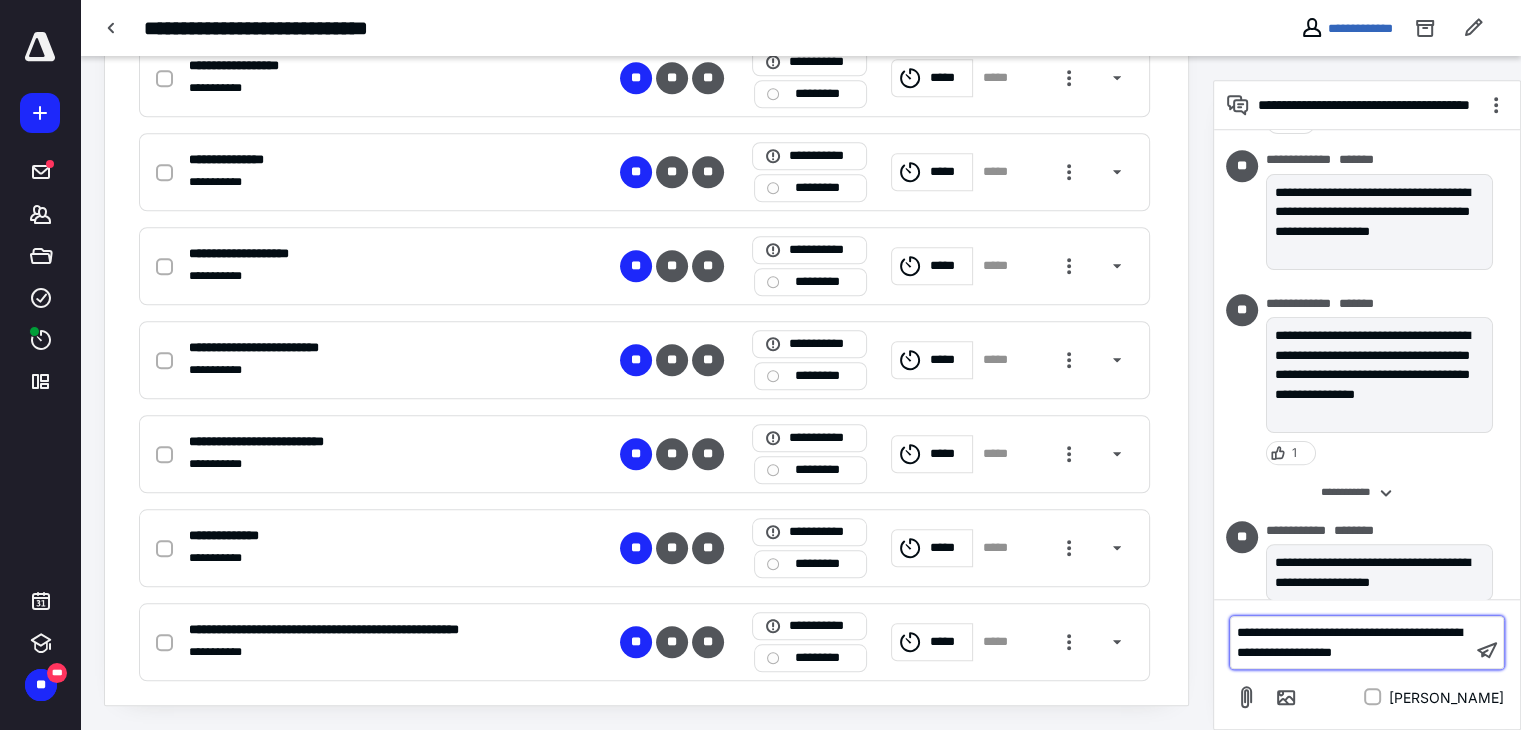 scroll, scrollTop: 780, scrollLeft: 0, axis: vertical 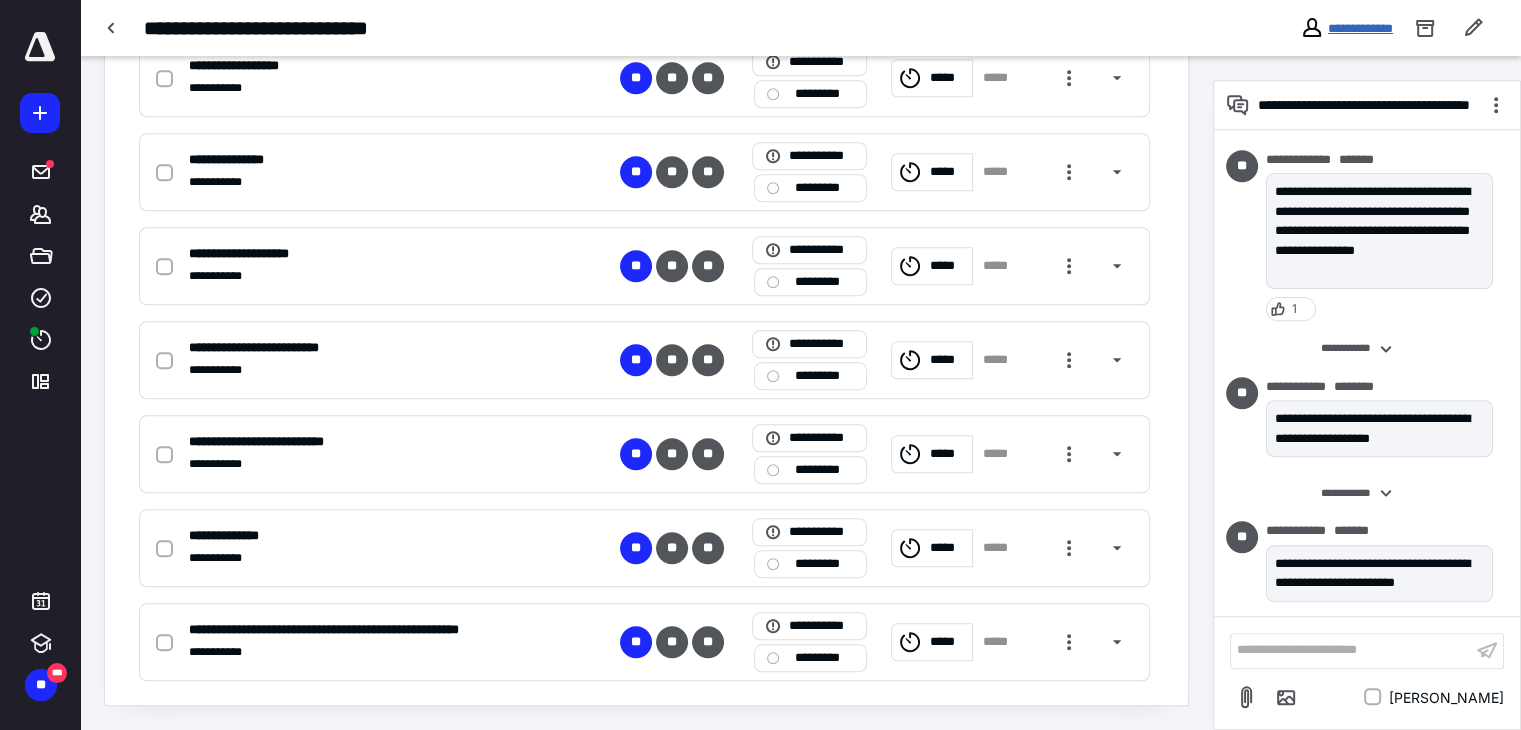 click on "**********" at bounding box center (1360, 28) 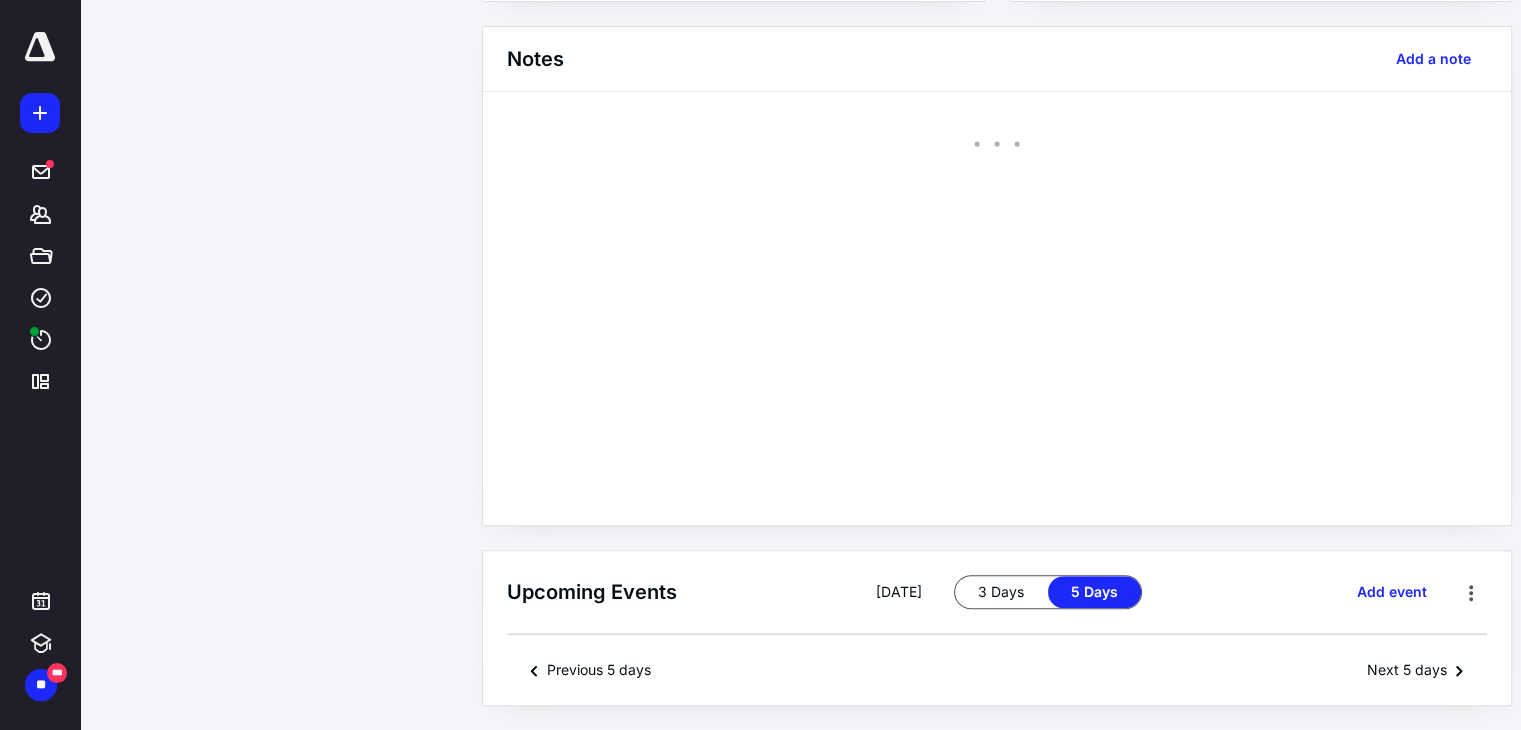 scroll, scrollTop: 0, scrollLeft: 0, axis: both 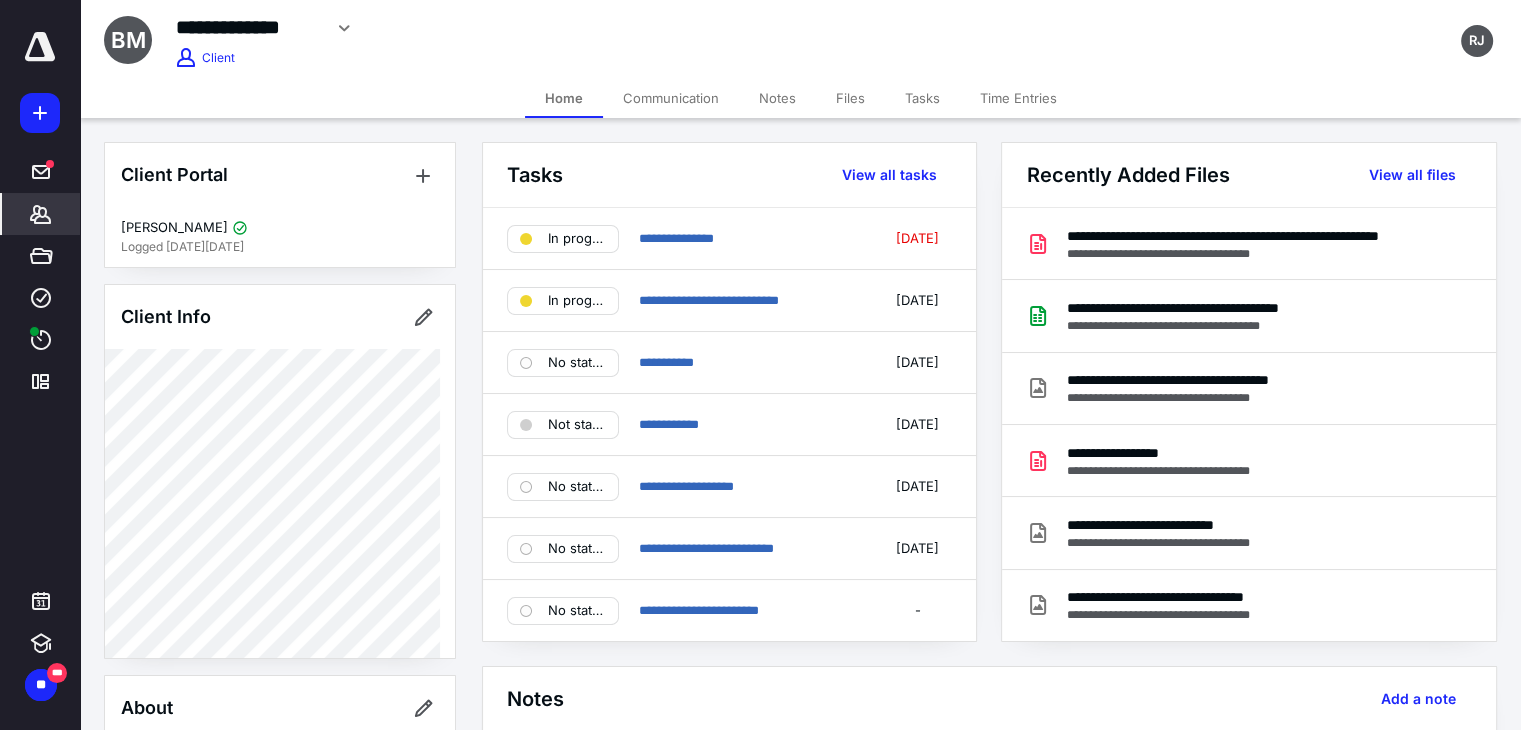click on "Time Entries" at bounding box center [1018, 98] 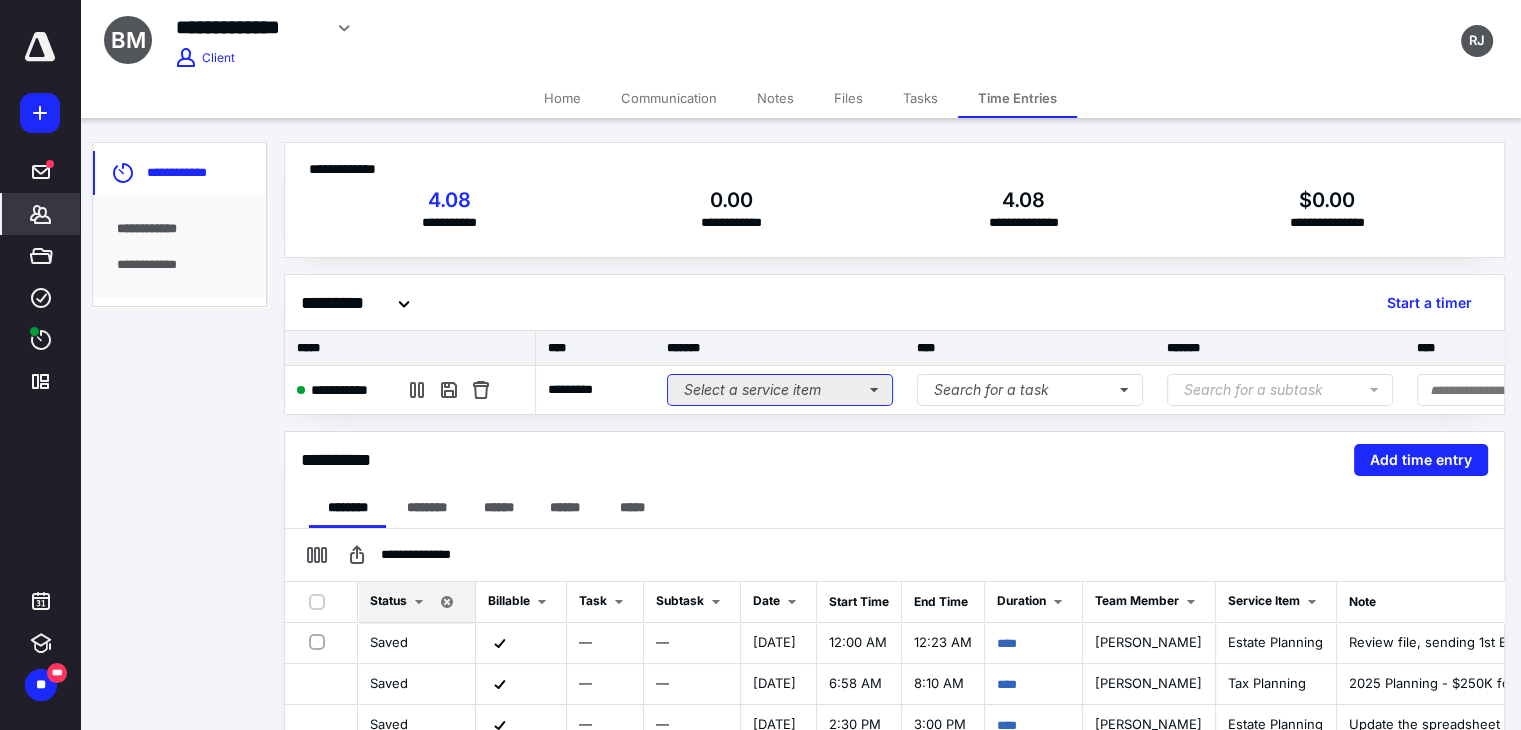 click on "Select a service item" at bounding box center [780, 390] 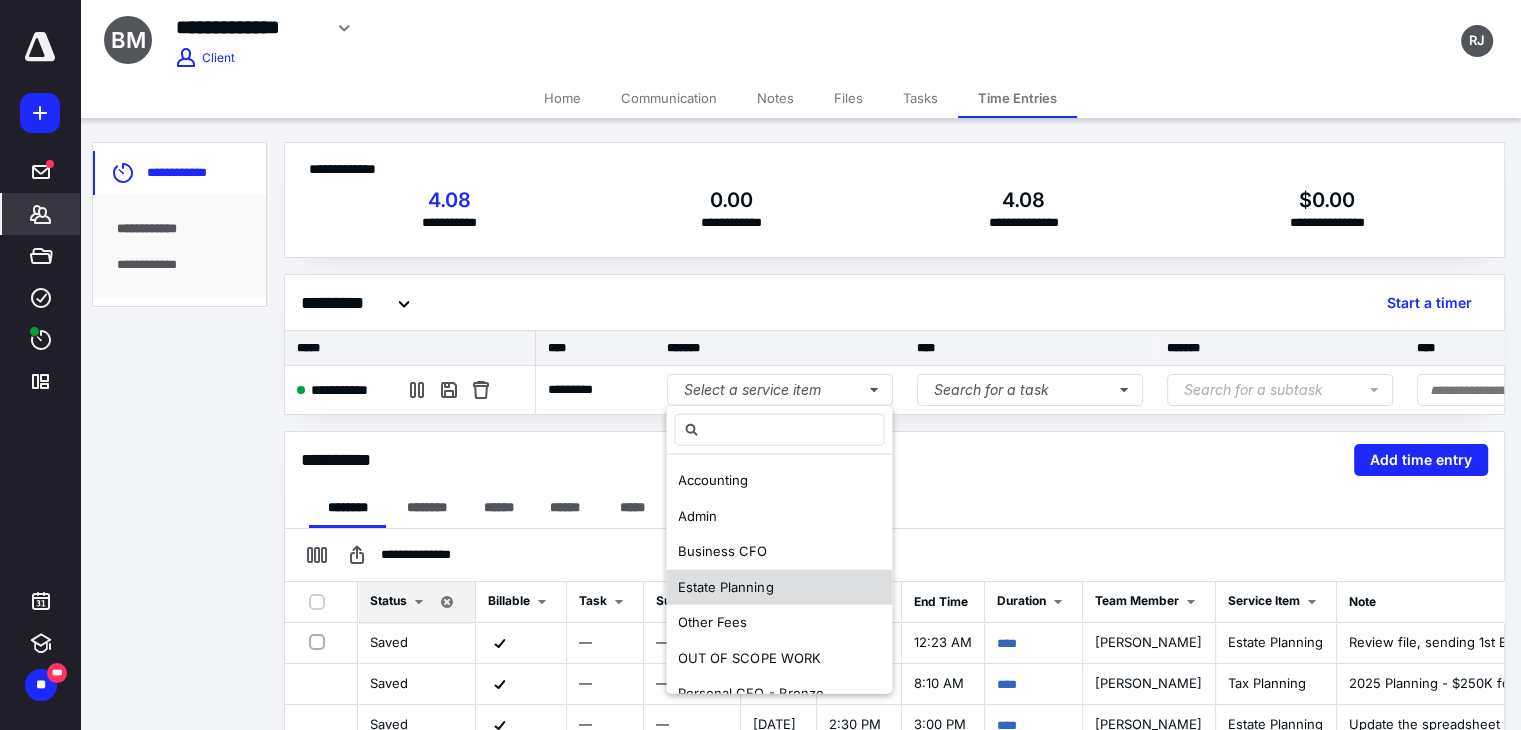 click on "Estate Planning" at bounding box center [725, 586] 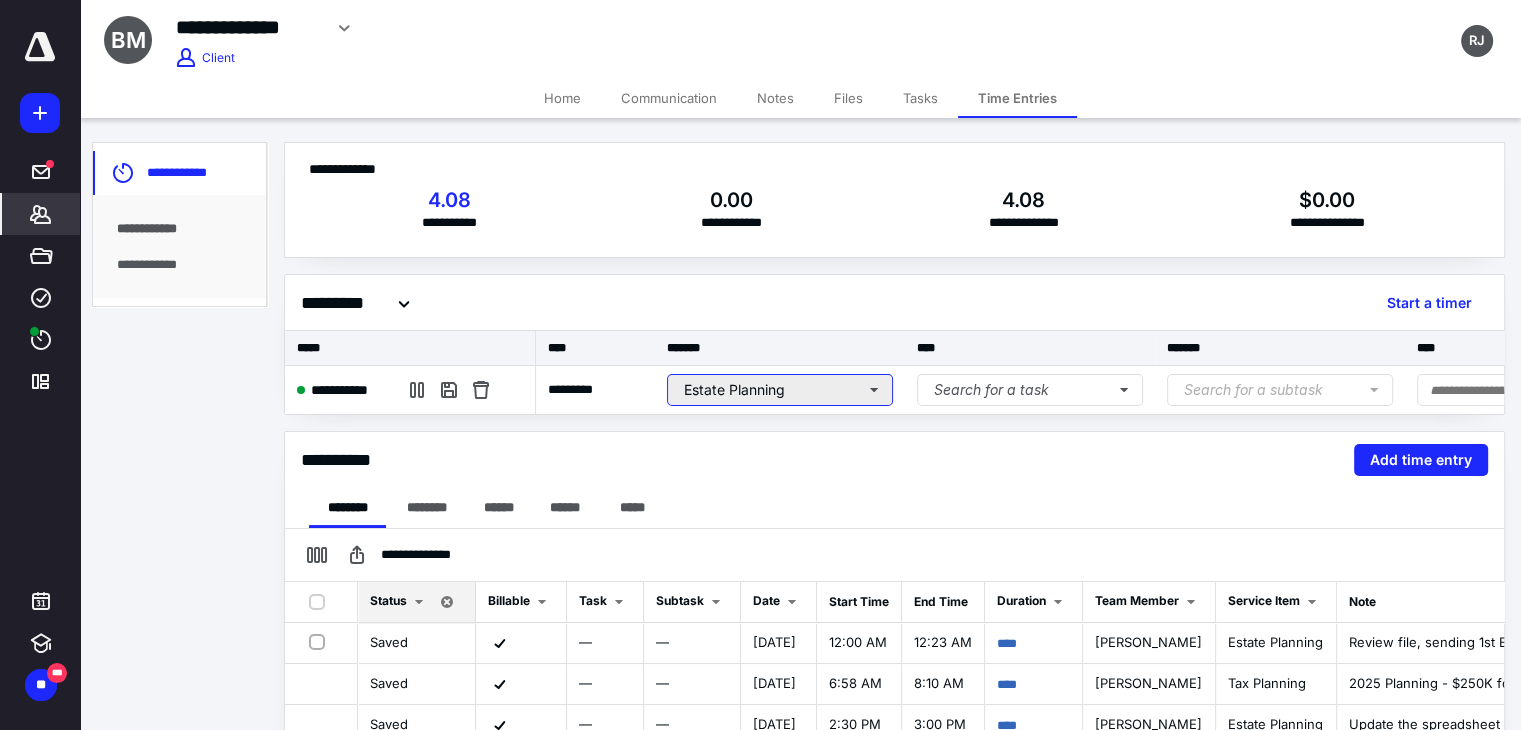 scroll, scrollTop: 0, scrollLeft: 300, axis: horizontal 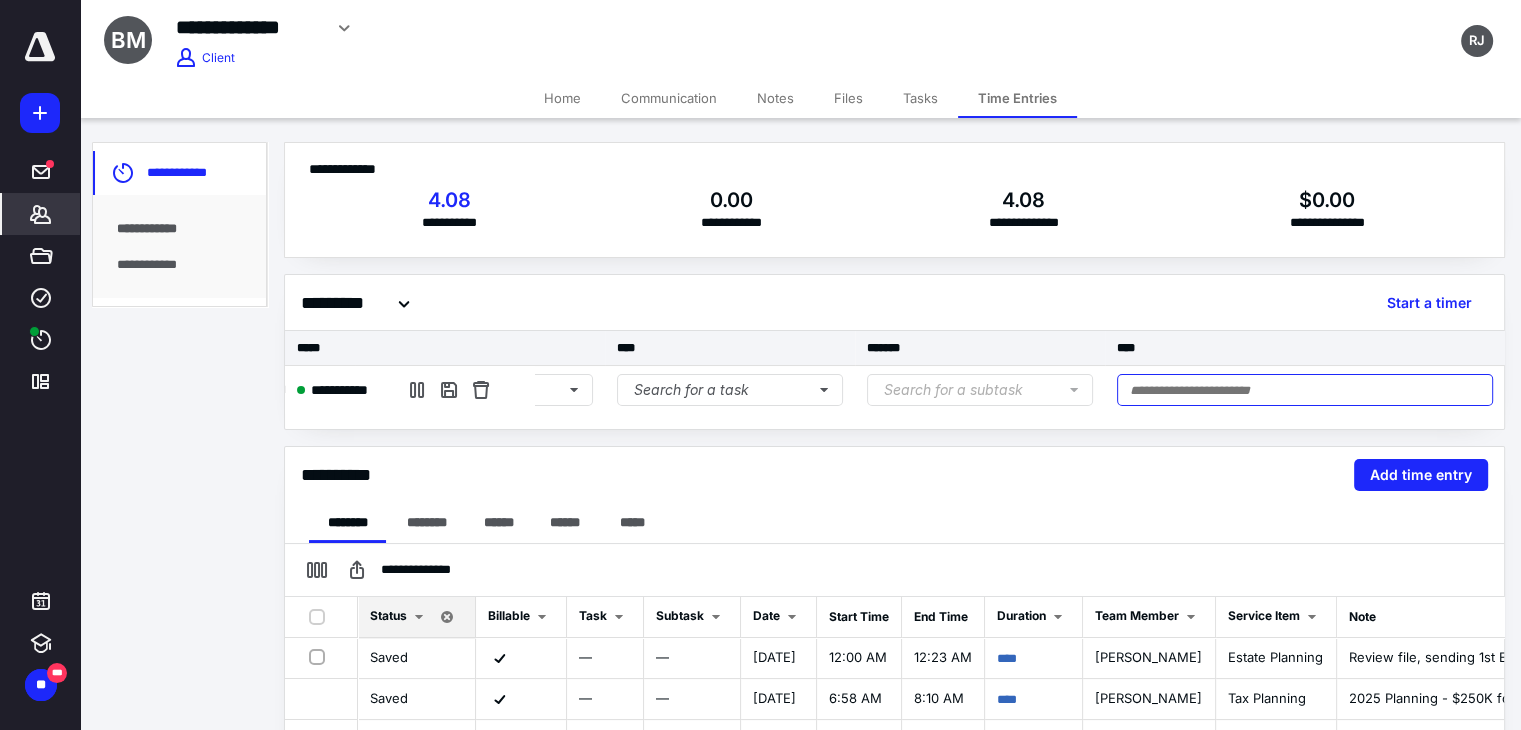 click at bounding box center [1305, 390] 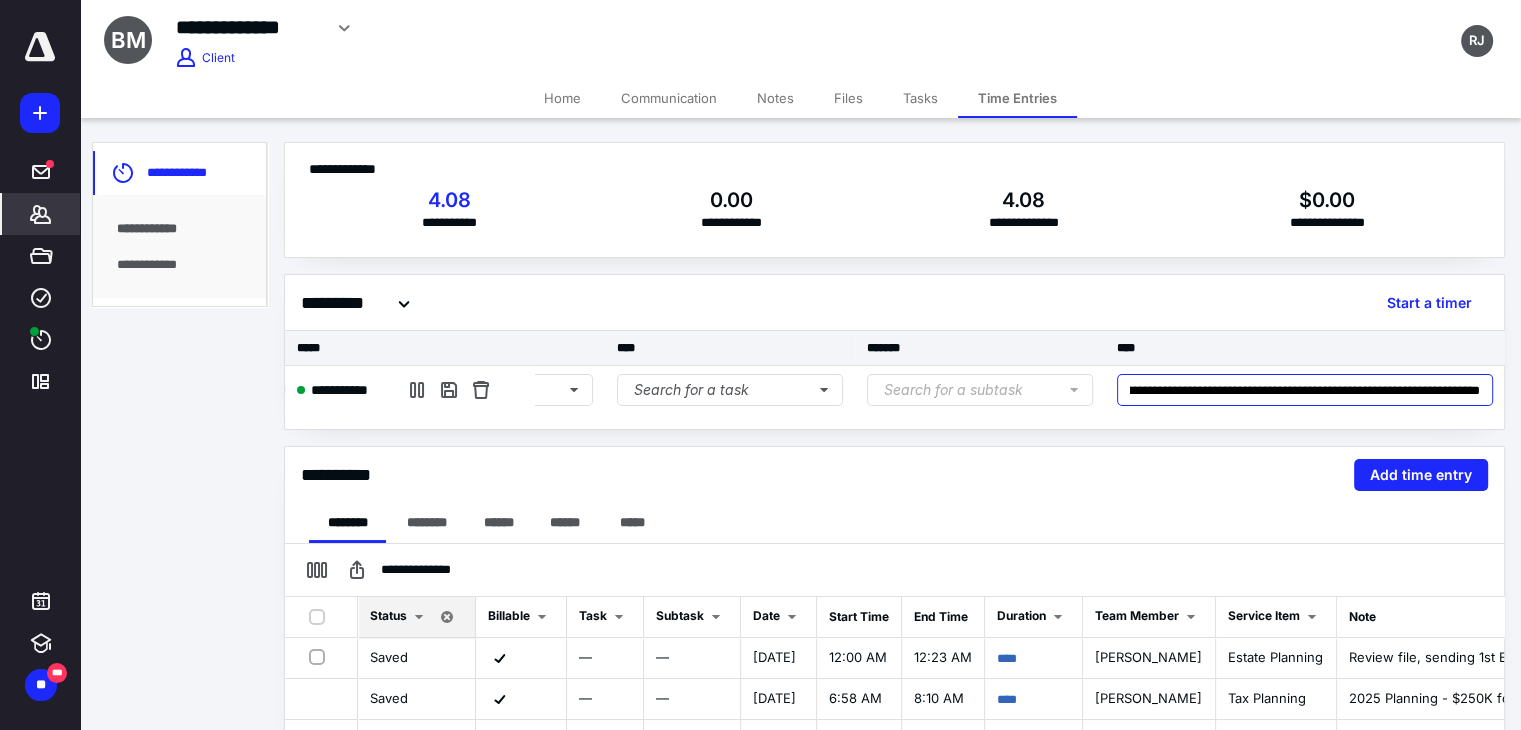 scroll, scrollTop: 0, scrollLeft: 0, axis: both 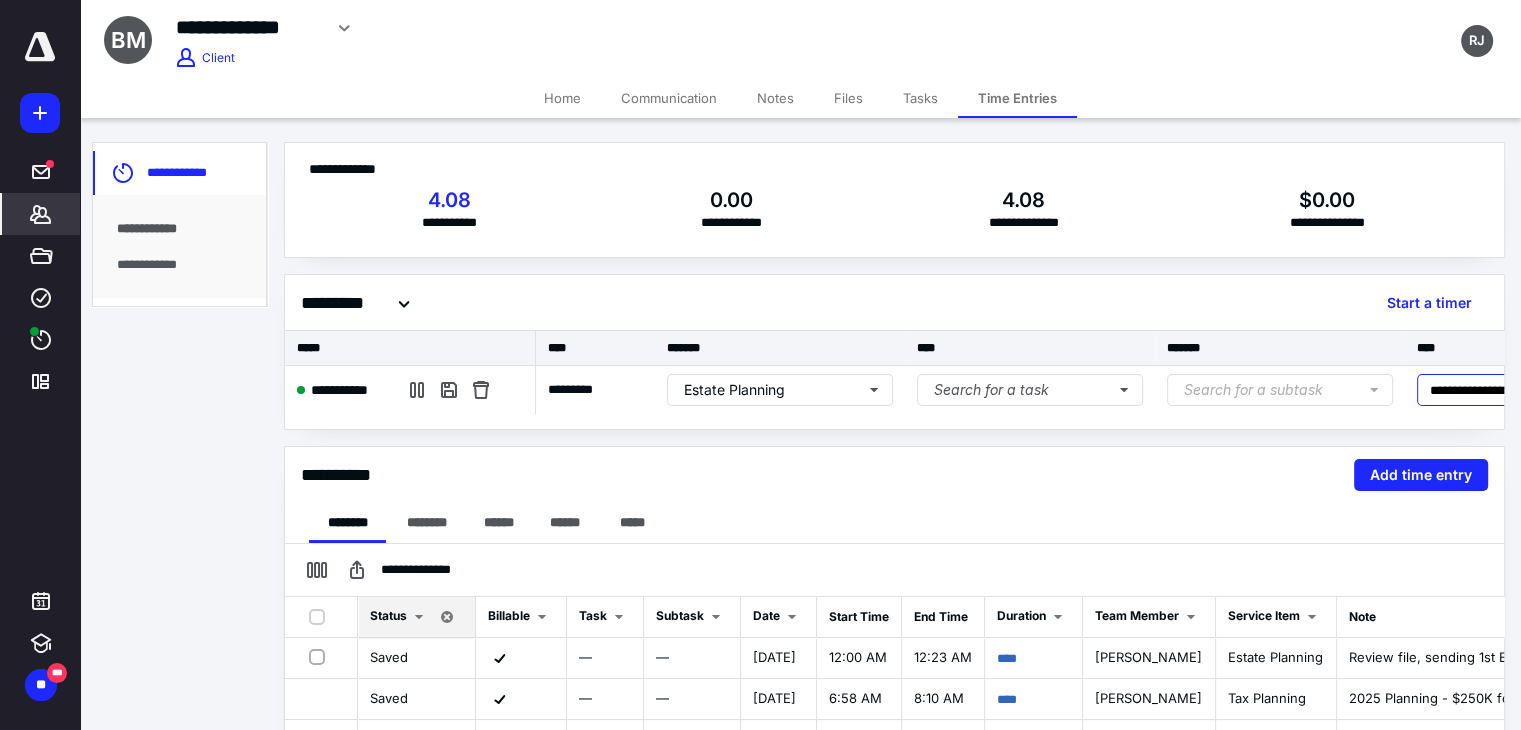 type on "**********" 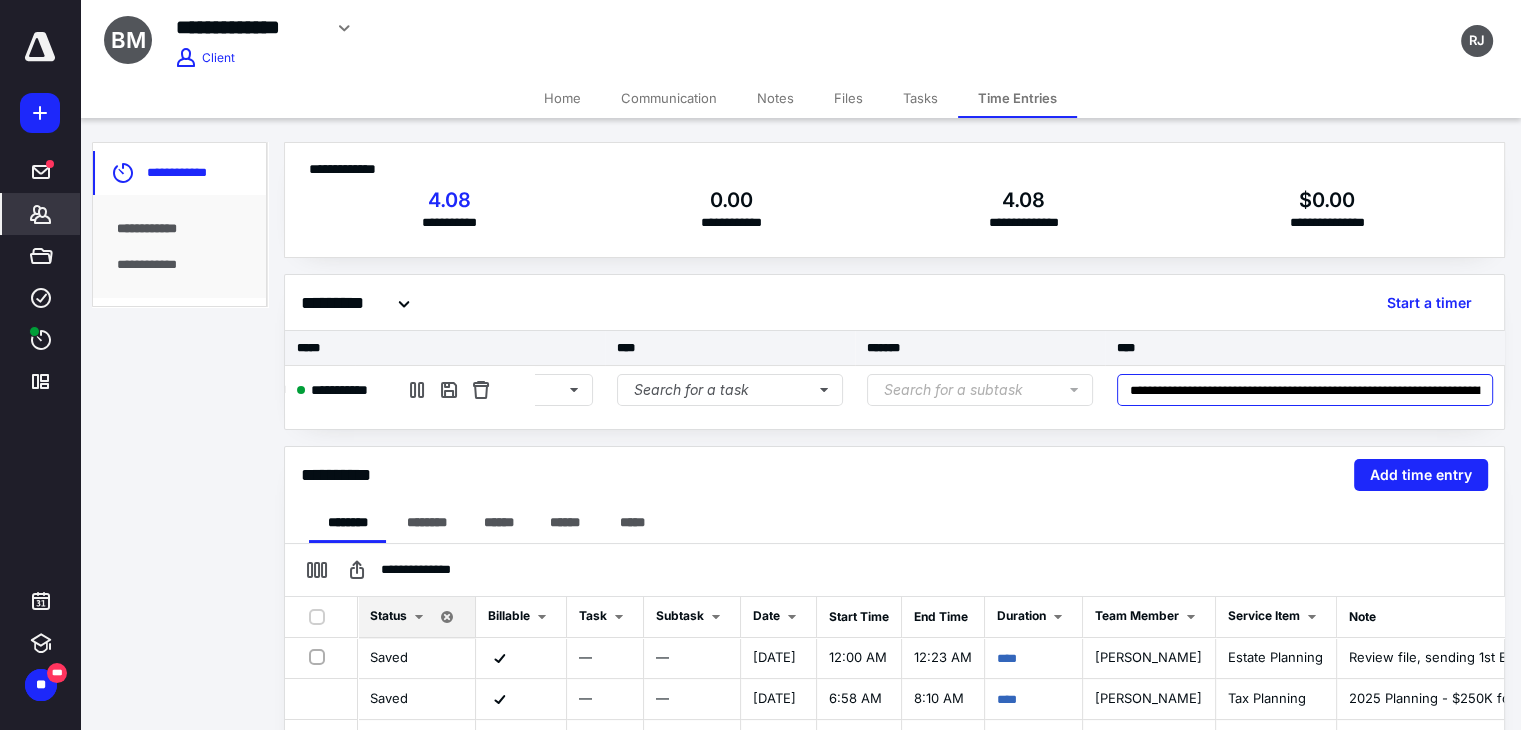 click on "**********" at bounding box center [1305, 390] 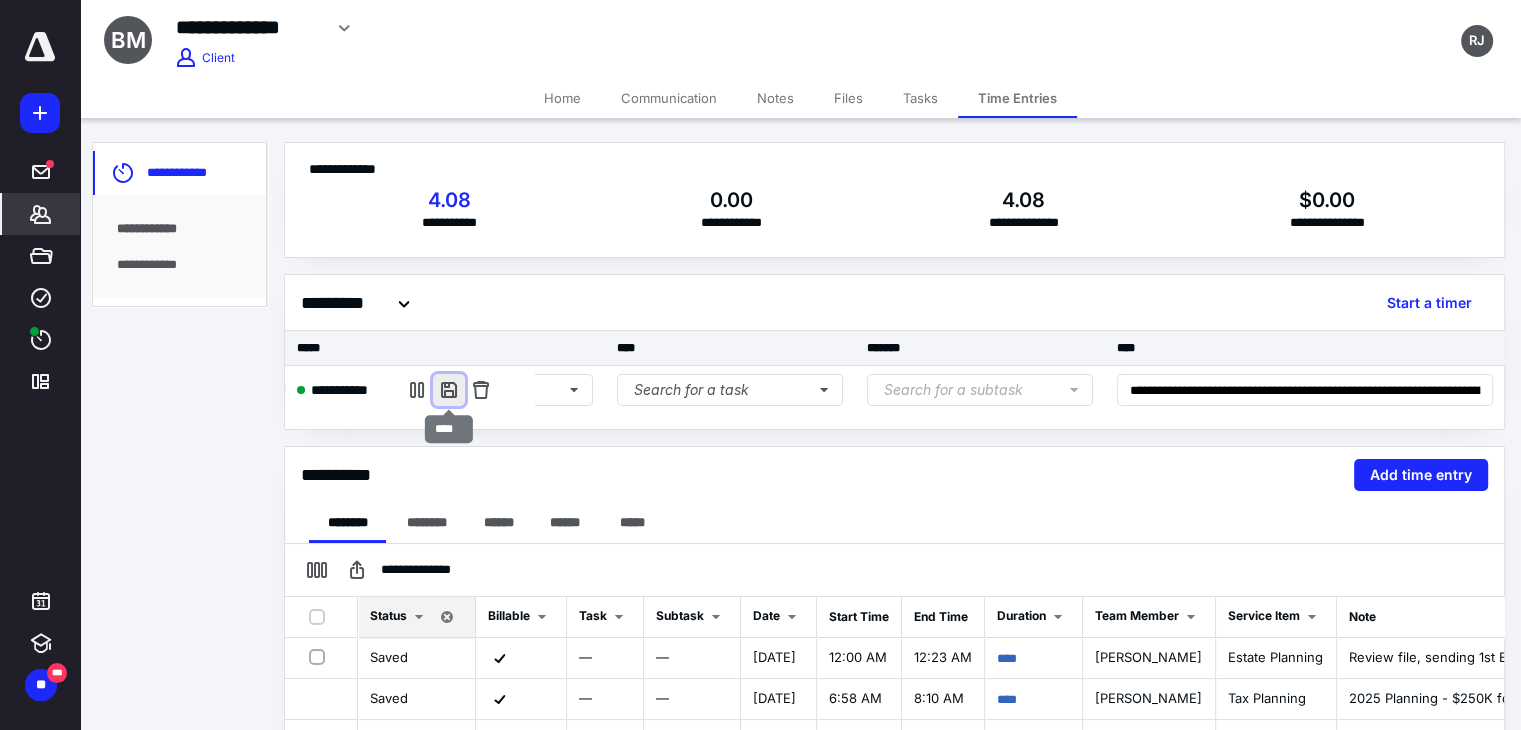 click at bounding box center [449, 390] 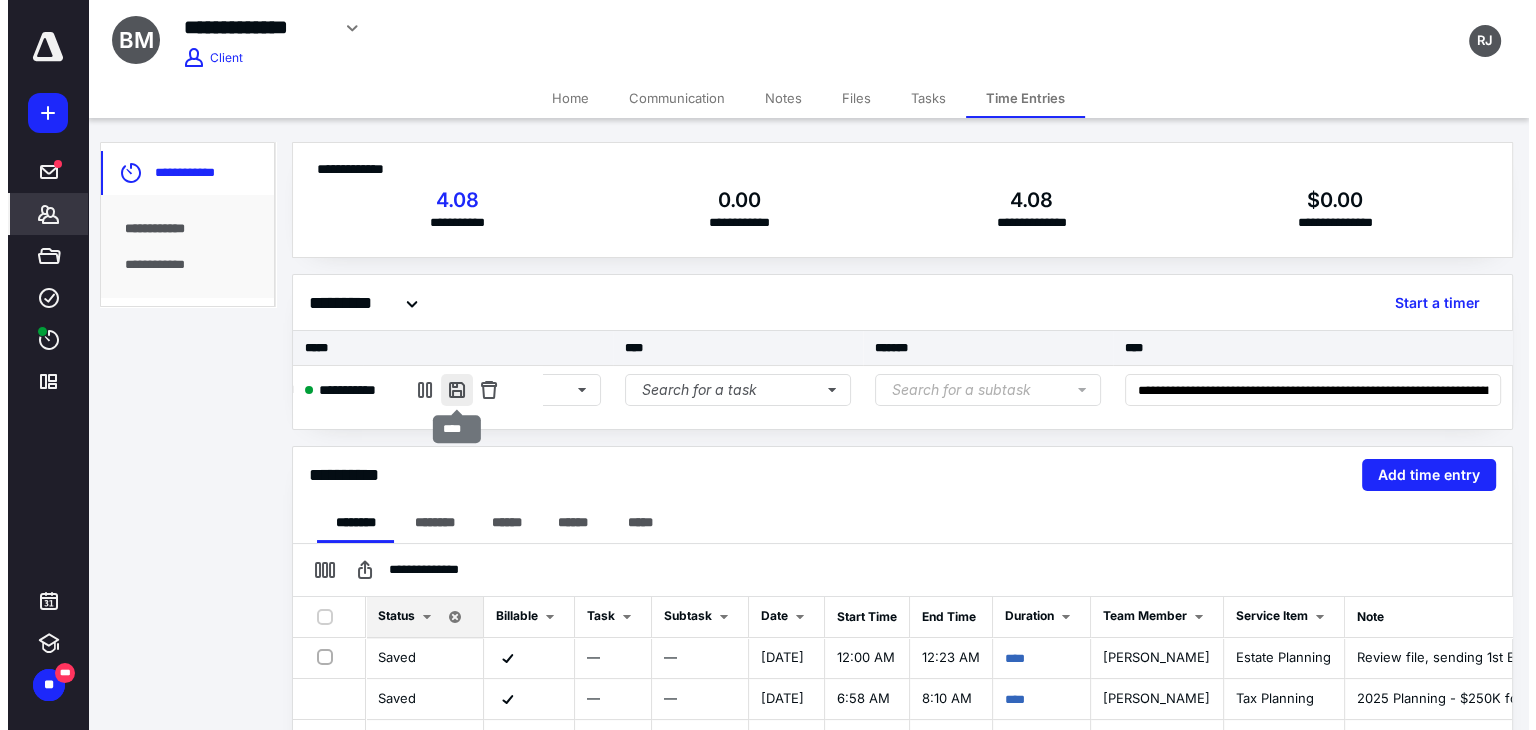 scroll, scrollTop: 0, scrollLeft: 285, axis: horizontal 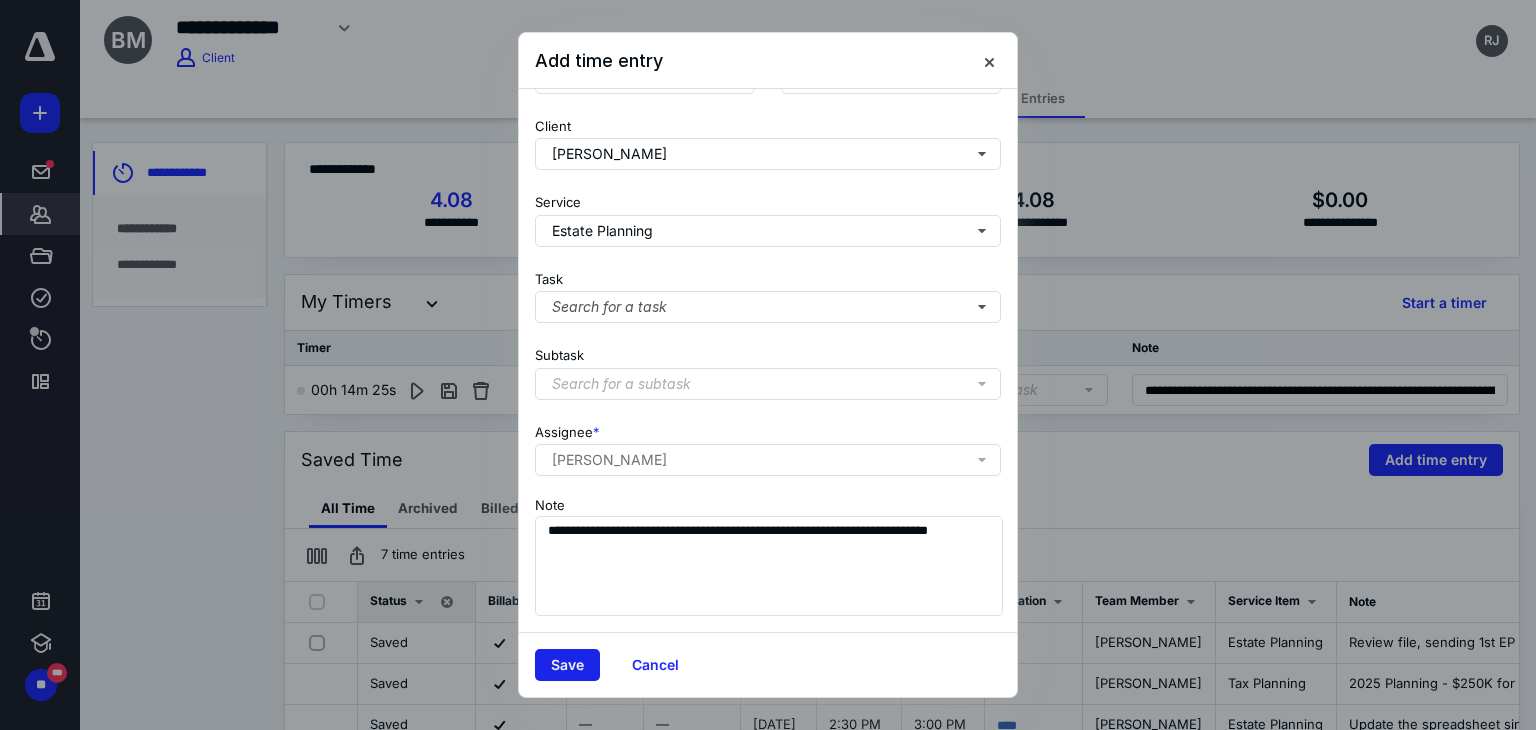 click on "Save" at bounding box center (567, 665) 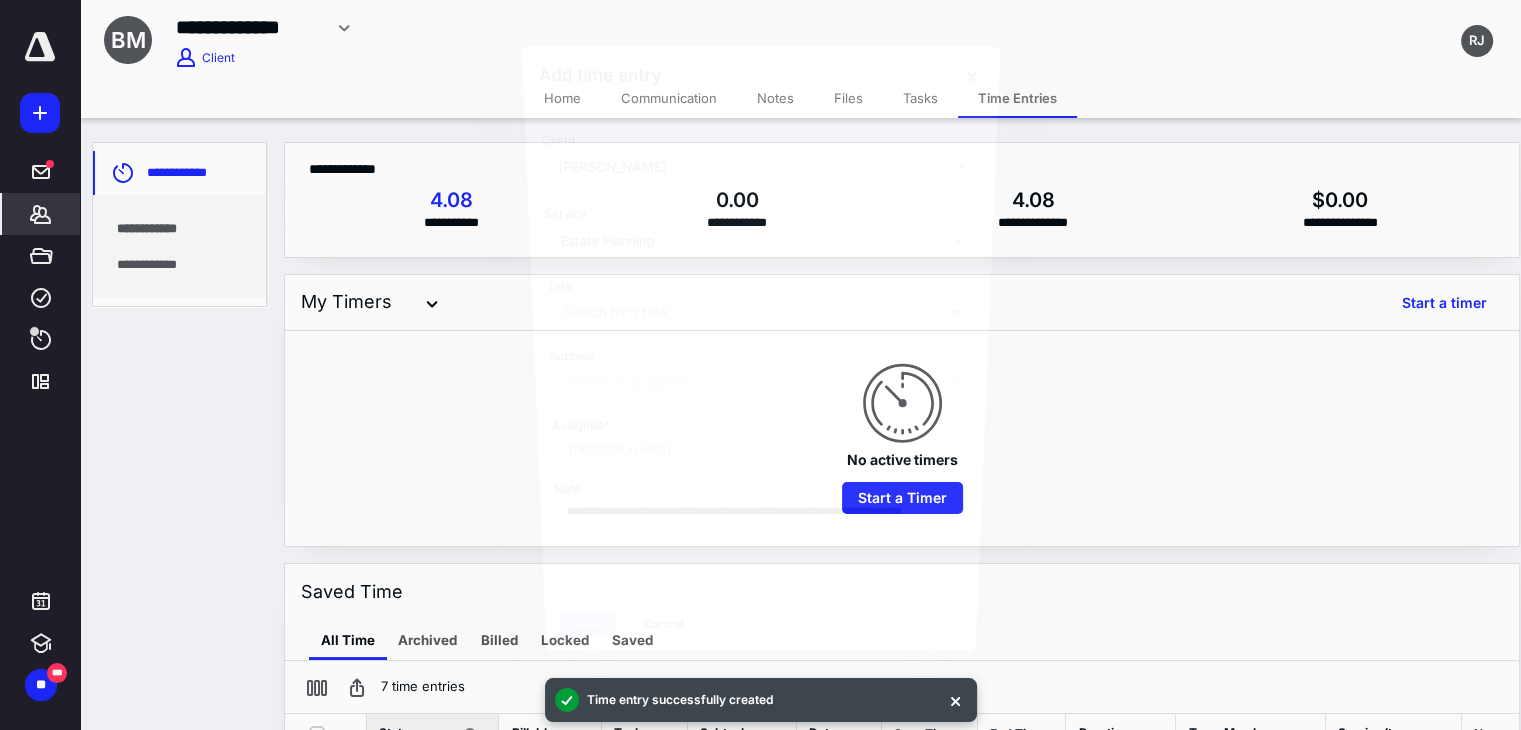 scroll, scrollTop: 0, scrollLeft: 0, axis: both 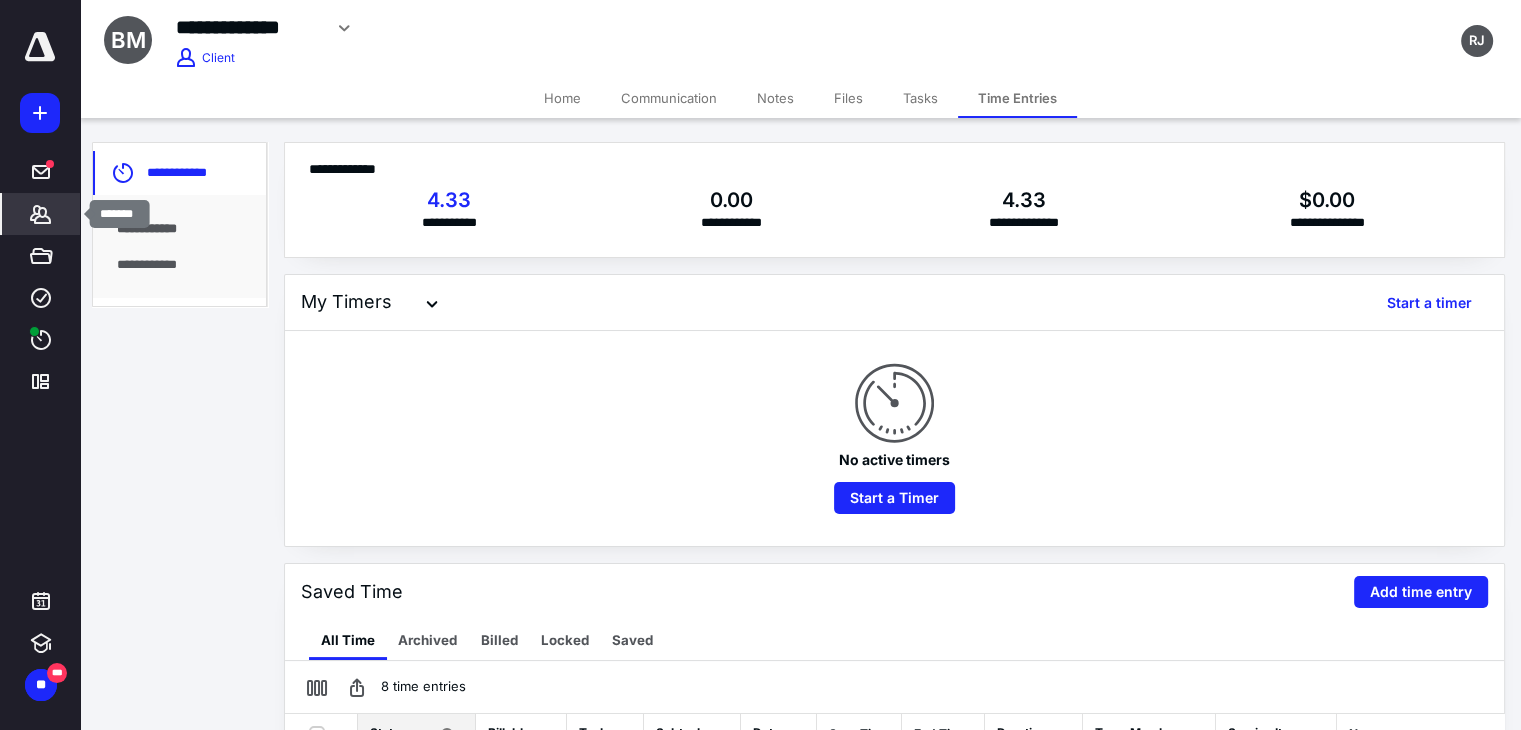 click 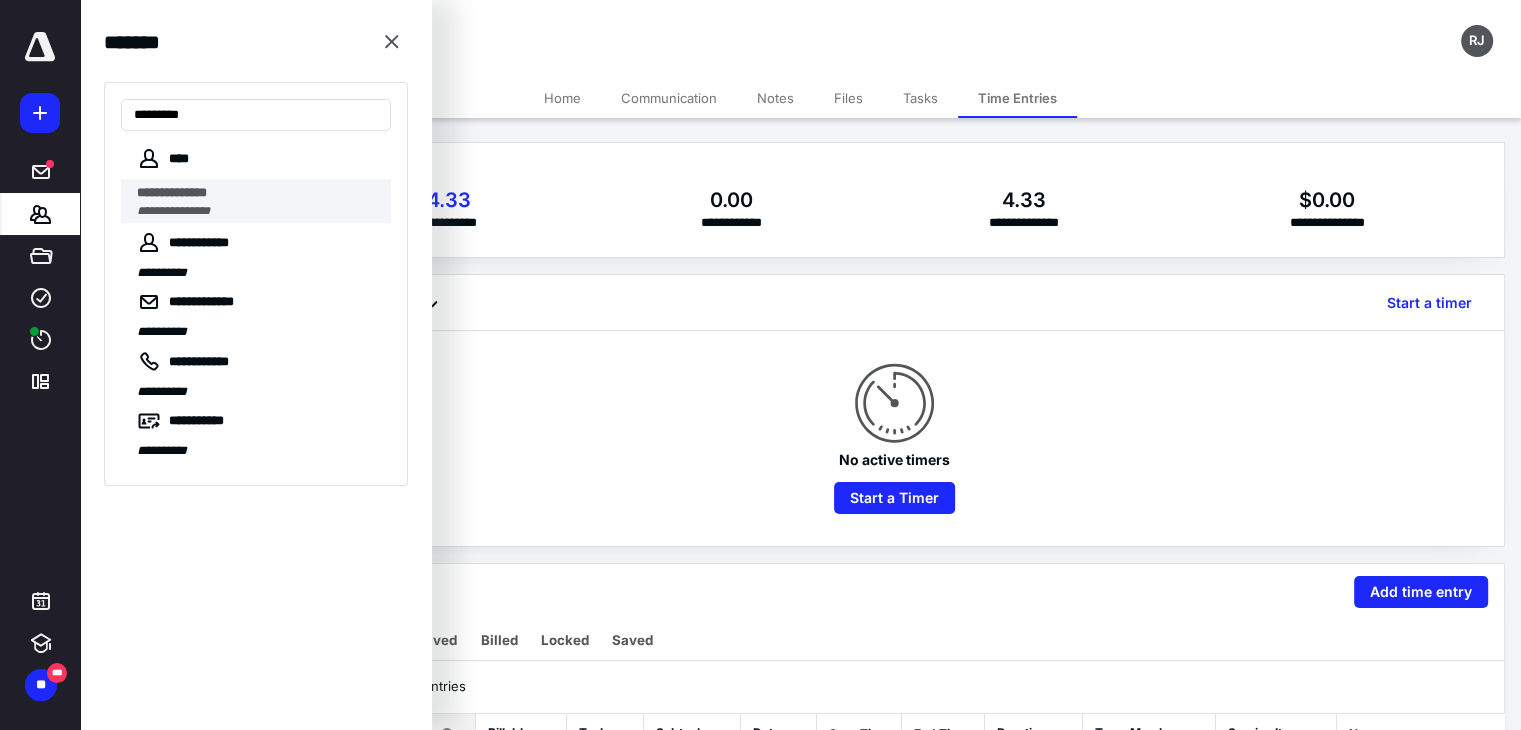 type on "********" 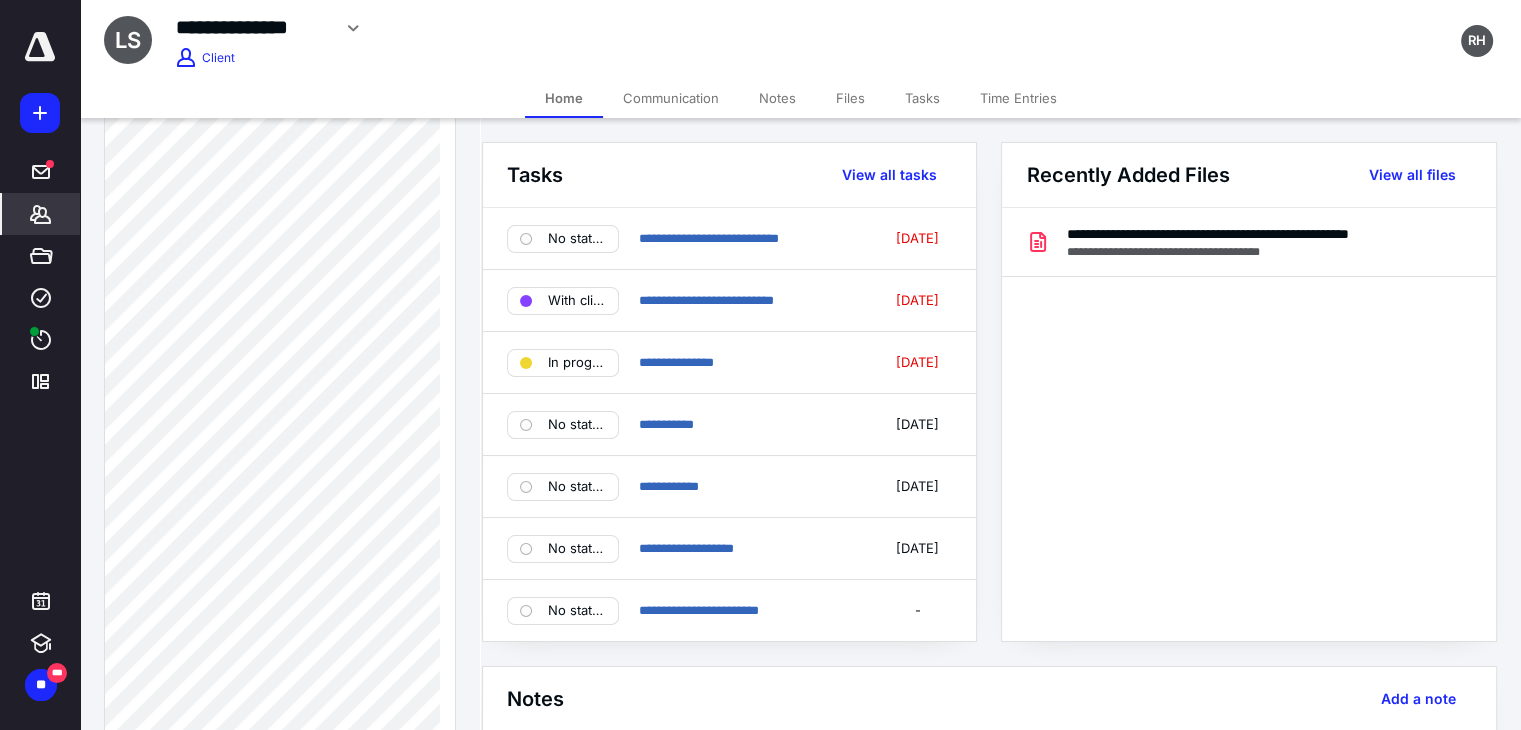 scroll, scrollTop: 1004, scrollLeft: 0, axis: vertical 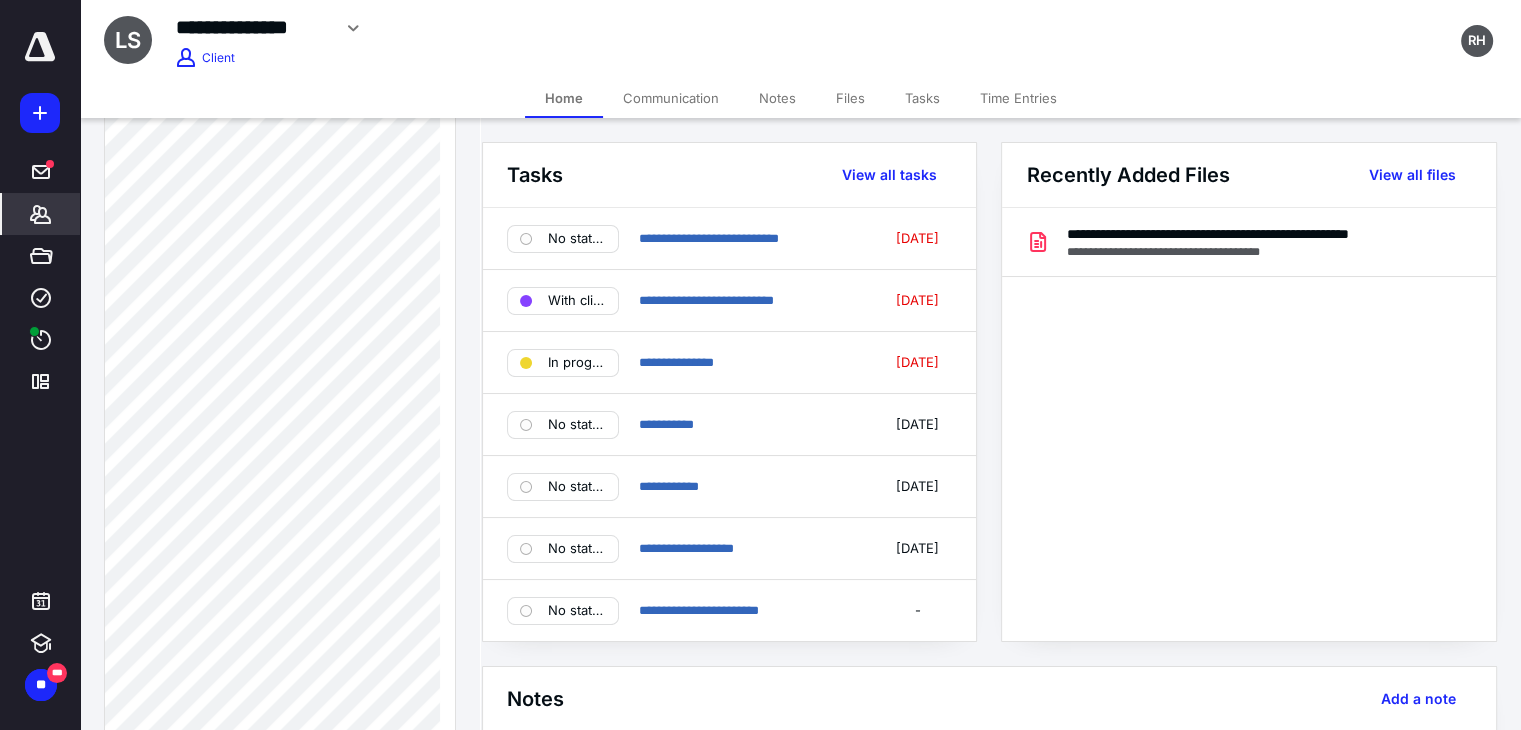 click on "Communication" at bounding box center (671, 98) 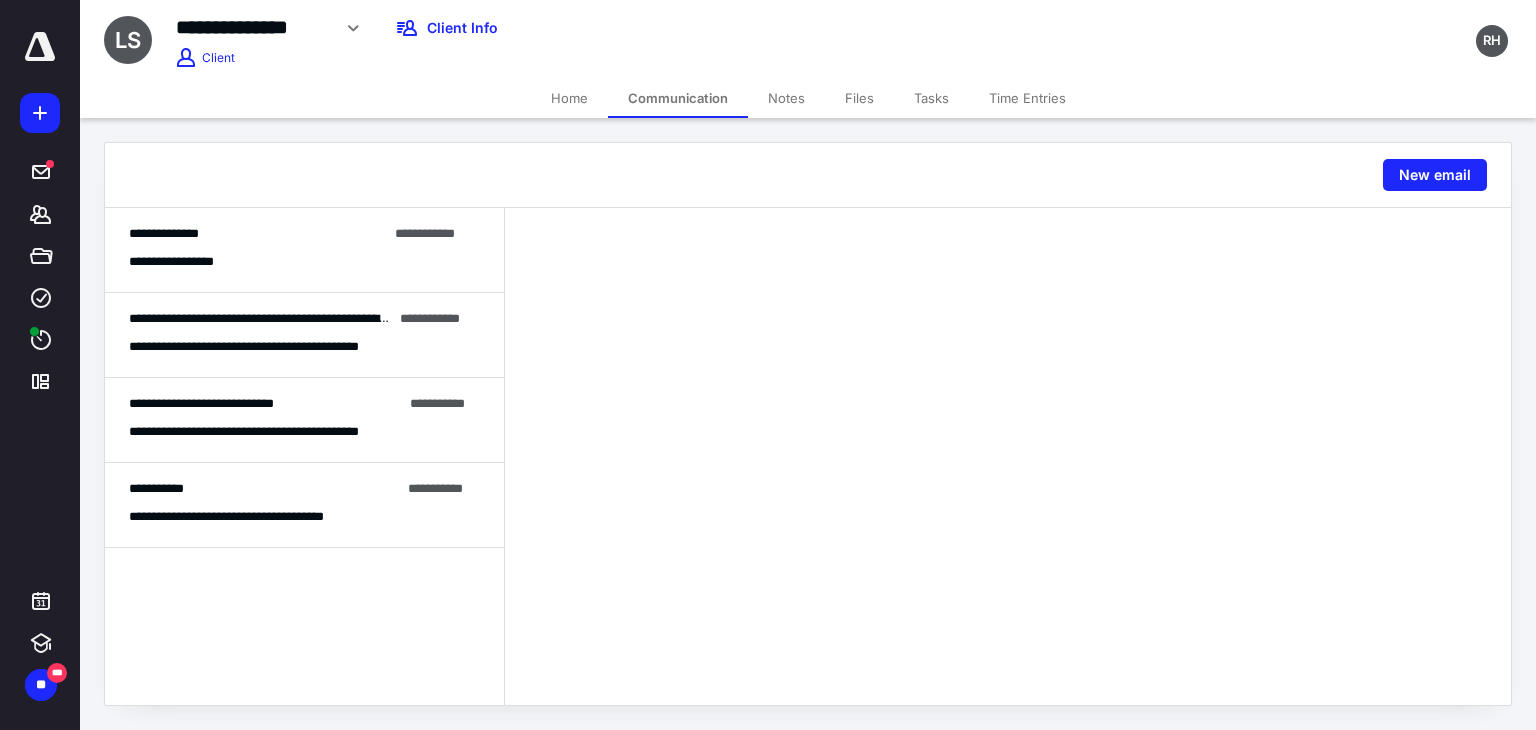 click on "Notes" at bounding box center [786, 98] 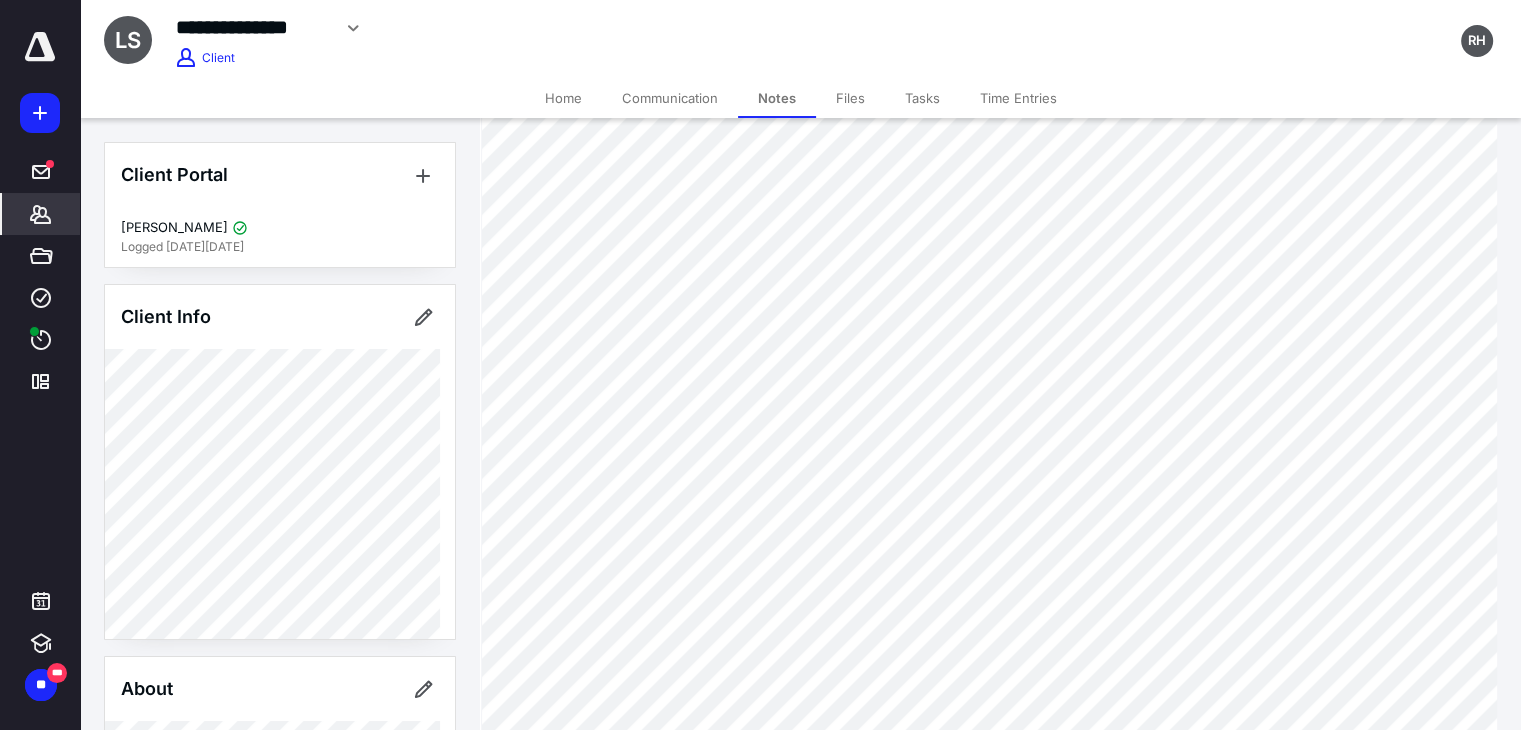 scroll, scrollTop: 436, scrollLeft: 0, axis: vertical 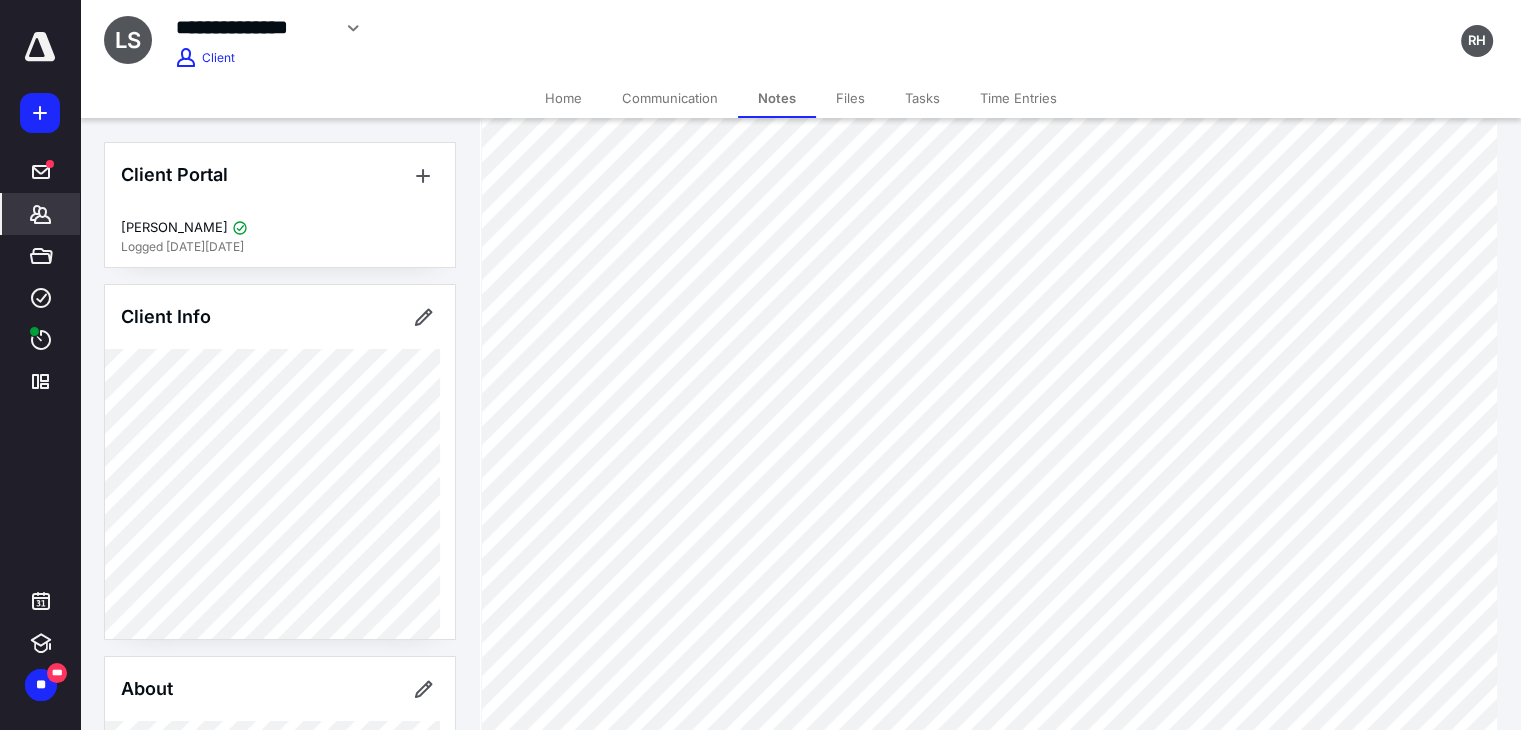 click on "Files" at bounding box center [850, 98] 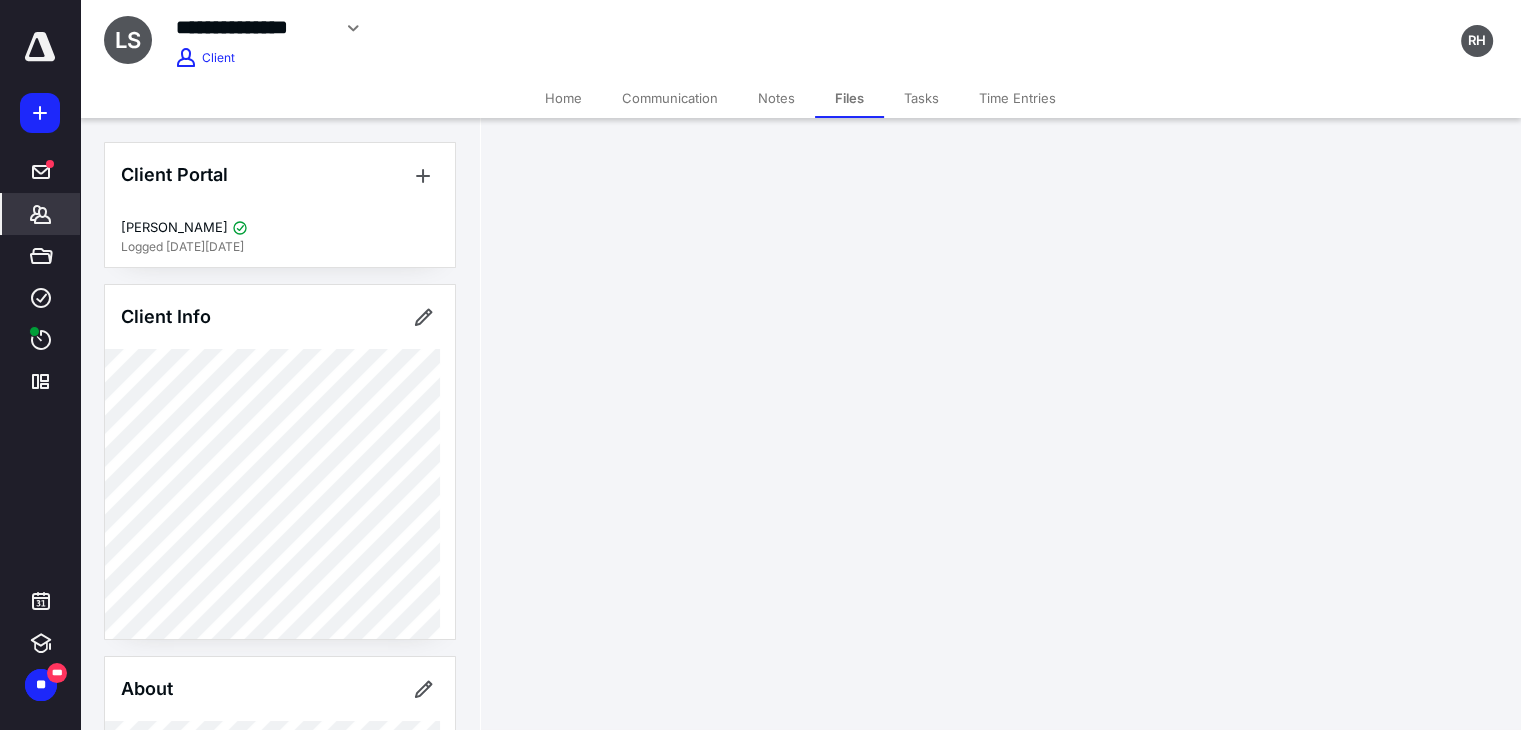 scroll, scrollTop: 0, scrollLeft: 0, axis: both 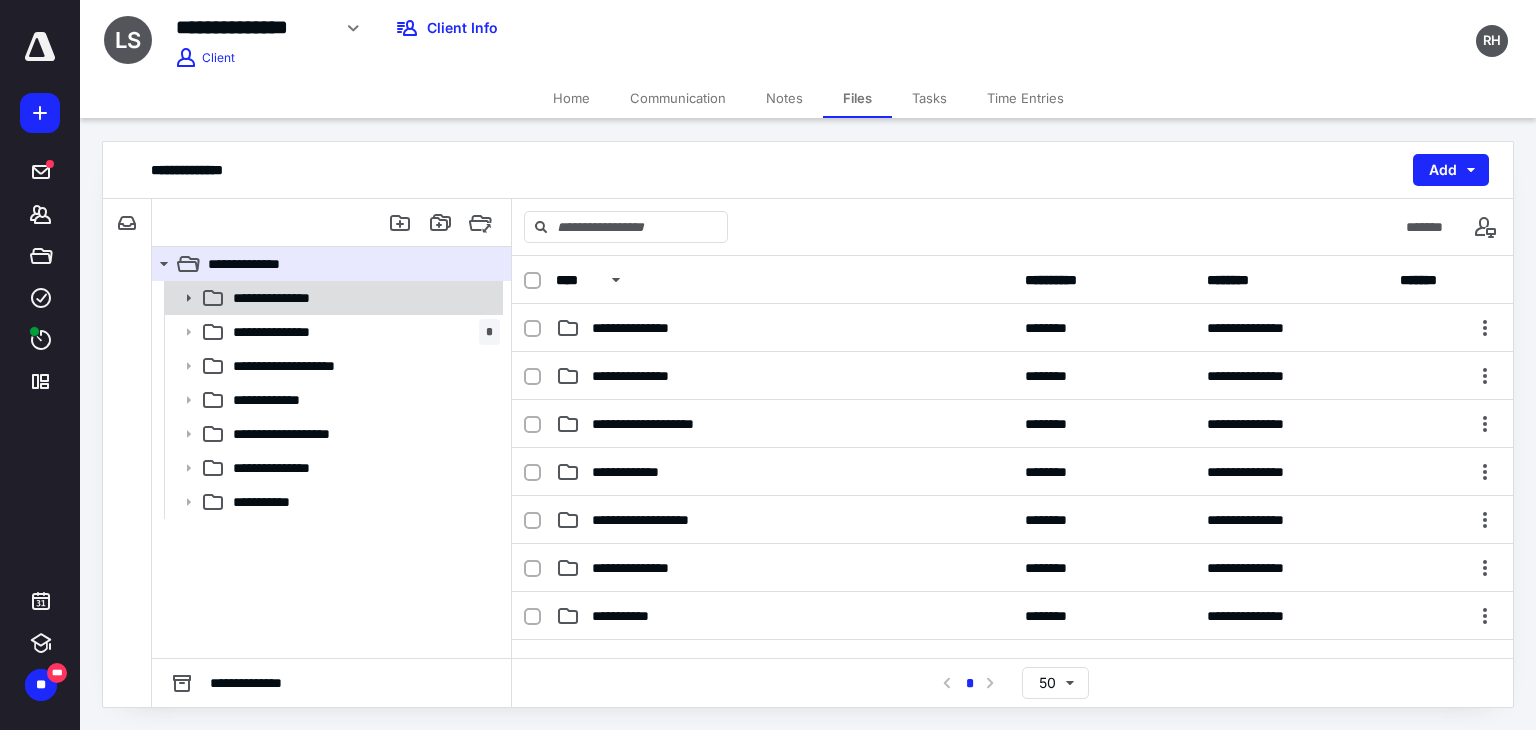 click on "**********" at bounding box center (362, 298) 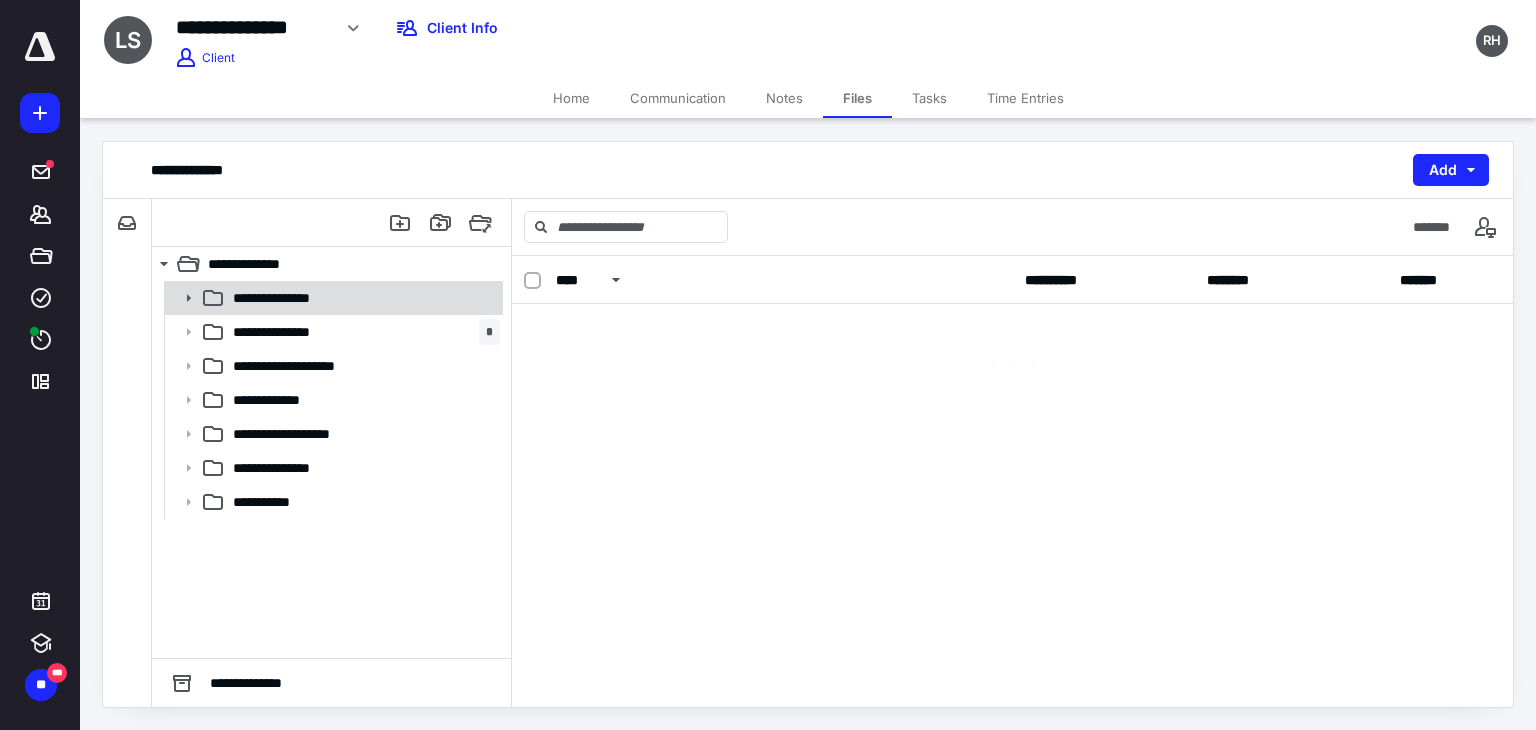 click on "**********" at bounding box center [362, 298] 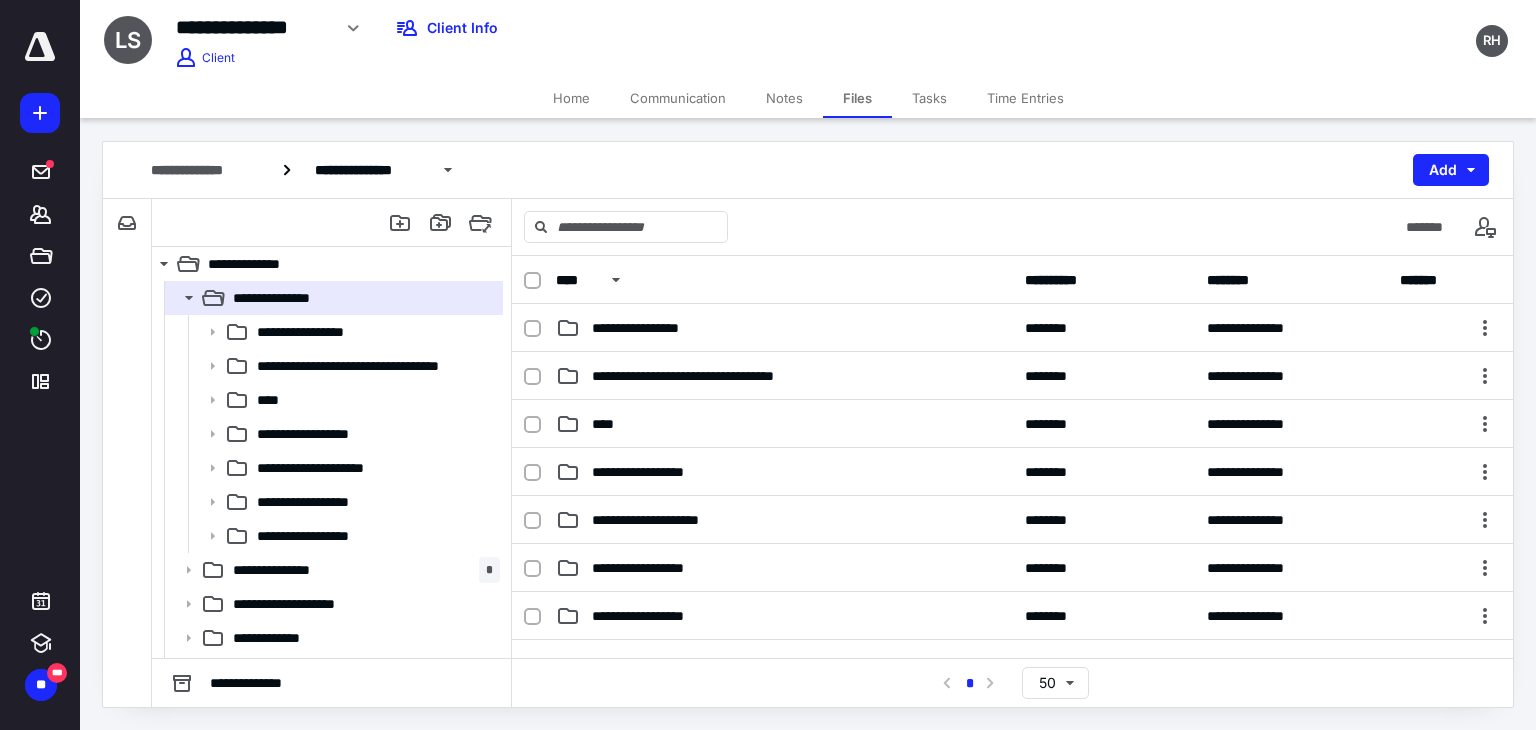 click on "Tasks" at bounding box center [929, 98] 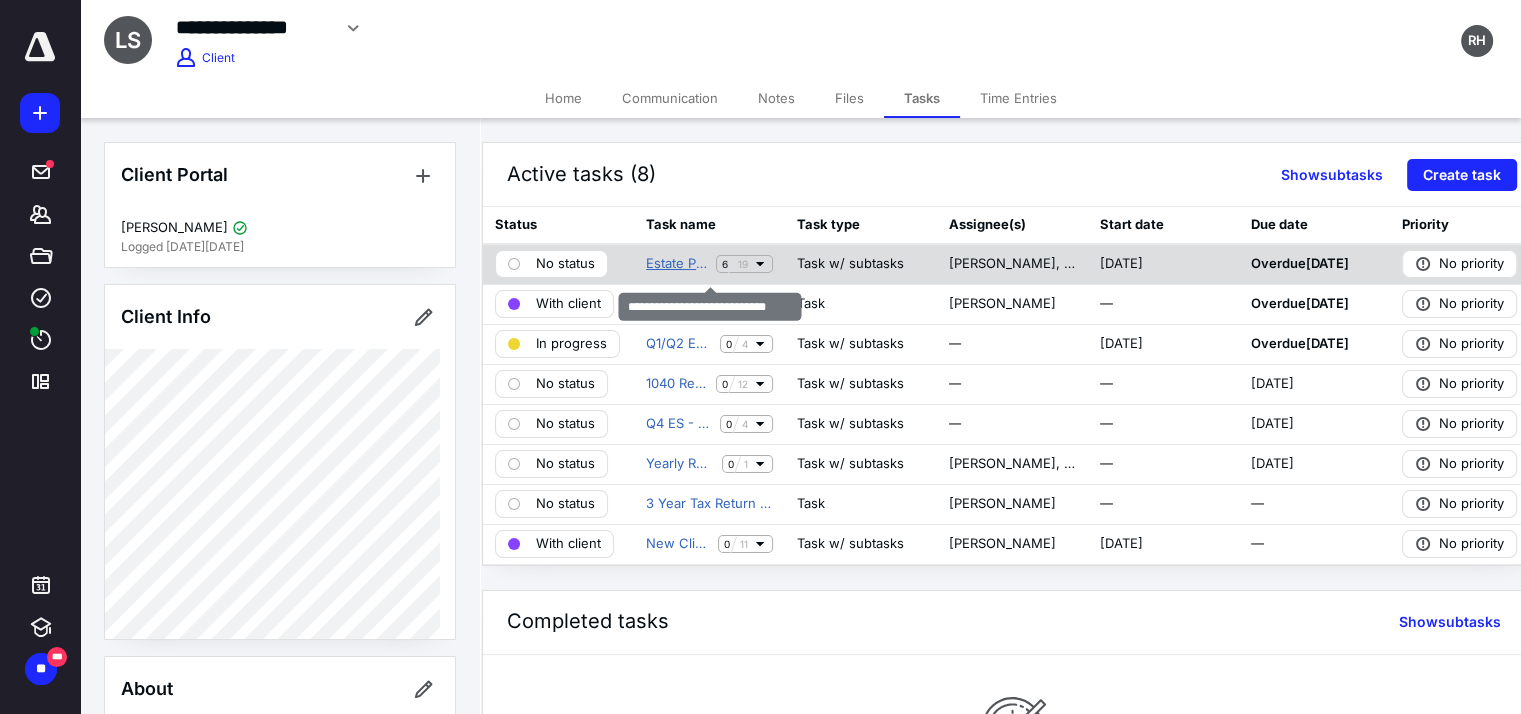 click on "Estate Planning - New Client" at bounding box center [677, 264] 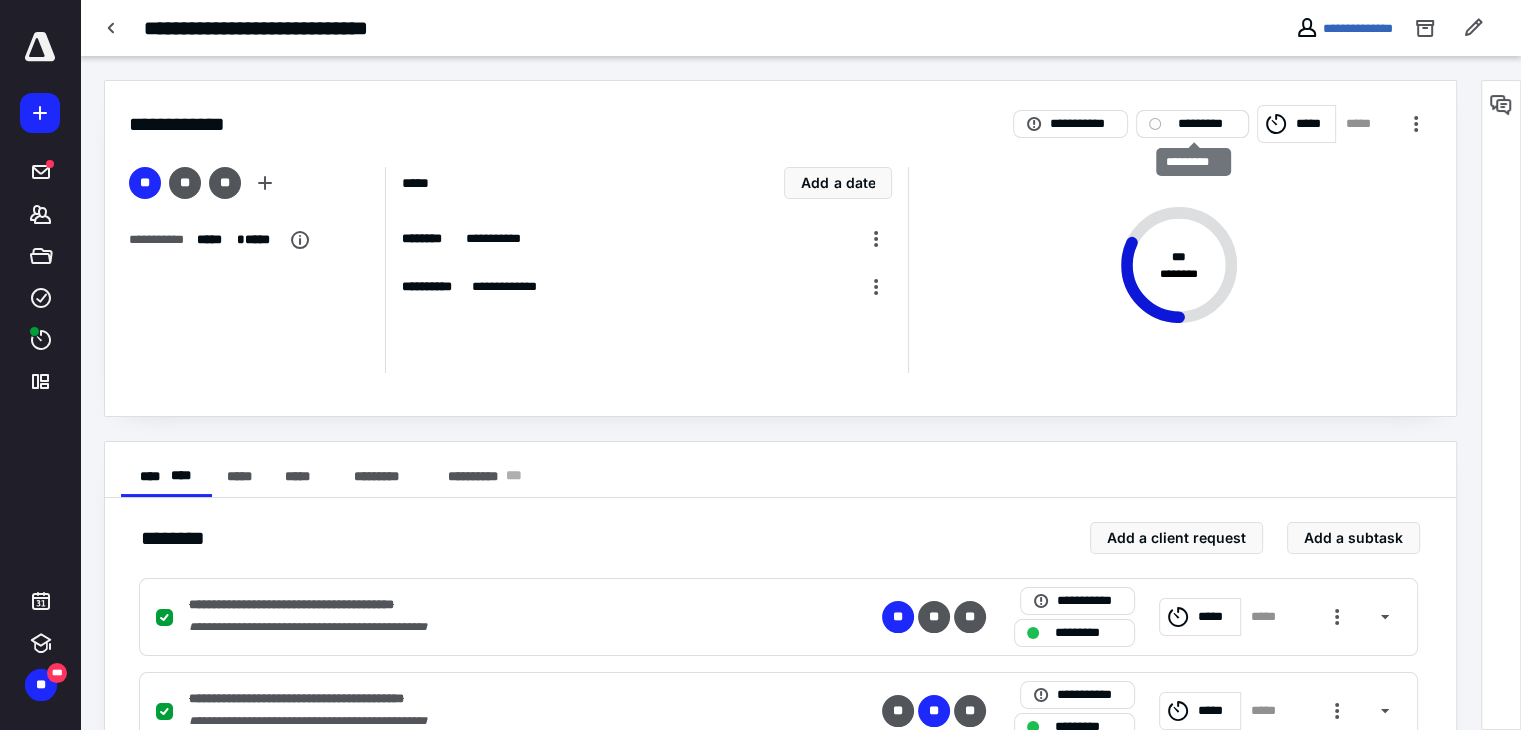 click on "*********" at bounding box center [1206, 124] 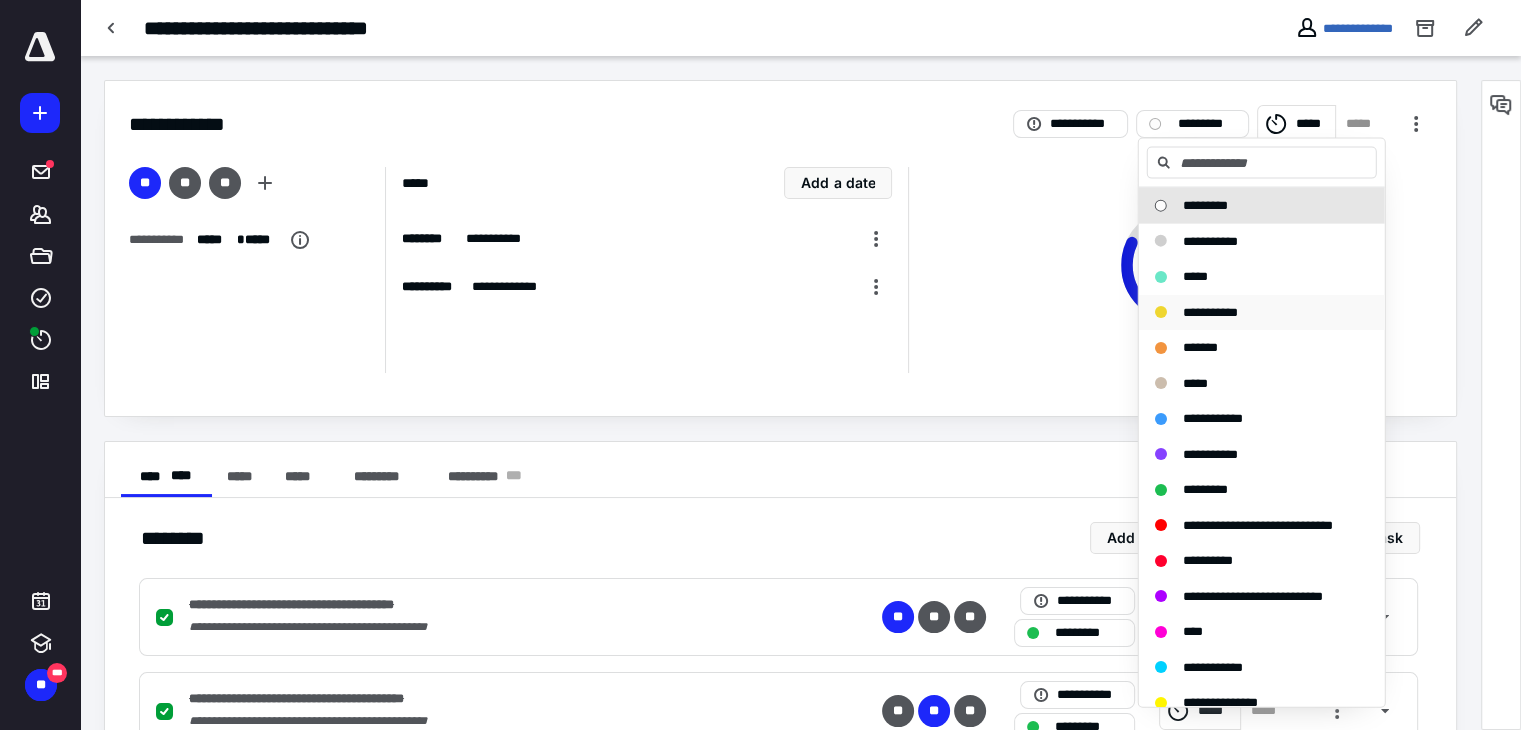 click on "**********" at bounding box center [1210, 311] 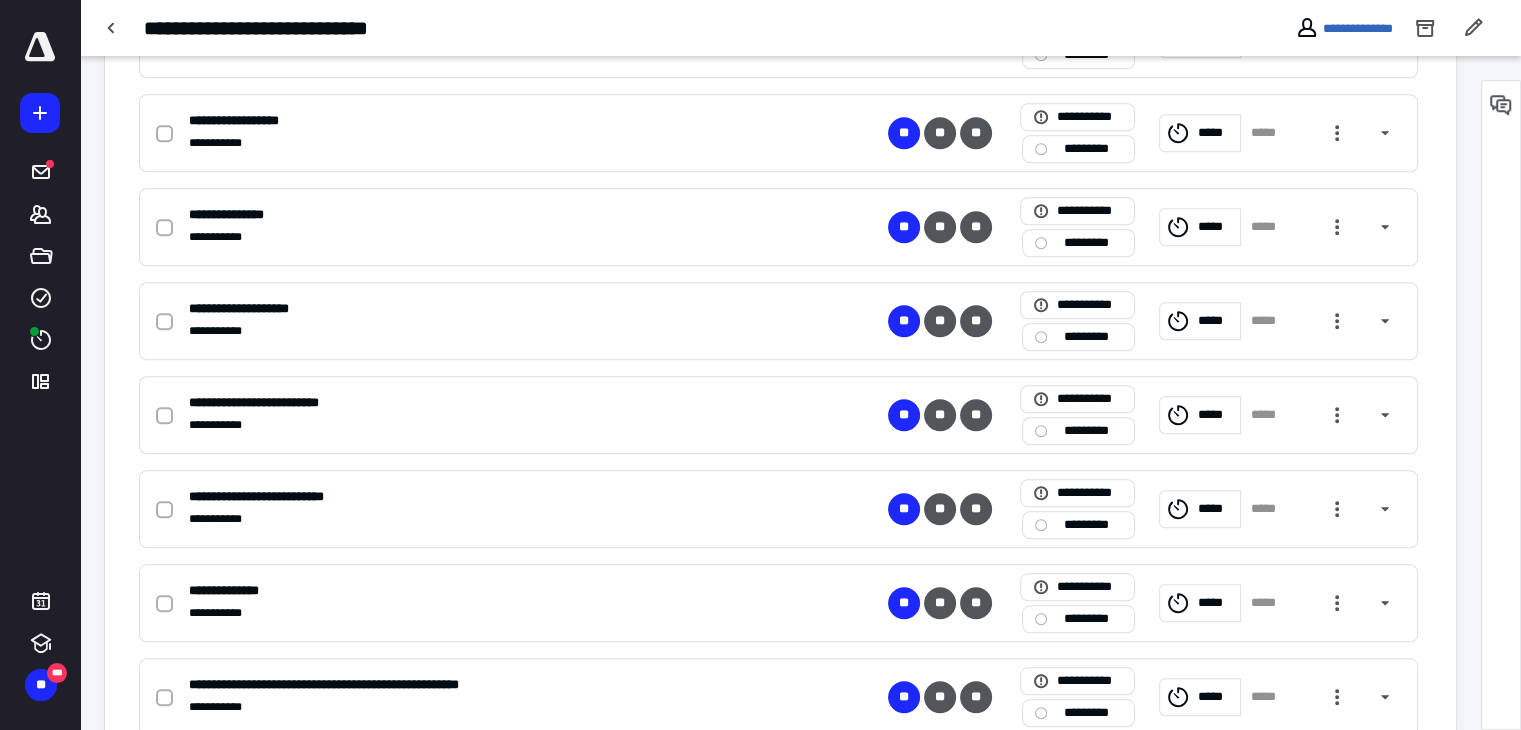 scroll, scrollTop: 1667, scrollLeft: 0, axis: vertical 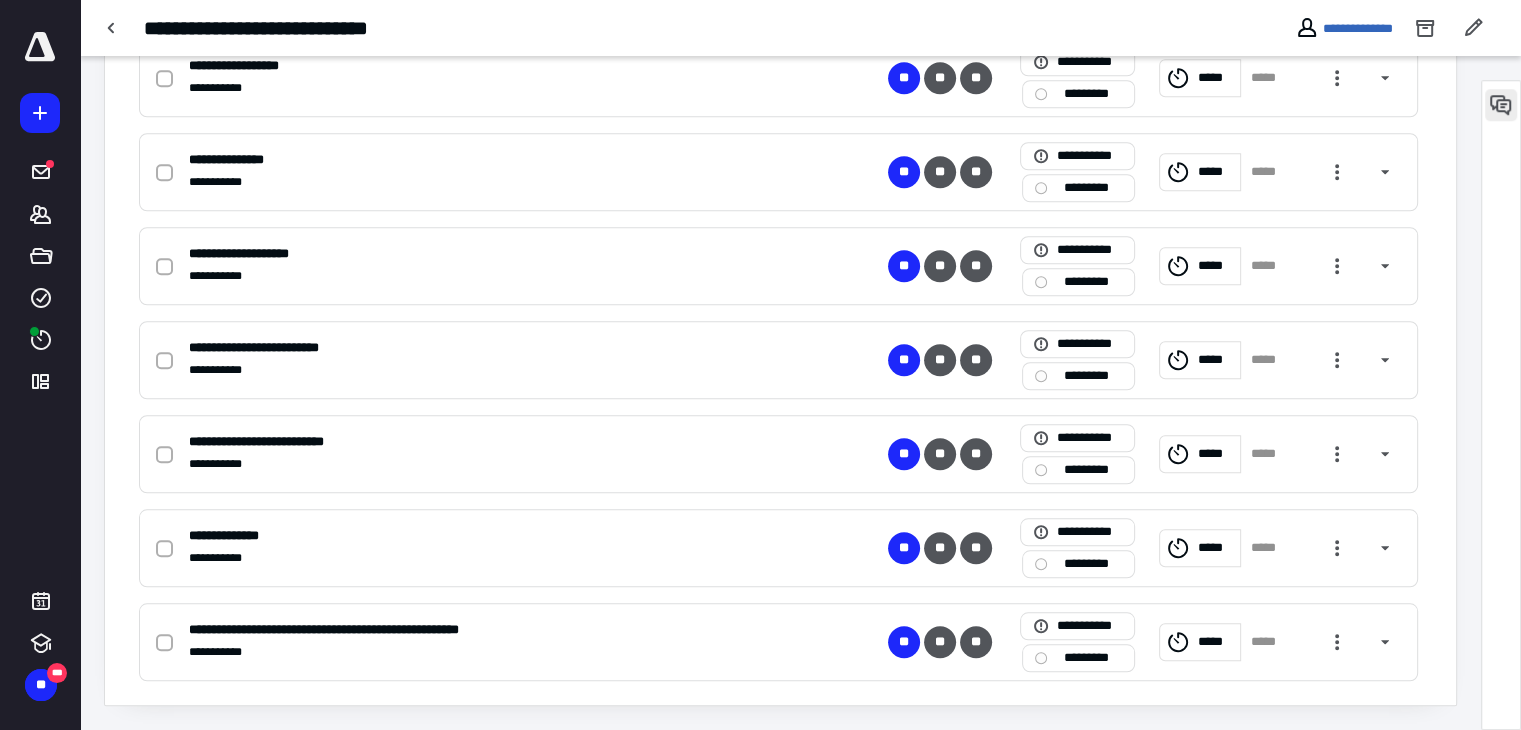 click at bounding box center [1501, 105] 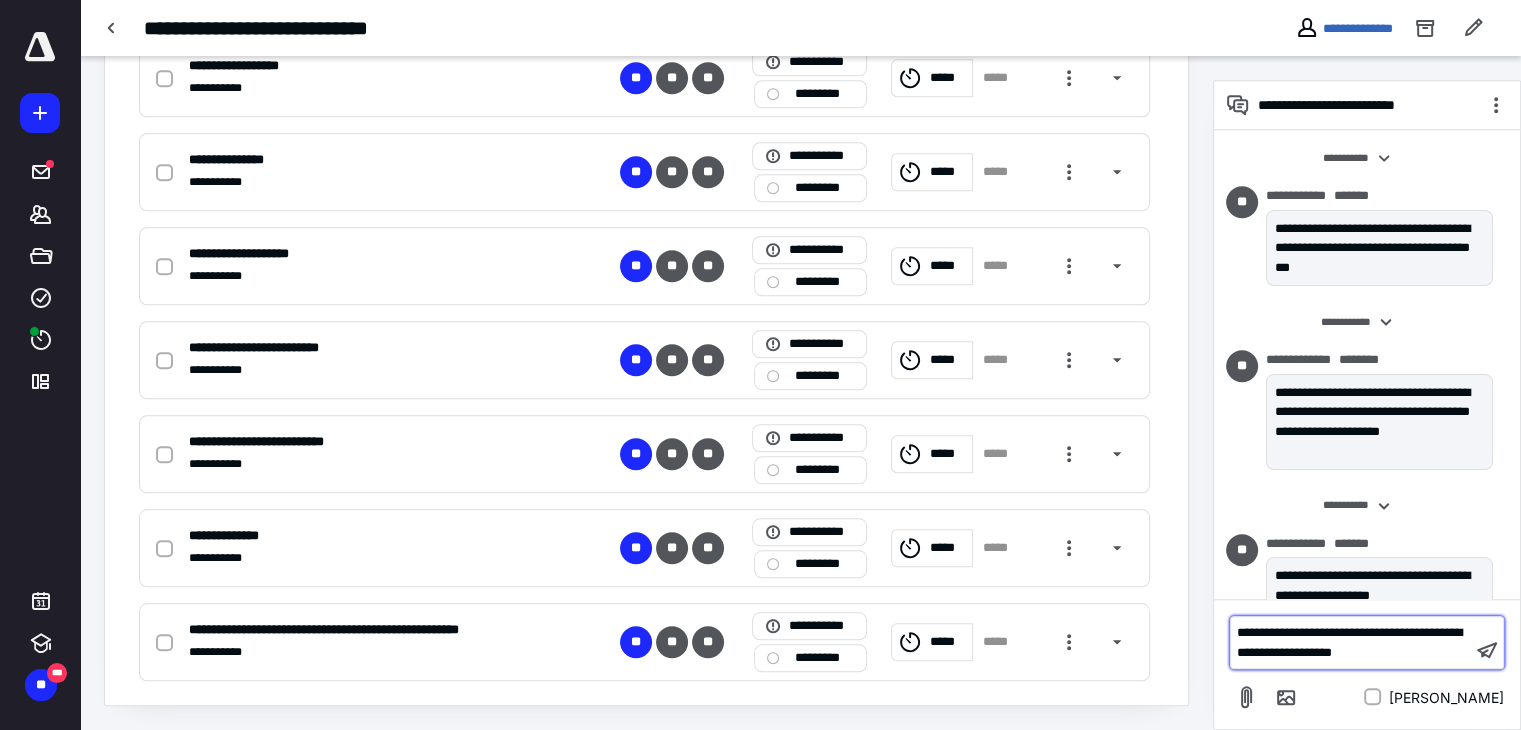 click on "**********" at bounding box center [1351, 642] 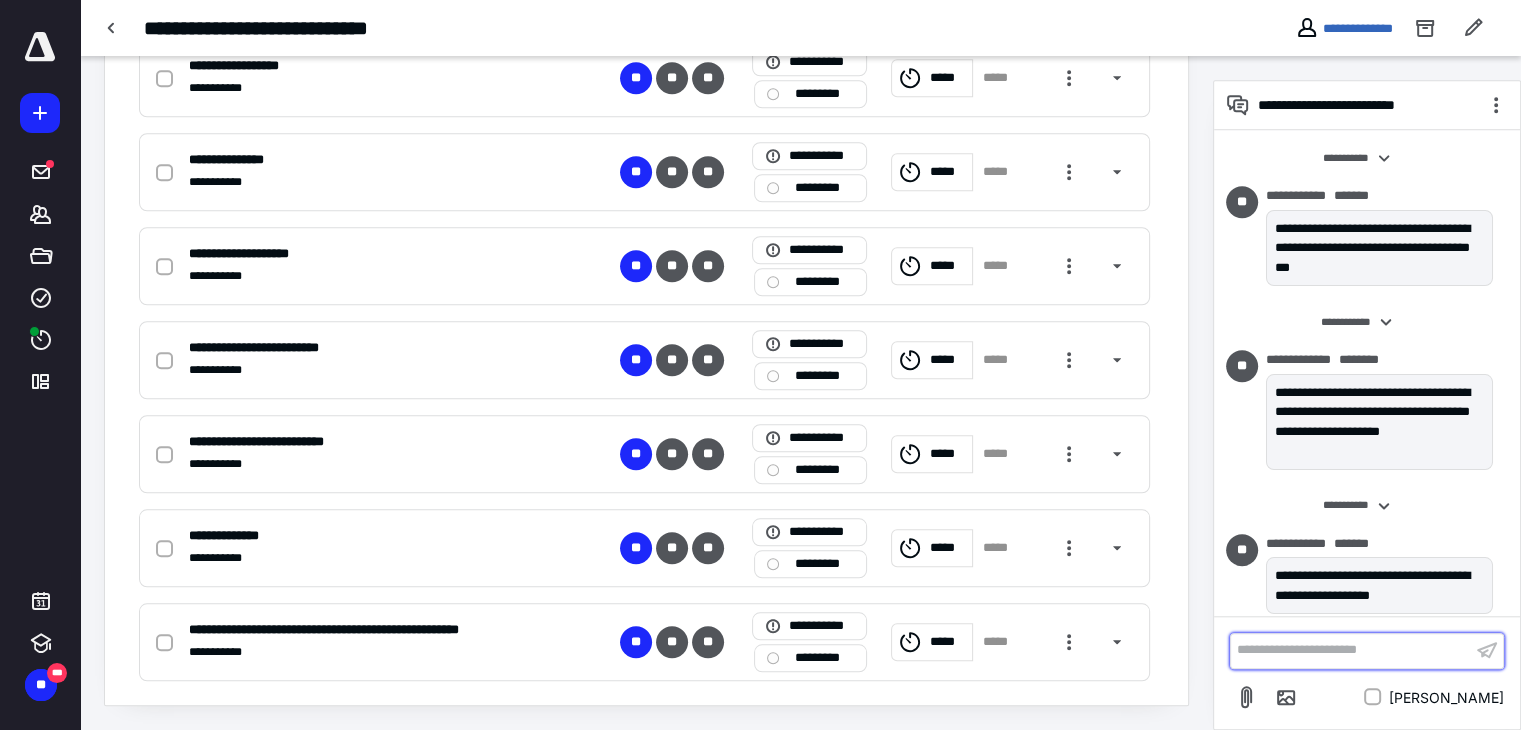 scroll, scrollTop: 160, scrollLeft: 0, axis: vertical 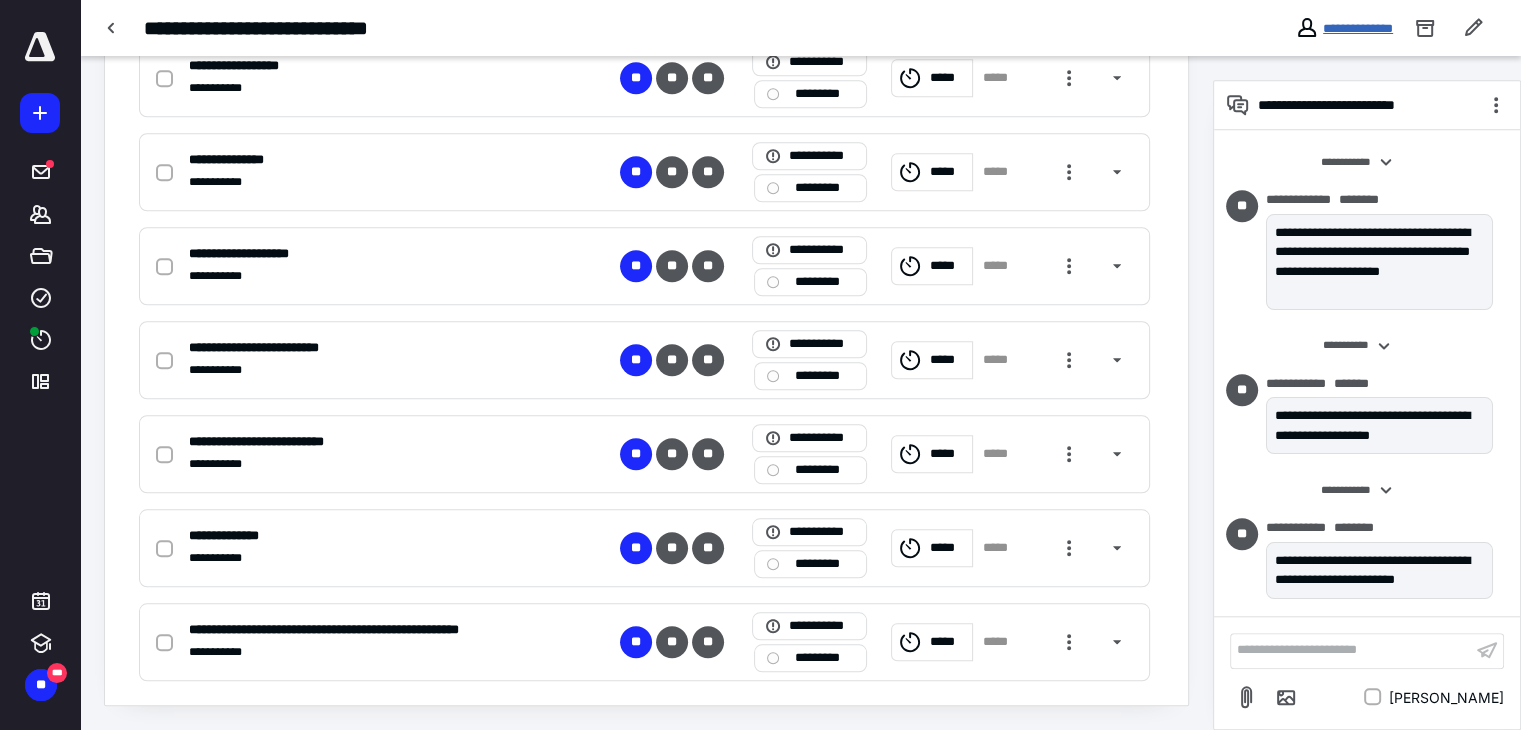 click on "**********" at bounding box center (1358, 28) 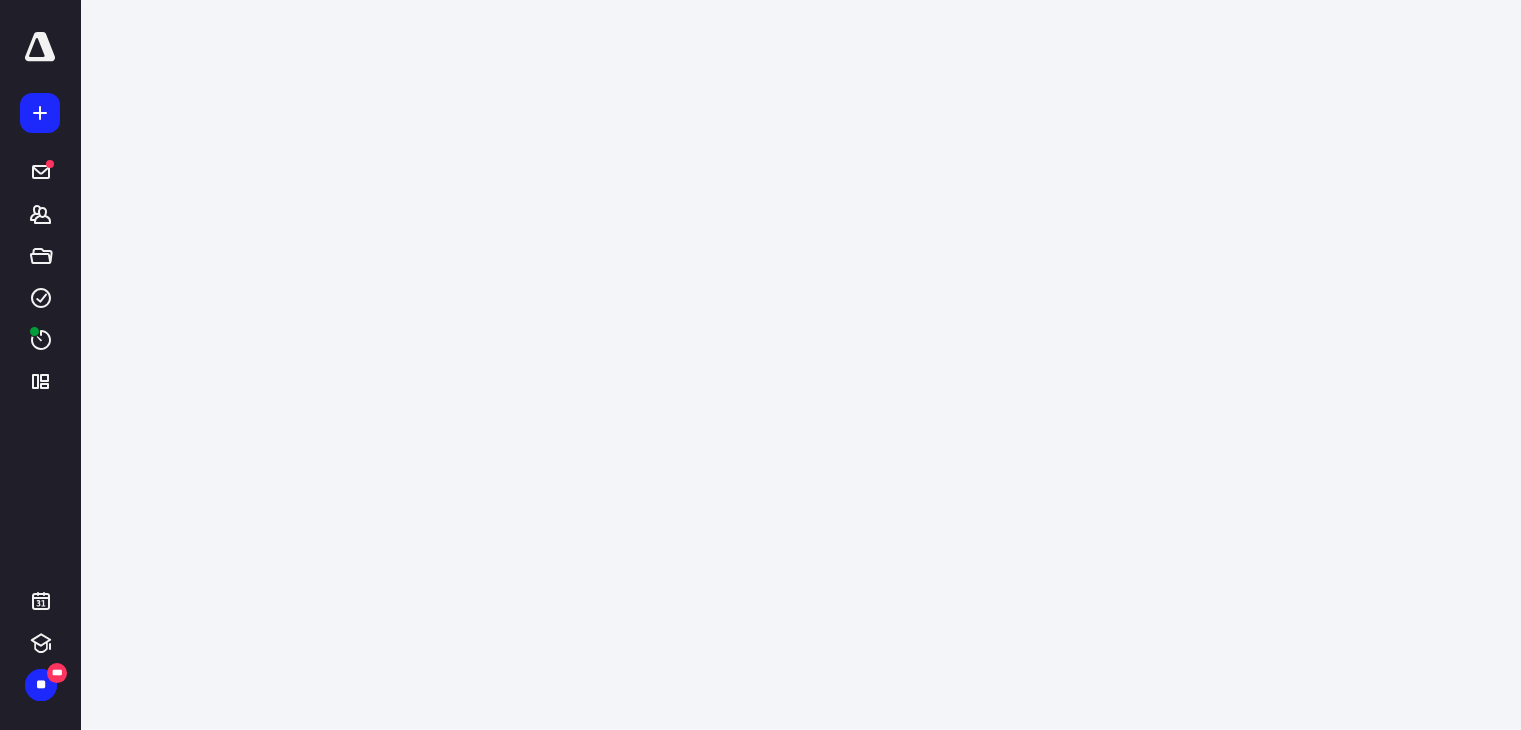 scroll, scrollTop: 0, scrollLeft: 0, axis: both 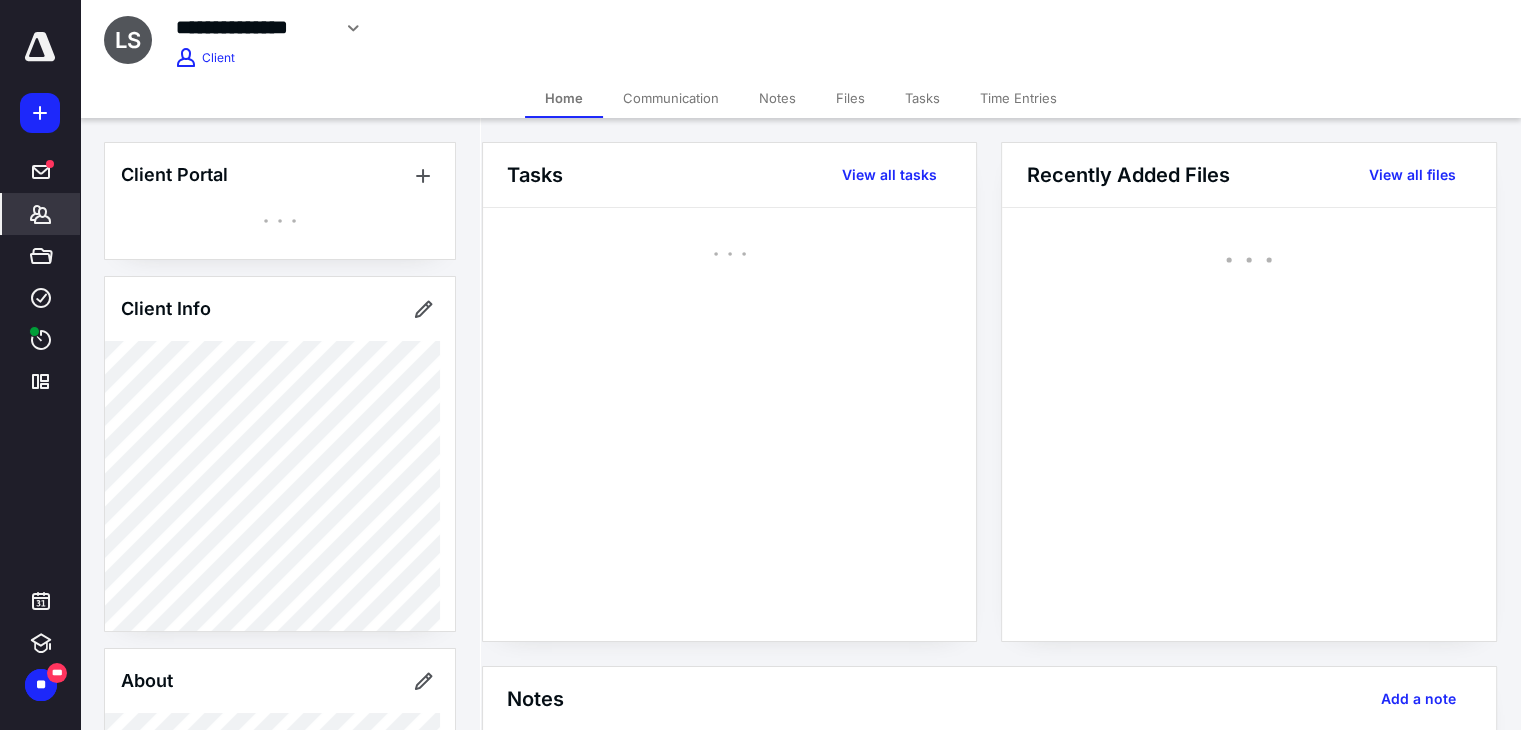 click on "Time Entries" at bounding box center (1018, 98) 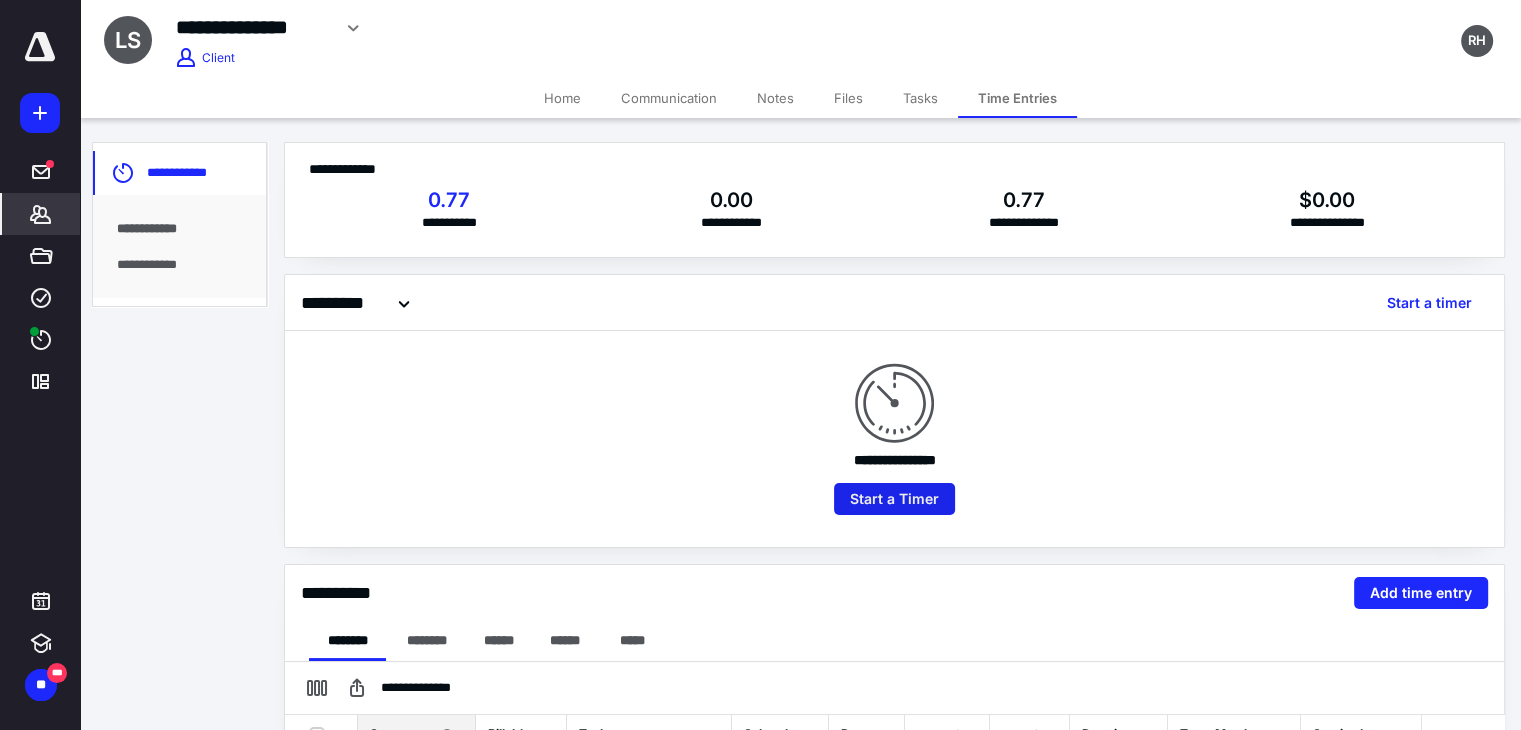 click on "Start a Timer" at bounding box center (894, 499) 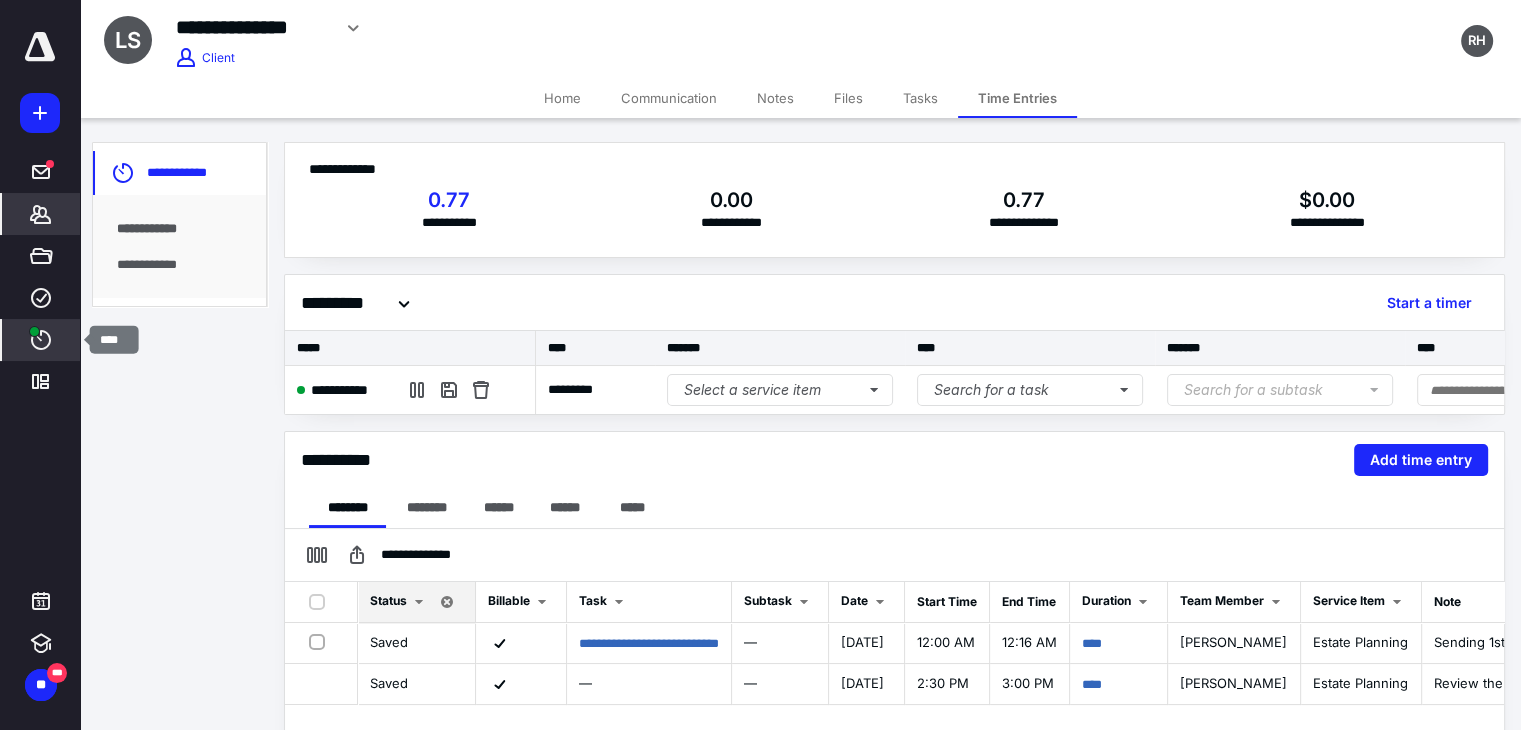 click at bounding box center (34, 331) 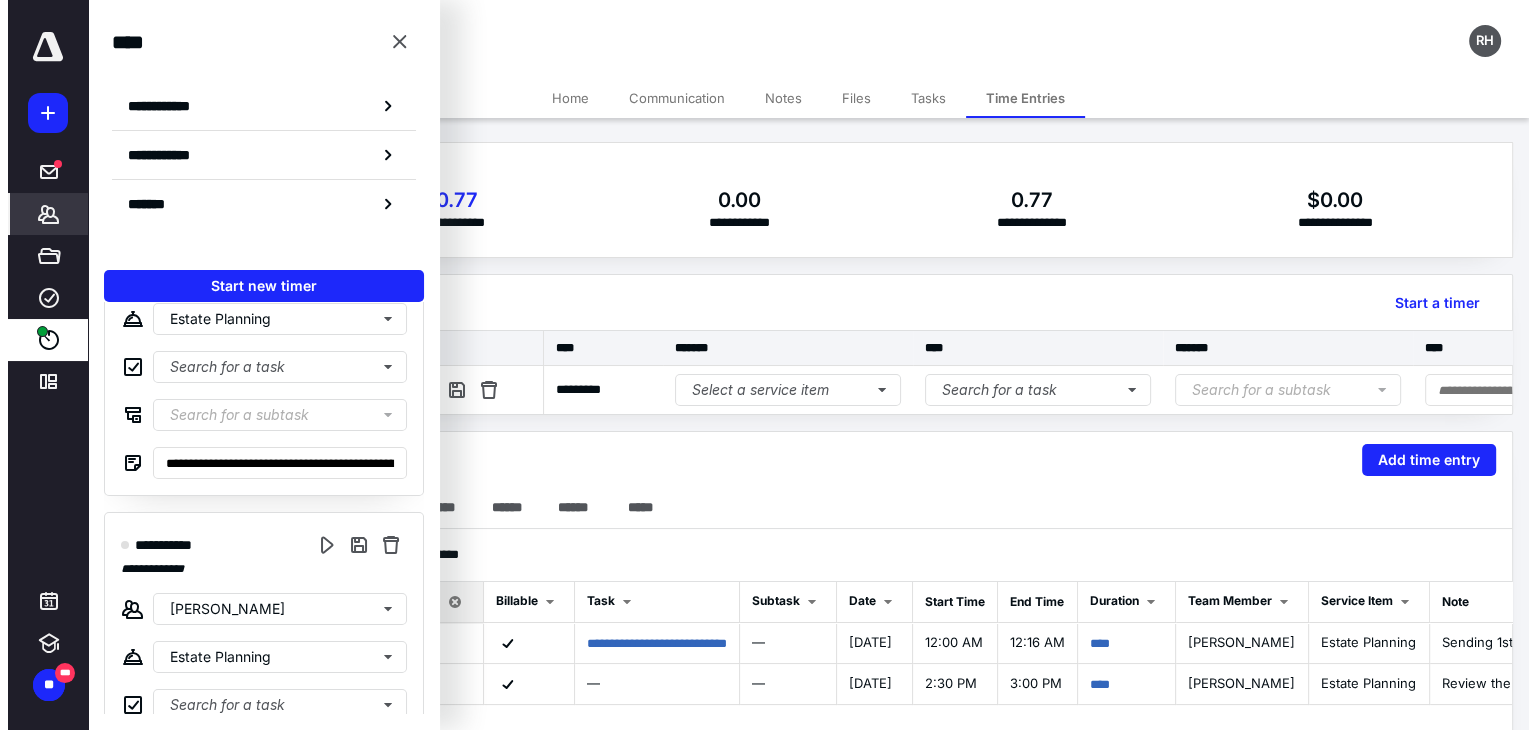 scroll, scrollTop: 600, scrollLeft: 0, axis: vertical 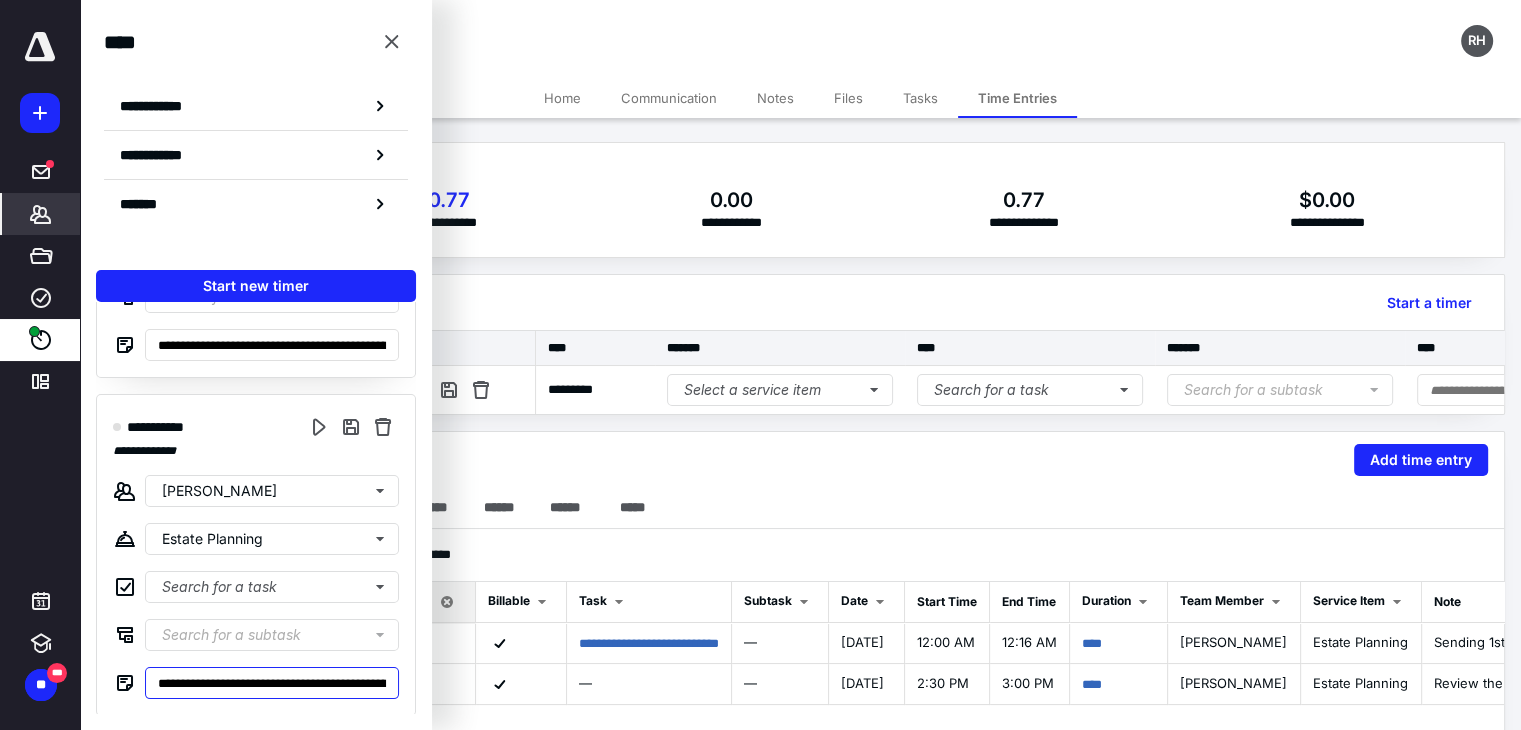 click on "**********" at bounding box center (272, 683) 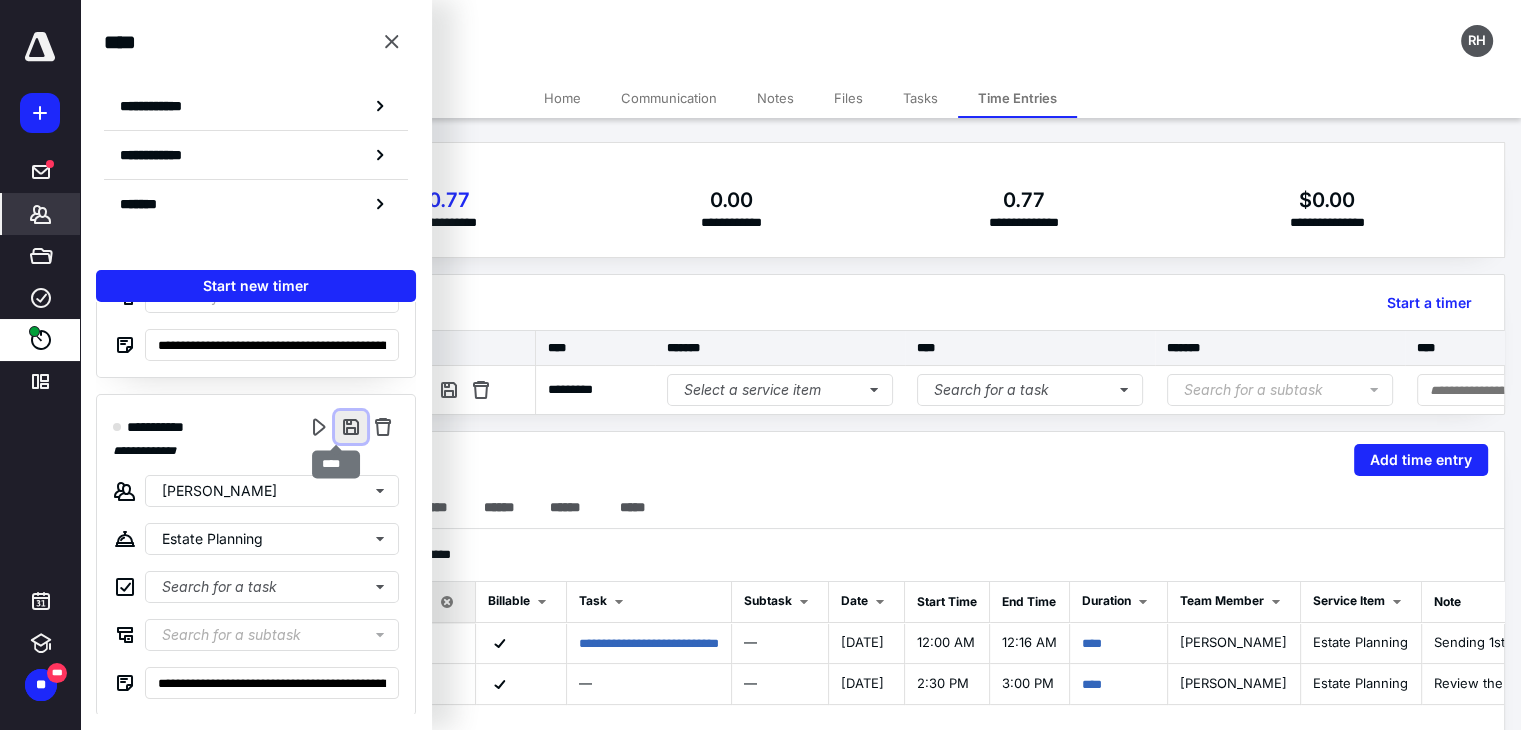 click at bounding box center (351, 427) 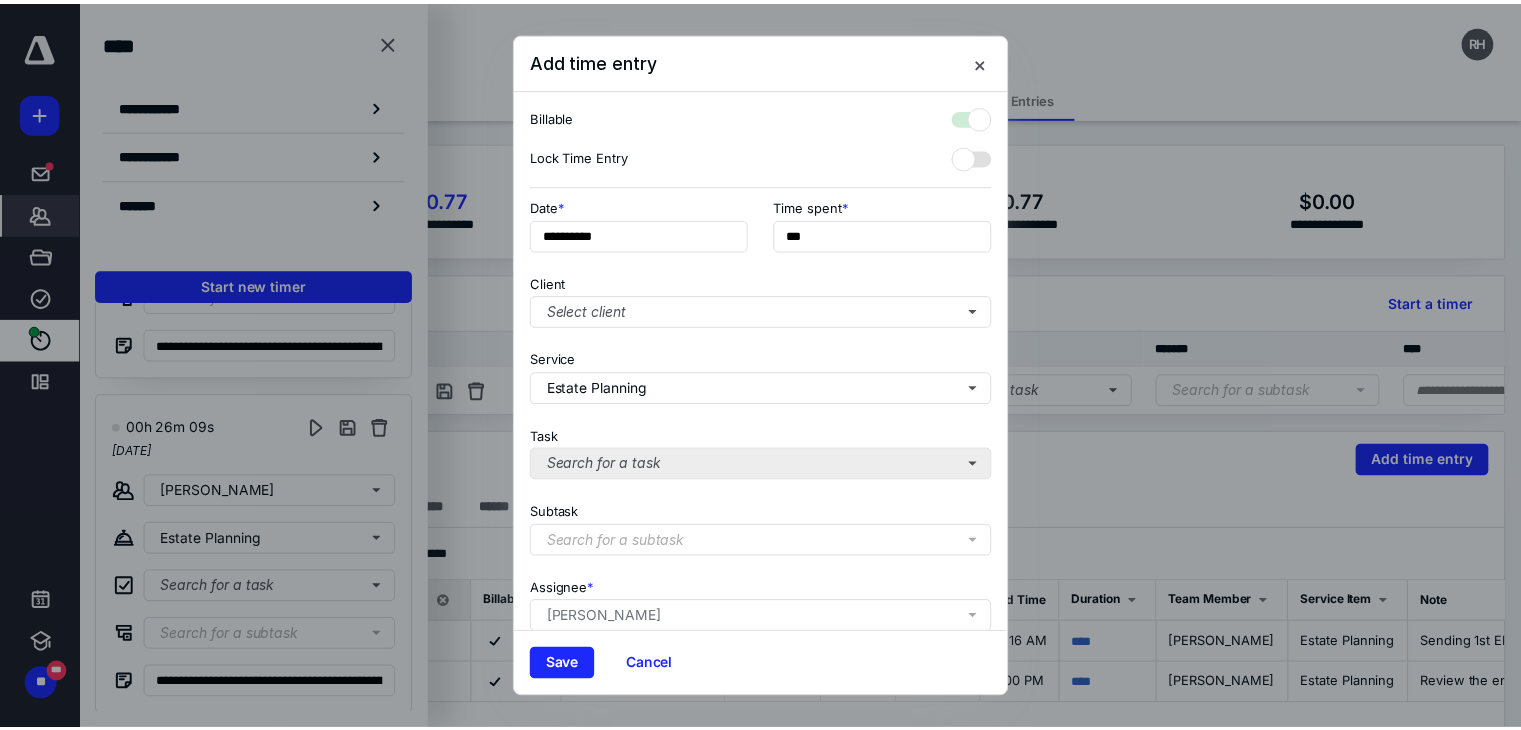 scroll, scrollTop: 171, scrollLeft: 0, axis: vertical 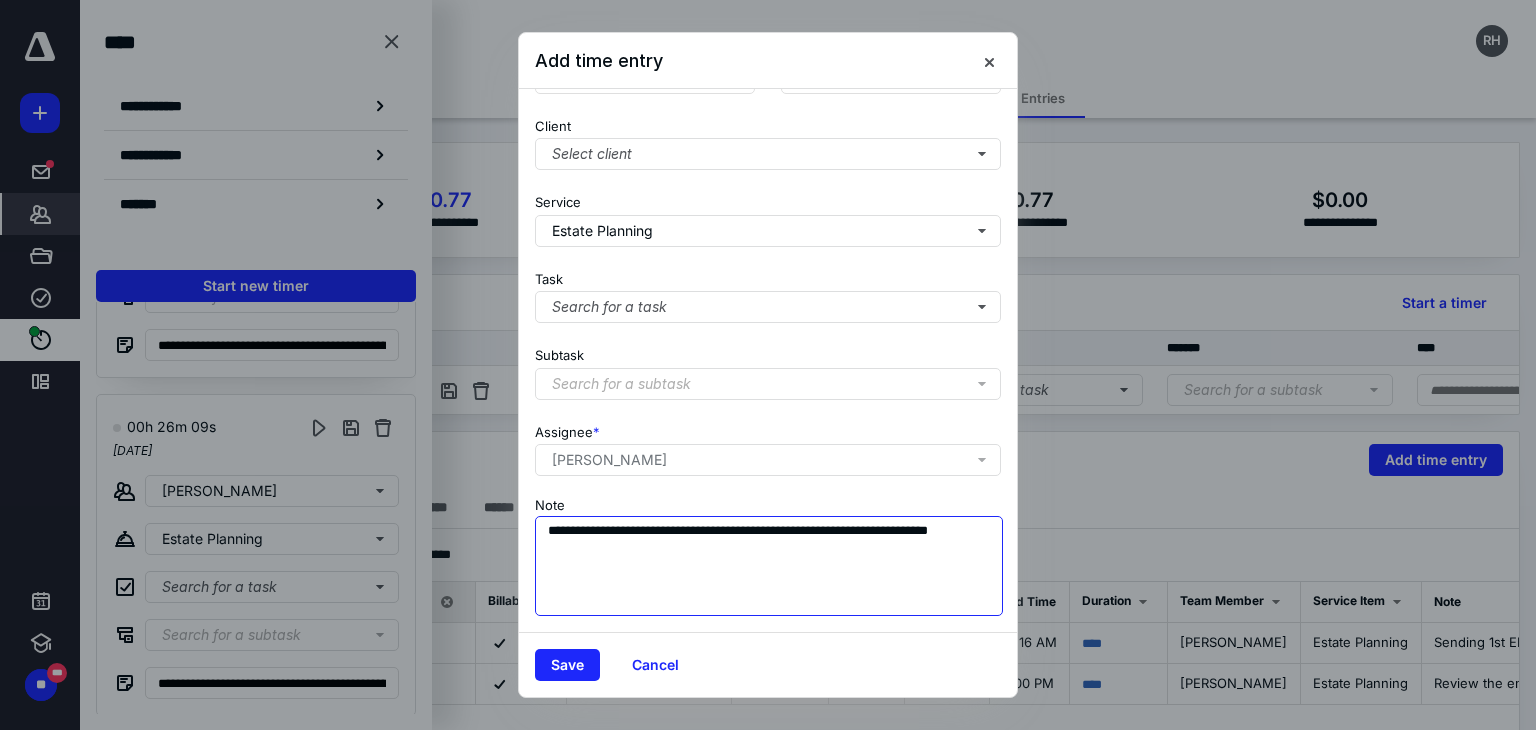 click on "**********" at bounding box center (769, 566) 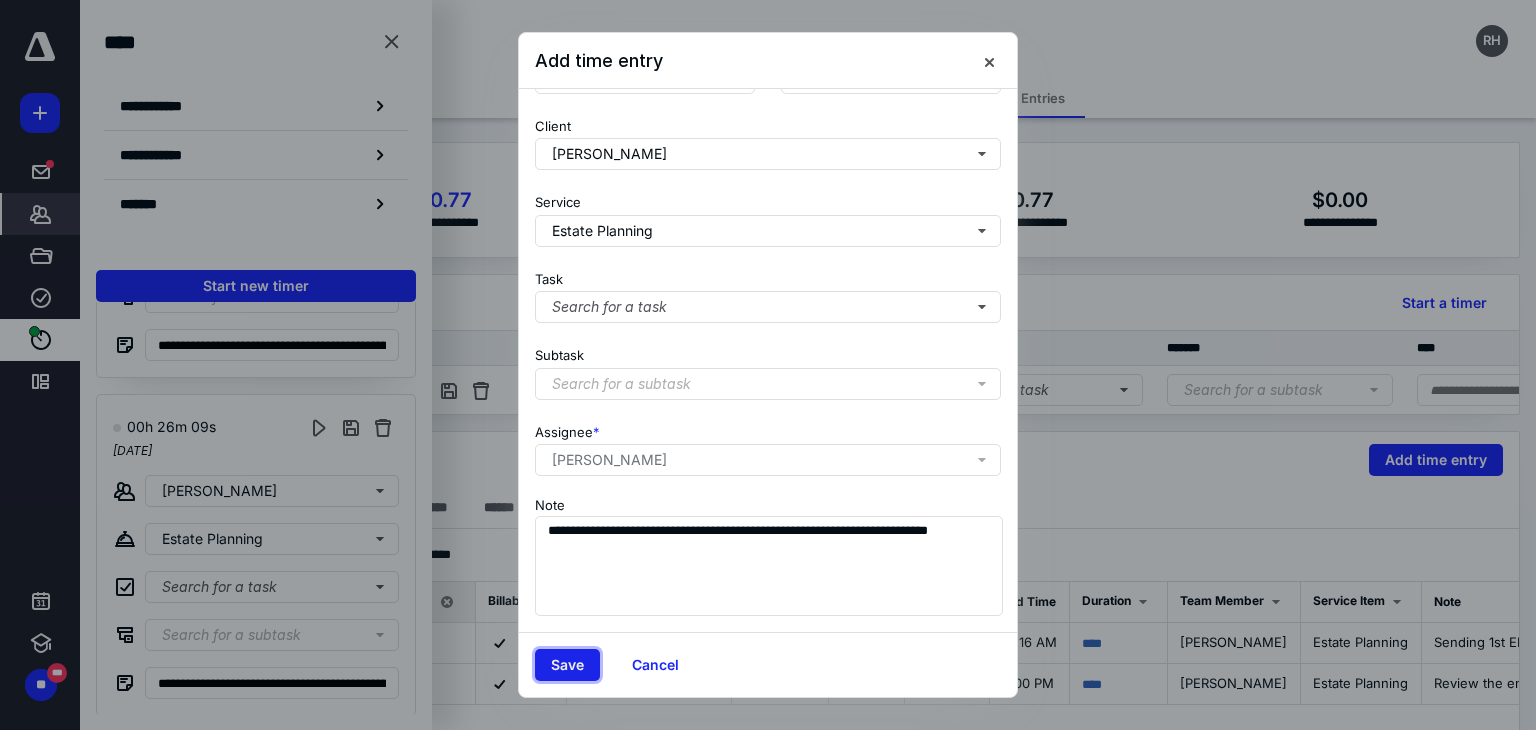 click on "Save" at bounding box center (567, 665) 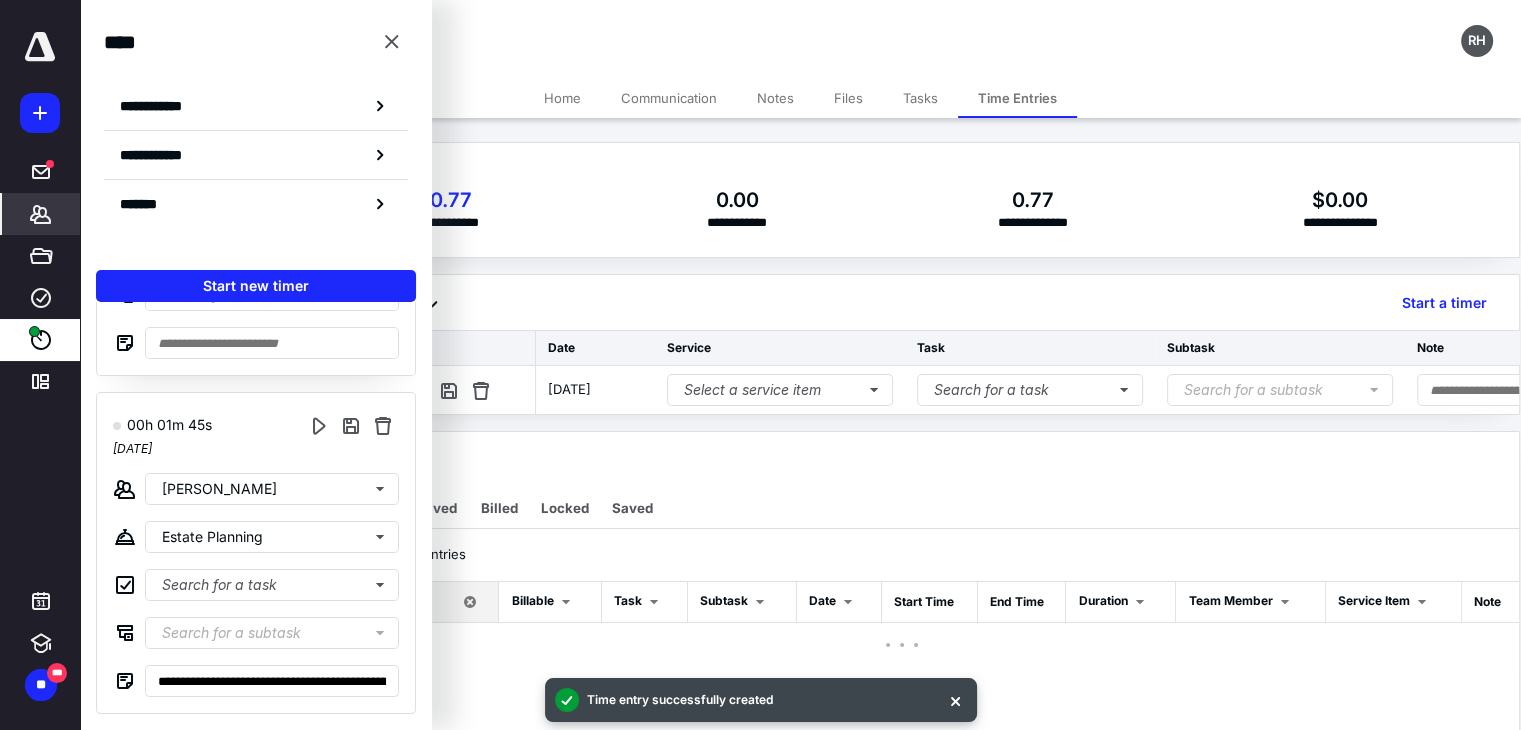 scroll, scrollTop: 263, scrollLeft: 0, axis: vertical 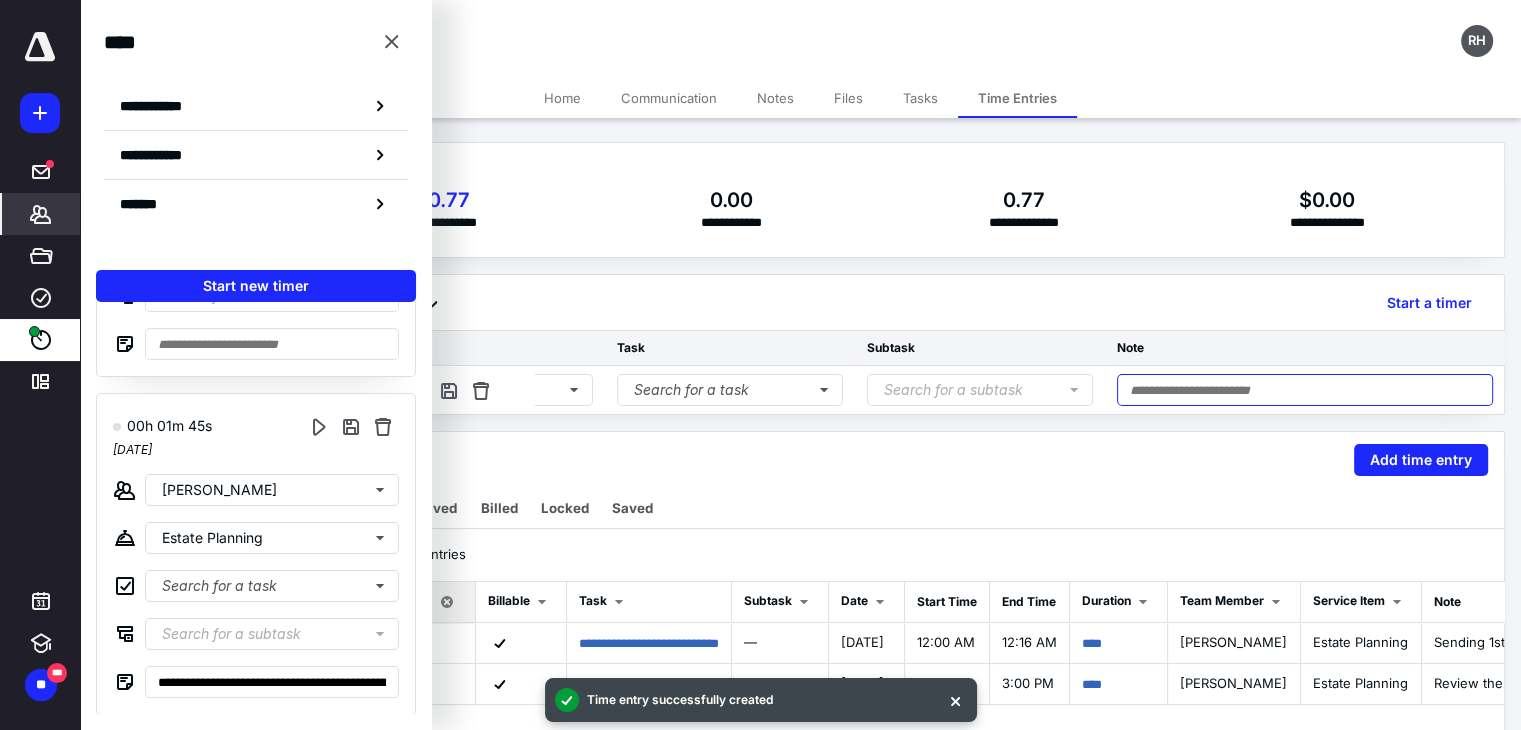 click at bounding box center [1305, 390] 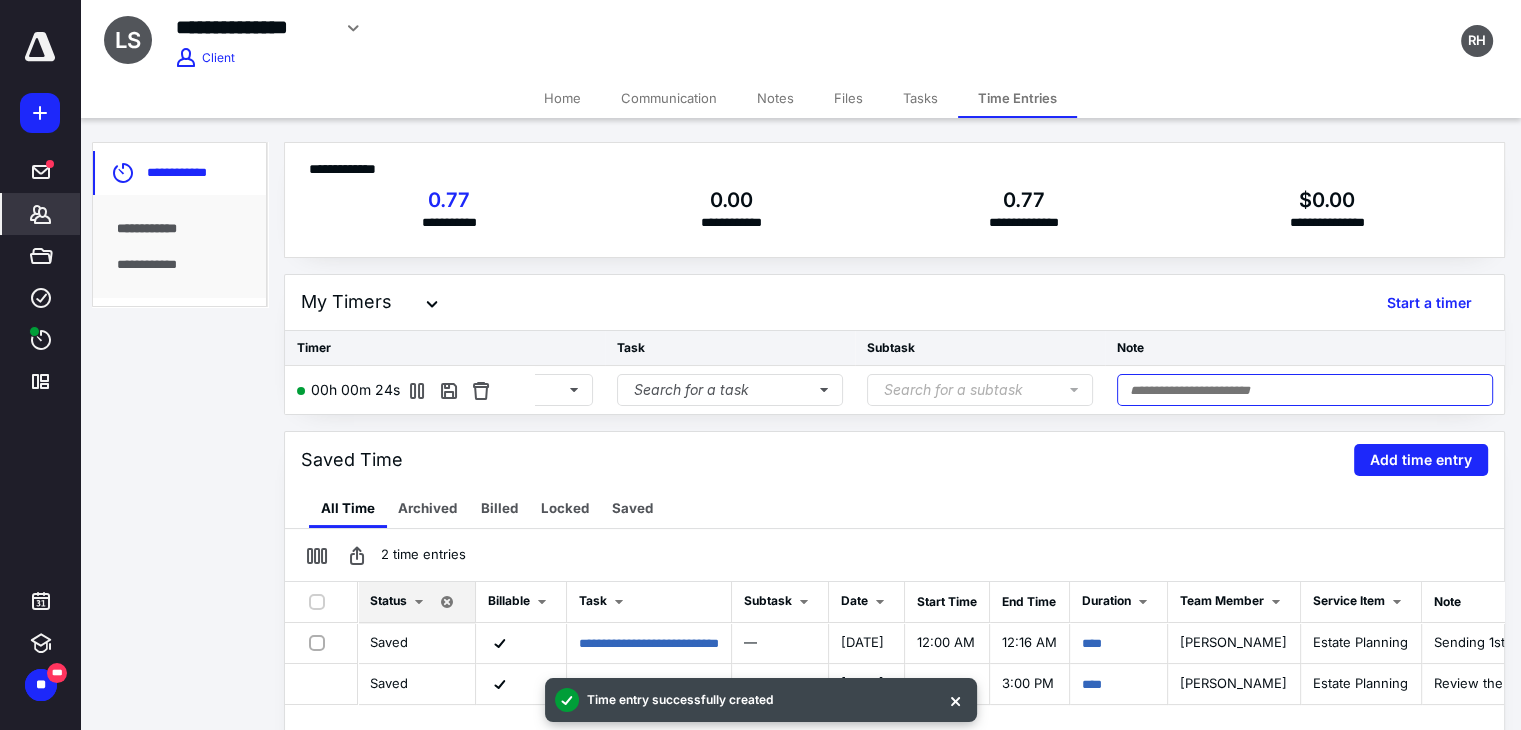 paste on "**********" 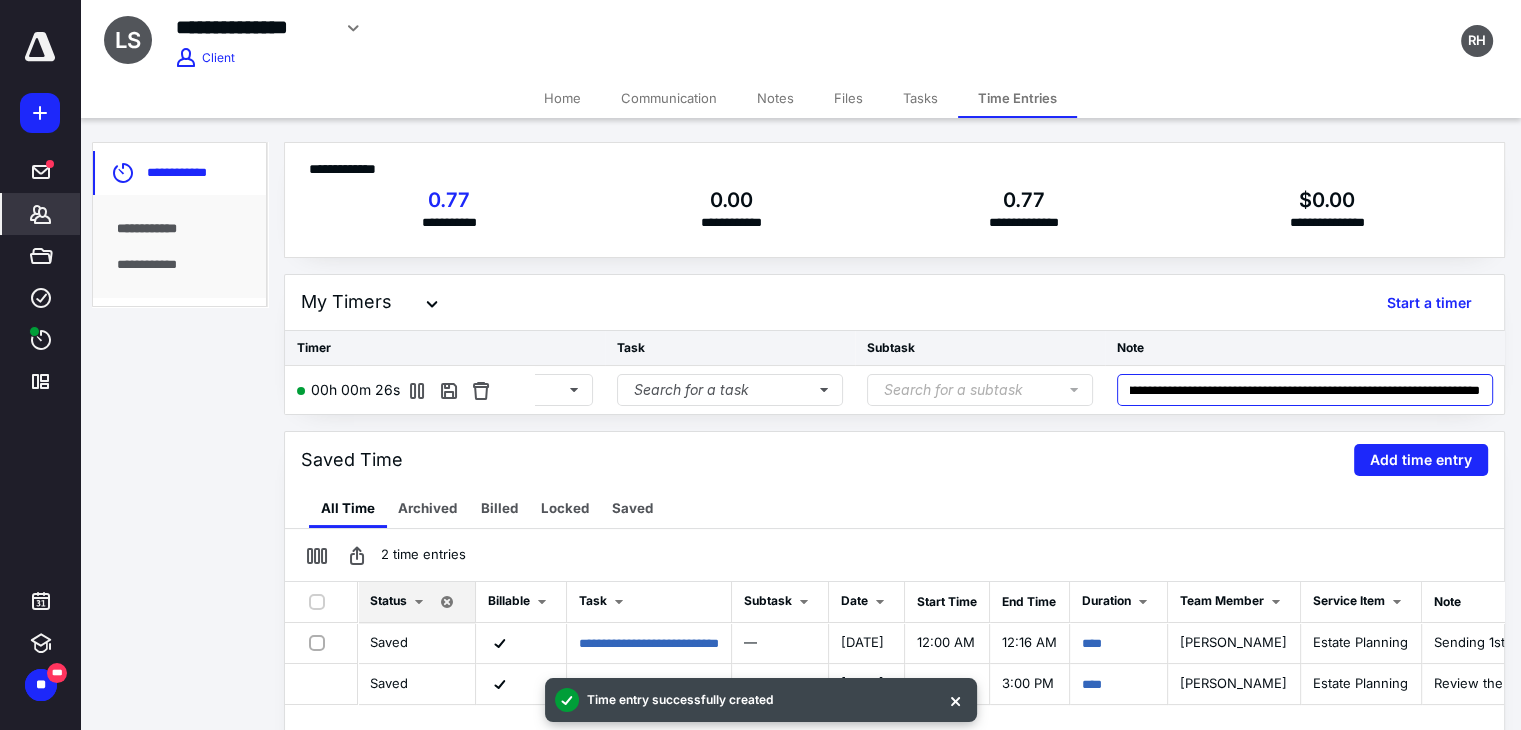 scroll, scrollTop: 0, scrollLeft: 0, axis: both 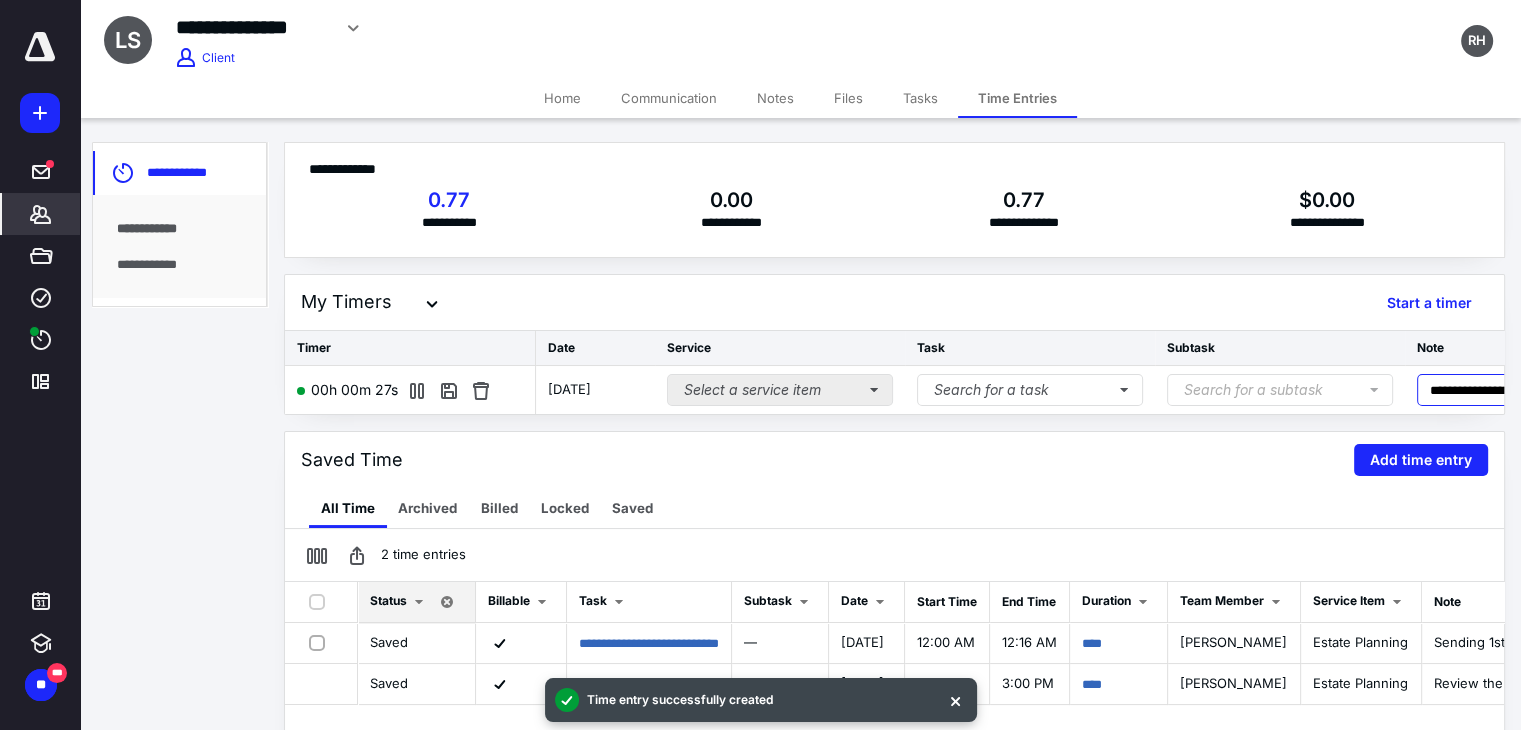 type on "**********" 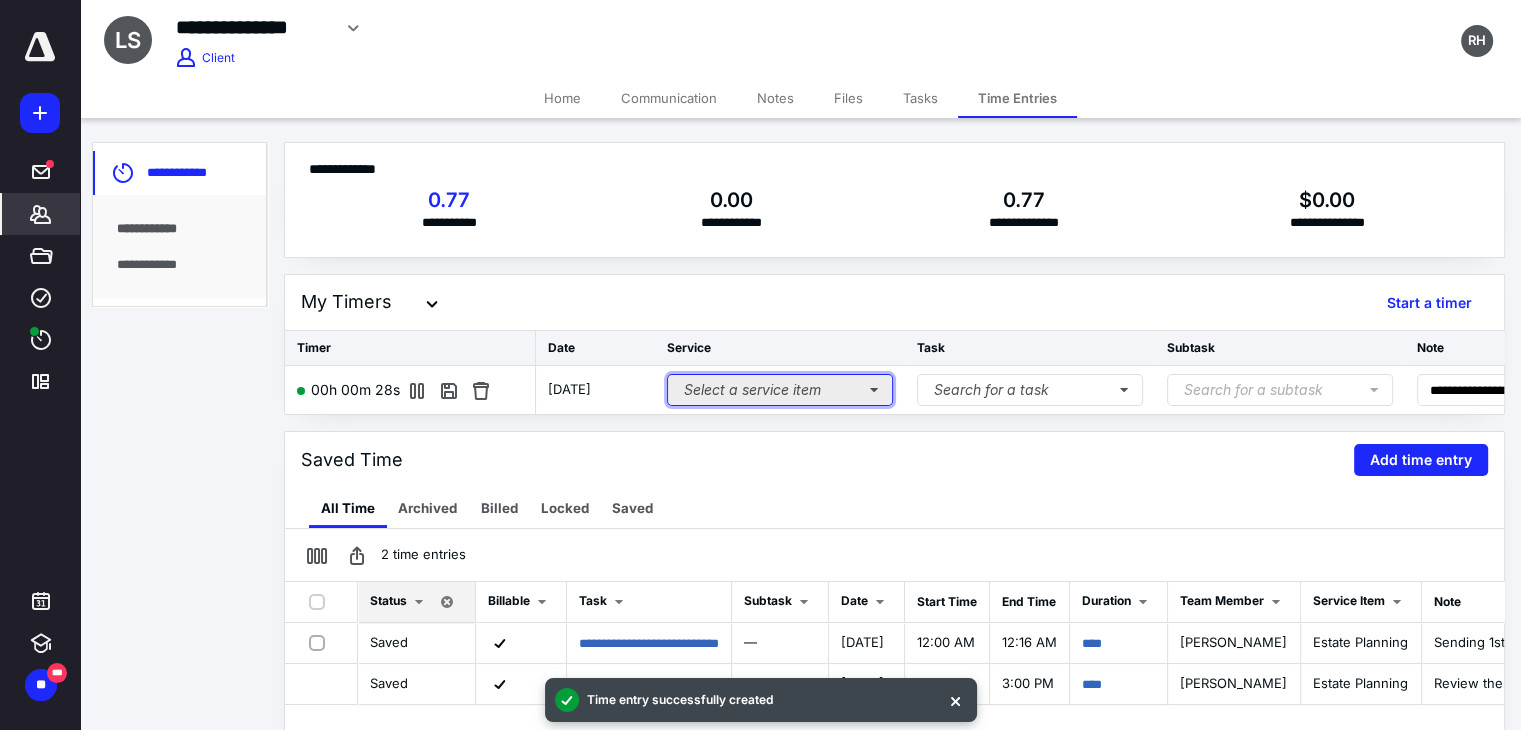 click on "Select a service item" at bounding box center (780, 390) 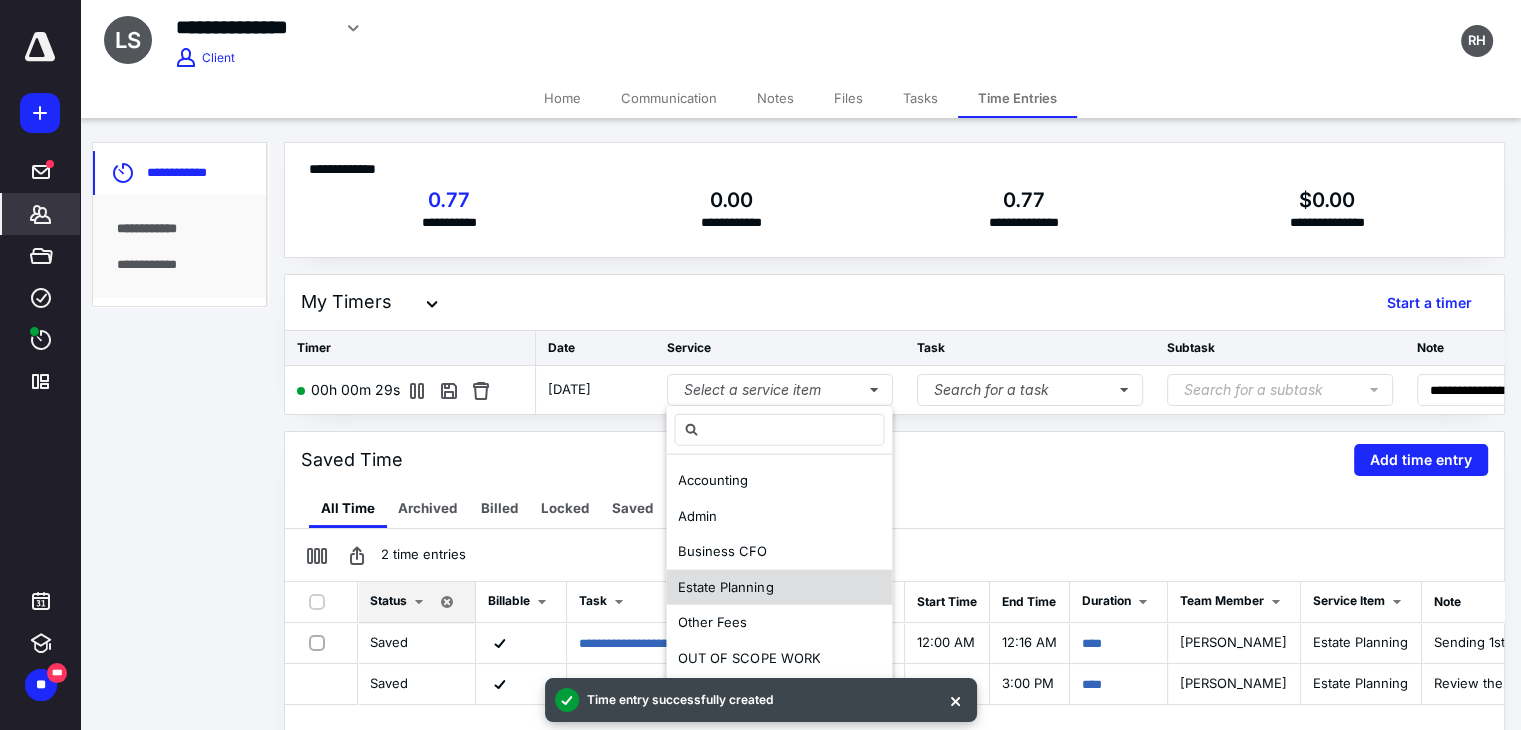 click on "Estate Planning" at bounding box center [725, 586] 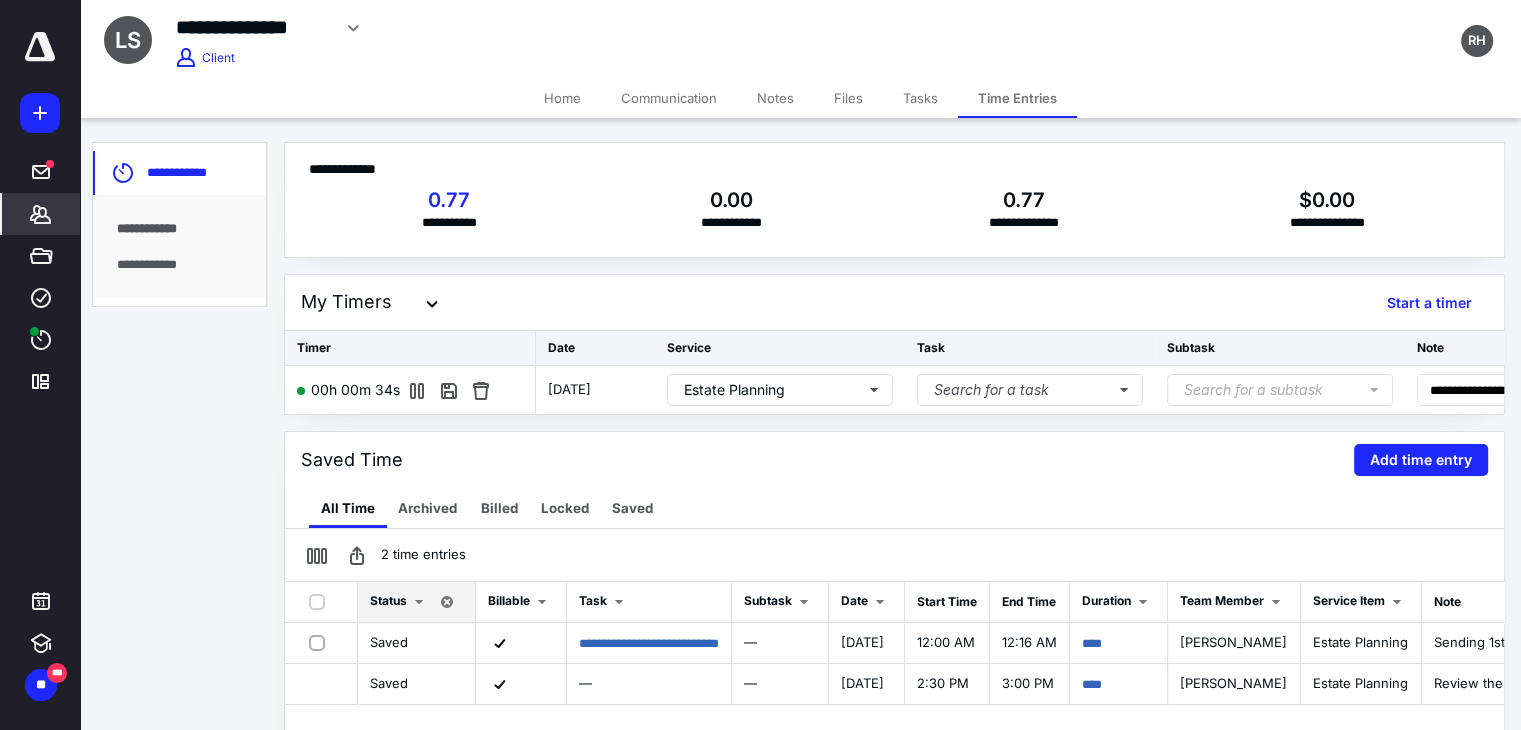 click on "Tasks" at bounding box center (920, 98) 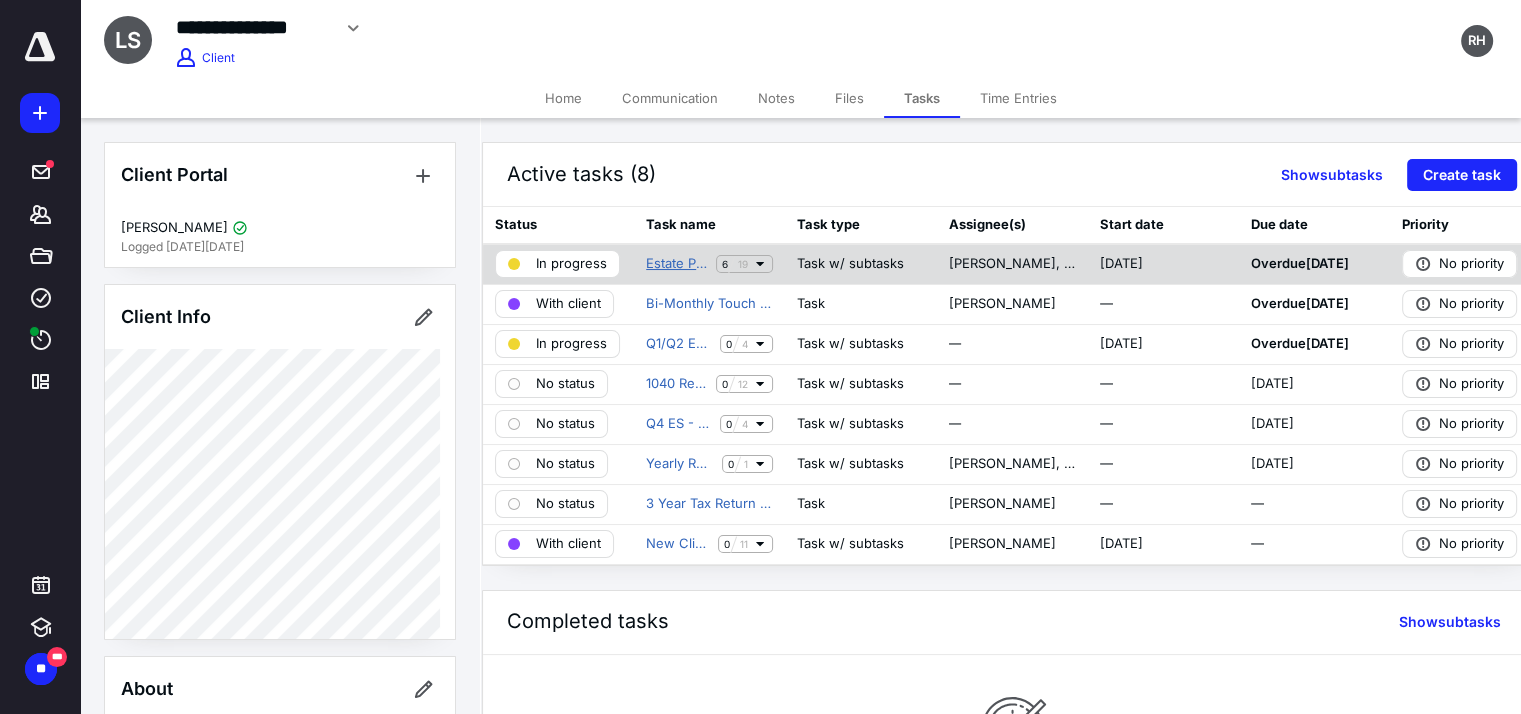 click on "Estate Planning - New Client" at bounding box center [677, 264] 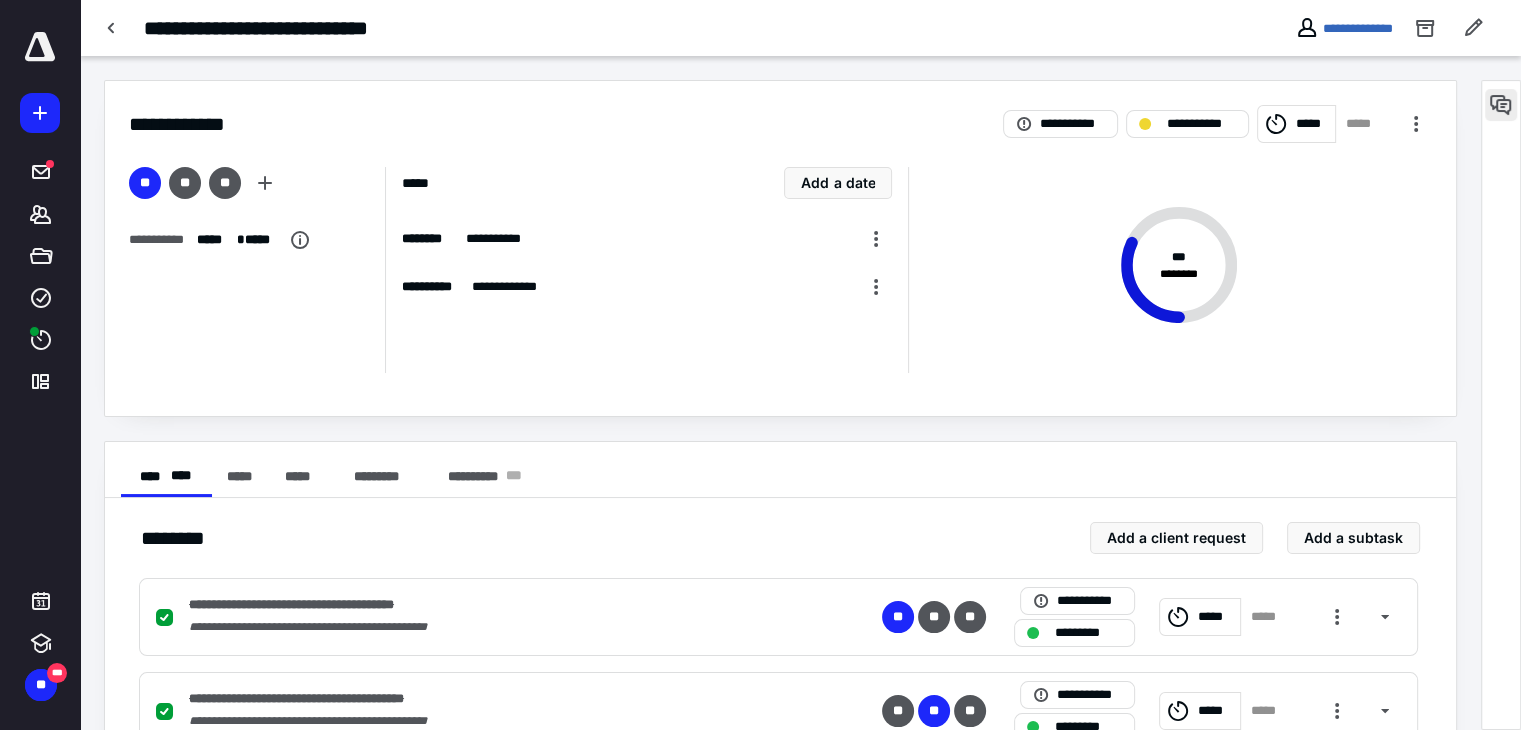 click at bounding box center [1501, 105] 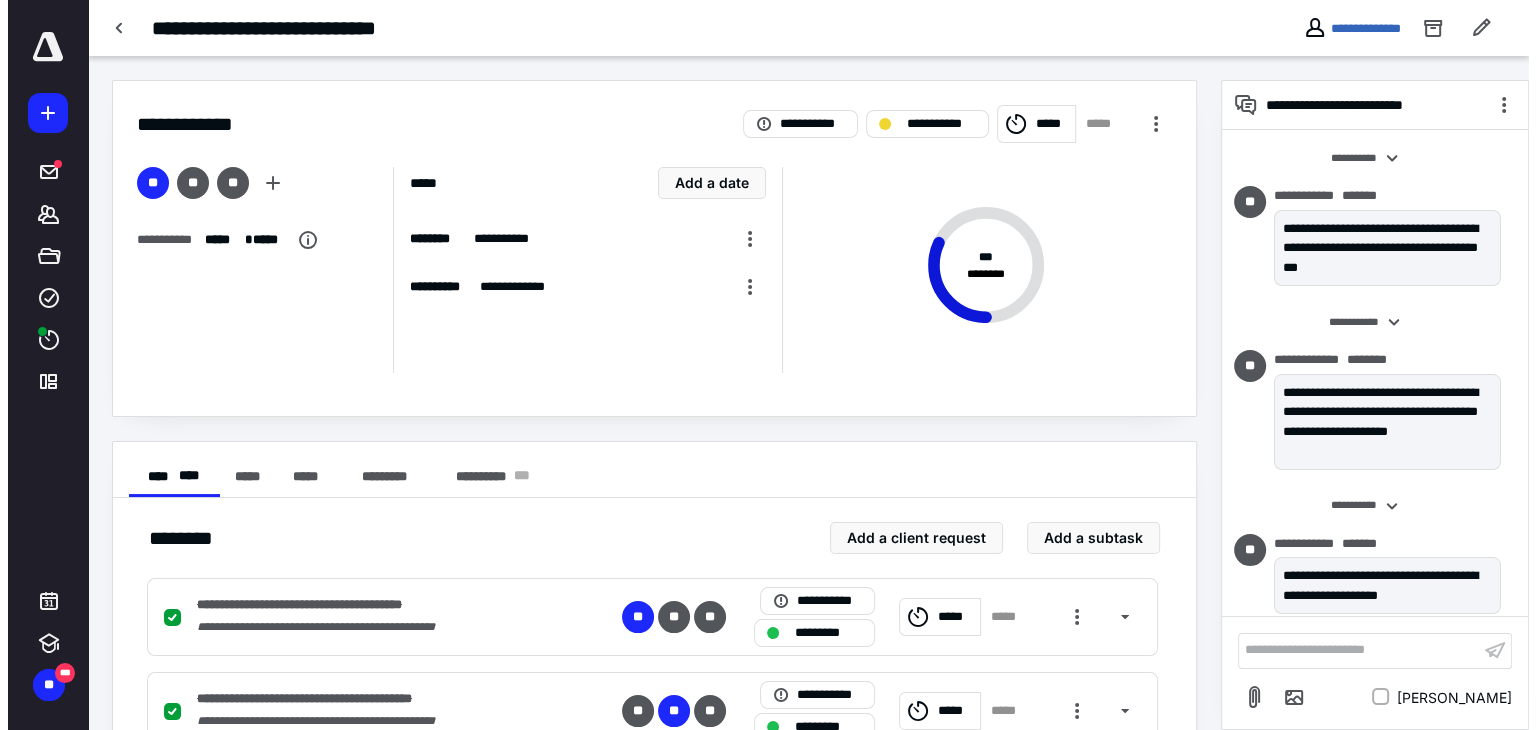 scroll, scrollTop: 160, scrollLeft: 0, axis: vertical 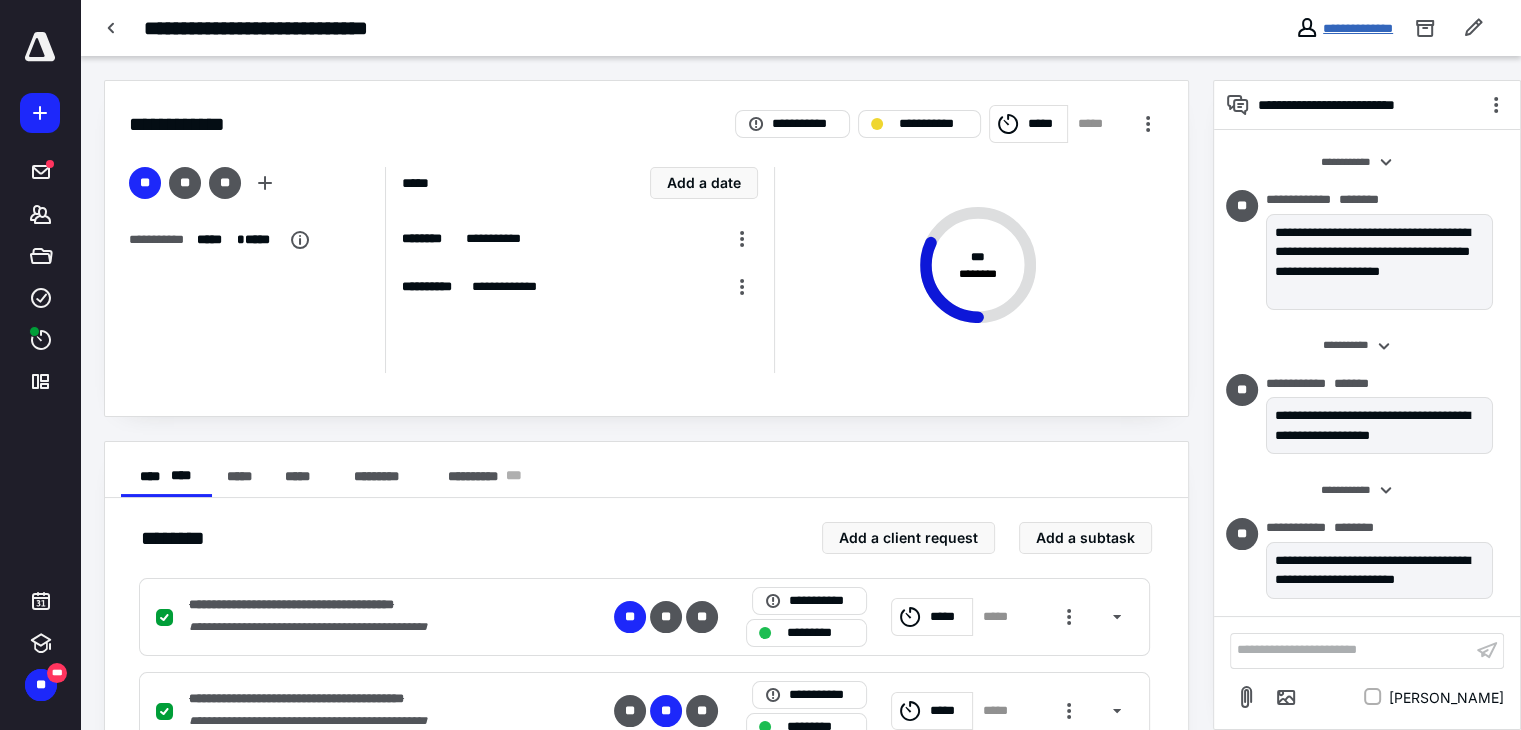 click on "**********" at bounding box center (1358, 28) 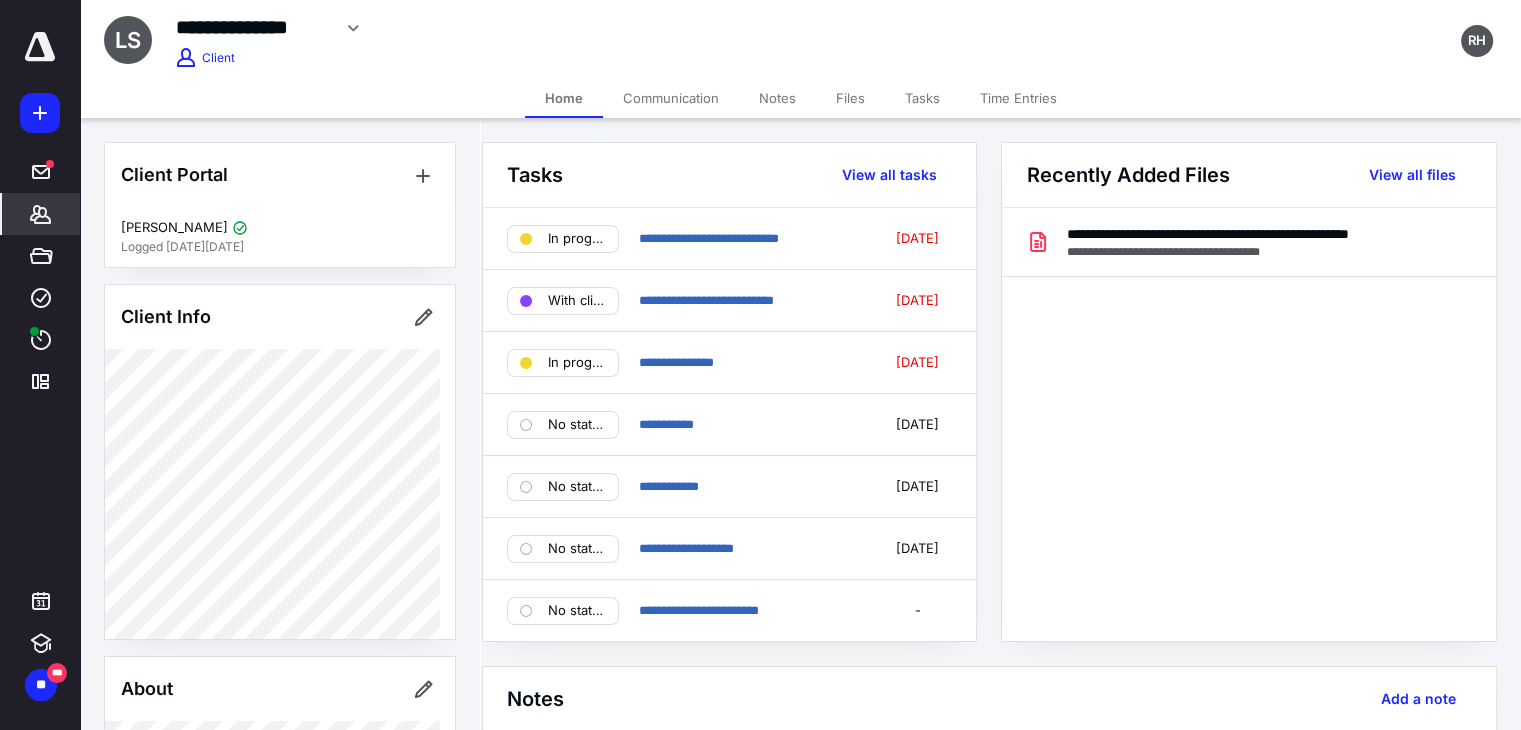 click on "Time Entries" at bounding box center (1018, 98) 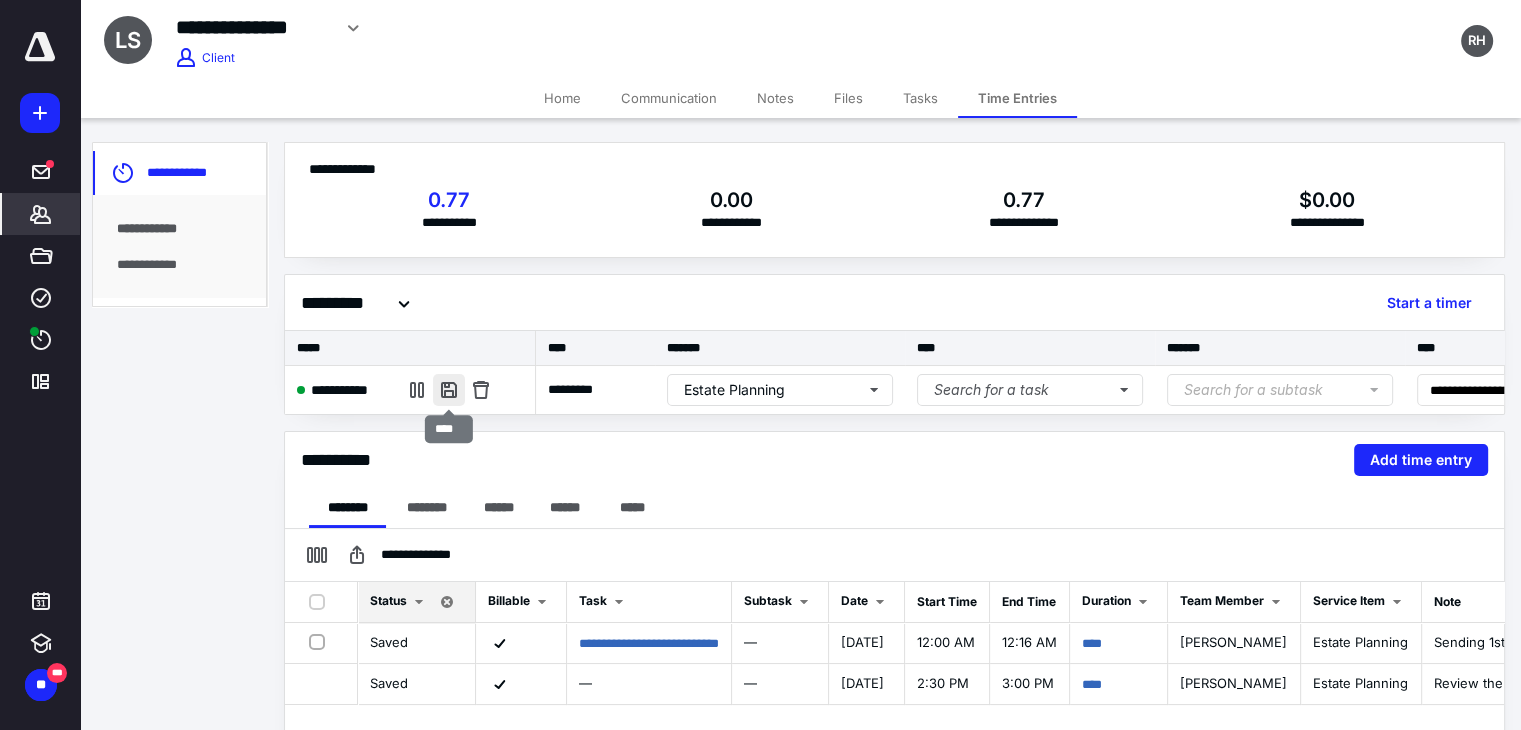 click at bounding box center (449, 390) 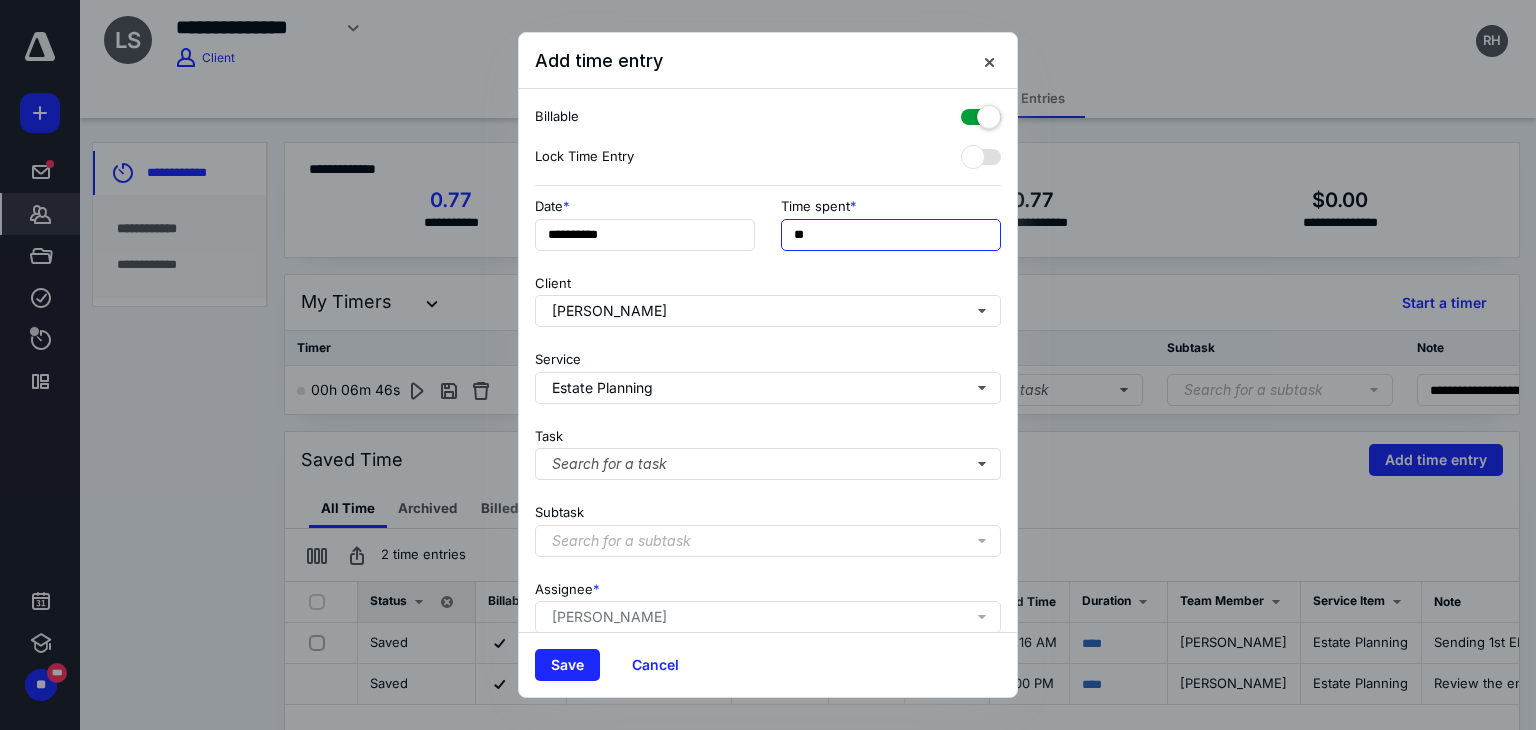 click on "**" at bounding box center (891, 235) 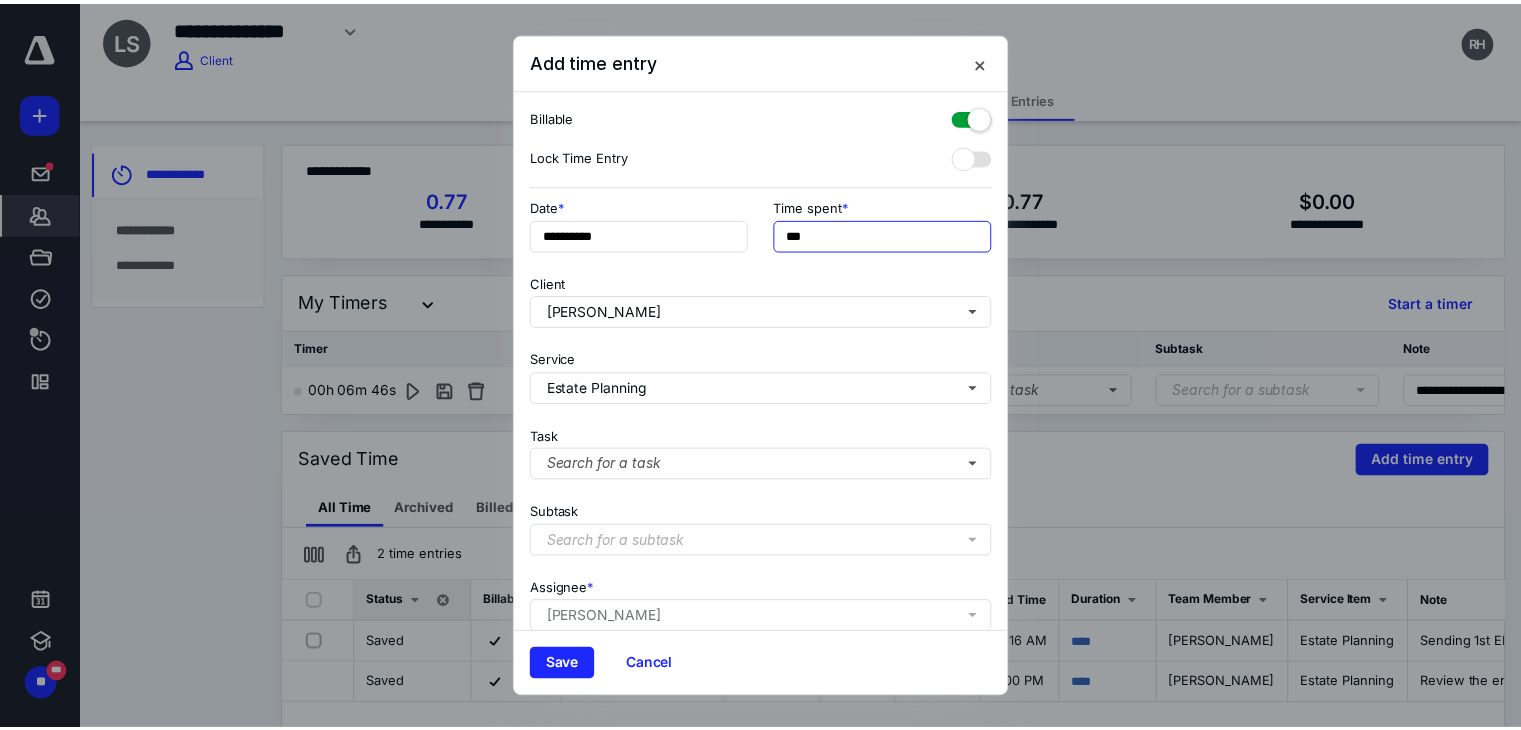 scroll, scrollTop: 171, scrollLeft: 0, axis: vertical 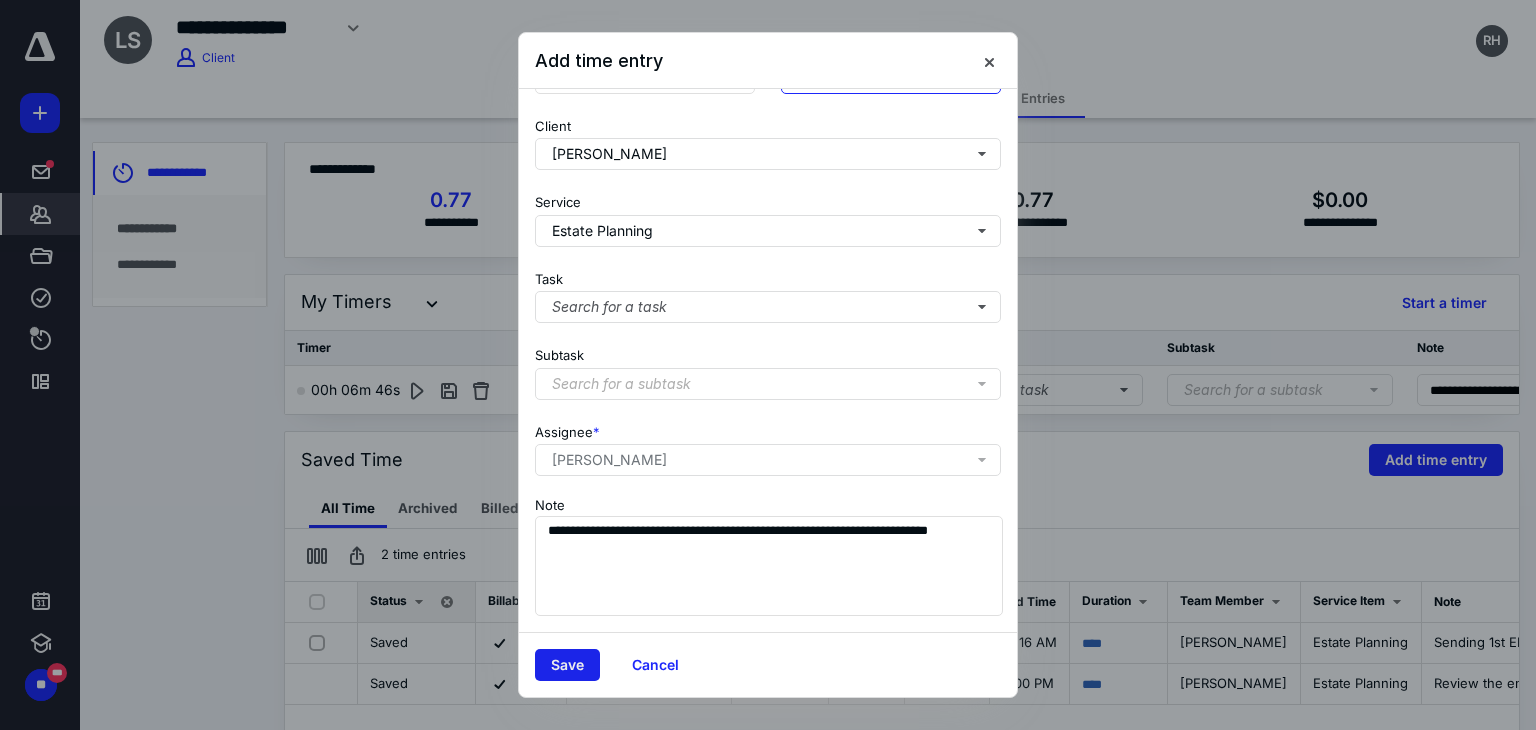 type on "***" 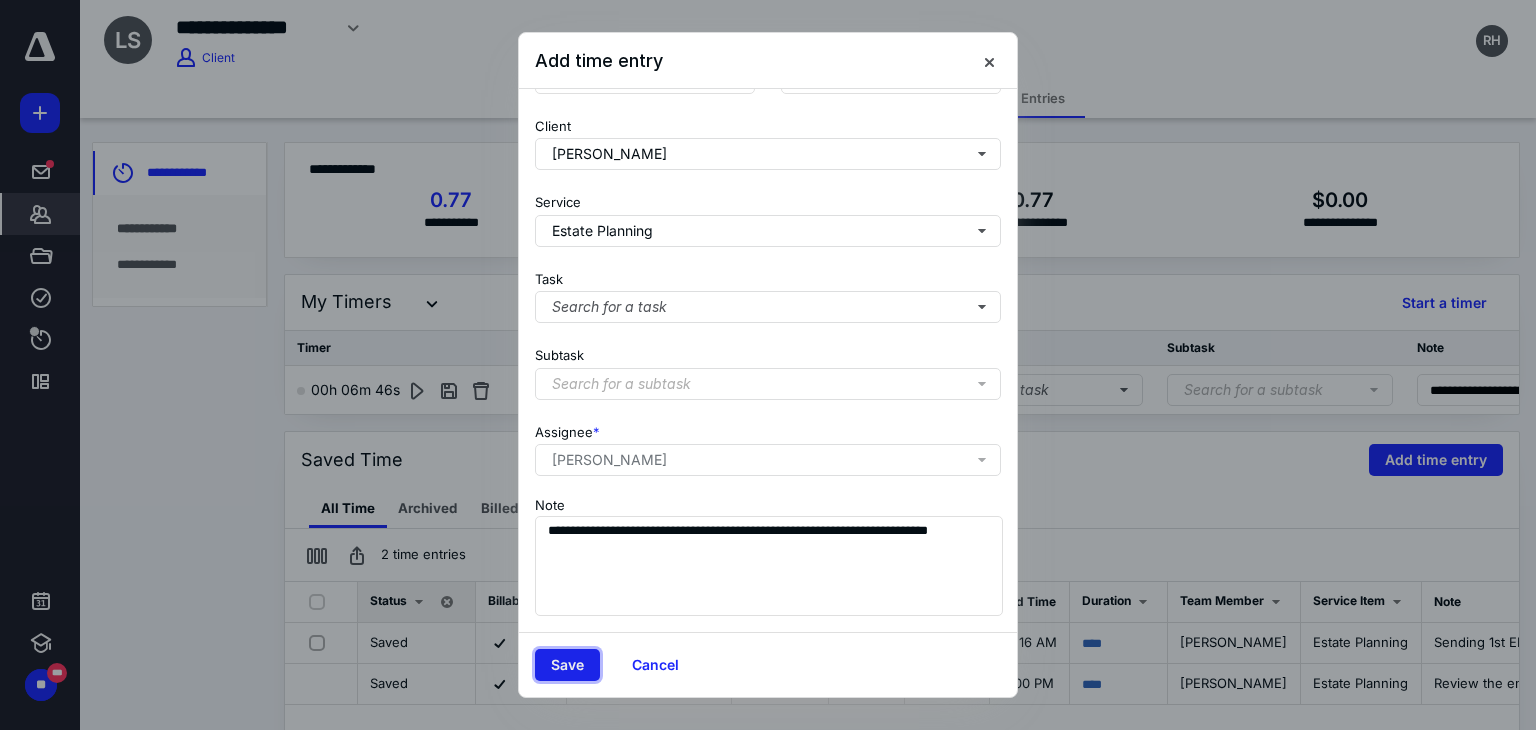 click on "Save" at bounding box center (567, 665) 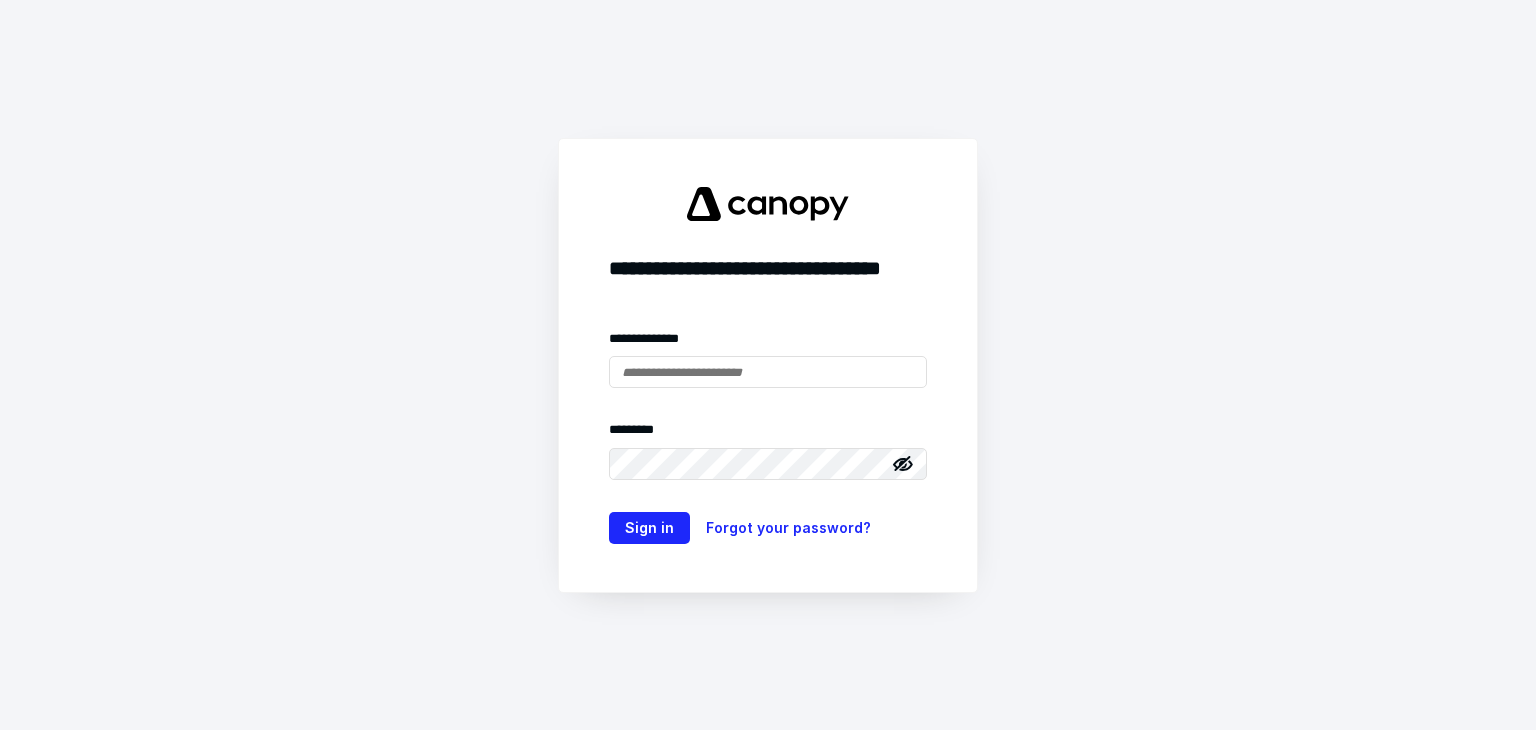 scroll, scrollTop: 0, scrollLeft: 0, axis: both 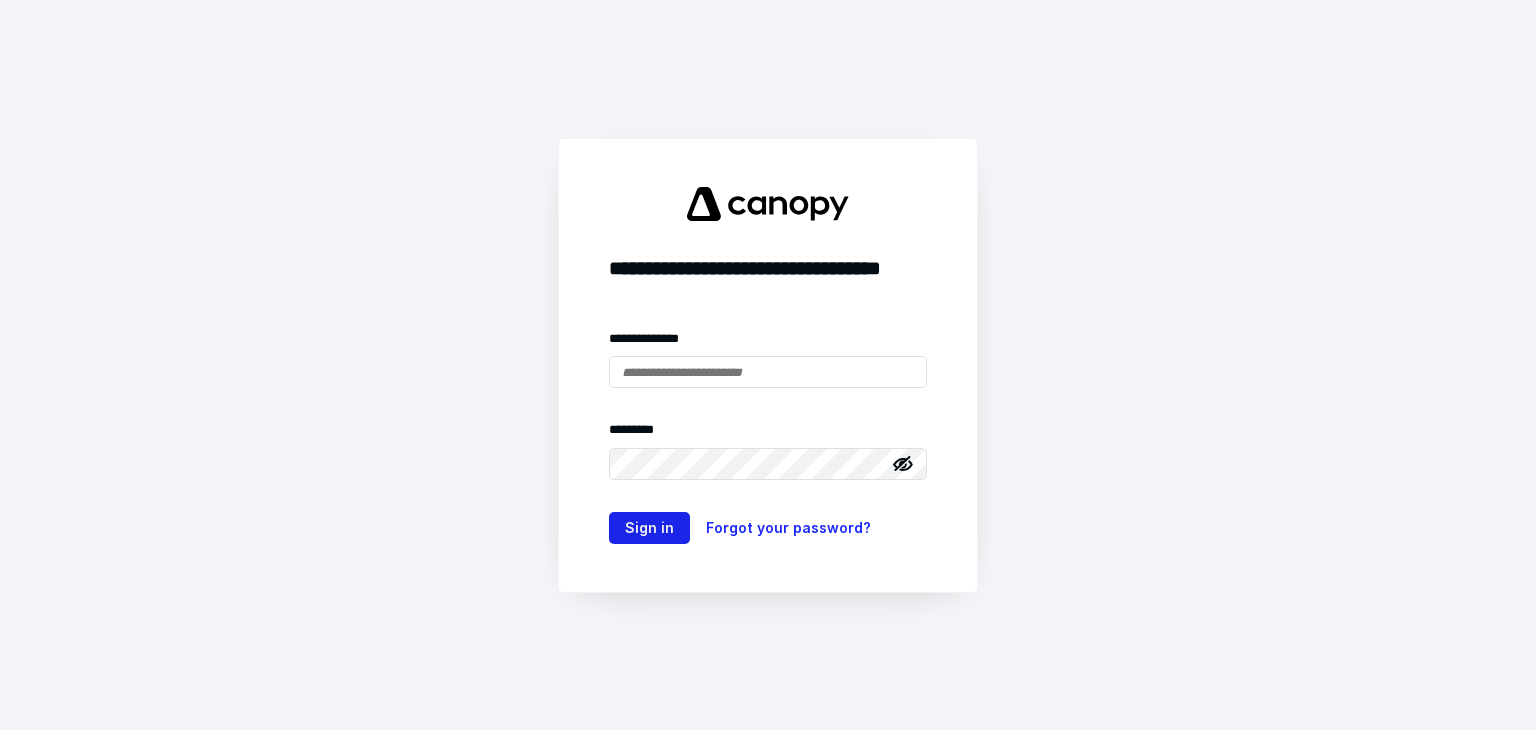 type on "**********" 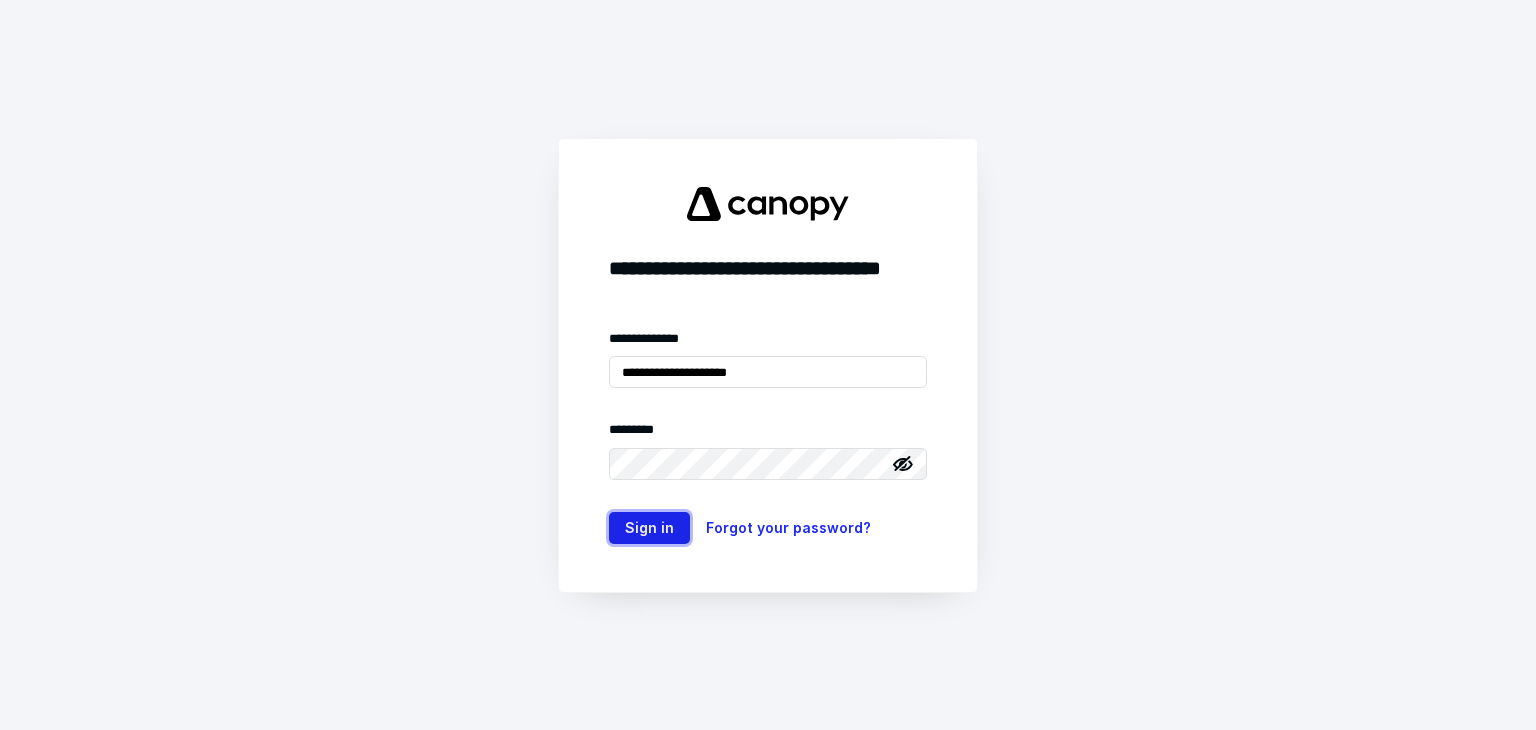 click on "Sign in" at bounding box center (649, 528) 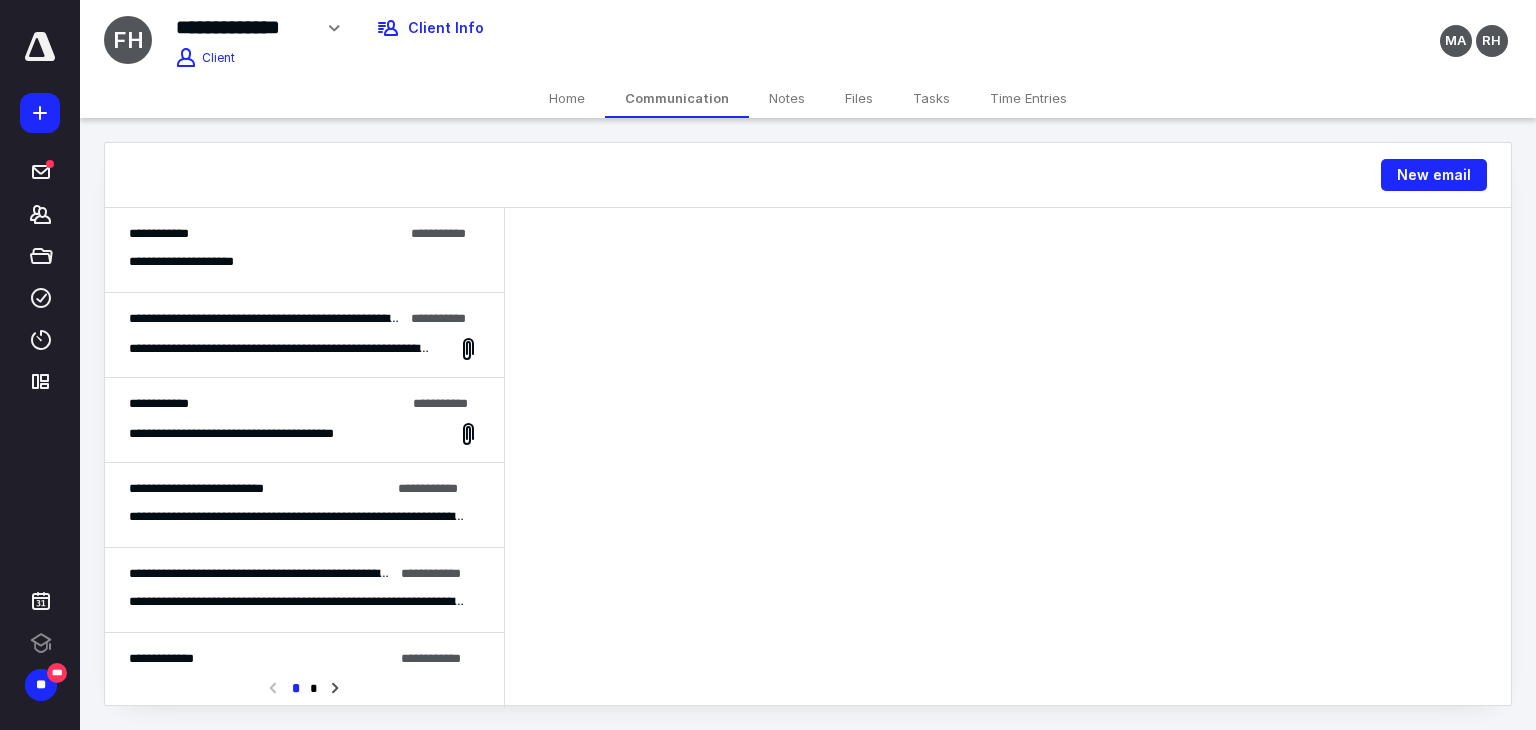 scroll, scrollTop: 0, scrollLeft: 0, axis: both 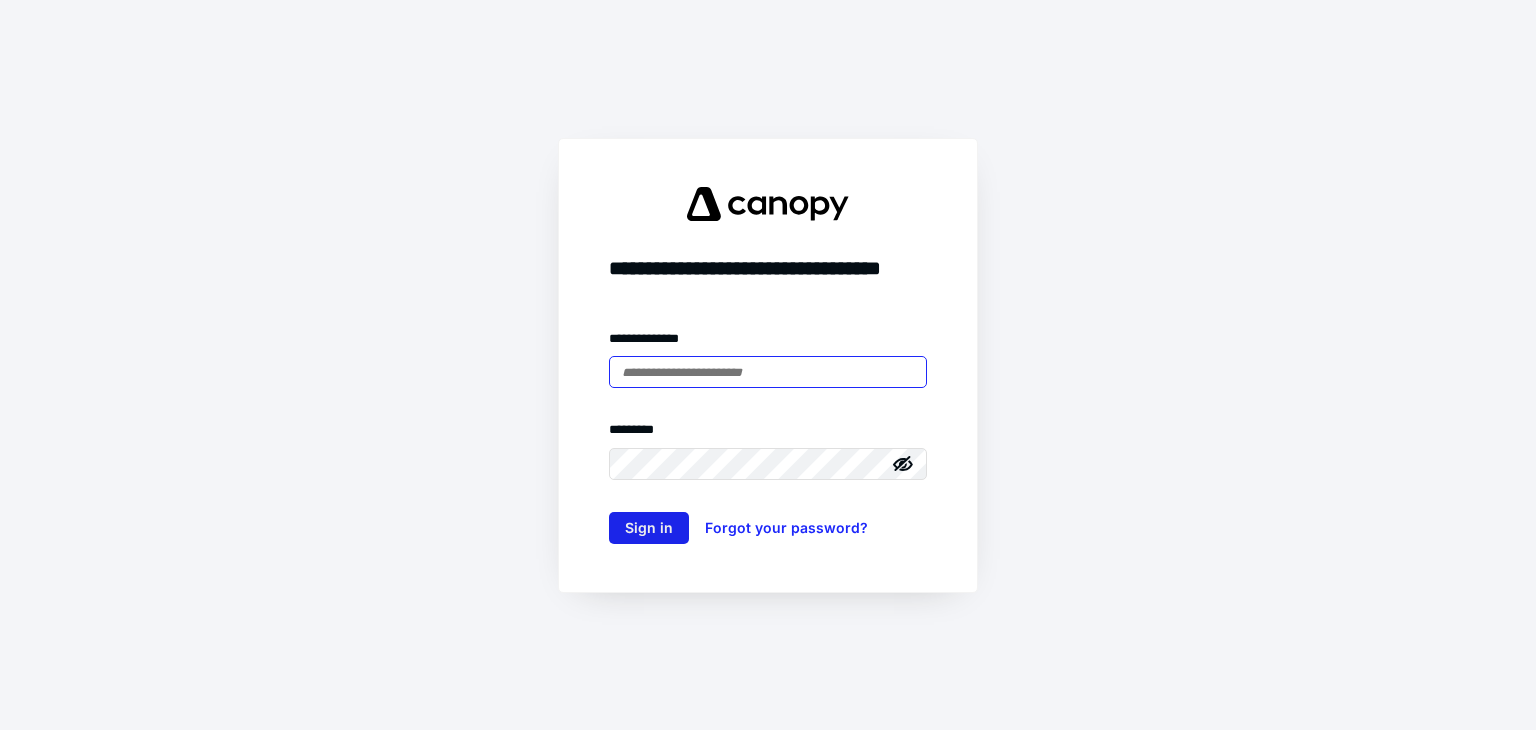 type on "**********" 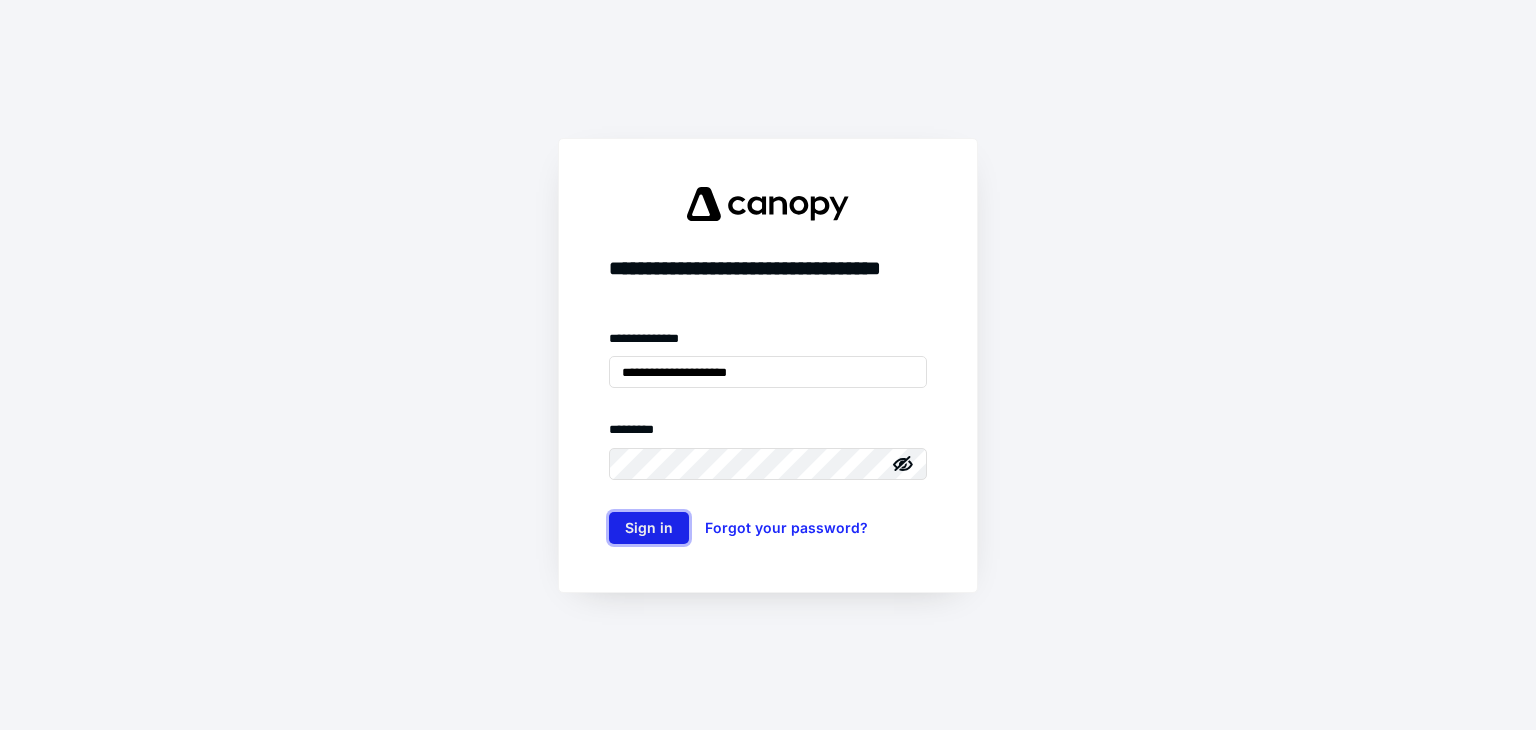 click on "Sign in" at bounding box center (649, 528) 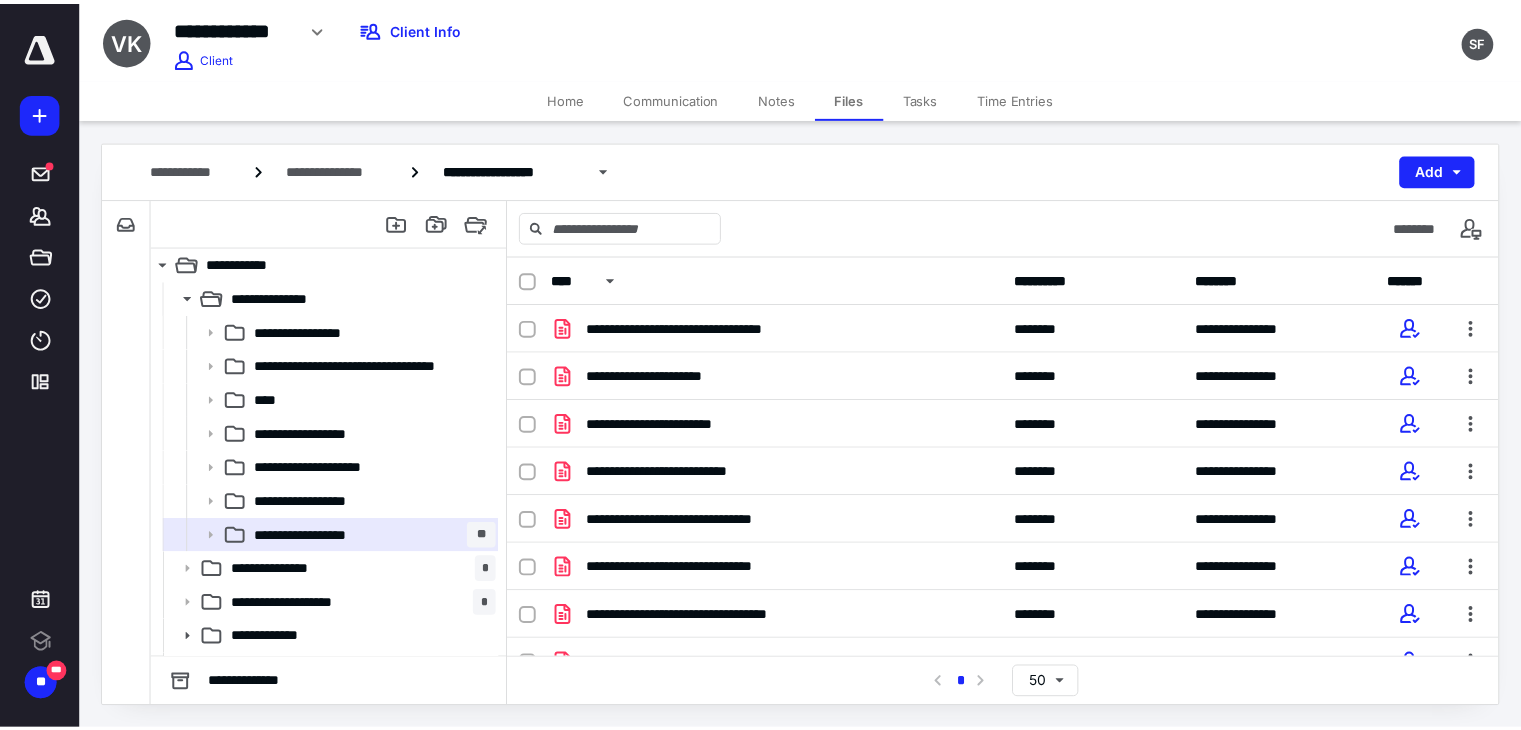scroll, scrollTop: 0, scrollLeft: 0, axis: both 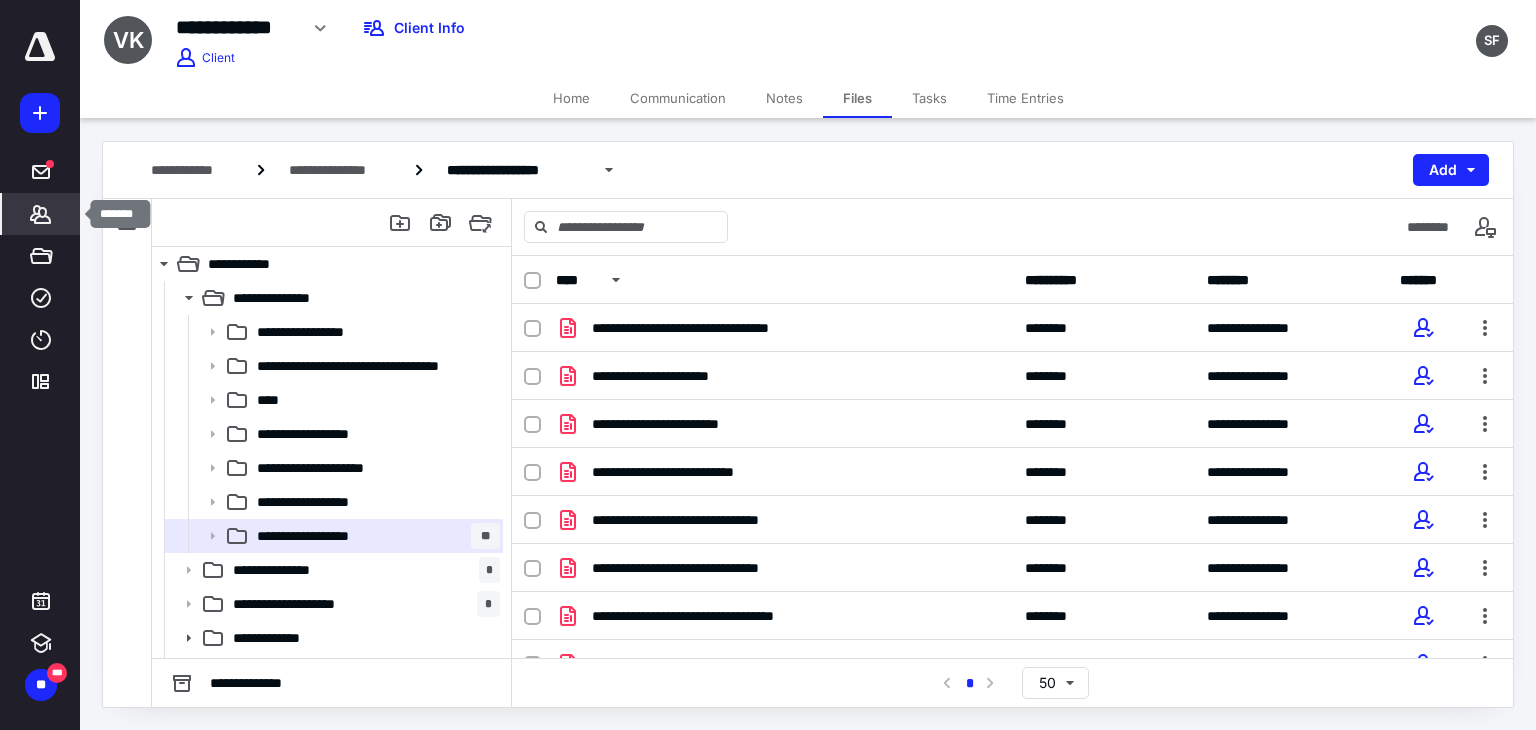 click on "*******" at bounding box center (41, 214) 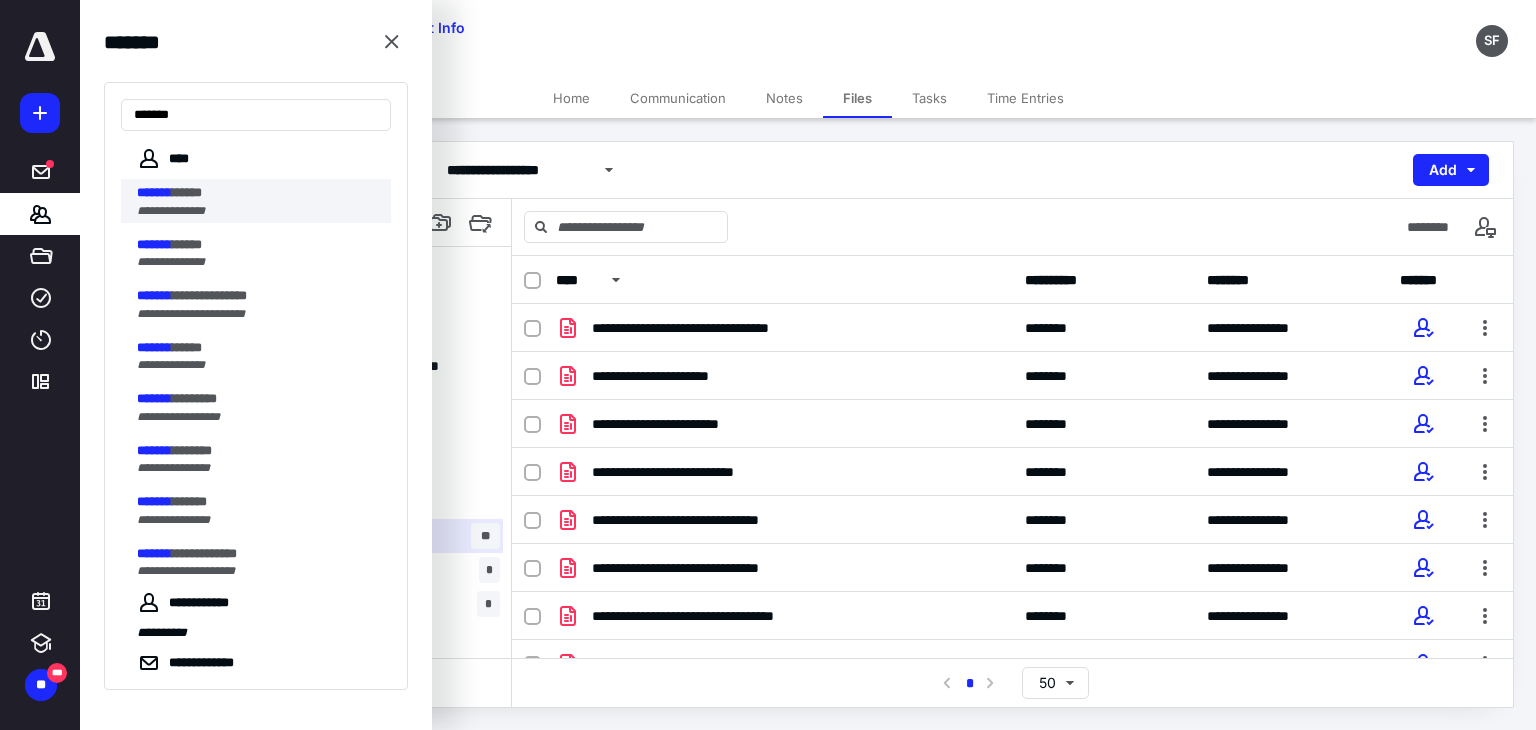 type on "*******" 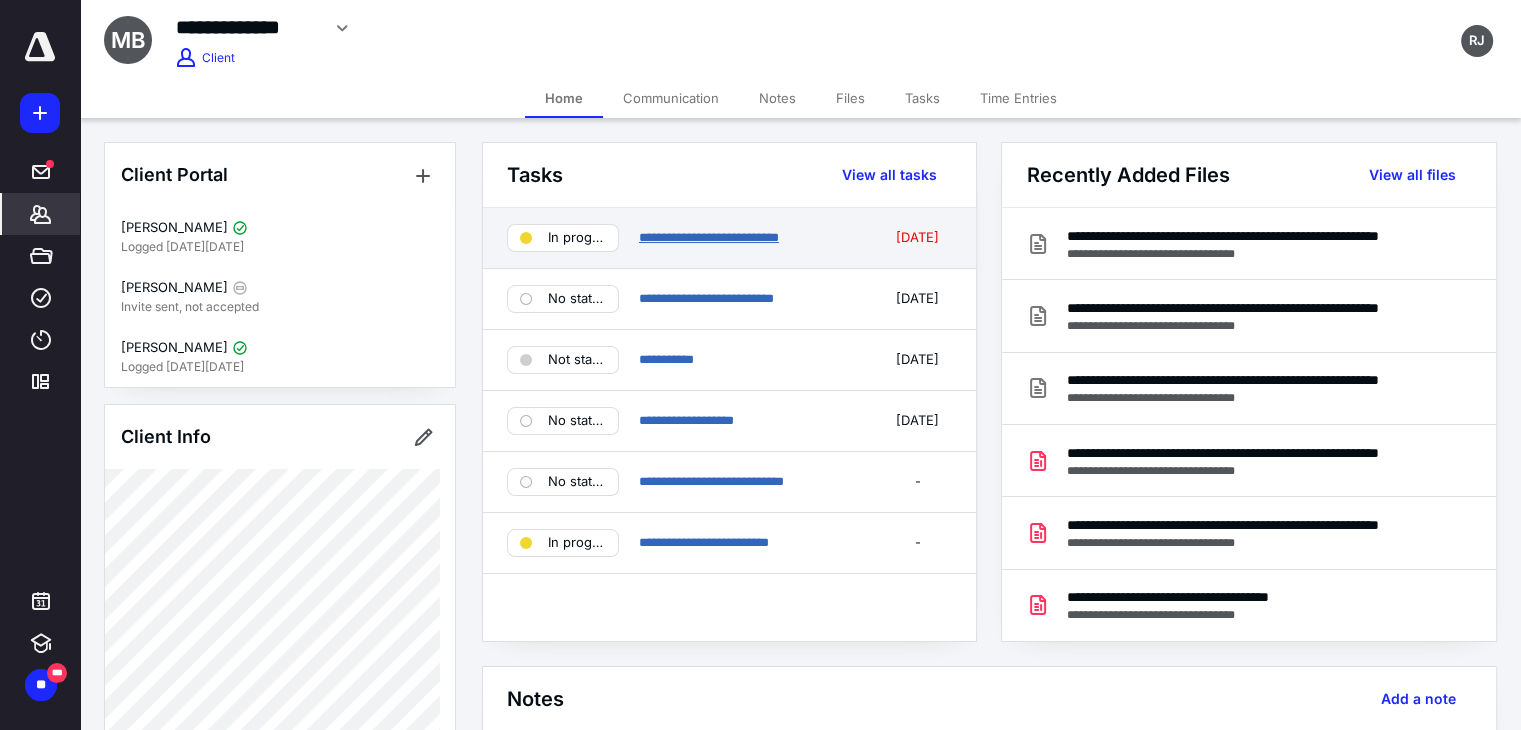 click on "**********" at bounding box center [709, 237] 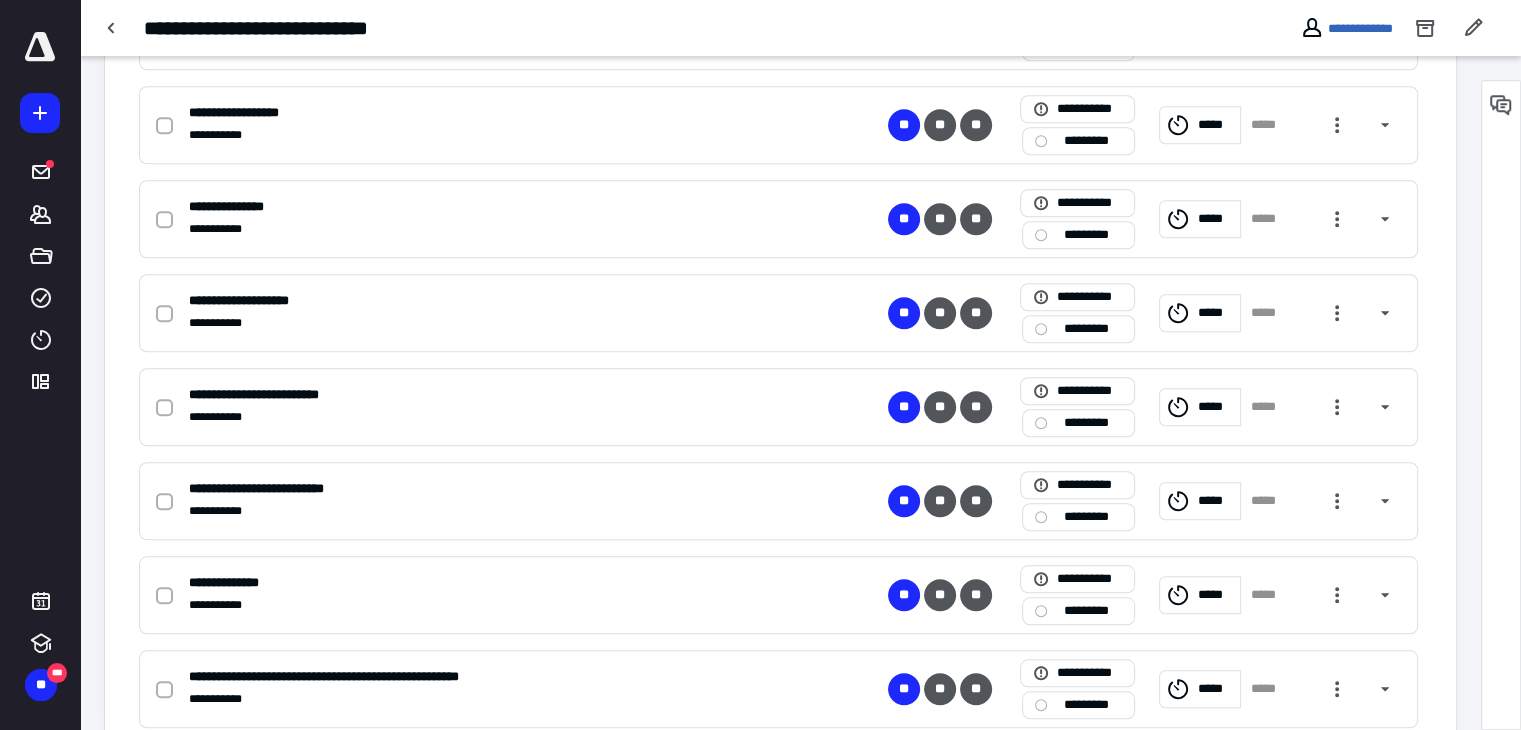 scroll, scrollTop: 1667, scrollLeft: 0, axis: vertical 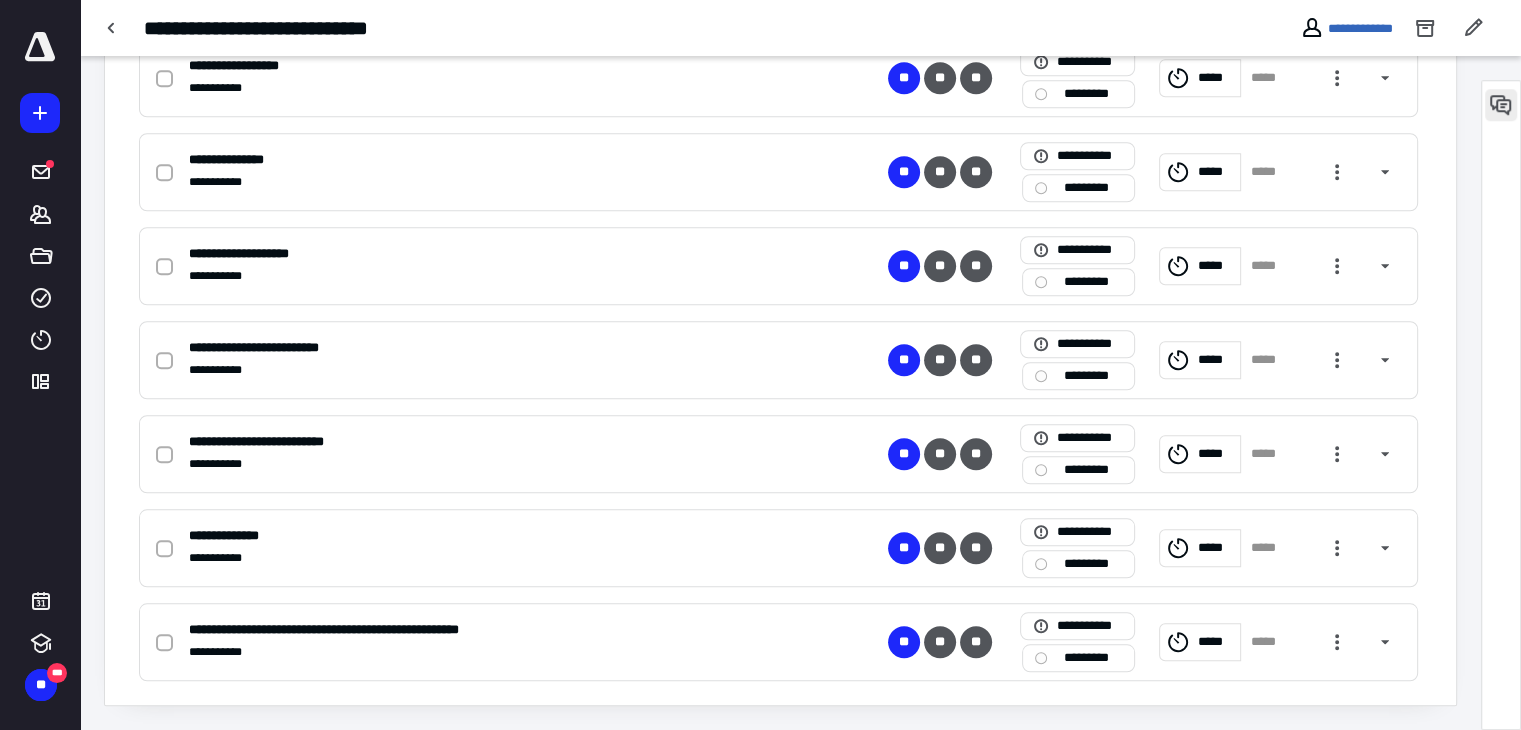 click at bounding box center [1501, 105] 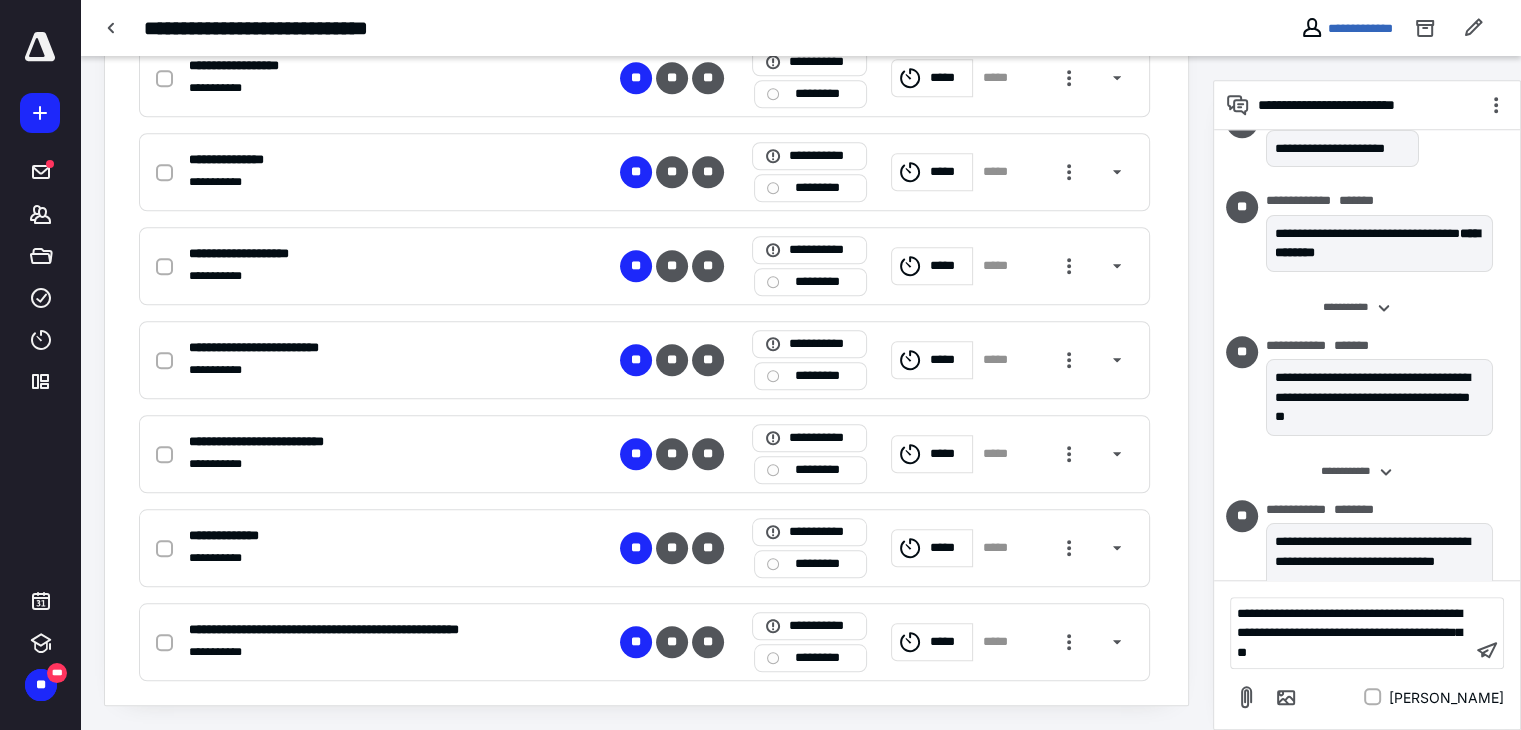 scroll, scrollTop: 244, scrollLeft: 0, axis: vertical 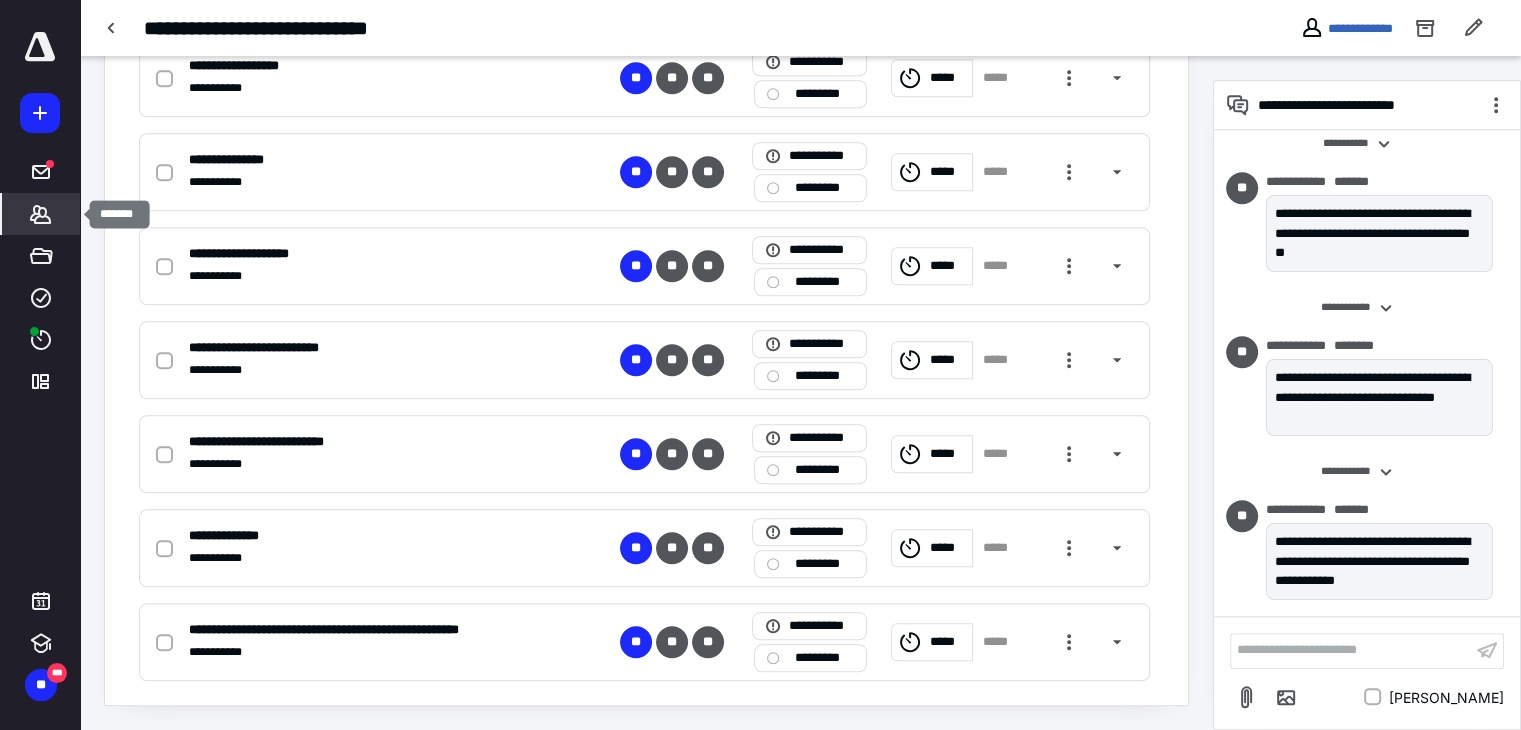click 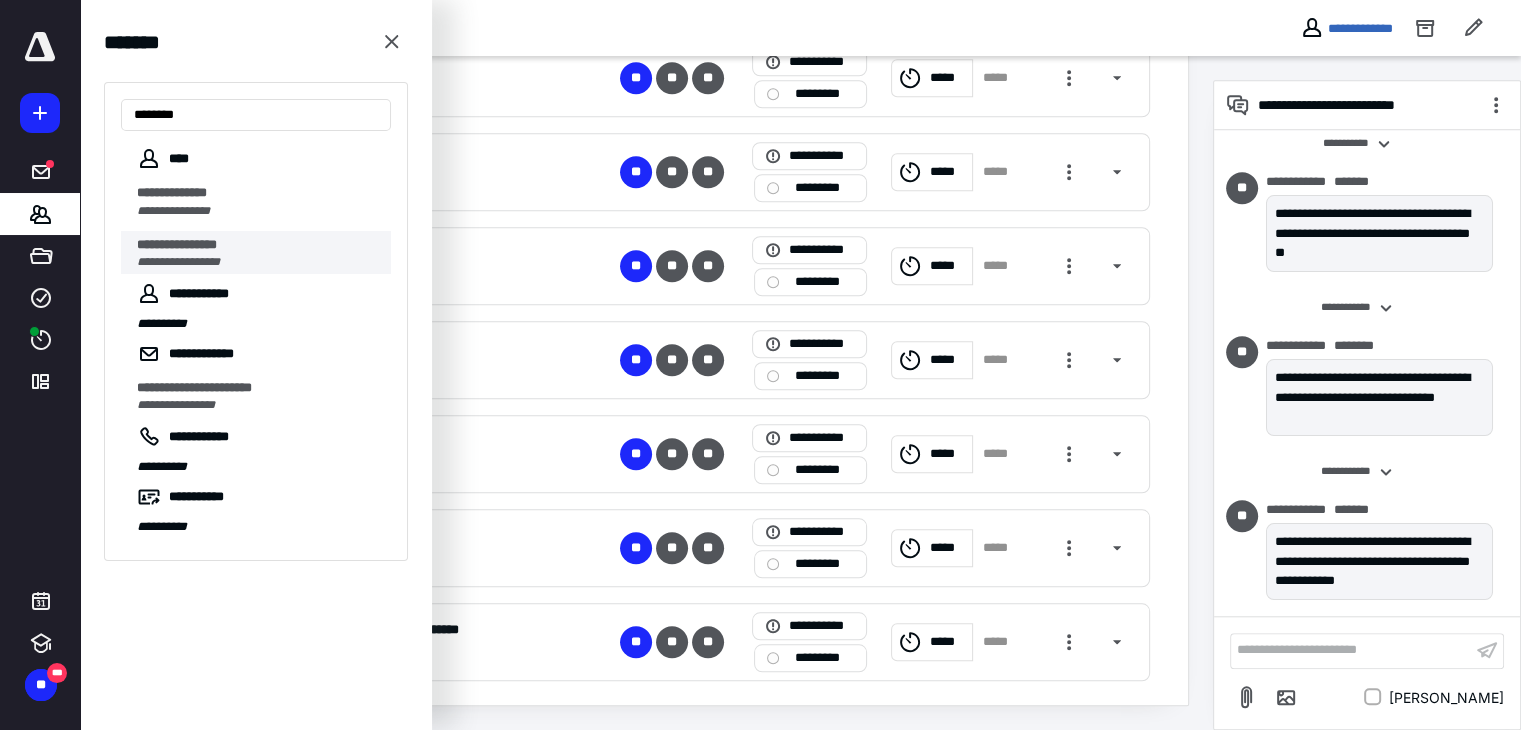 type on "*******" 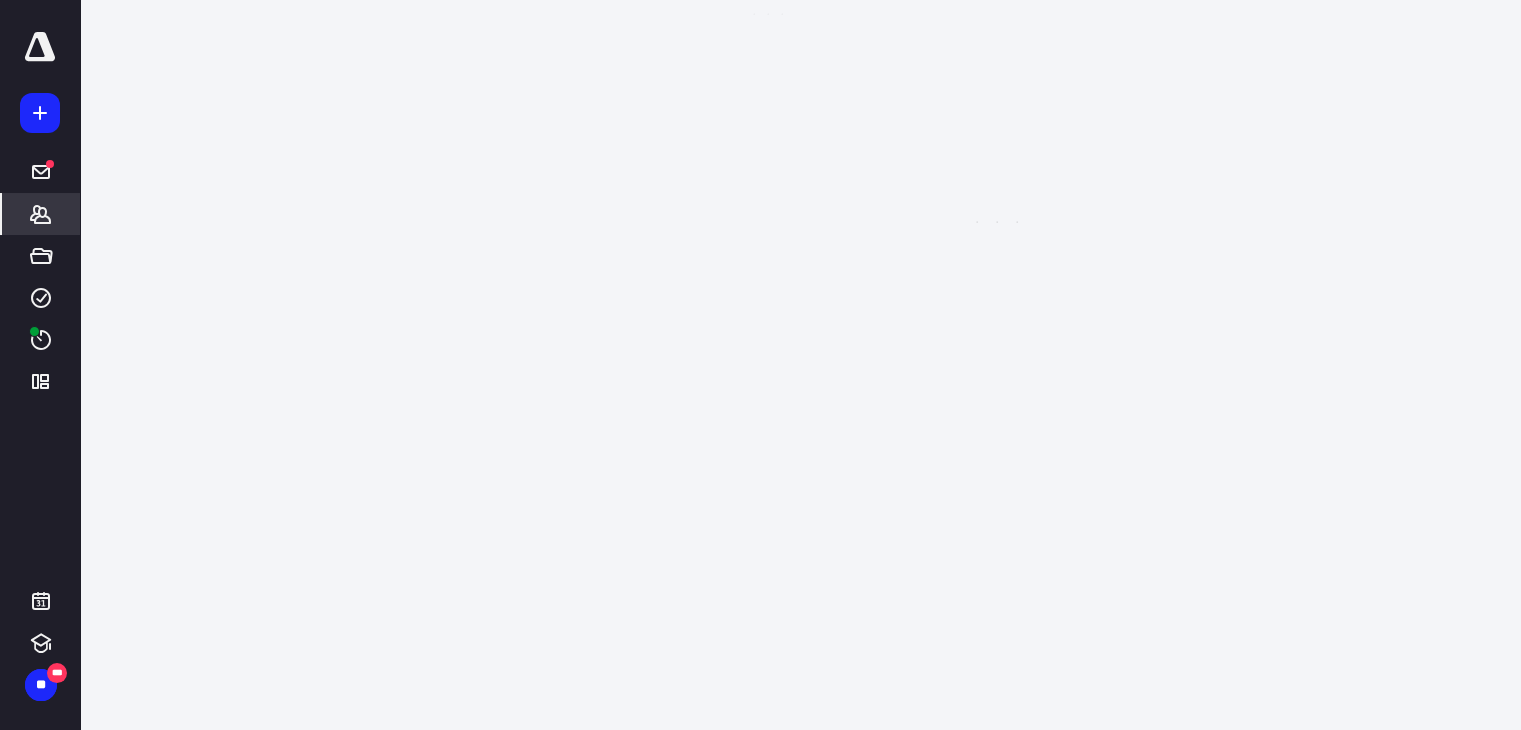 scroll, scrollTop: 0, scrollLeft: 0, axis: both 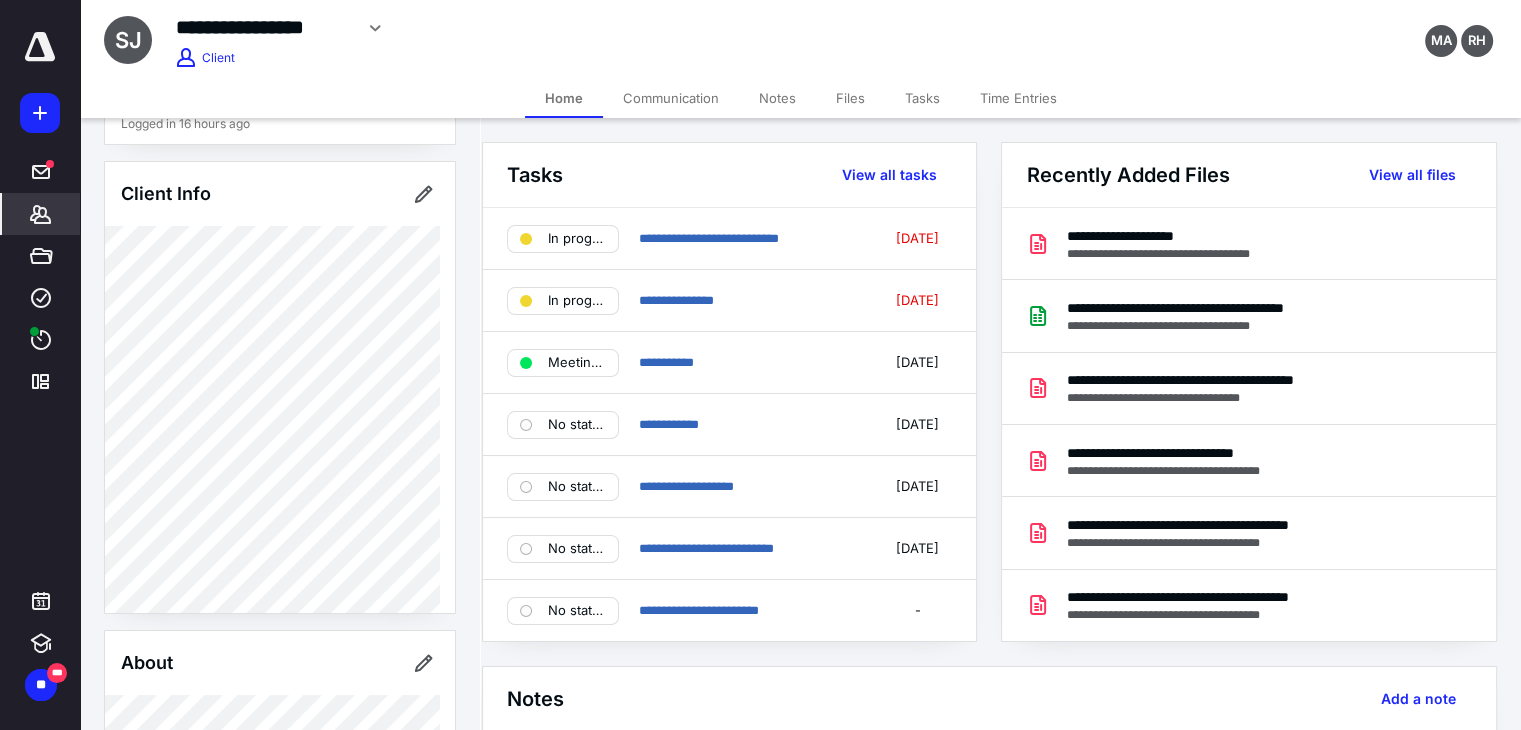 click on "Communication" at bounding box center (671, 98) 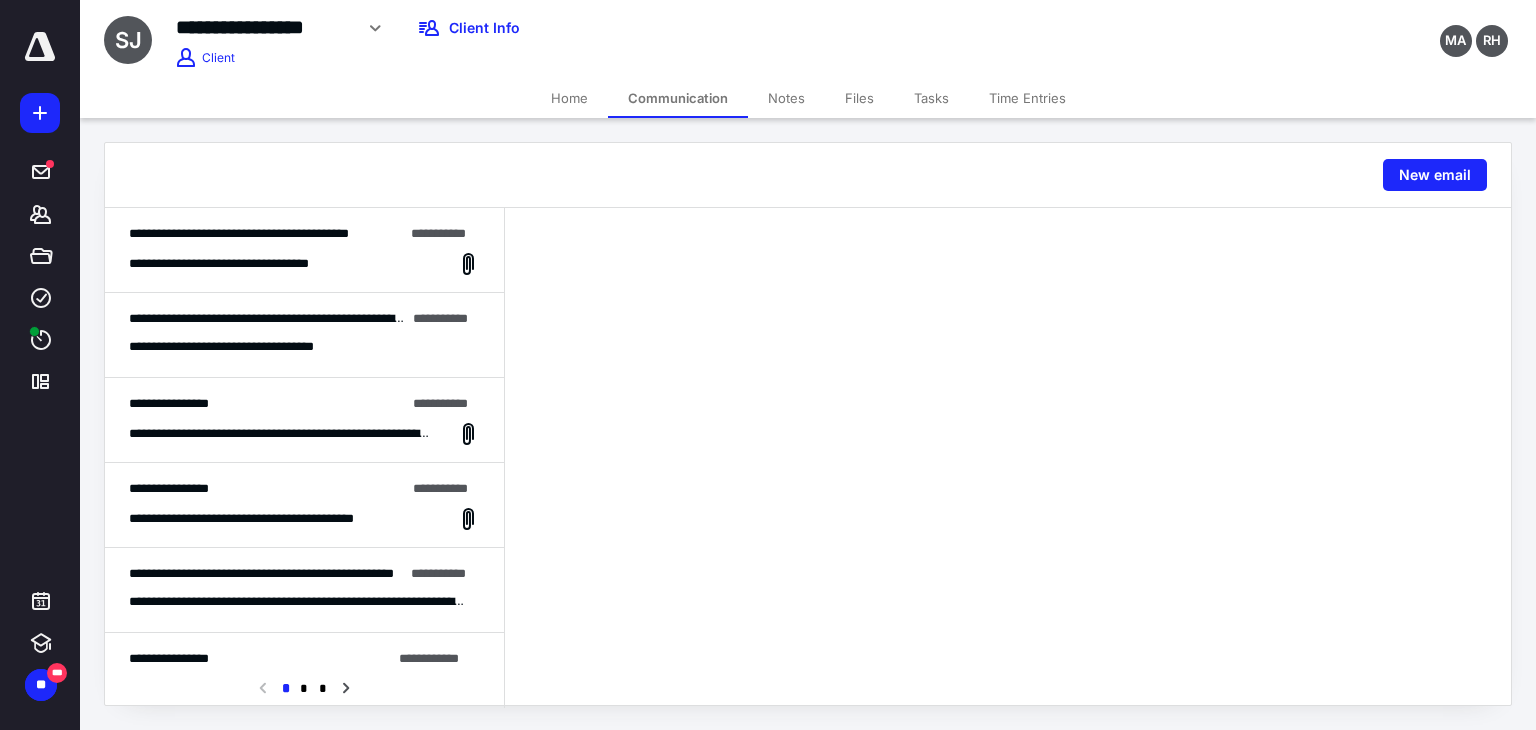 click on "Notes" at bounding box center (786, 98) 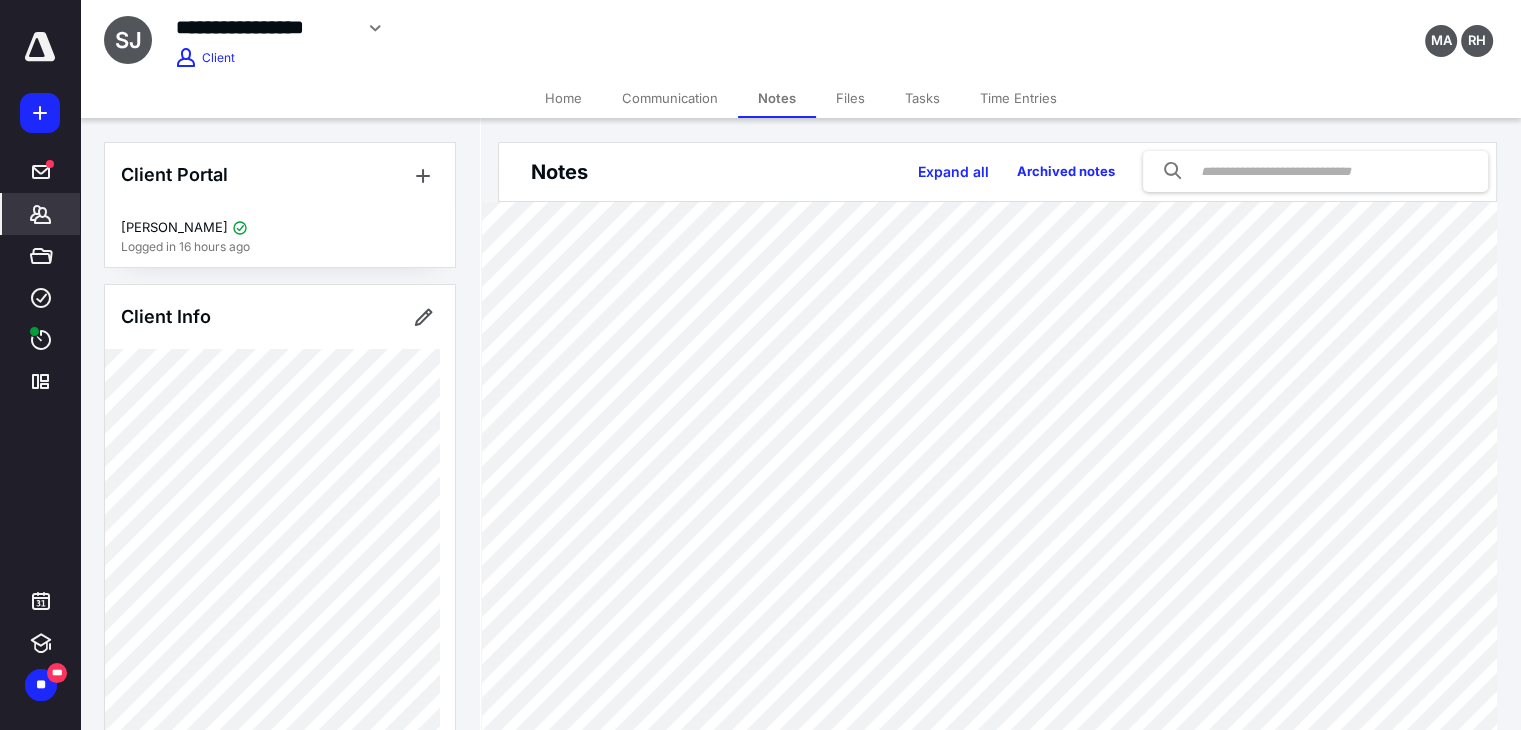 click on "Files" at bounding box center (850, 98) 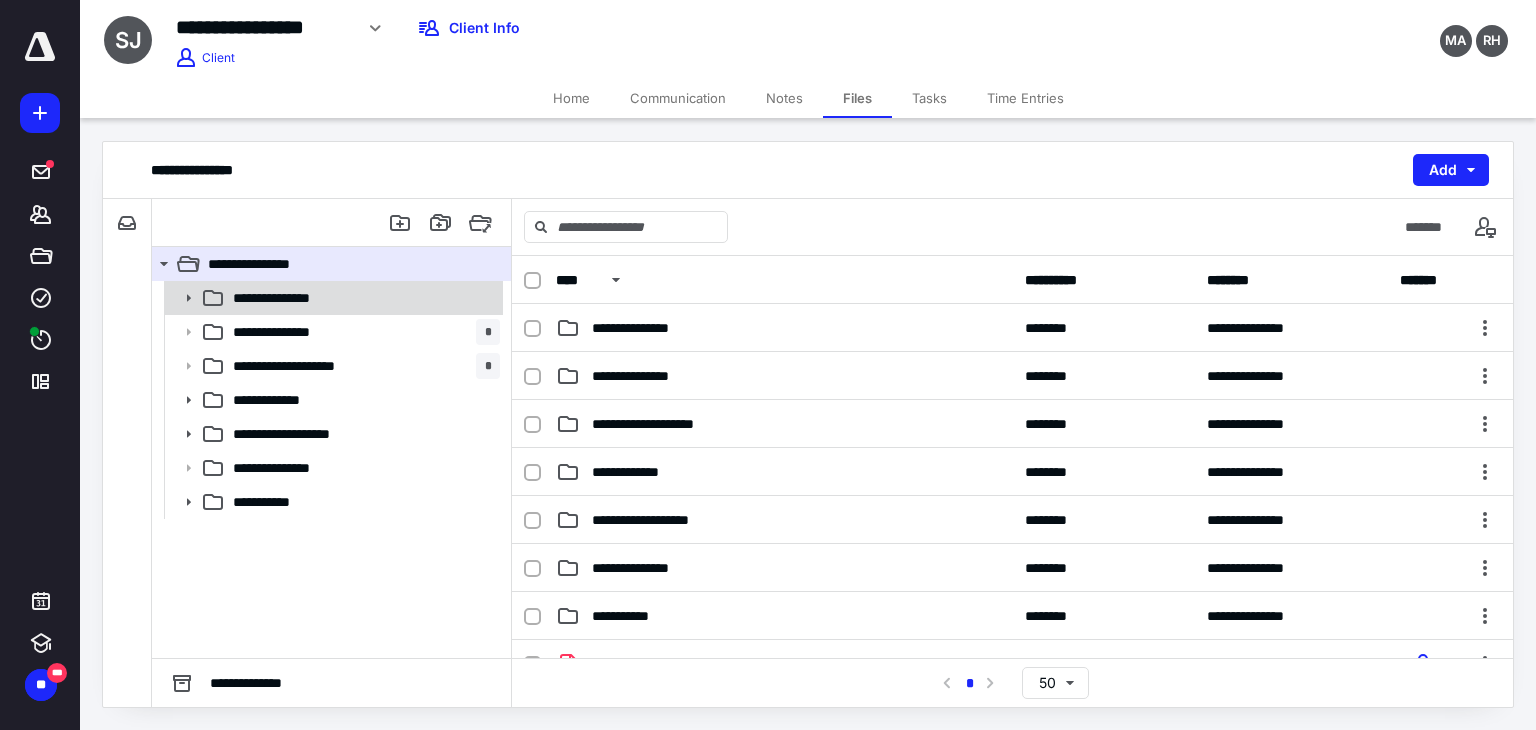 click on "**********" at bounding box center [332, 298] 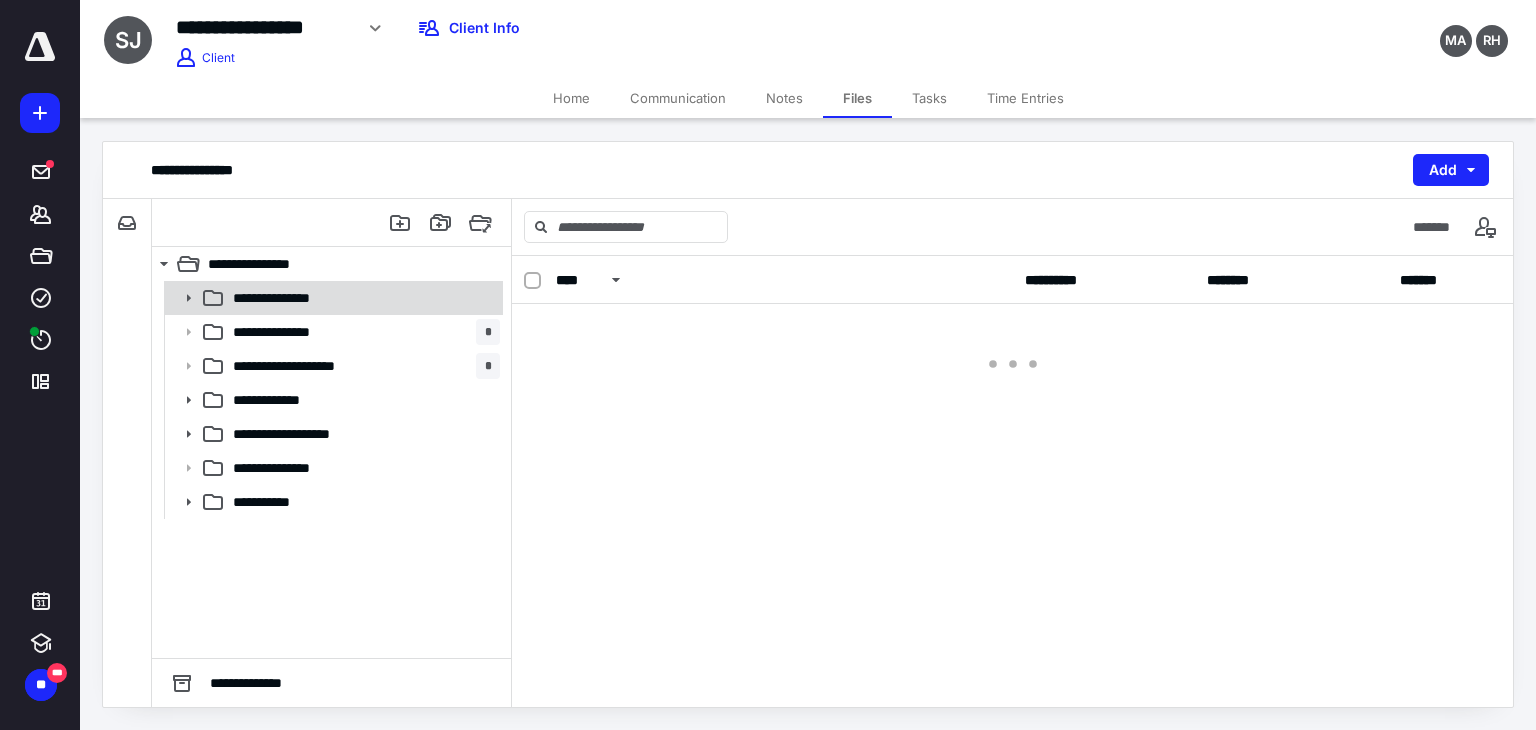 click on "**********" at bounding box center (332, 298) 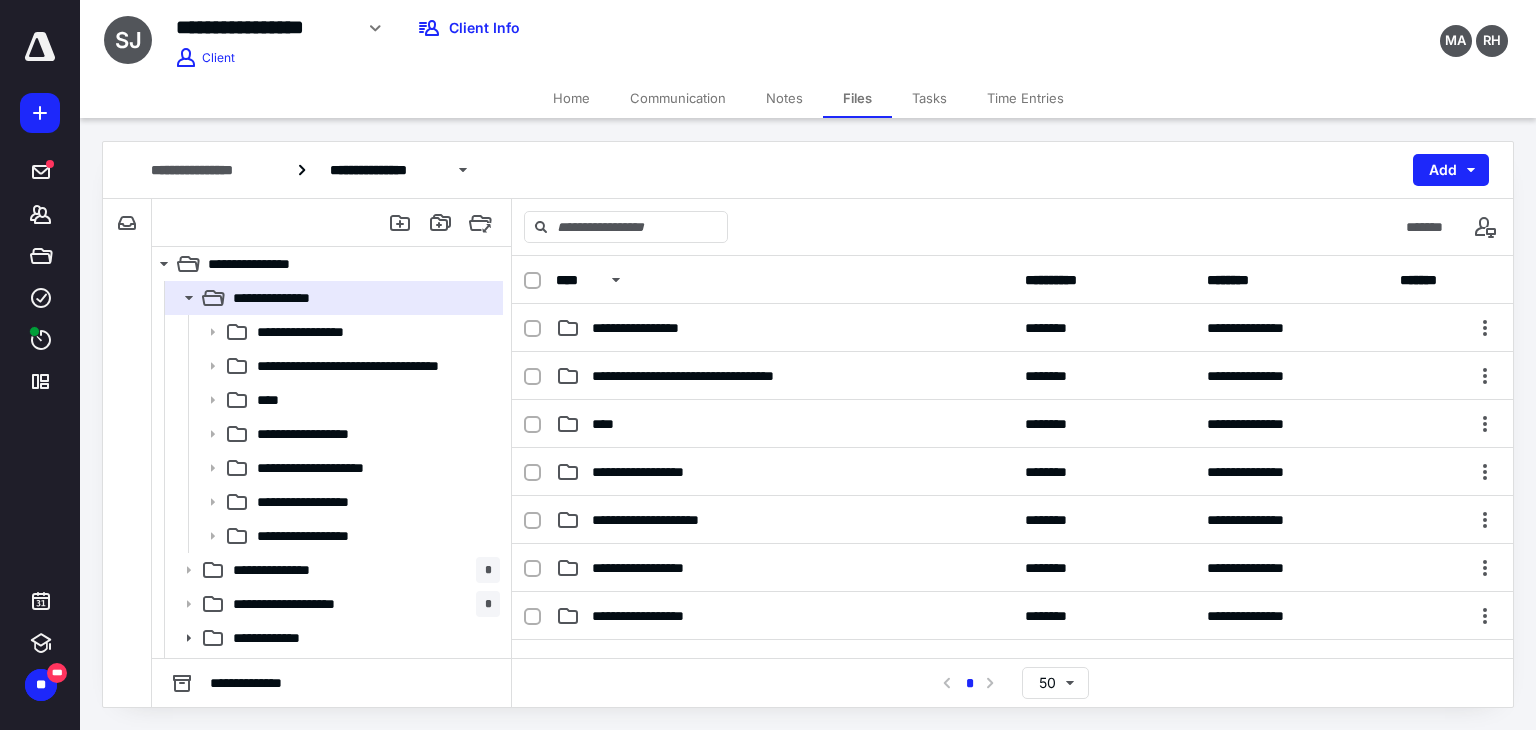 click on "Tasks" at bounding box center (929, 98) 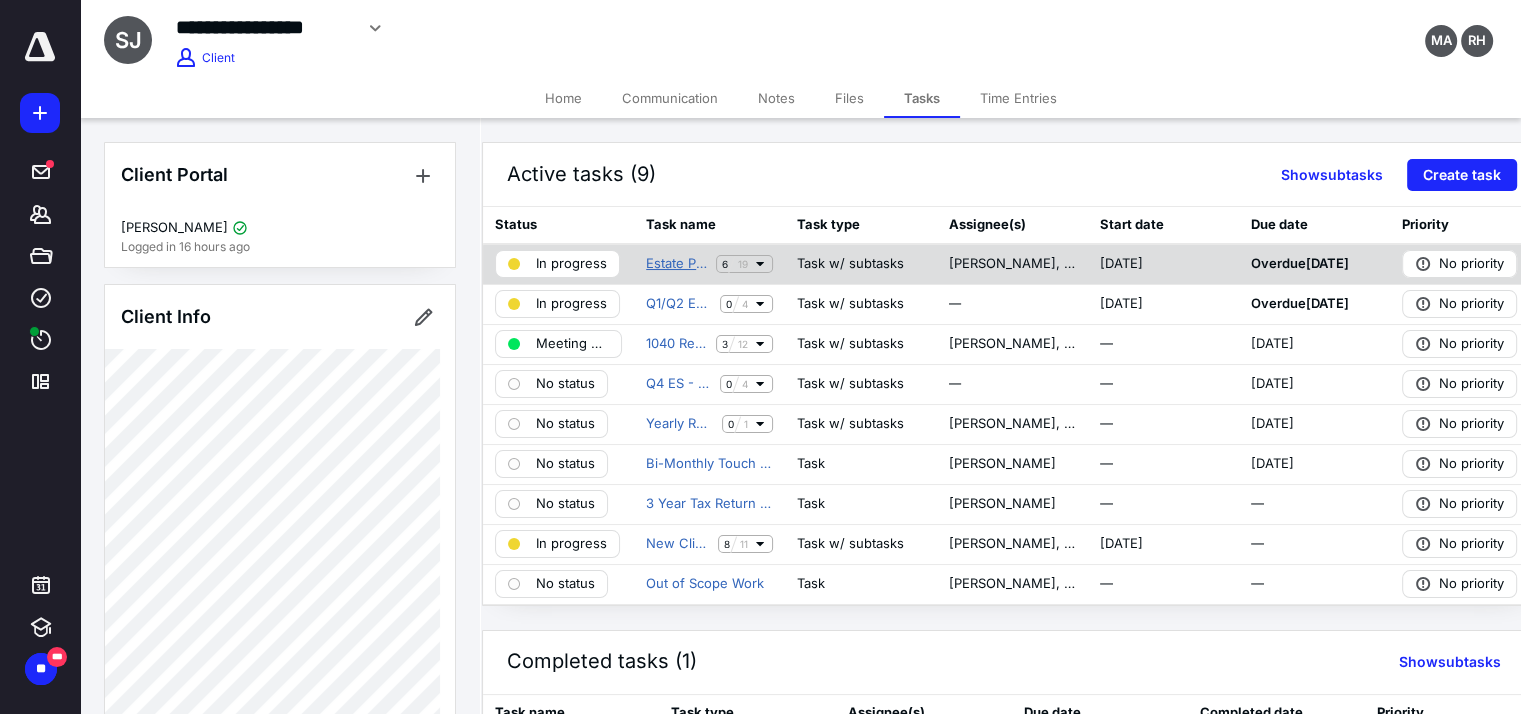 click on "Estate Planning - New Client" at bounding box center (677, 264) 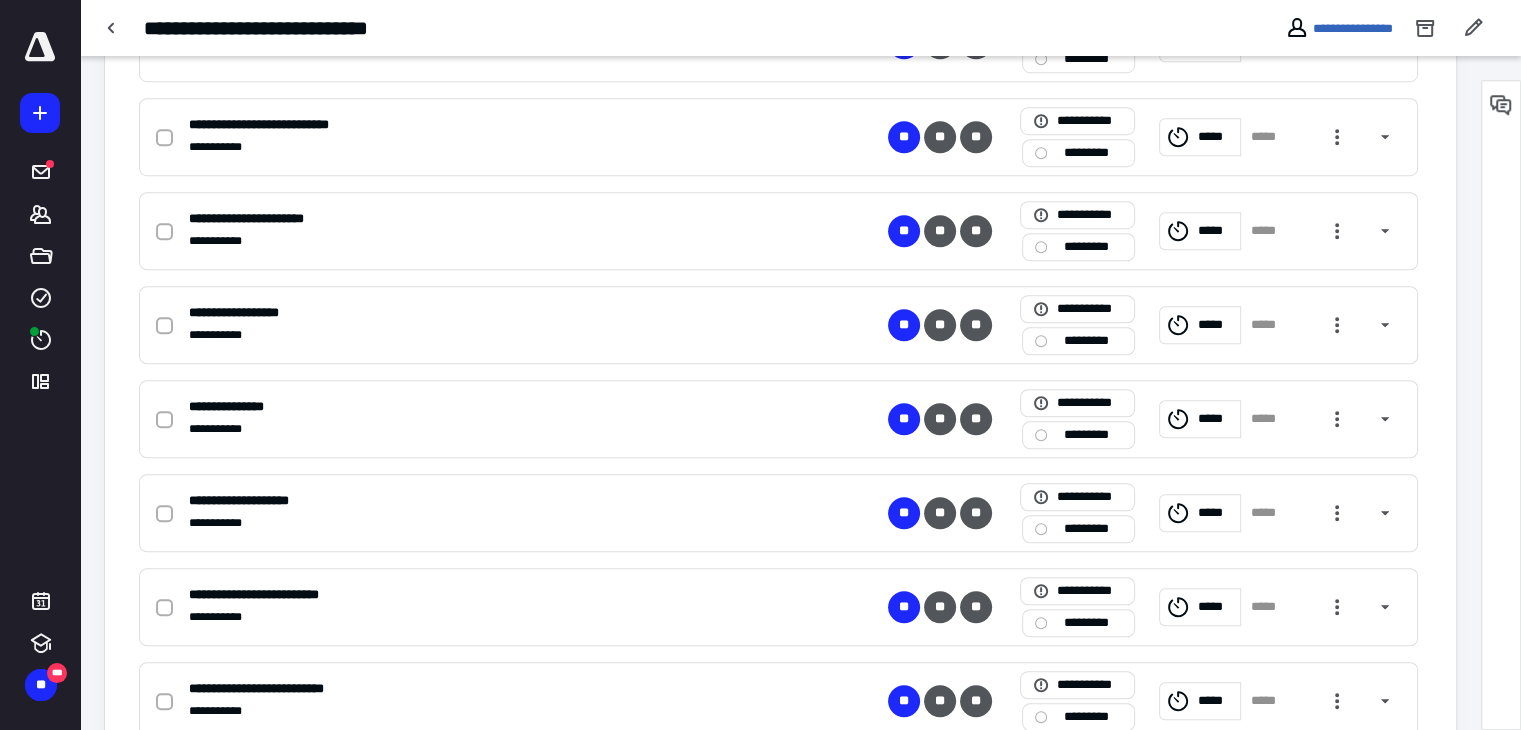 scroll, scrollTop: 1667, scrollLeft: 0, axis: vertical 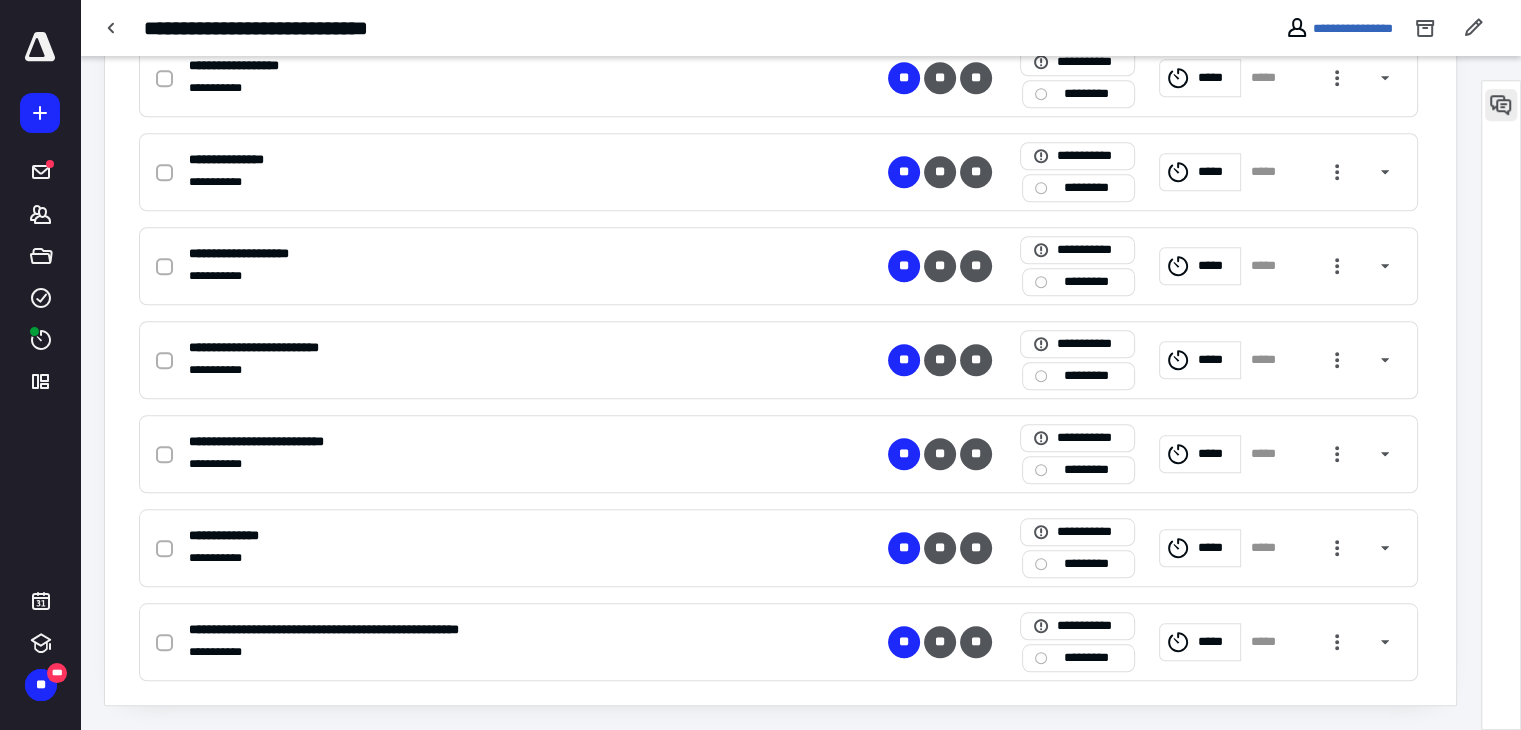 click at bounding box center [1501, 105] 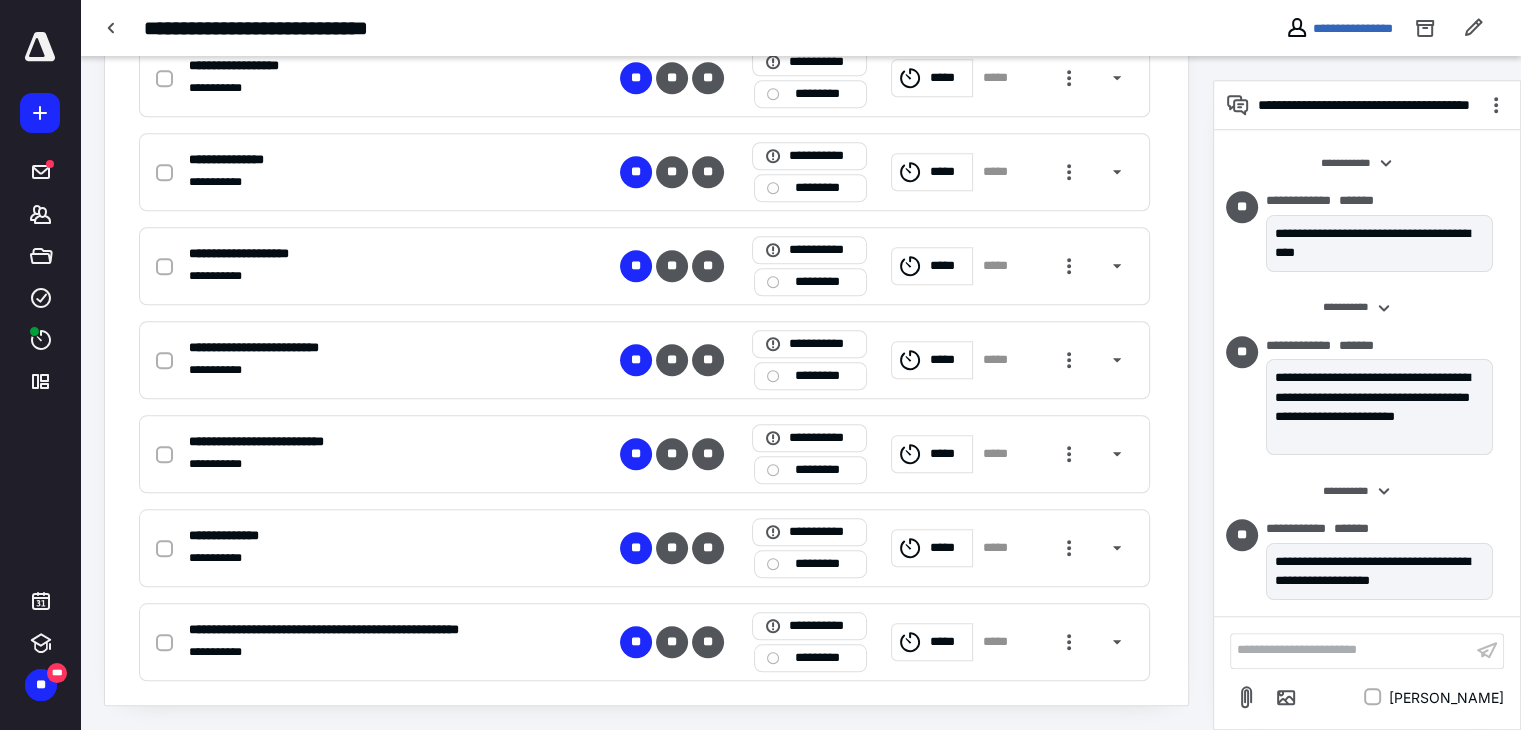 scroll, scrollTop: 512, scrollLeft: 0, axis: vertical 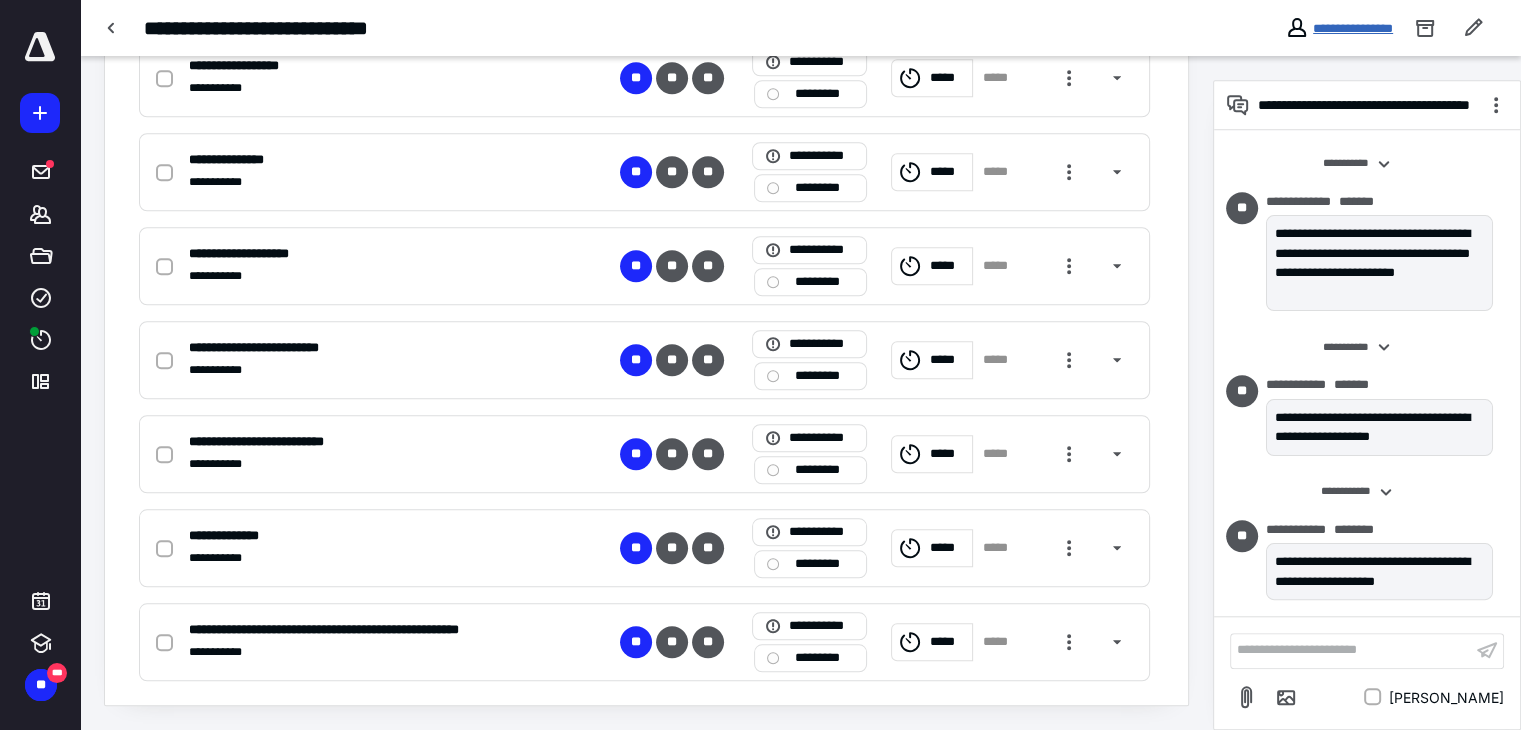 click on "**********" at bounding box center [1353, 28] 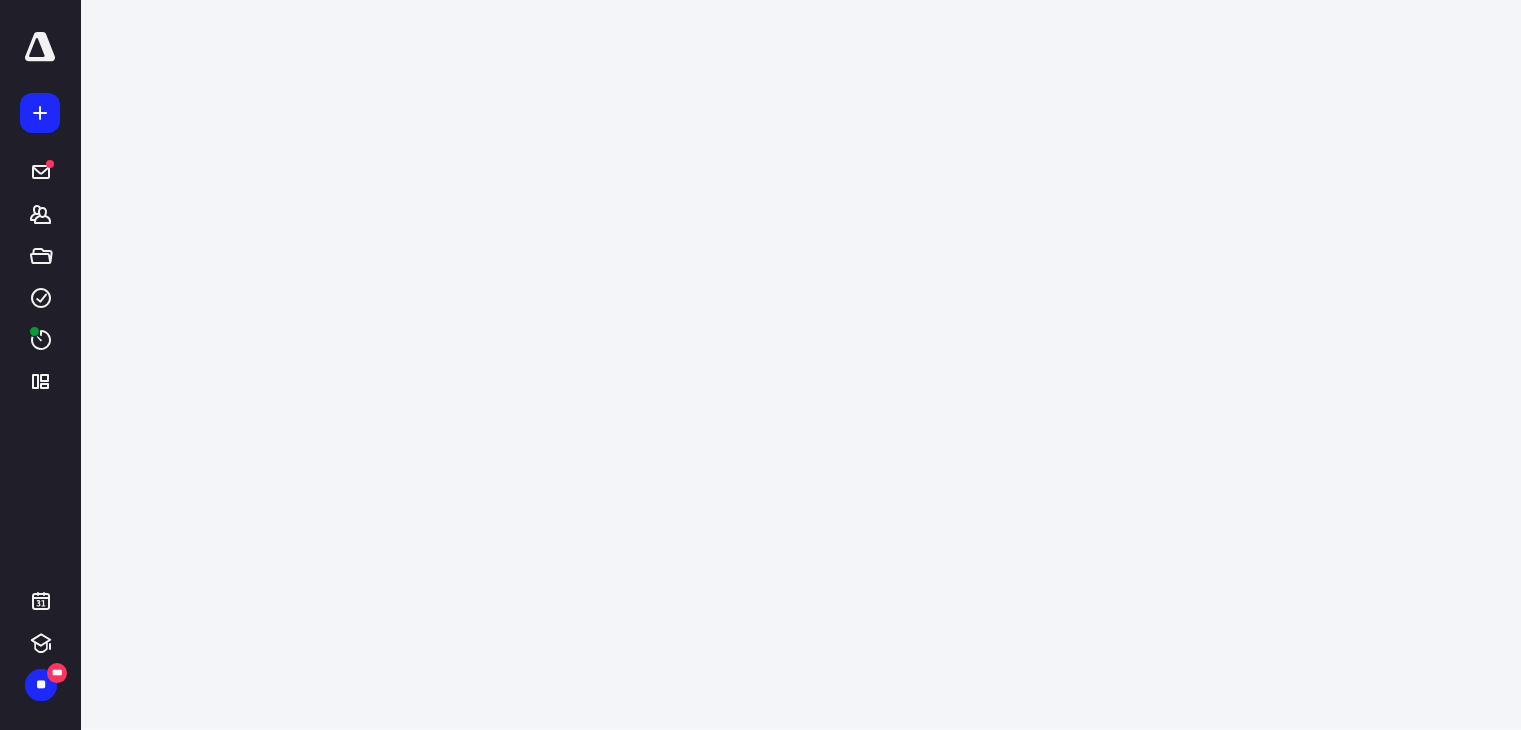 scroll, scrollTop: 0, scrollLeft: 0, axis: both 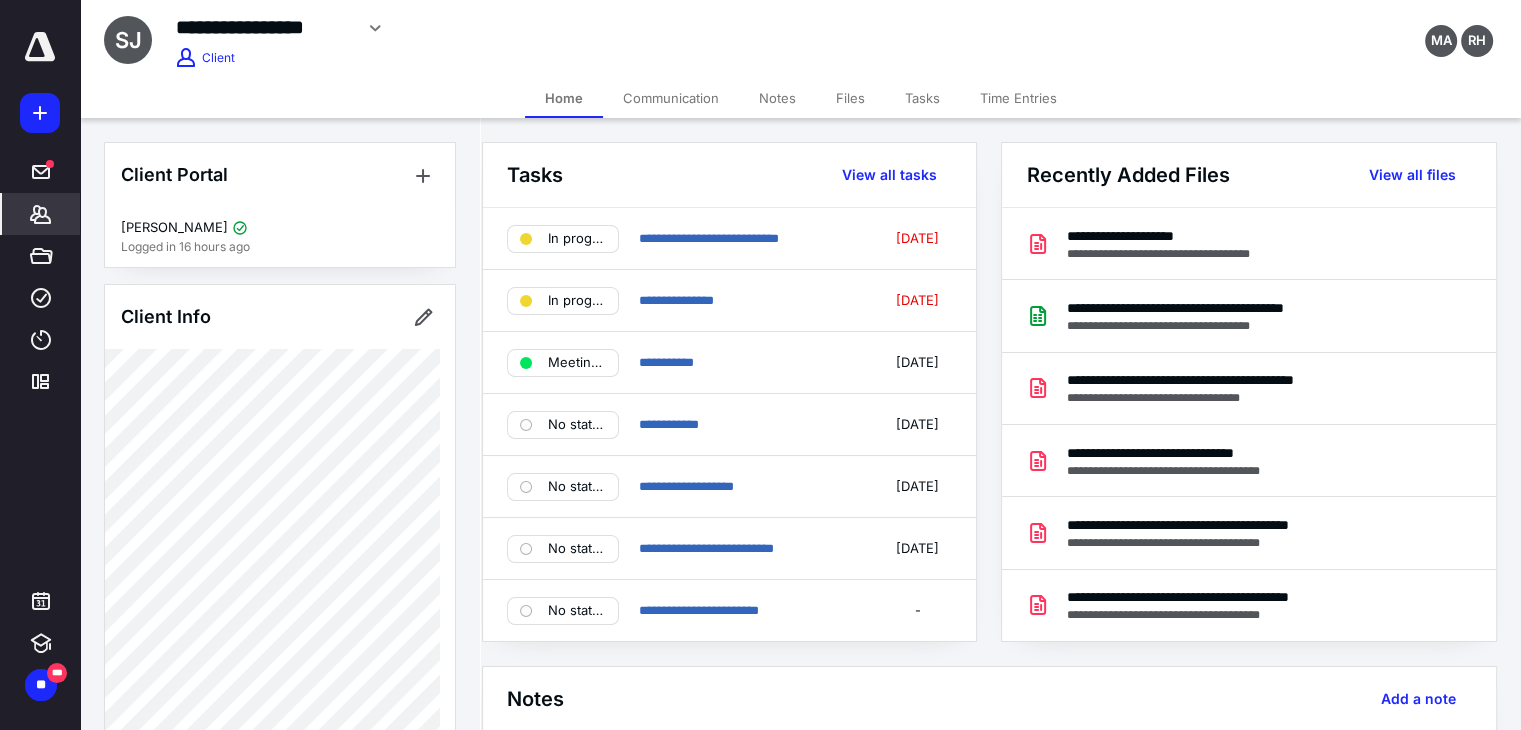 click on "Time Entries" at bounding box center [1018, 98] 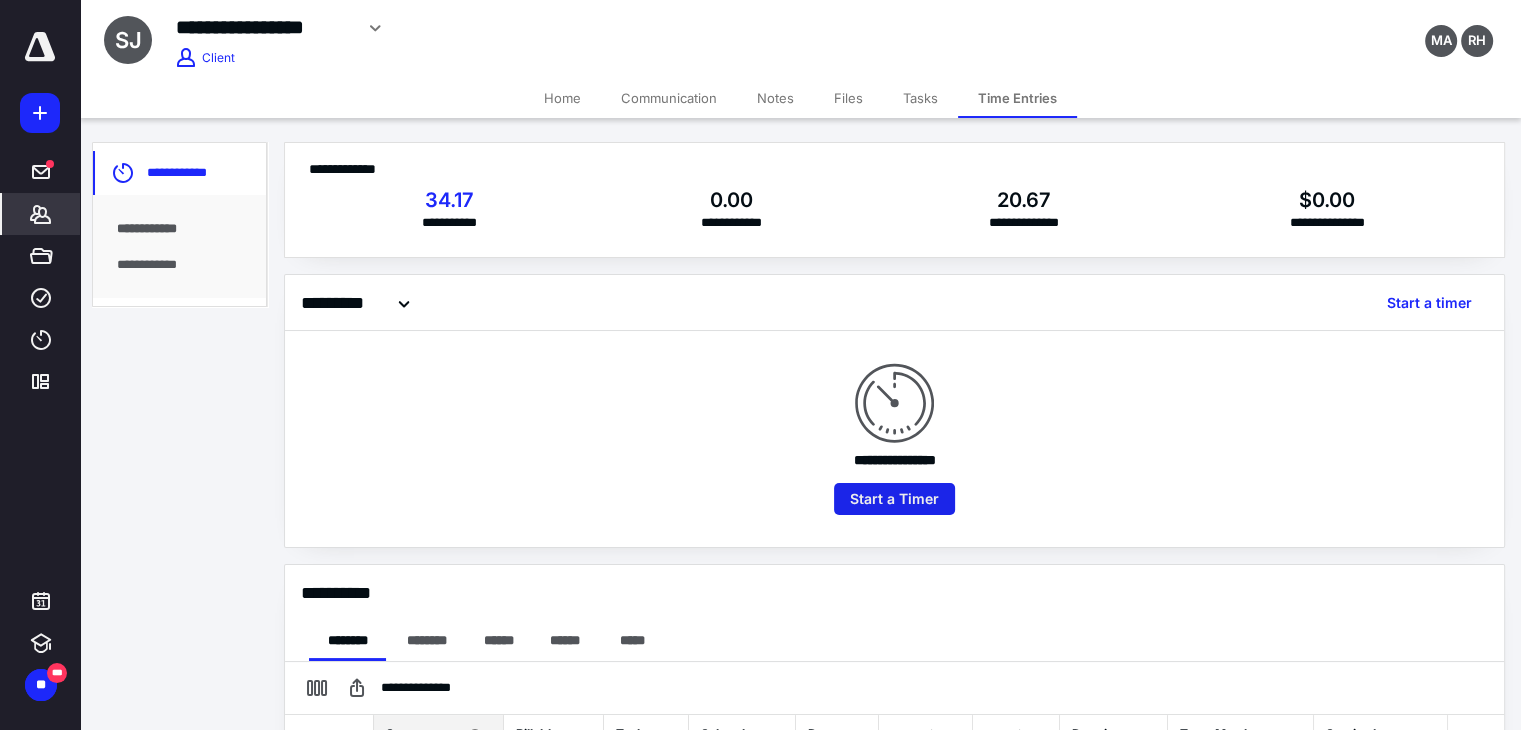 click on "Start a Timer" at bounding box center (894, 499) 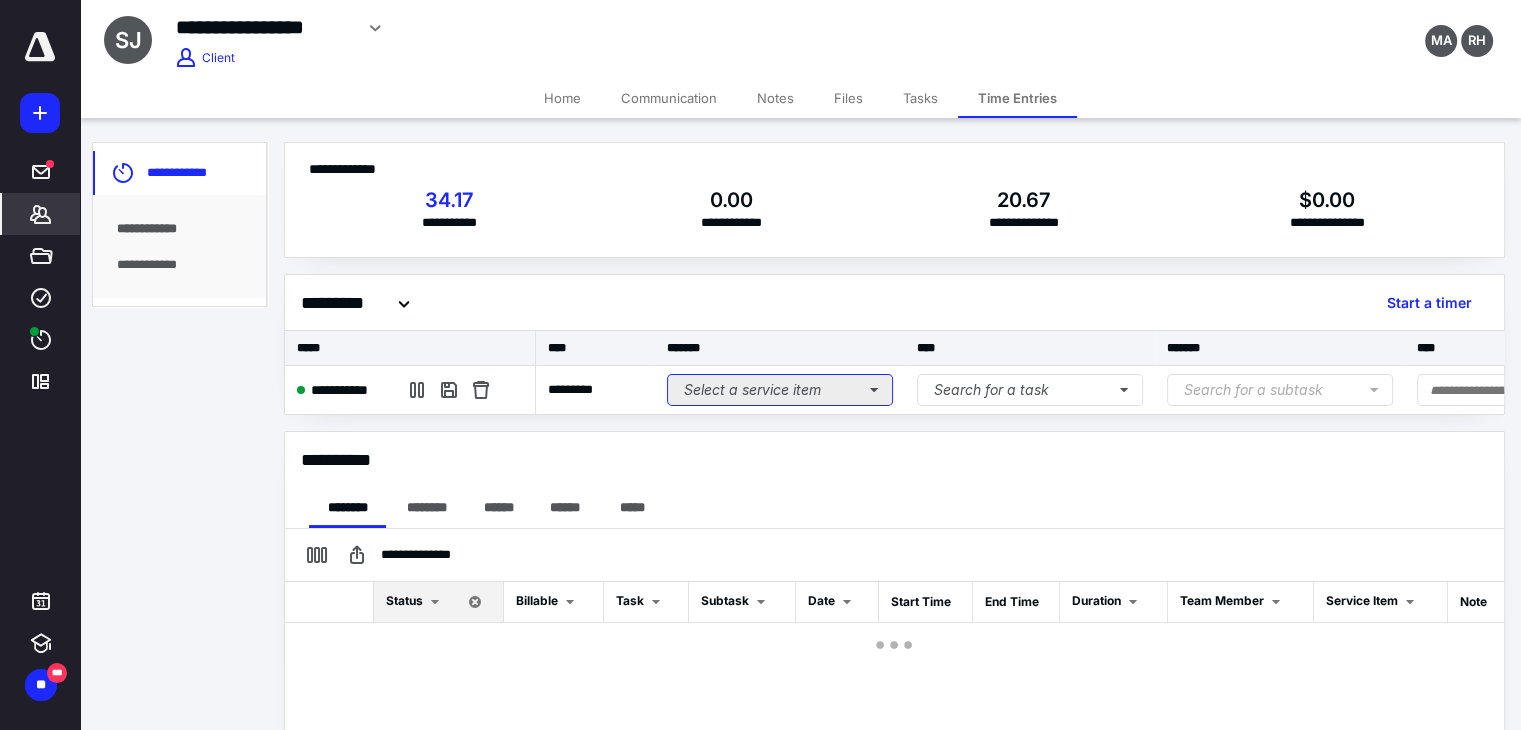 click on "Select a service item" at bounding box center (780, 390) 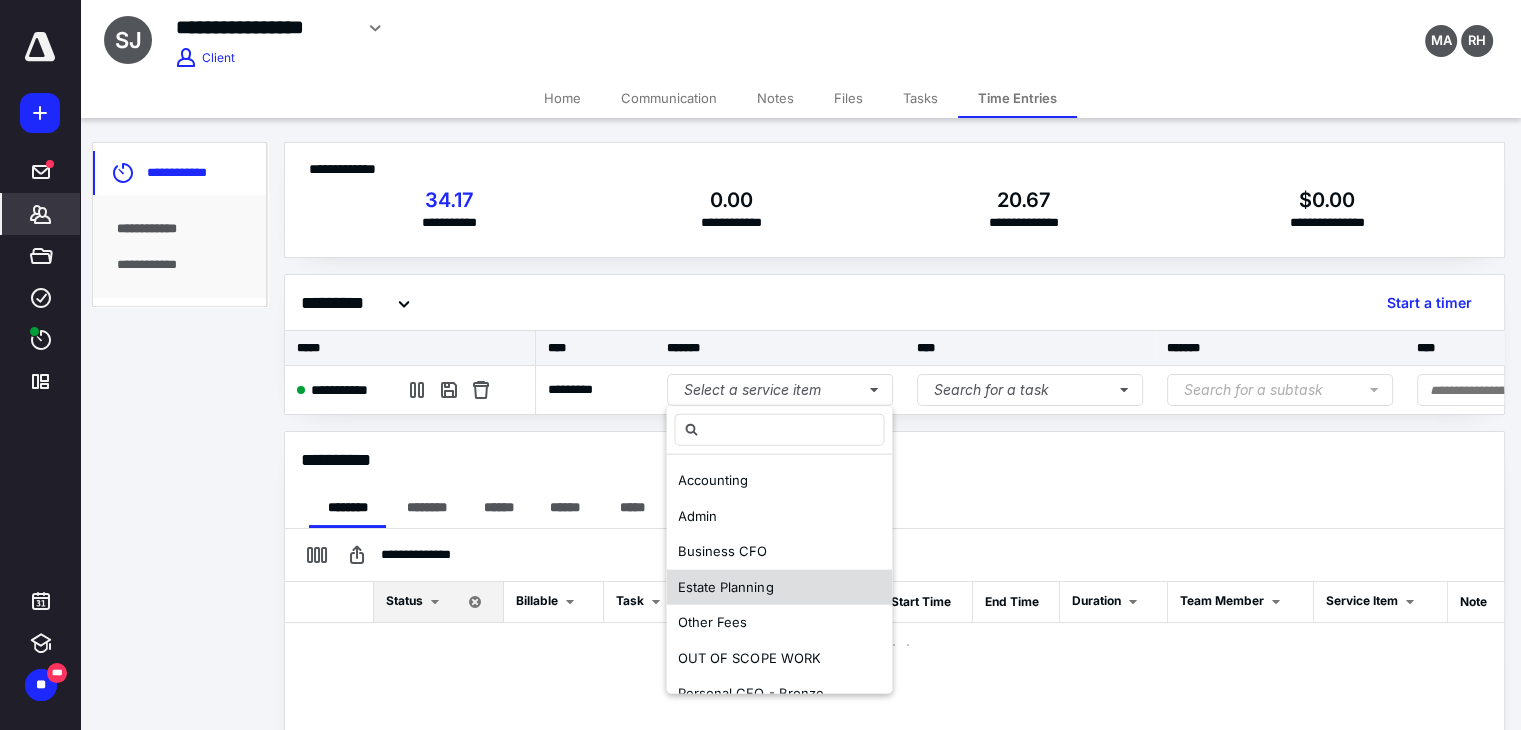 click on "Estate Planning" at bounding box center [779, 587] 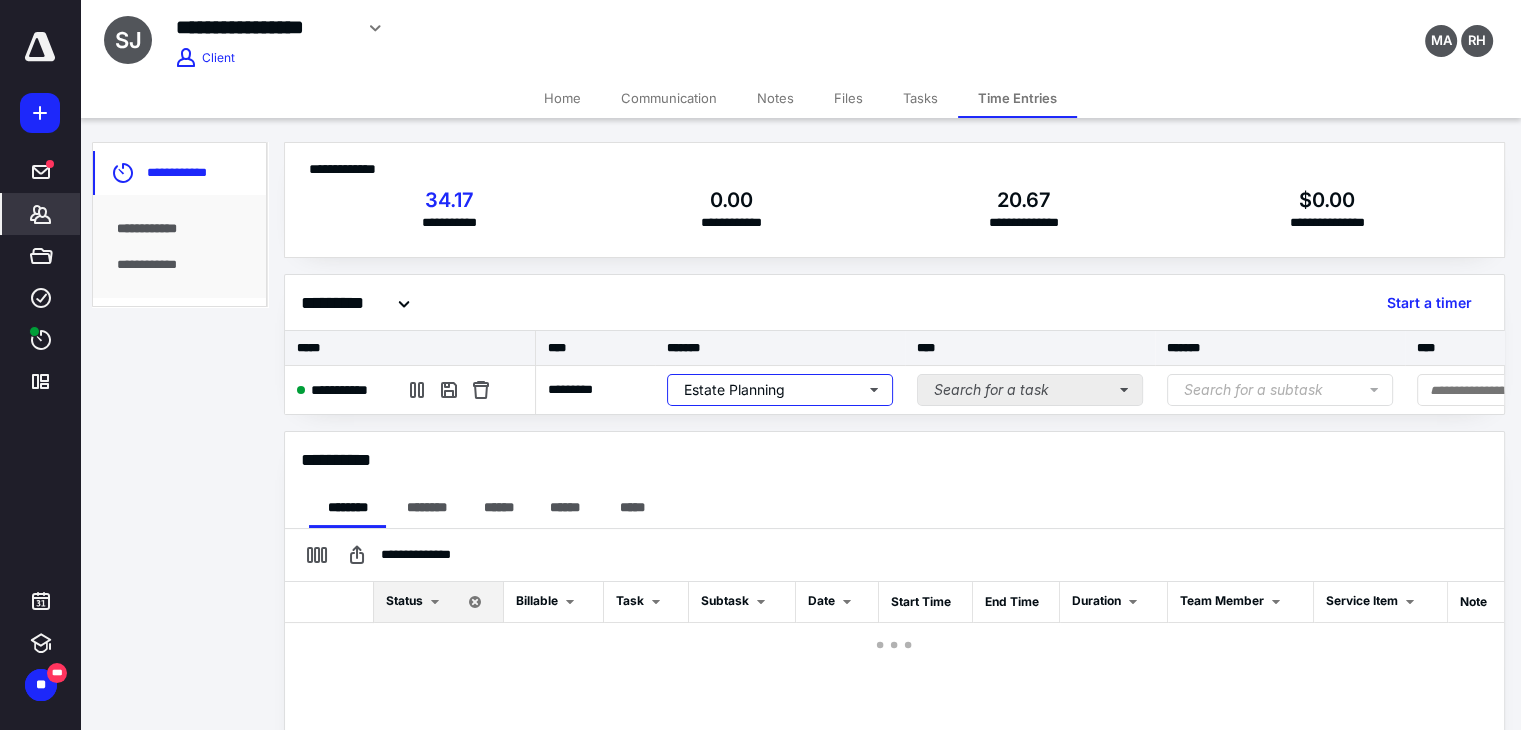 scroll, scrollTop: 0, scrollLeft: 300, axis: horizontal 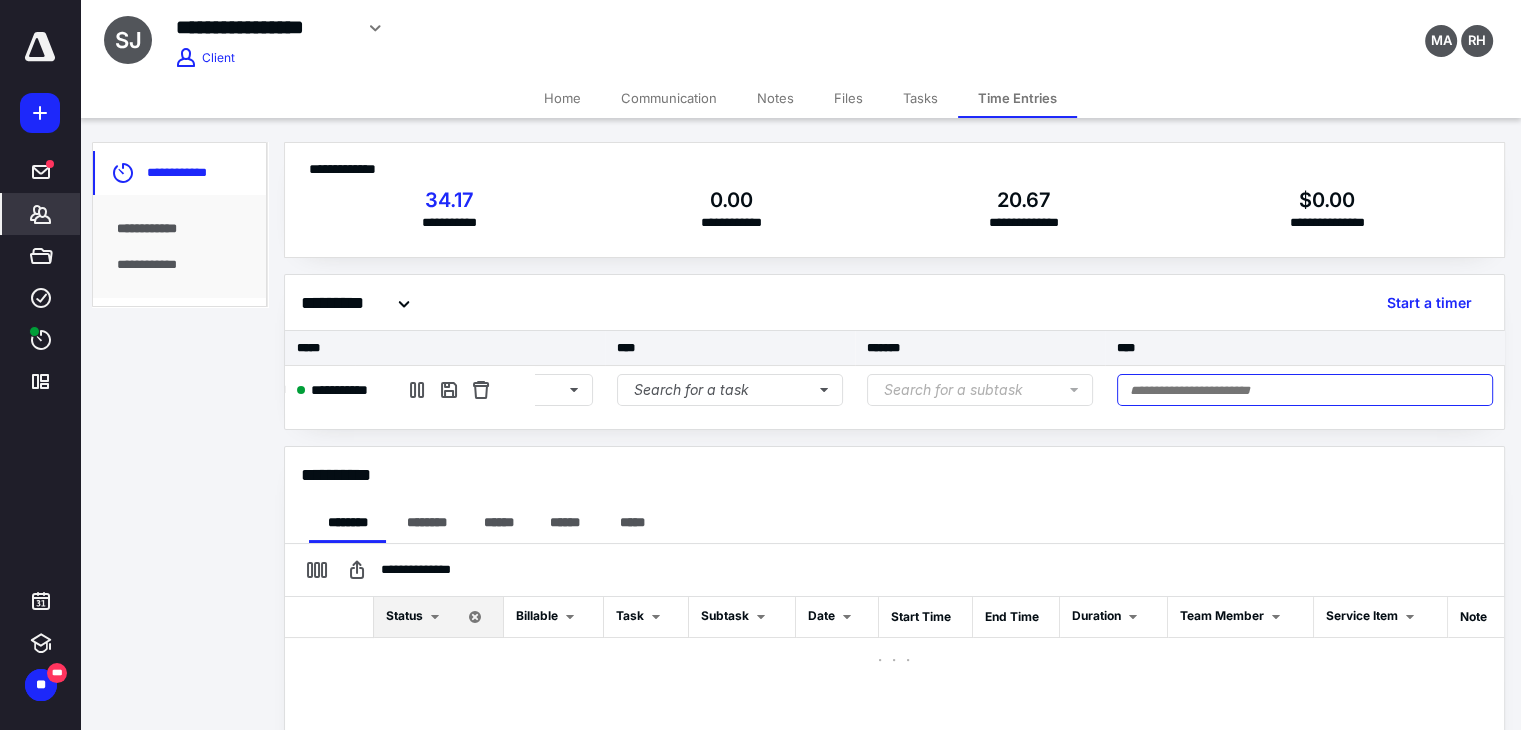 click at bounding box center (1305, 390) 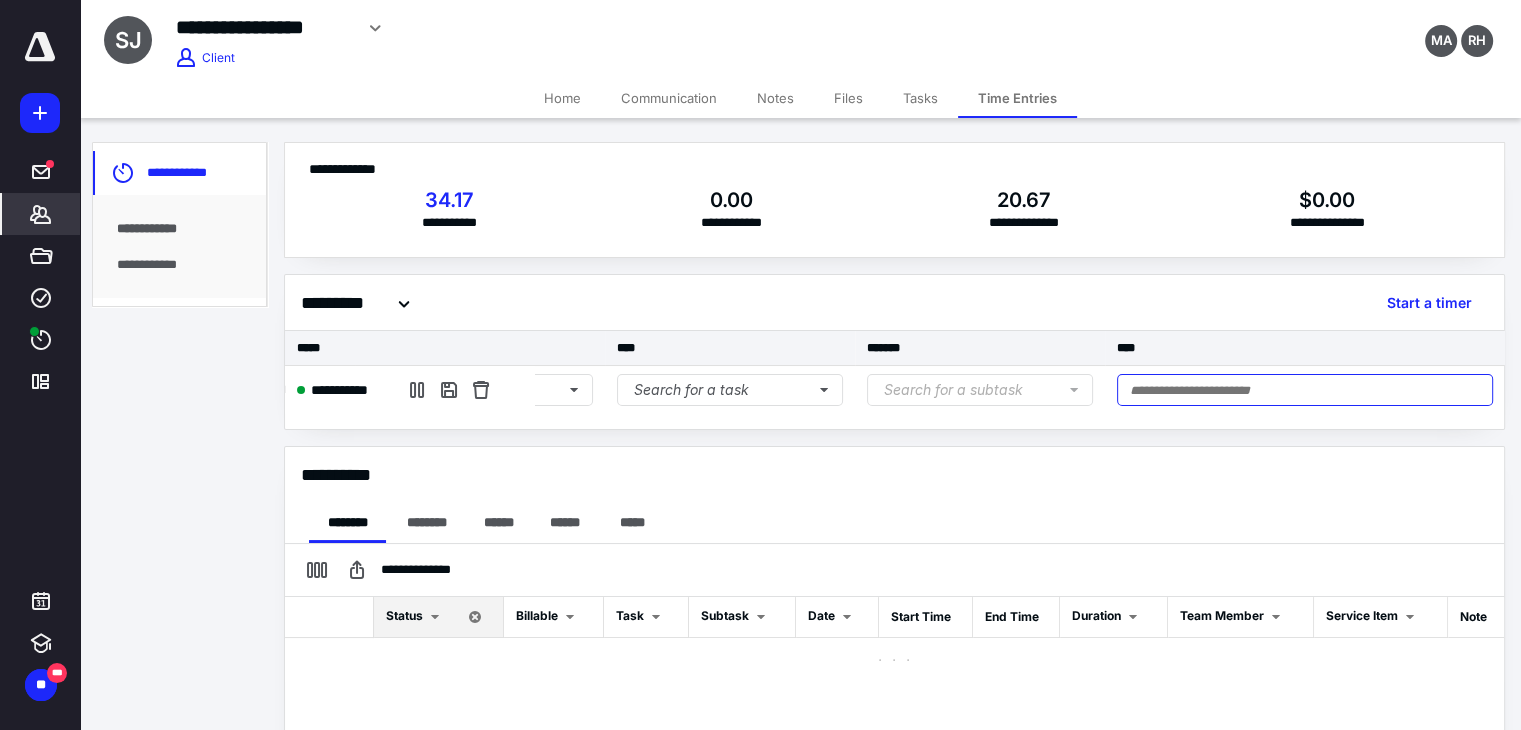paste on "**********" 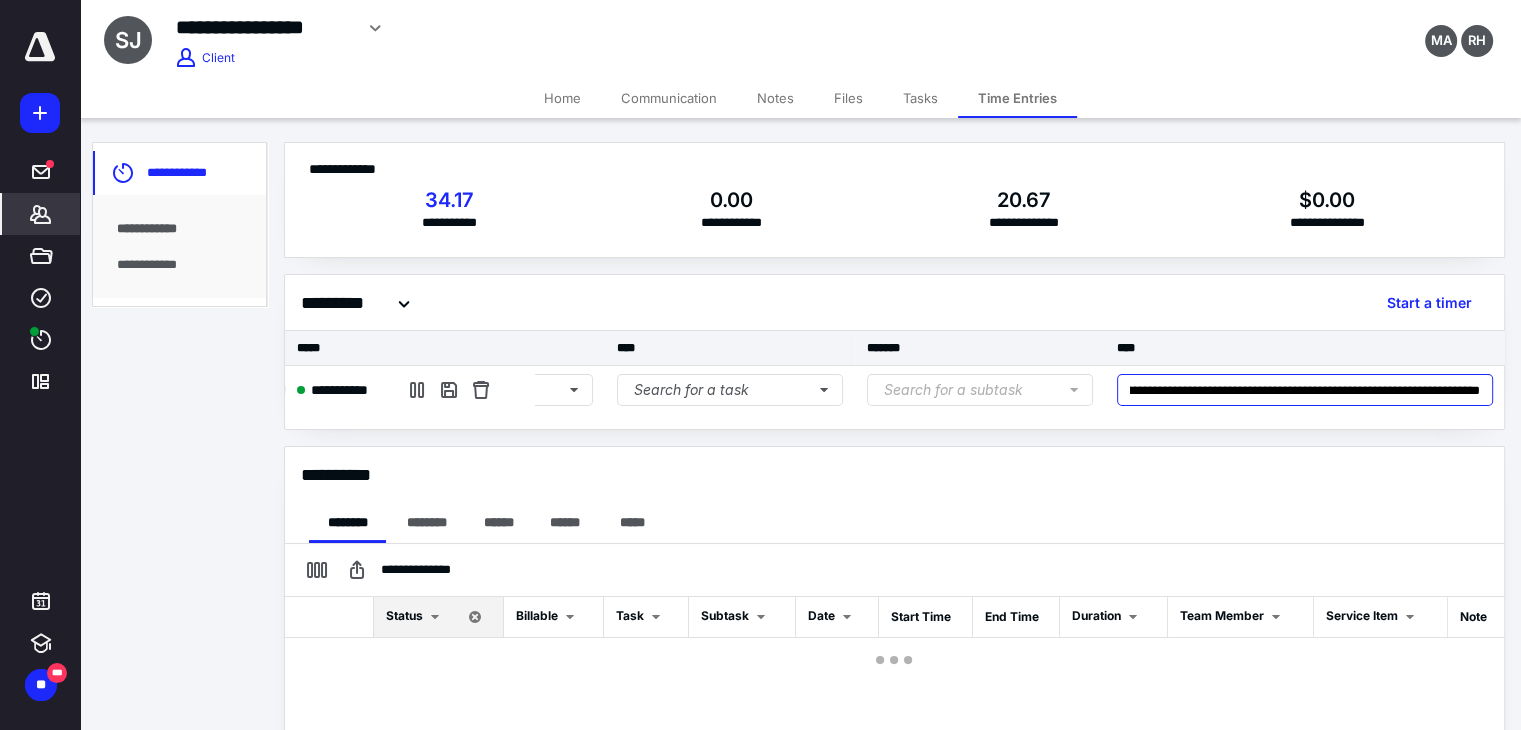 scroll, scrollTop: 0, scrollLeft: 0, axis: both 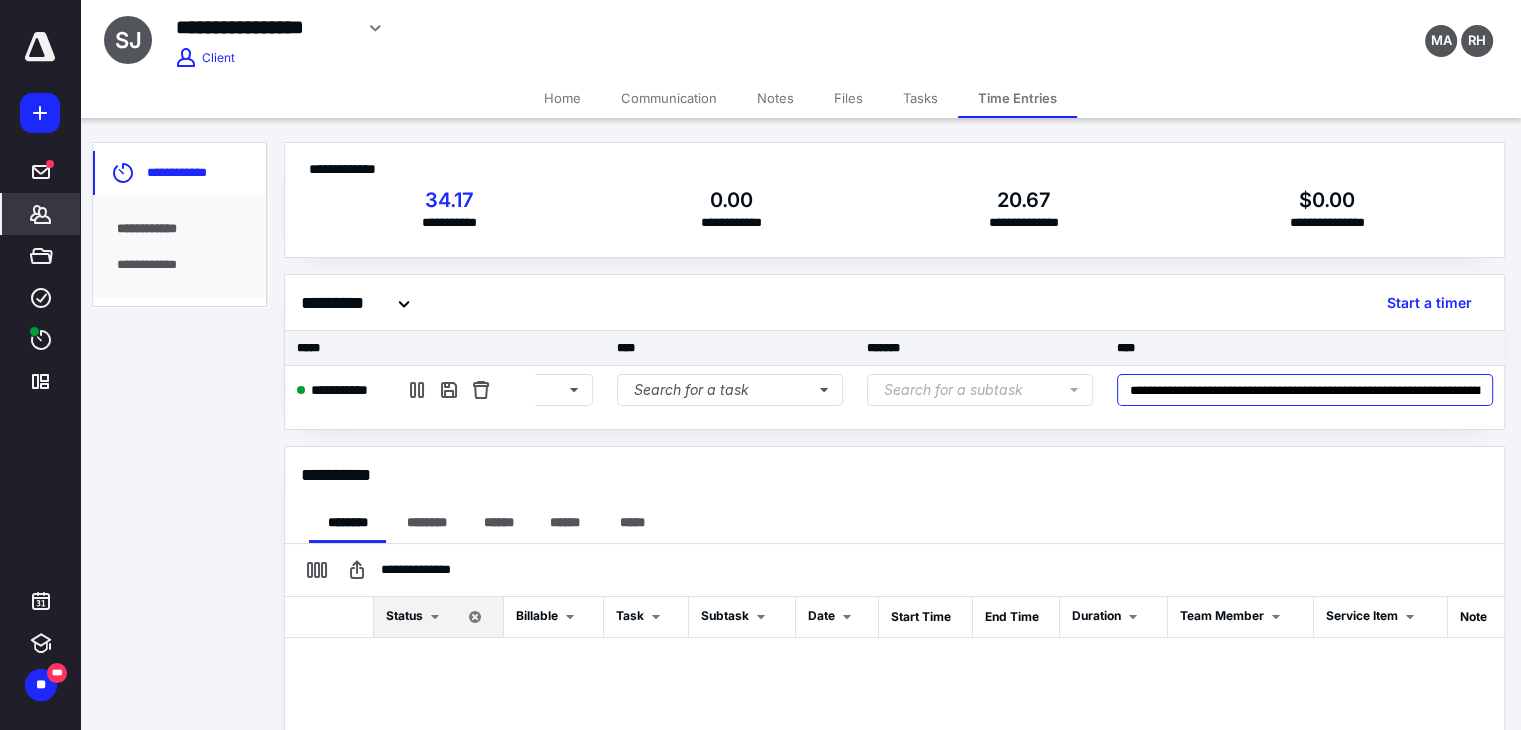 type on "**********" 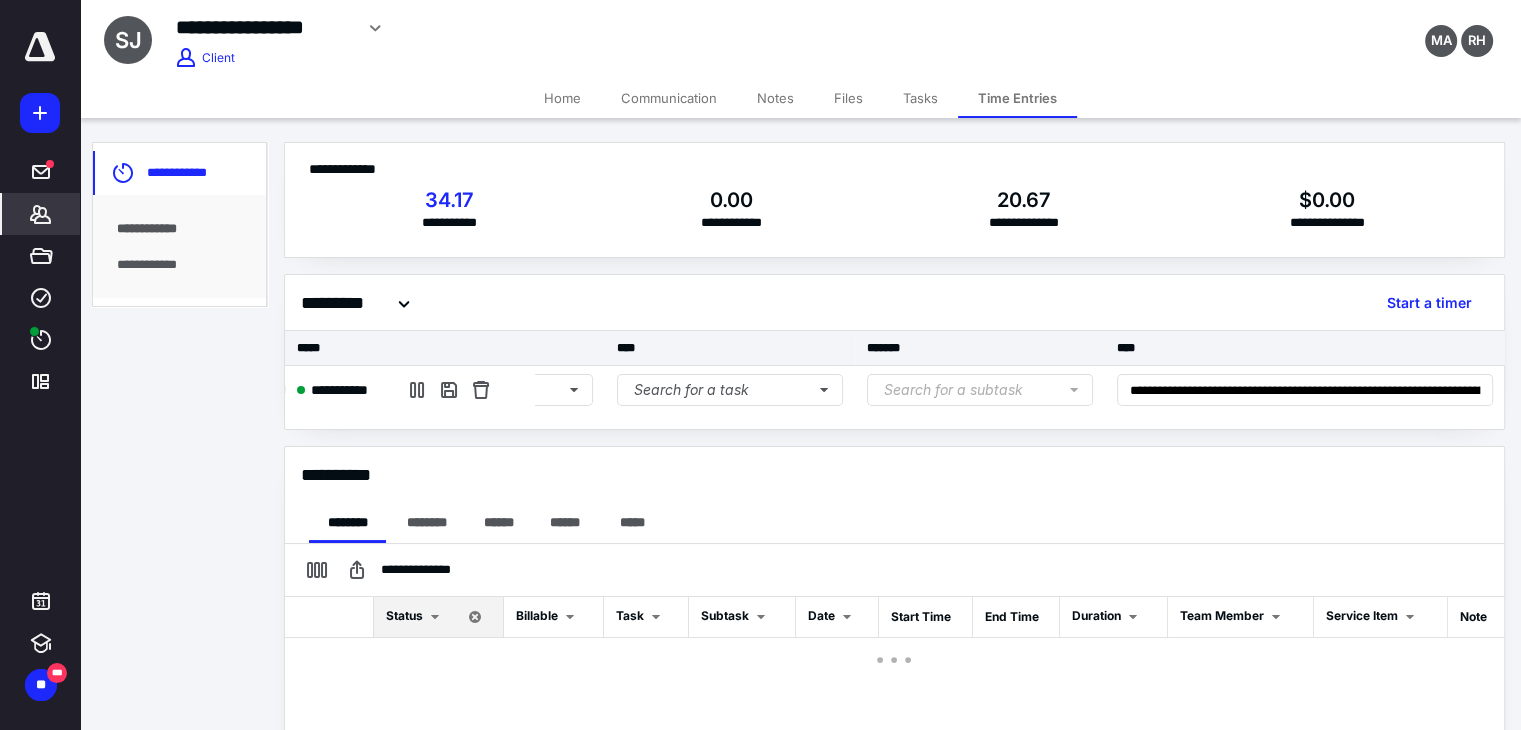 click on "Tasks" at bounding box center (920, 98) 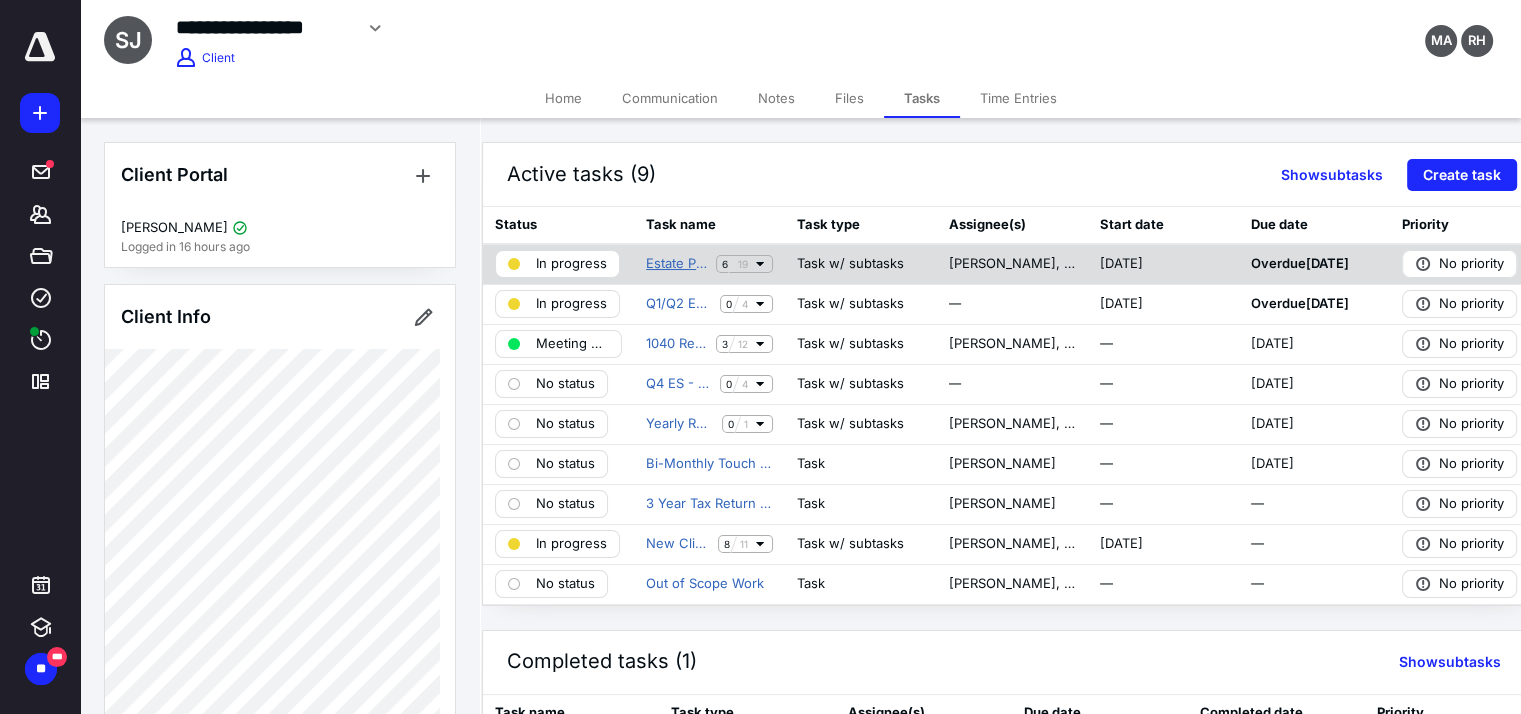 click on "Estate Planning - New Client" at bounding box center [677, 264] 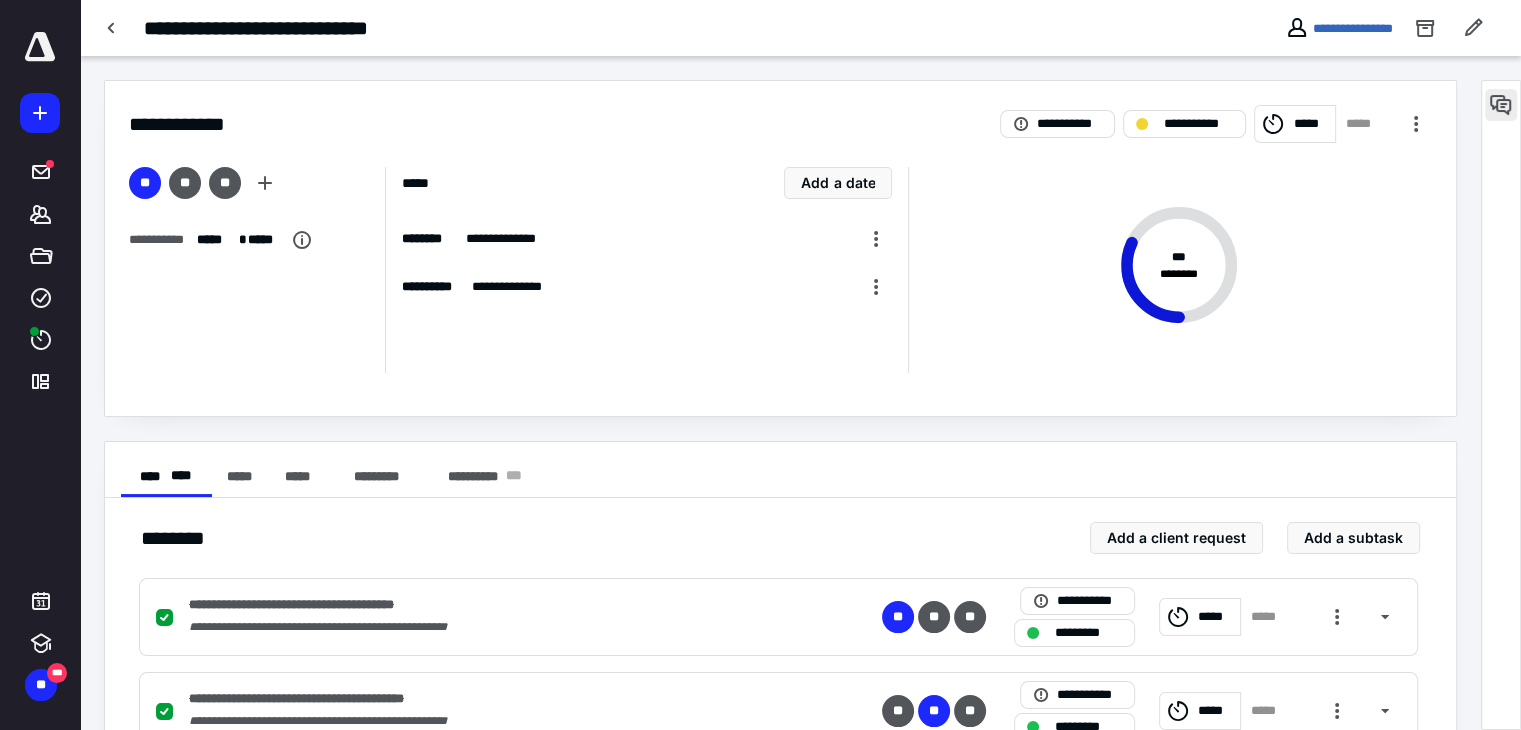 click at bounding box center (1501, 105) 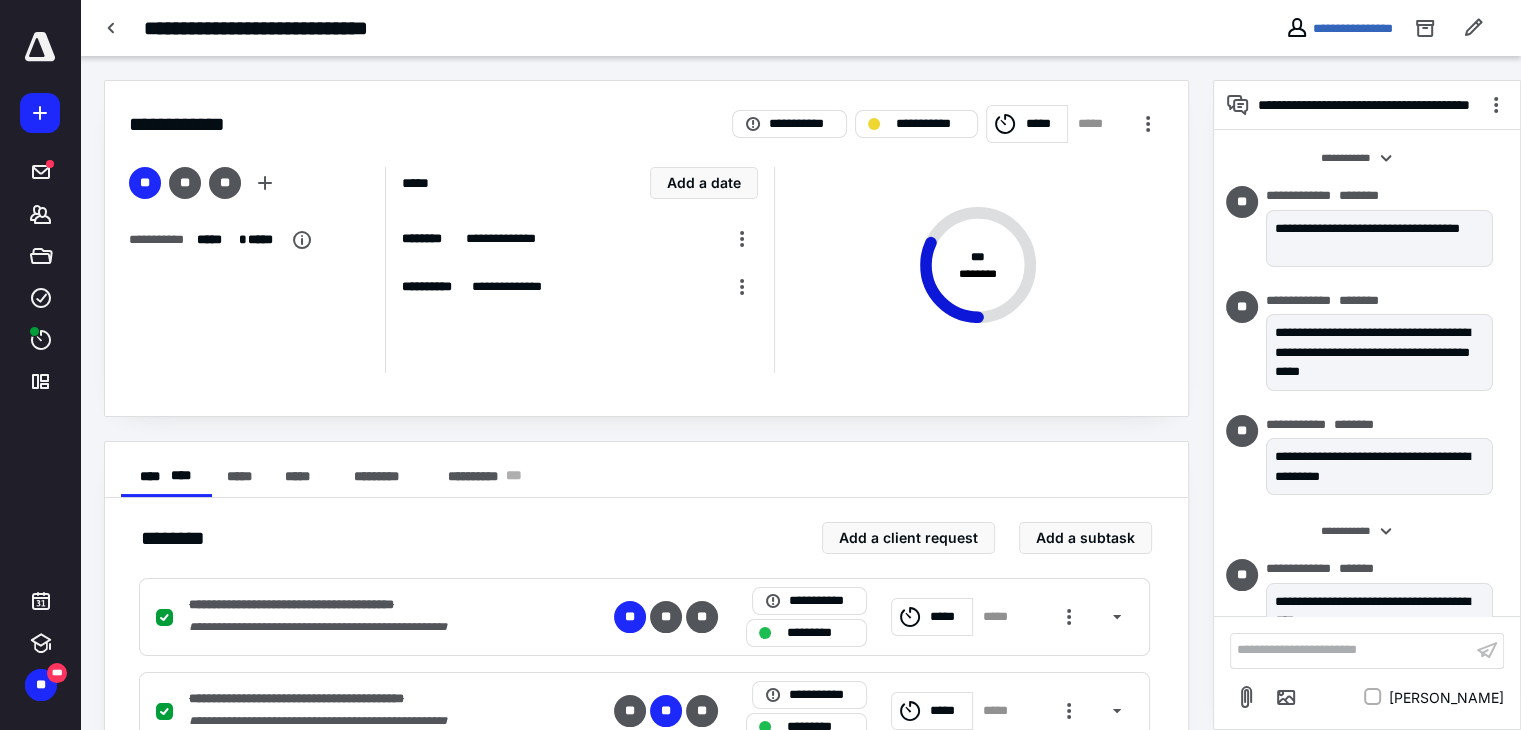scroll, scrollTop: 512, scrollLeft: 0, axis: vertical 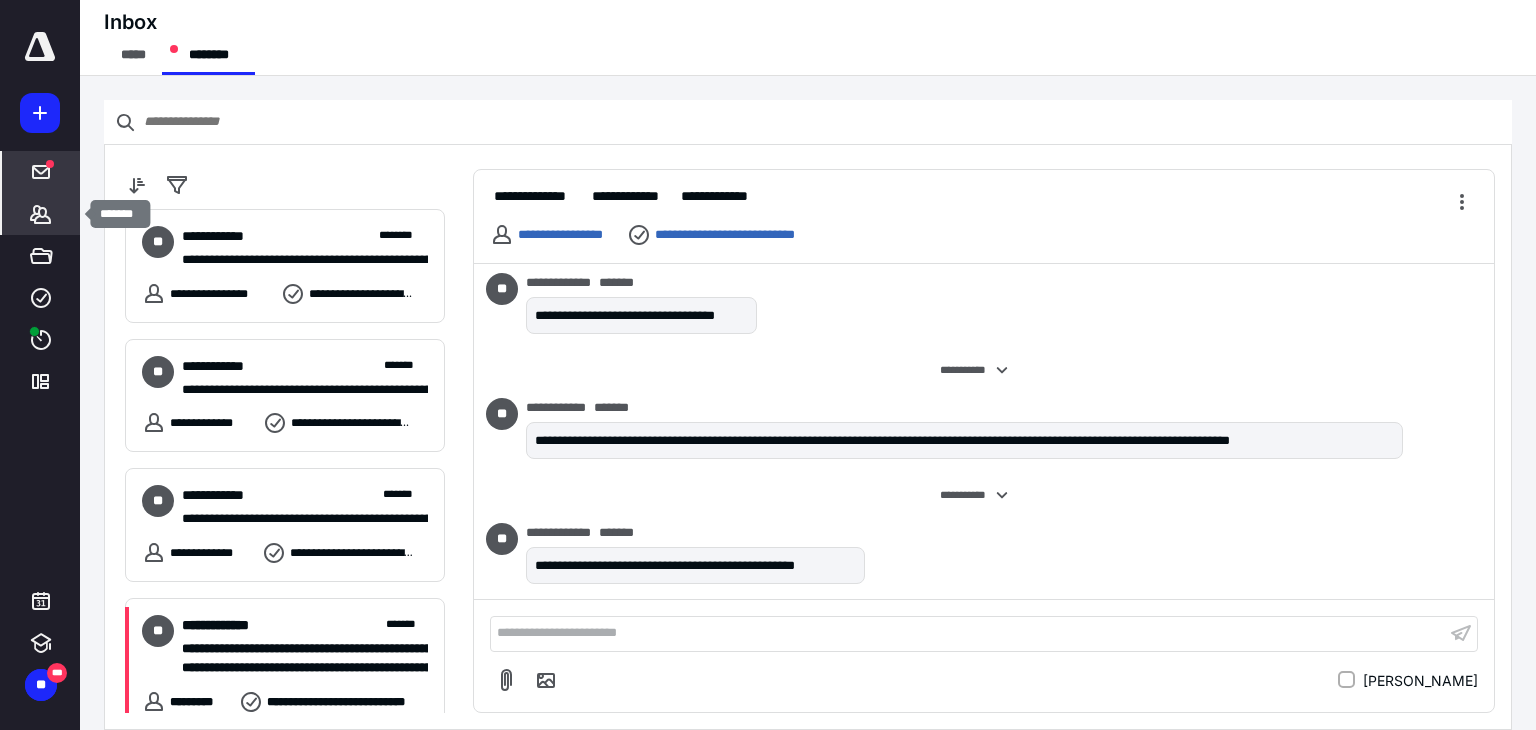 click 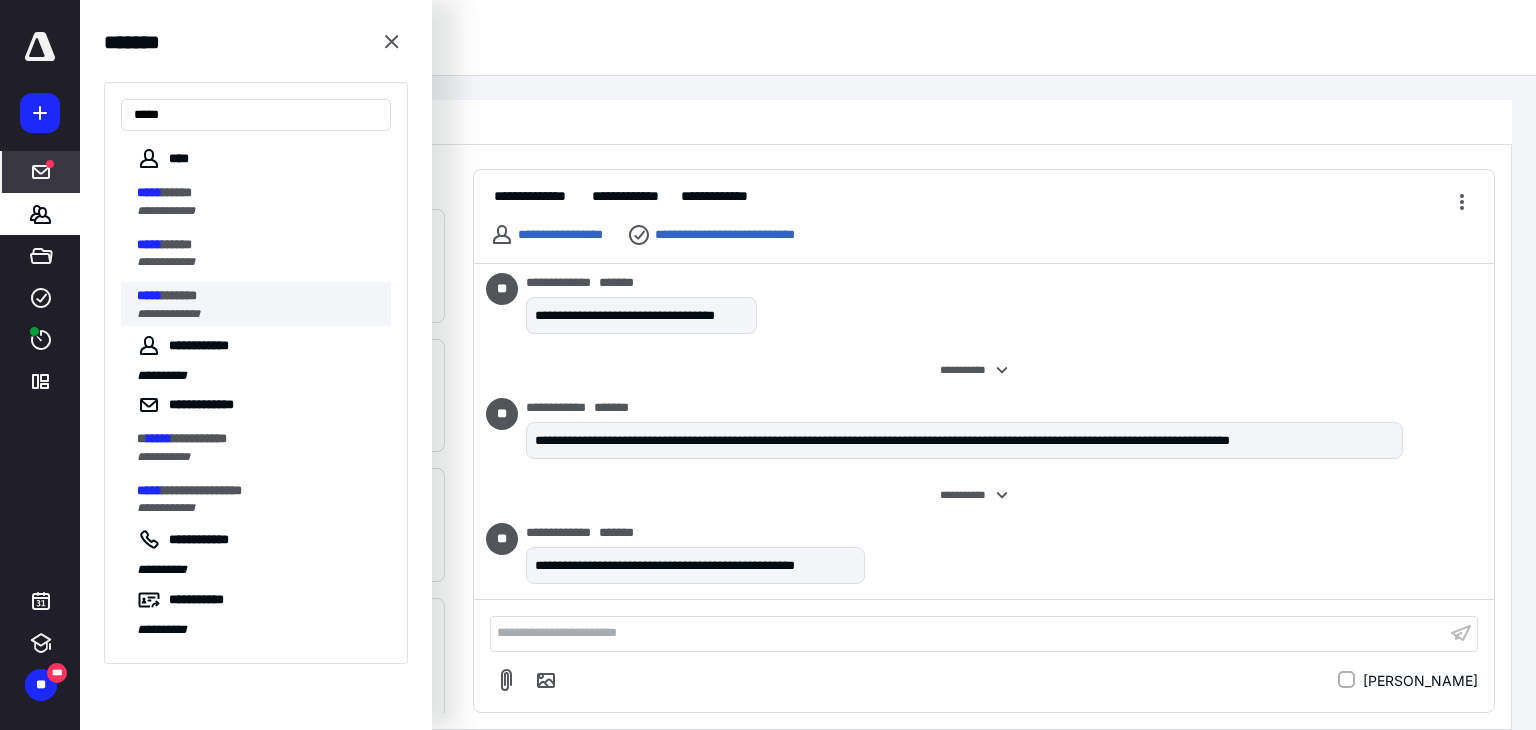 type on "*****" 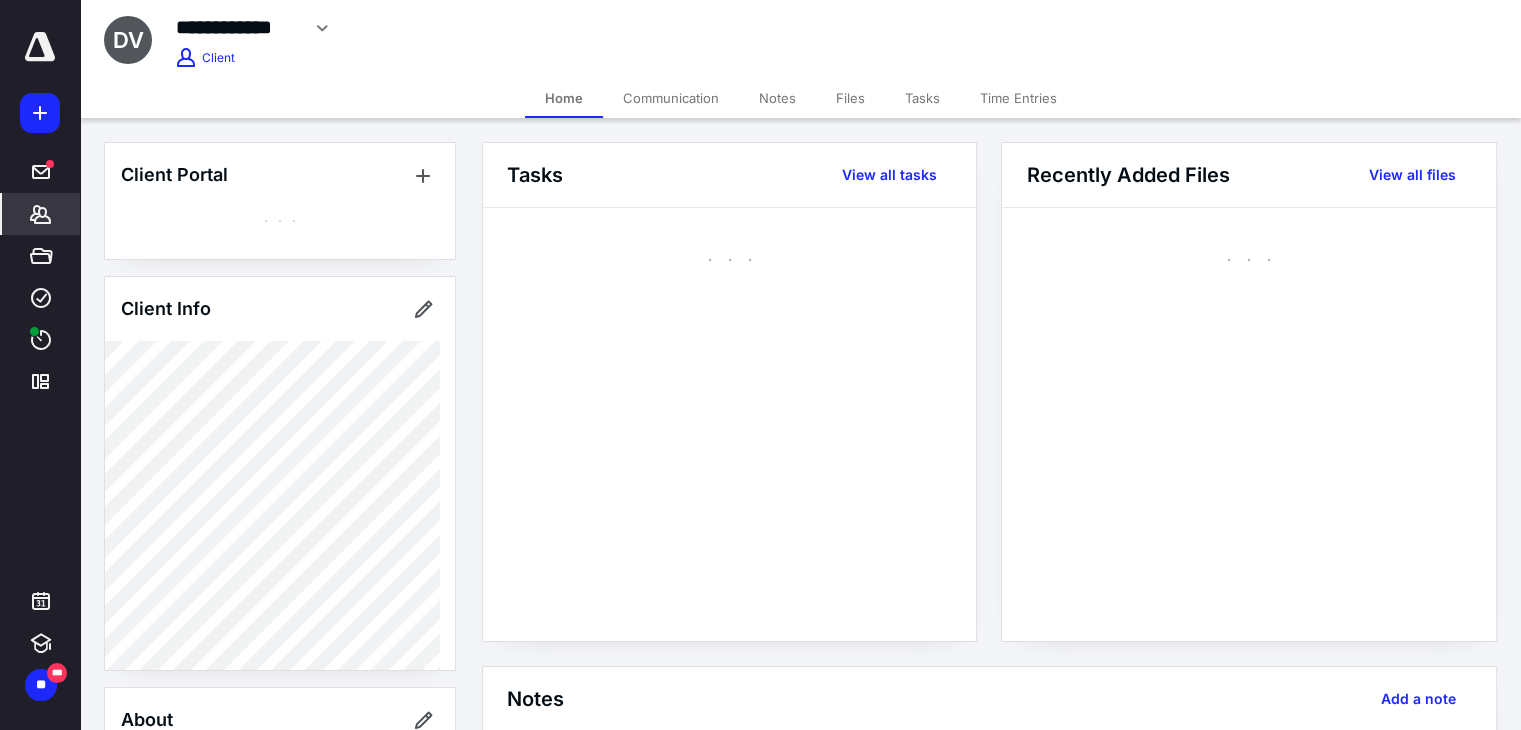 click on "Time Entries" at bounding box center (1018, 98) 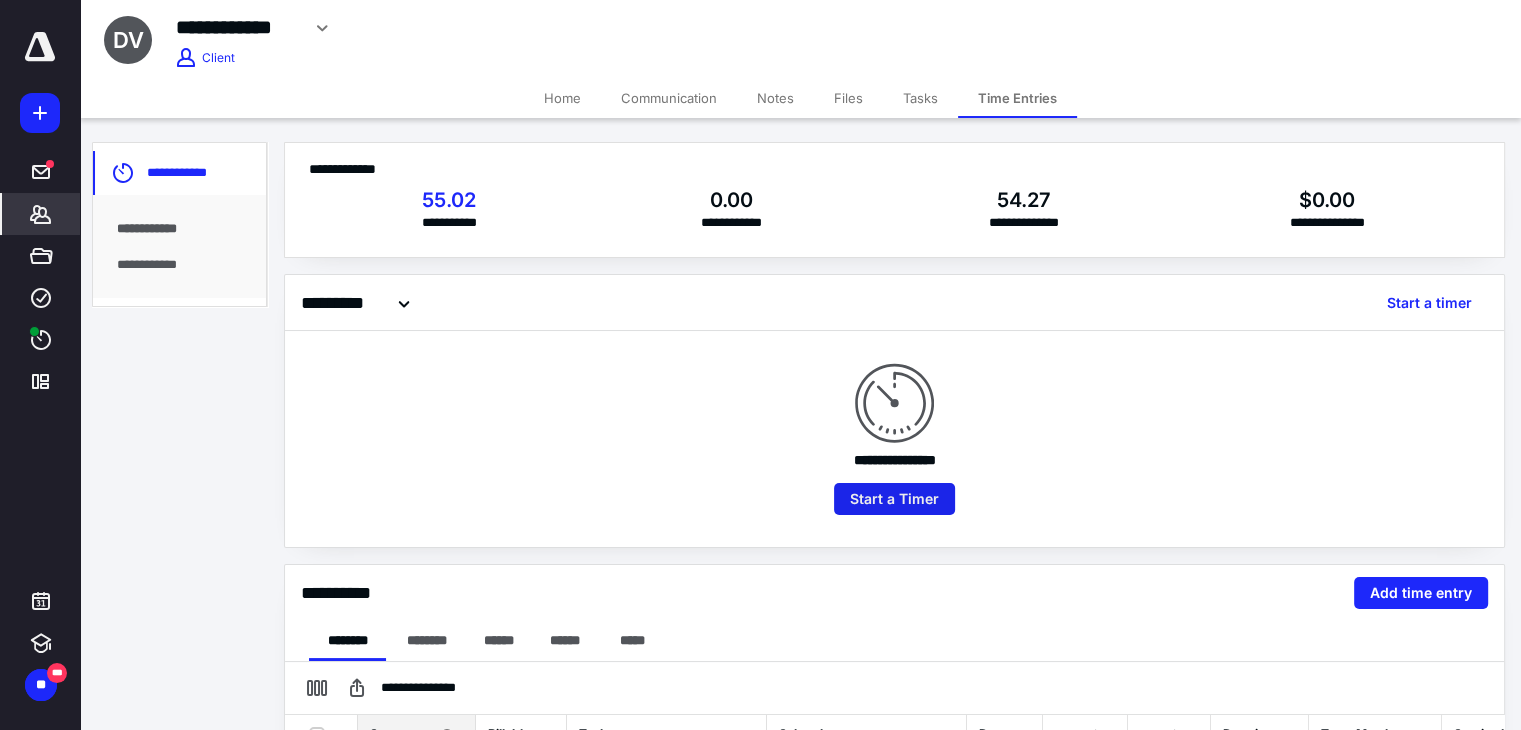 click on "Start a Timer" at bounding box center (894, 499) 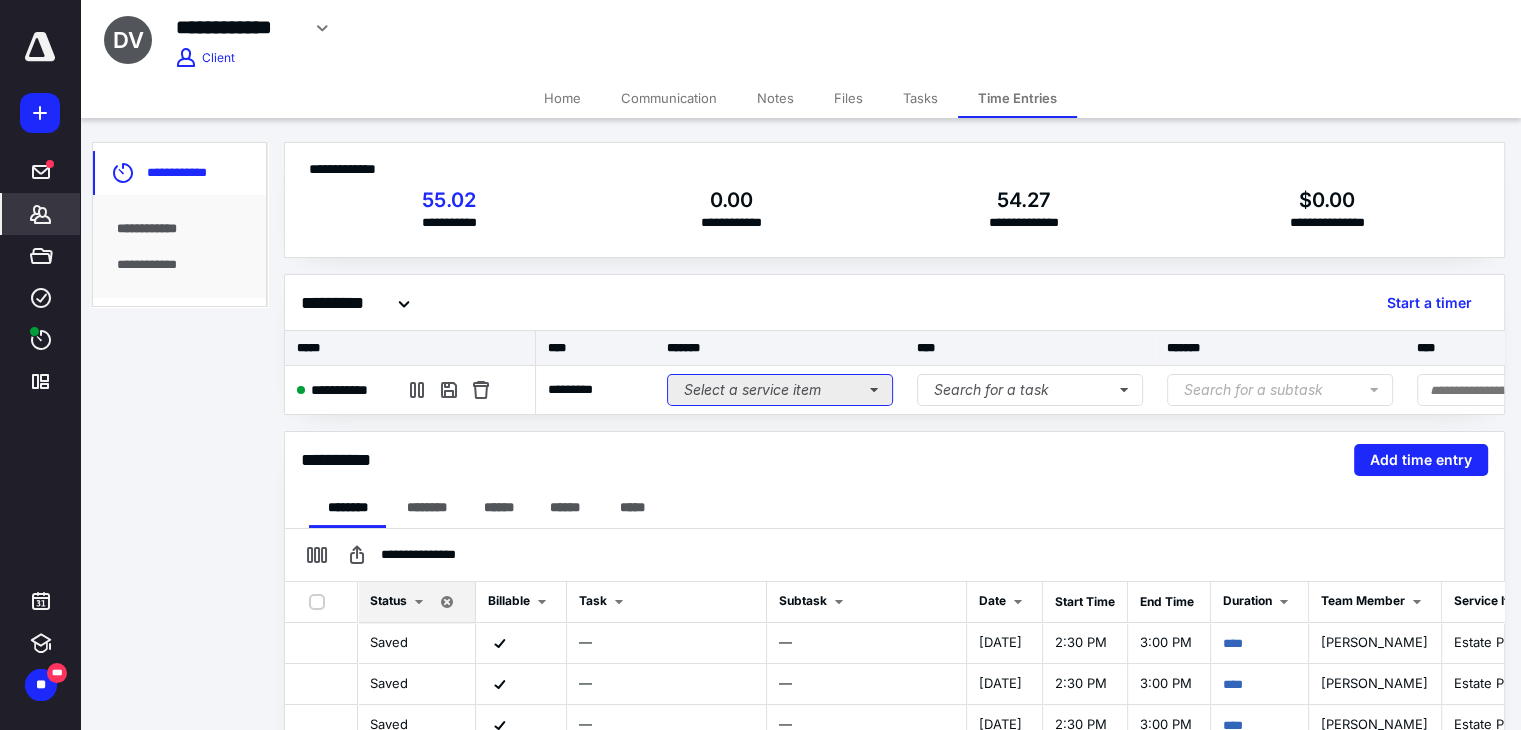 click on "Select a service item" at bounding box center [780, 390] 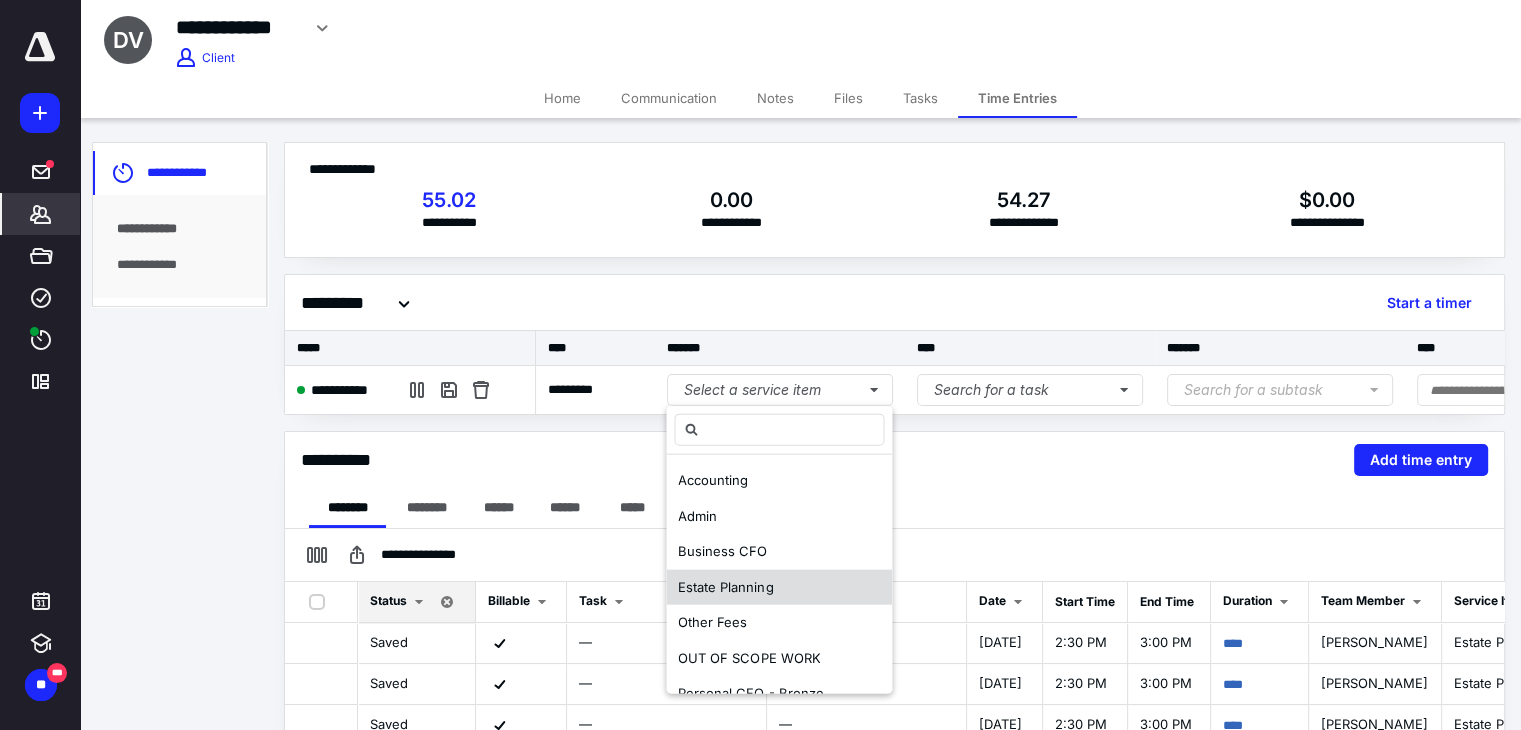 click on "Estate Planning" at bounding box center (779, 587) 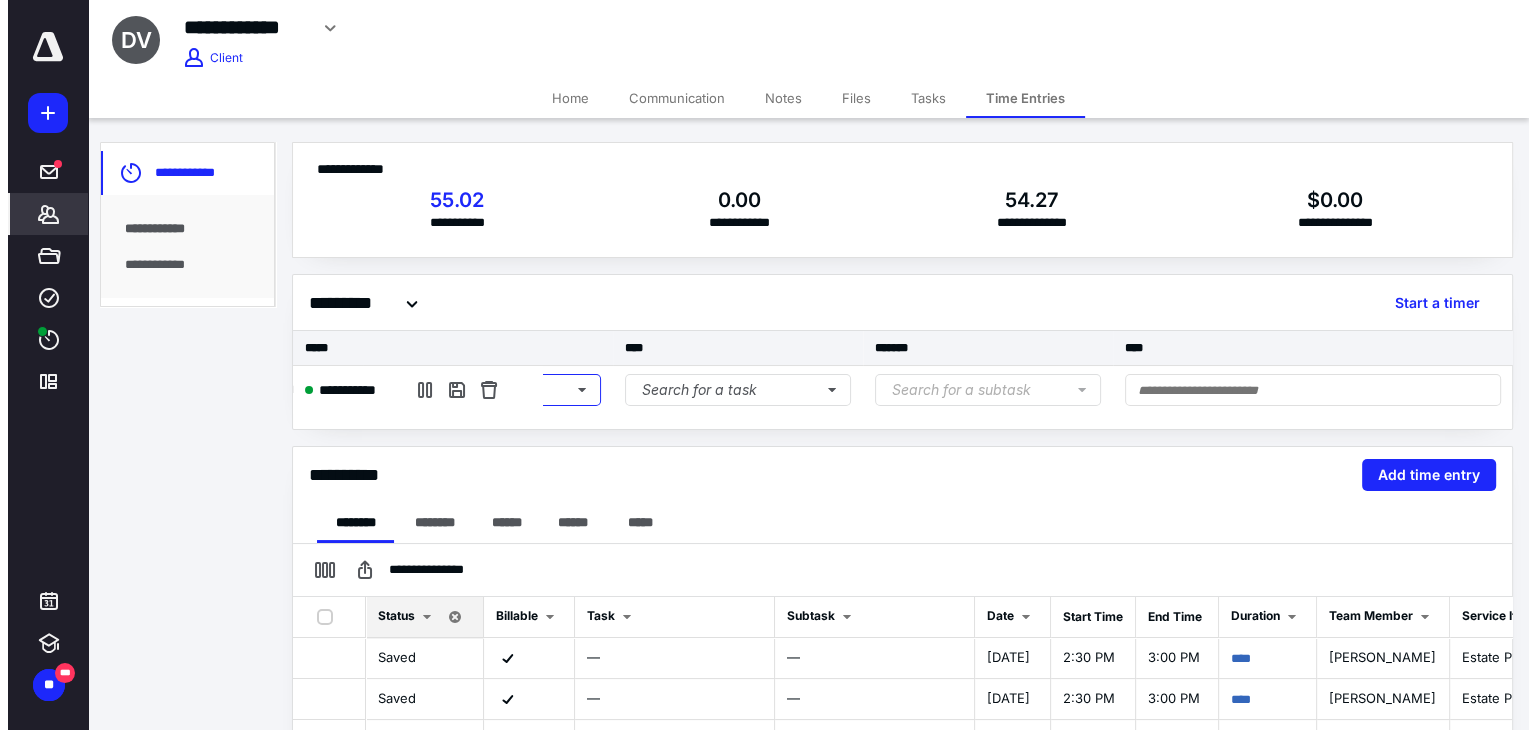 scroll, scrollTop: 0, scrollLeft: 300, axis: horizontal 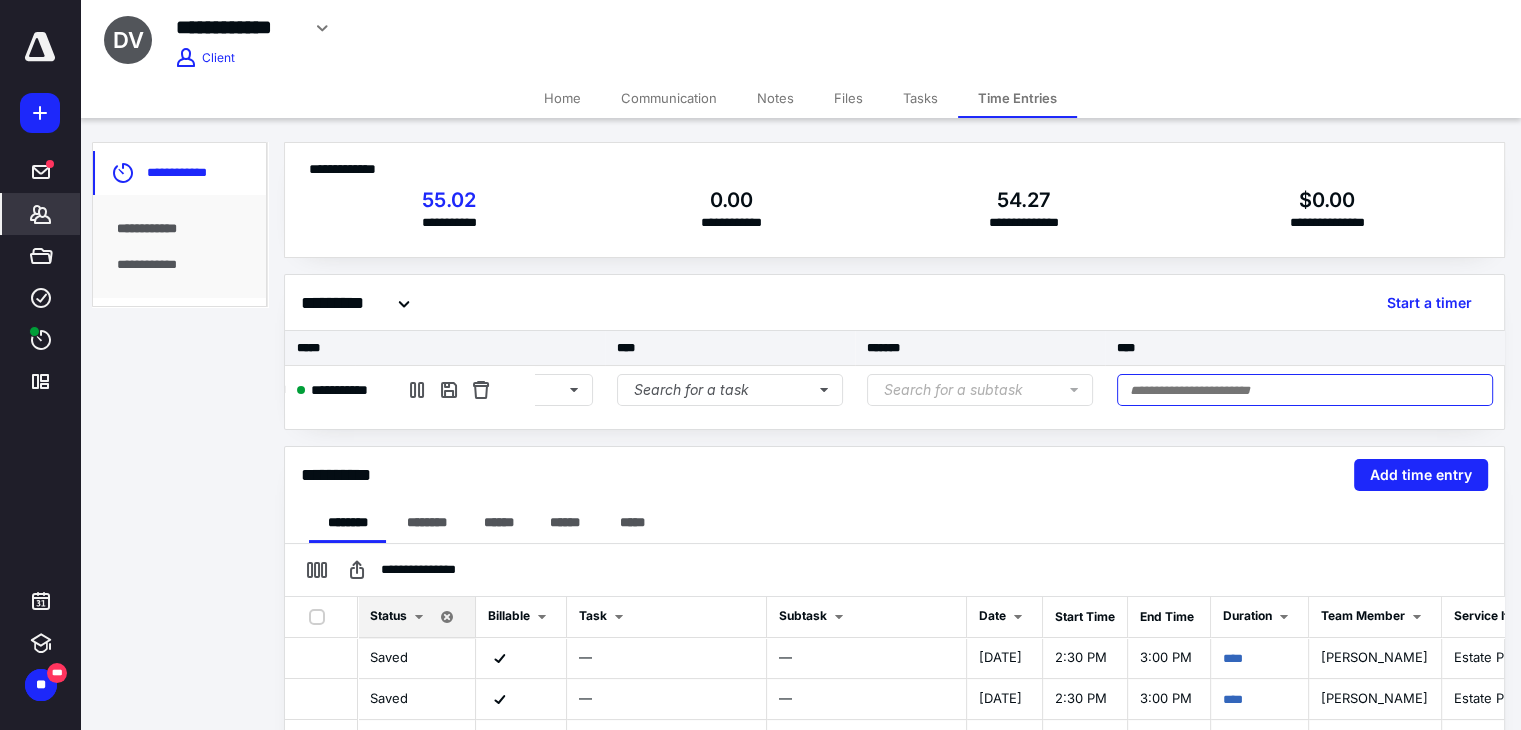 click at bounding box center [1305, 390] 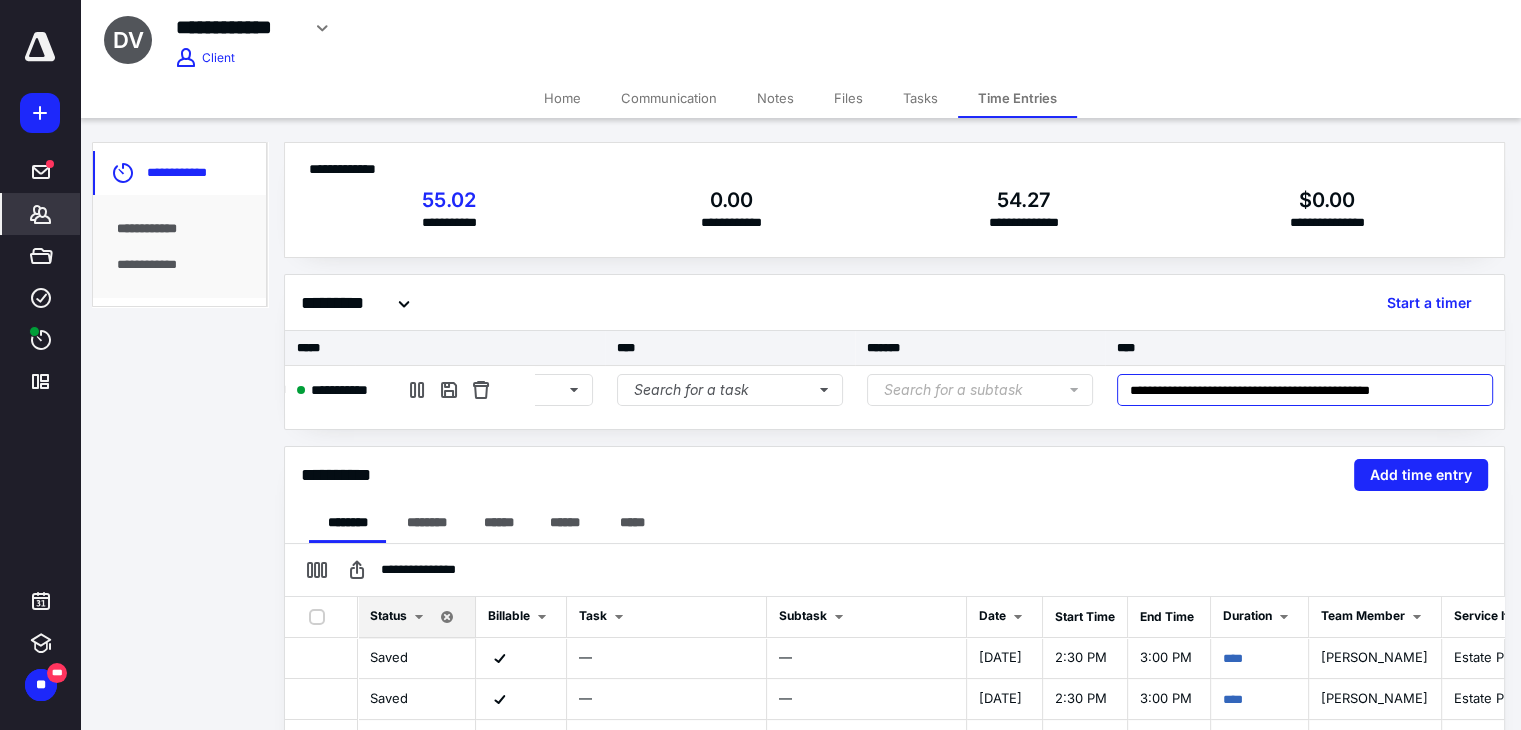 type on "**********" 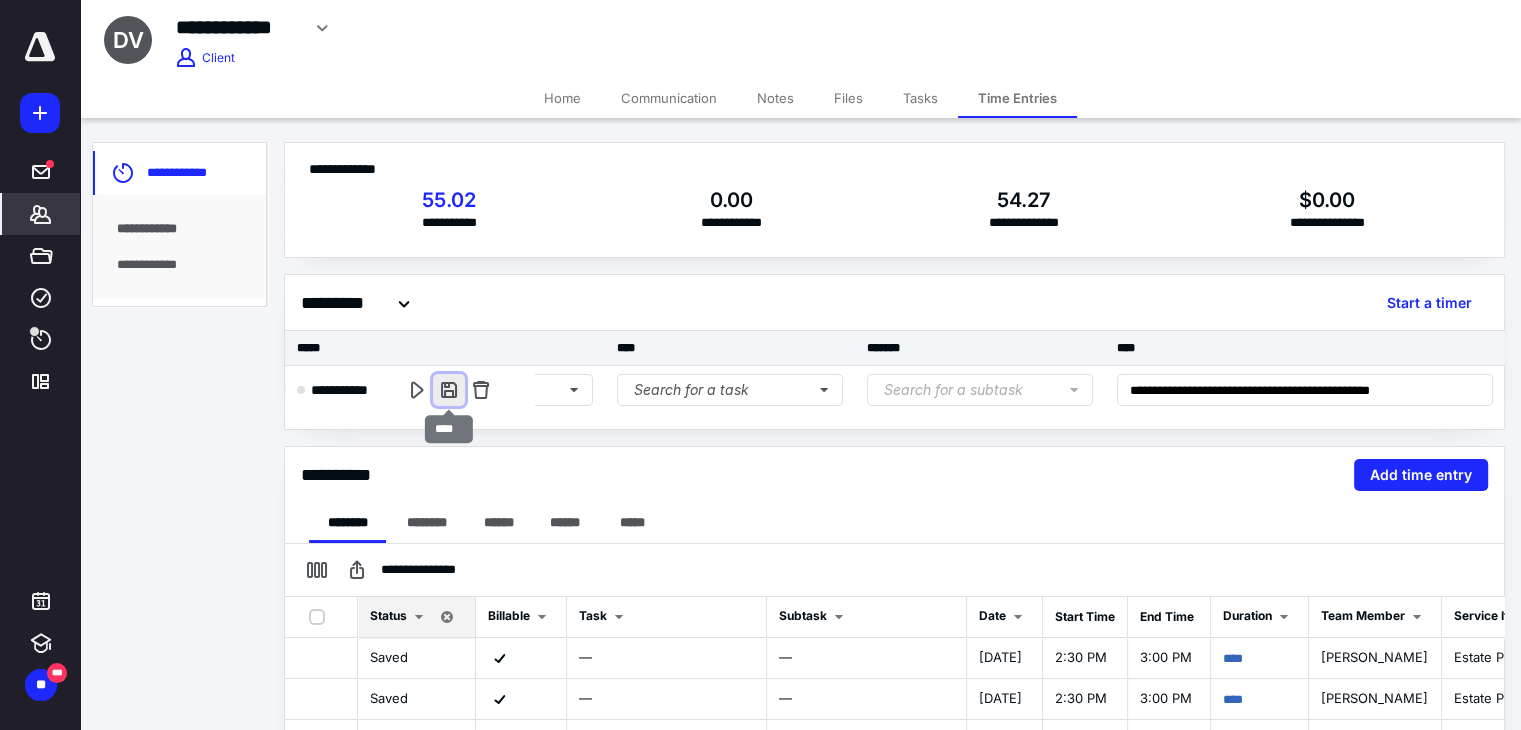 click at bounding box center (449, 390) 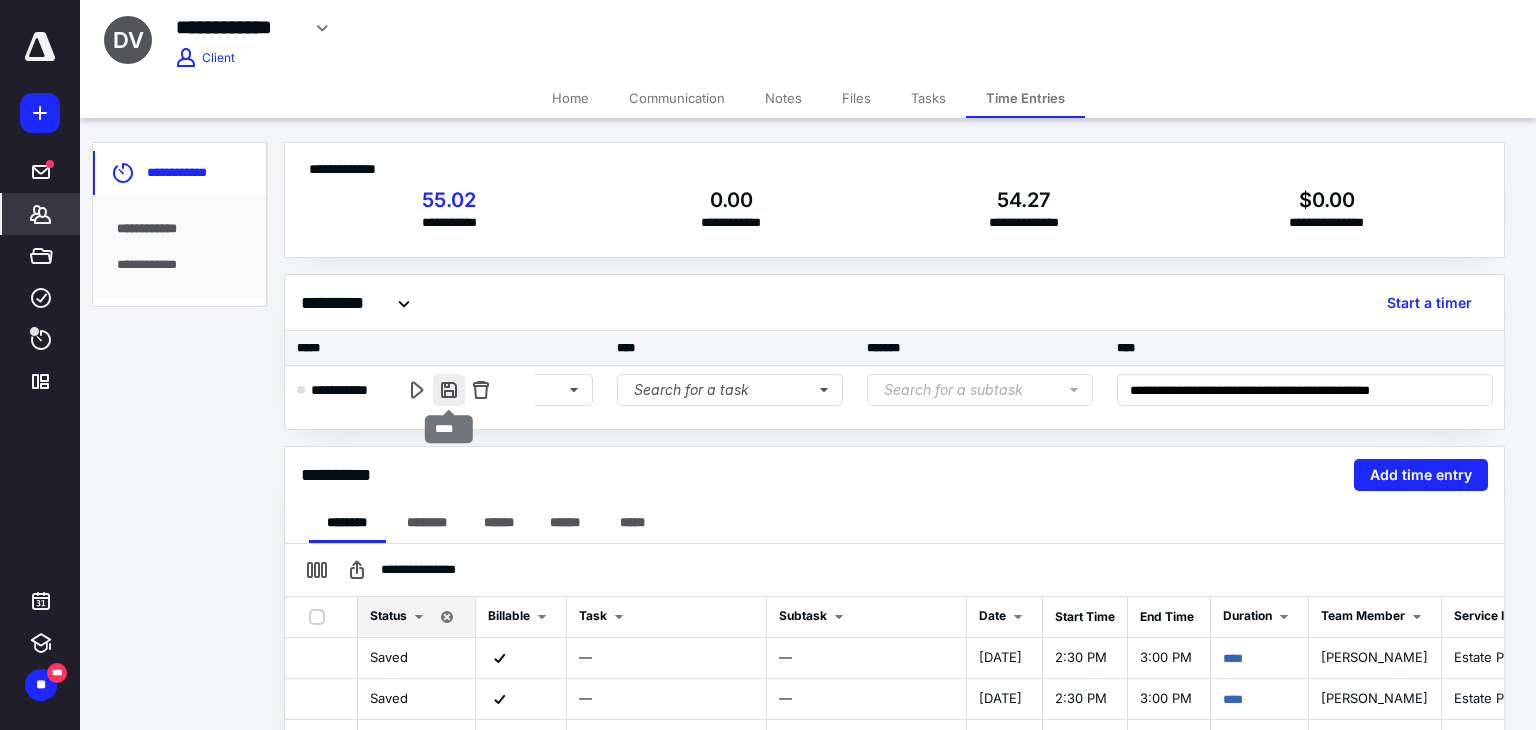 scroll, scrollTop: 0, scrollLeft: 285, axis: horizontal 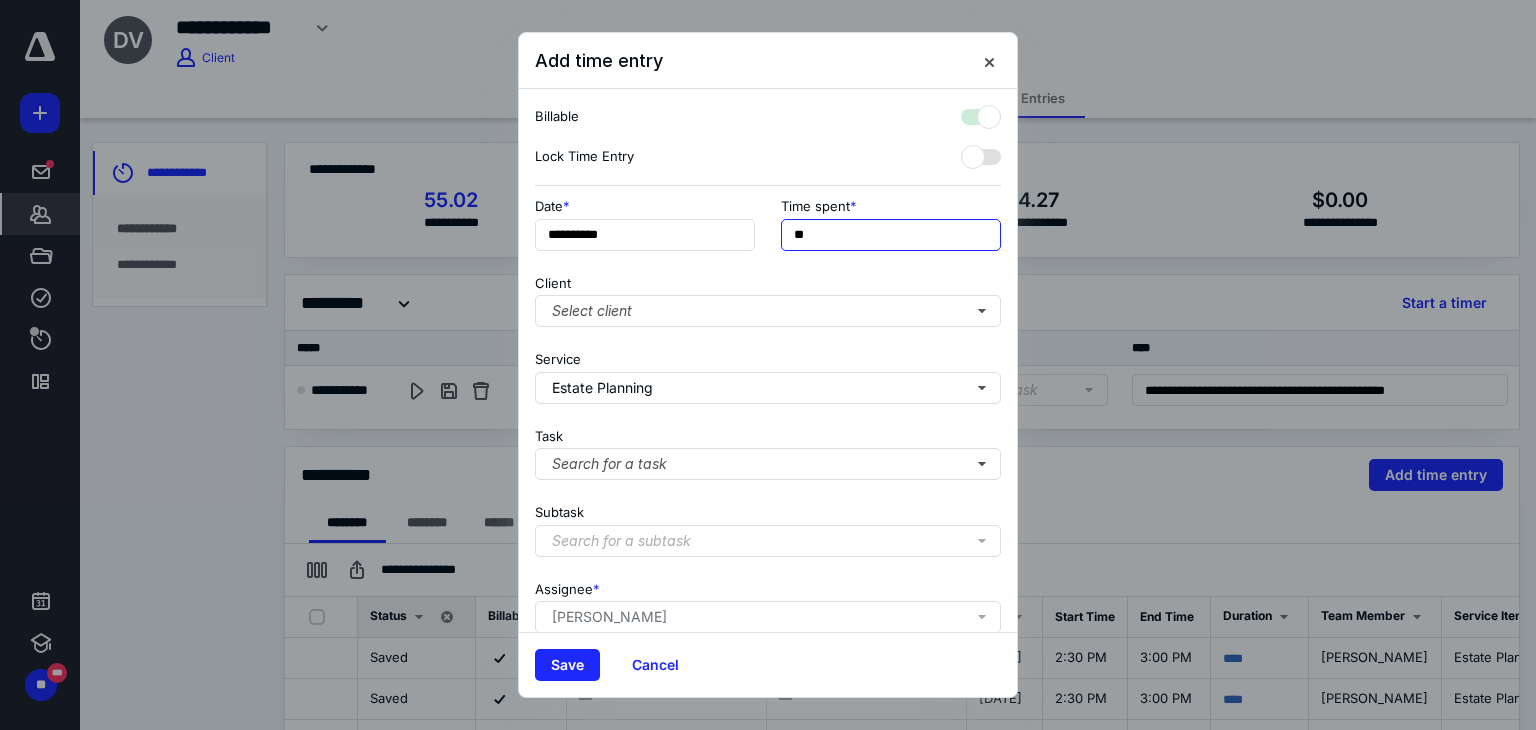 click on "**" at bounding box center (891, 235) 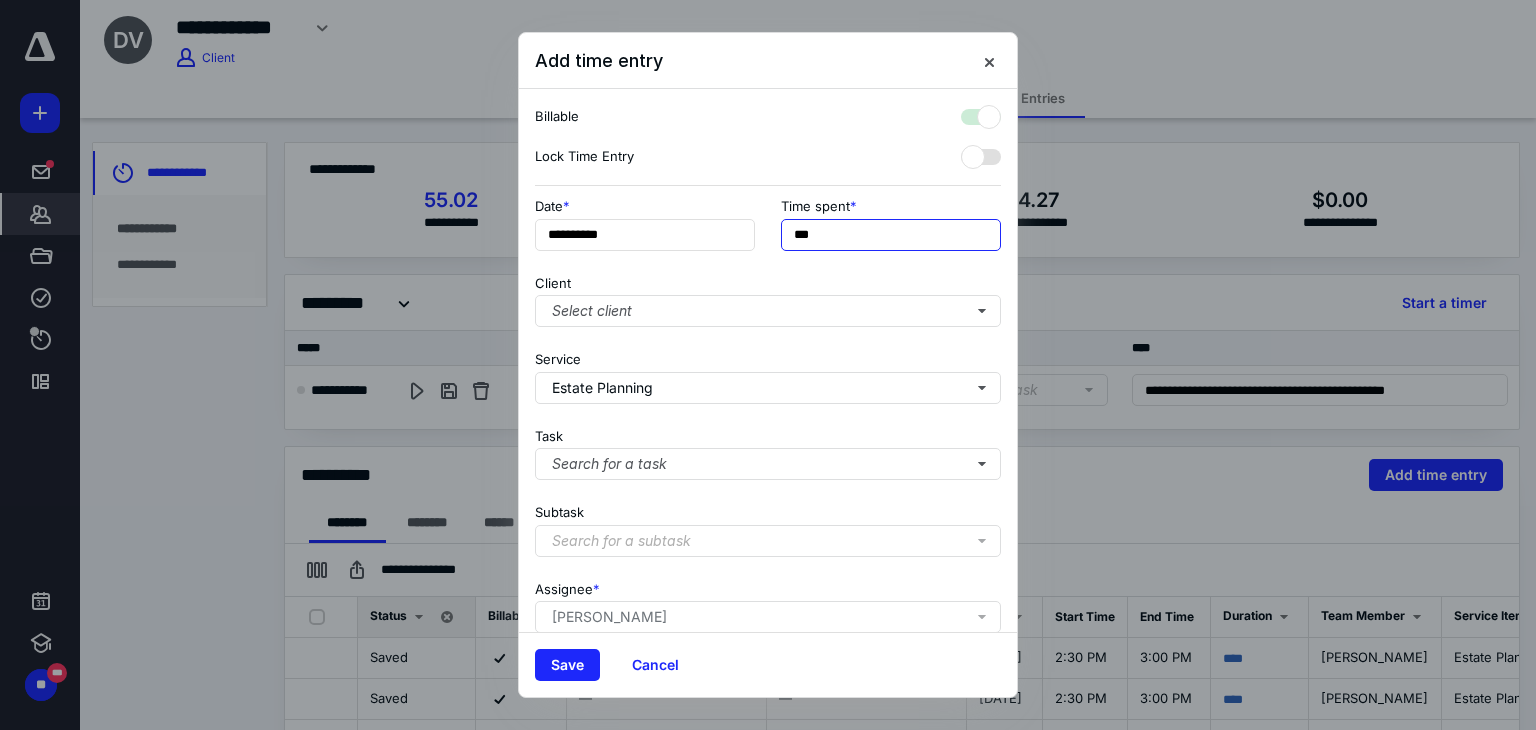 scroll, scrollTop: 171, scrollLeft: 0, axis: vertical 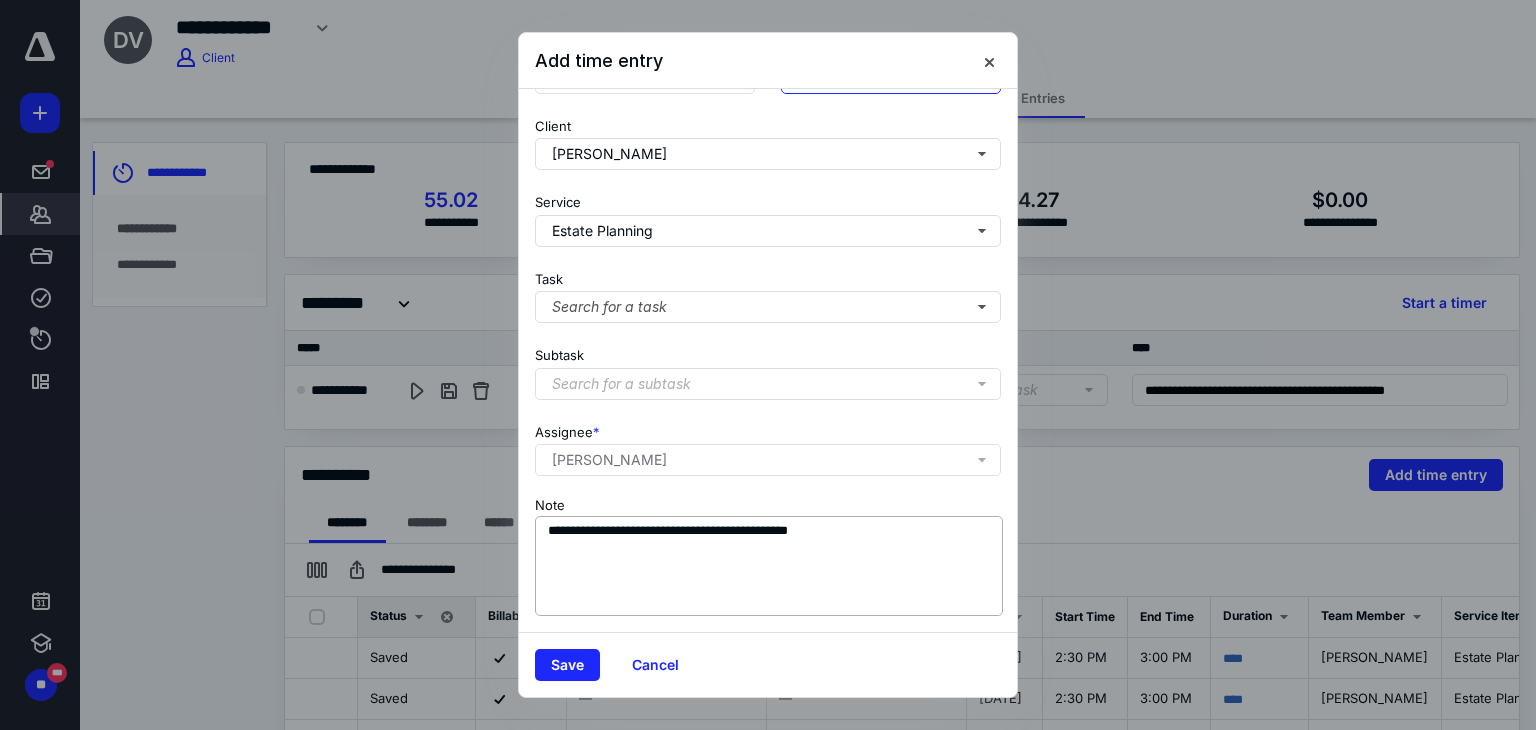 type on "***" 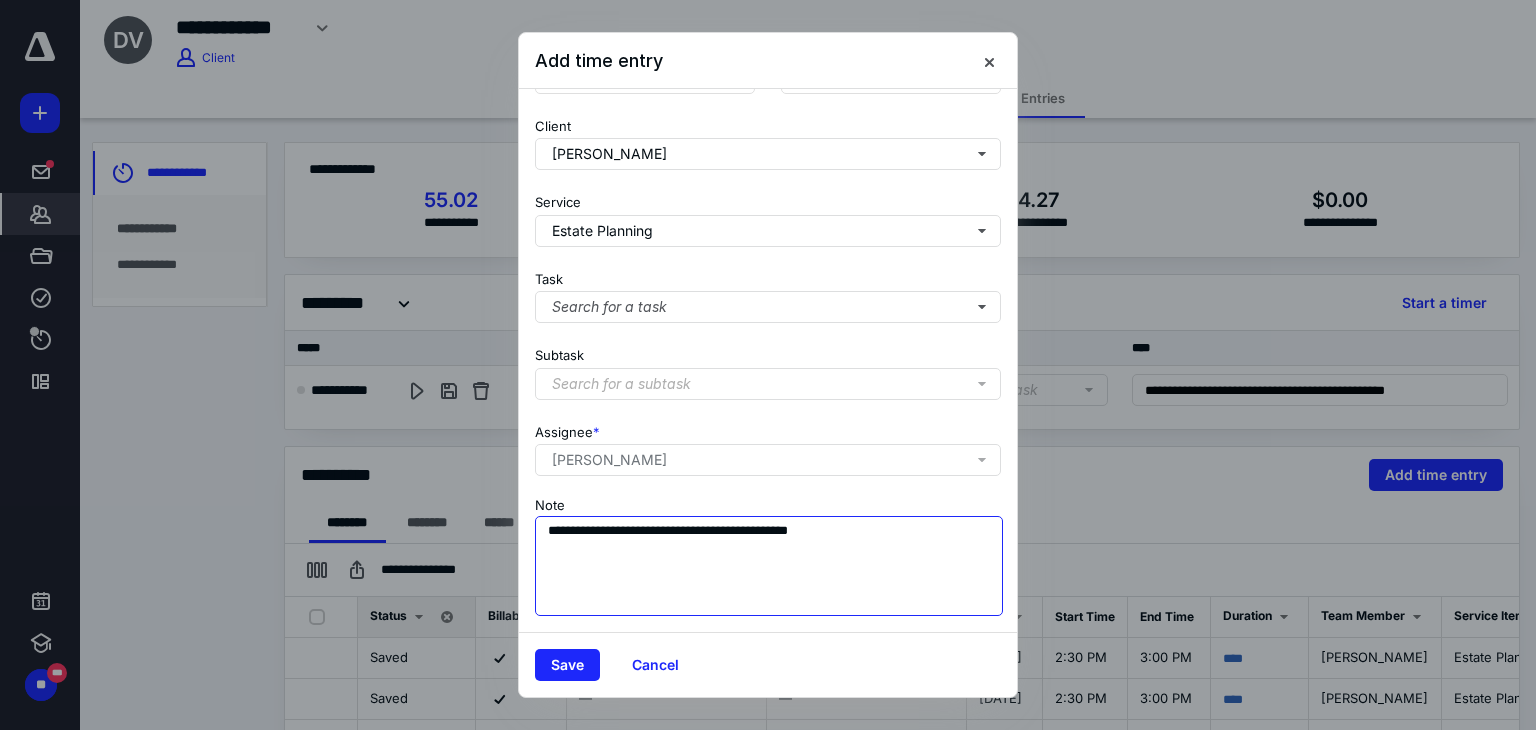 click on "**********" at bounding box center [769, 566] 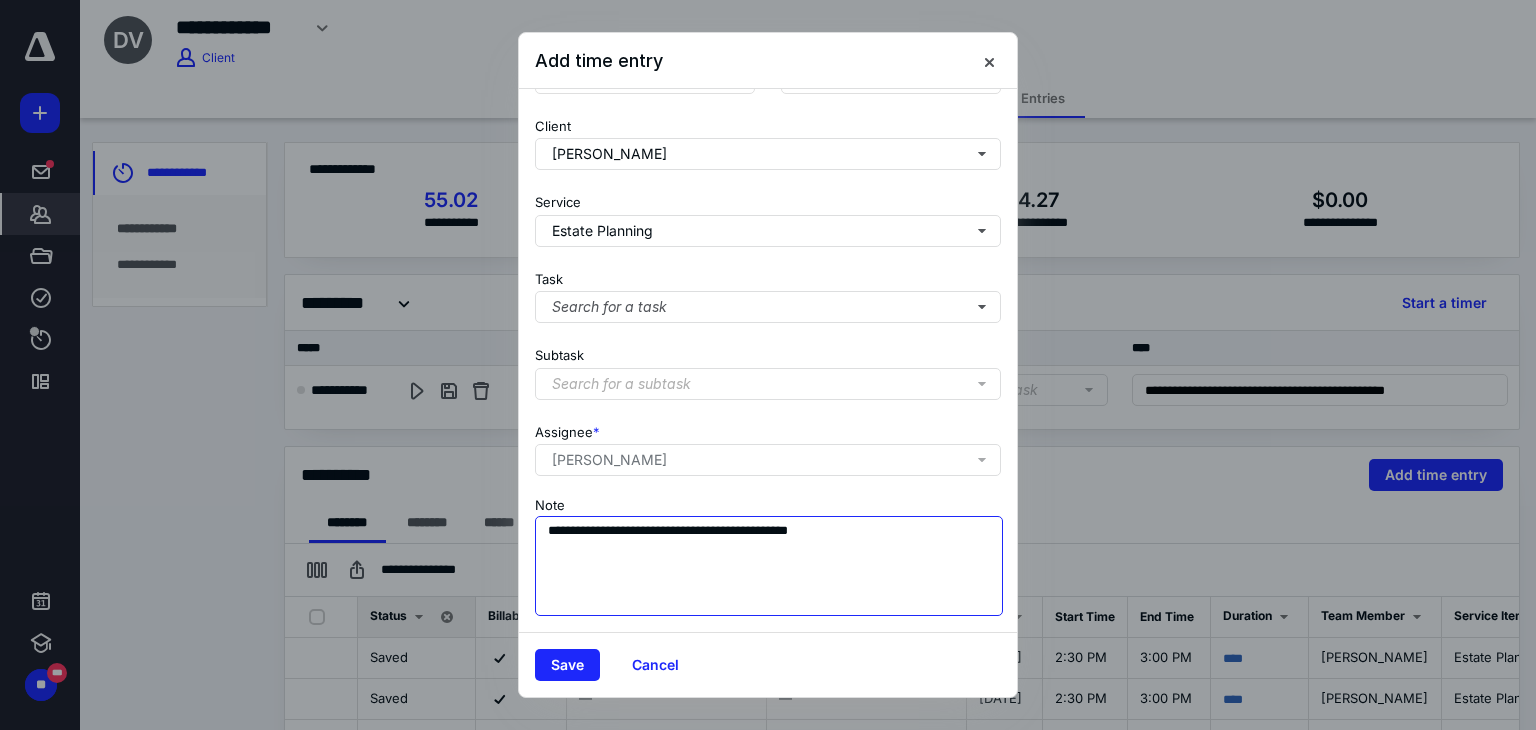 click on "**********" at bounding box center [769, 566] 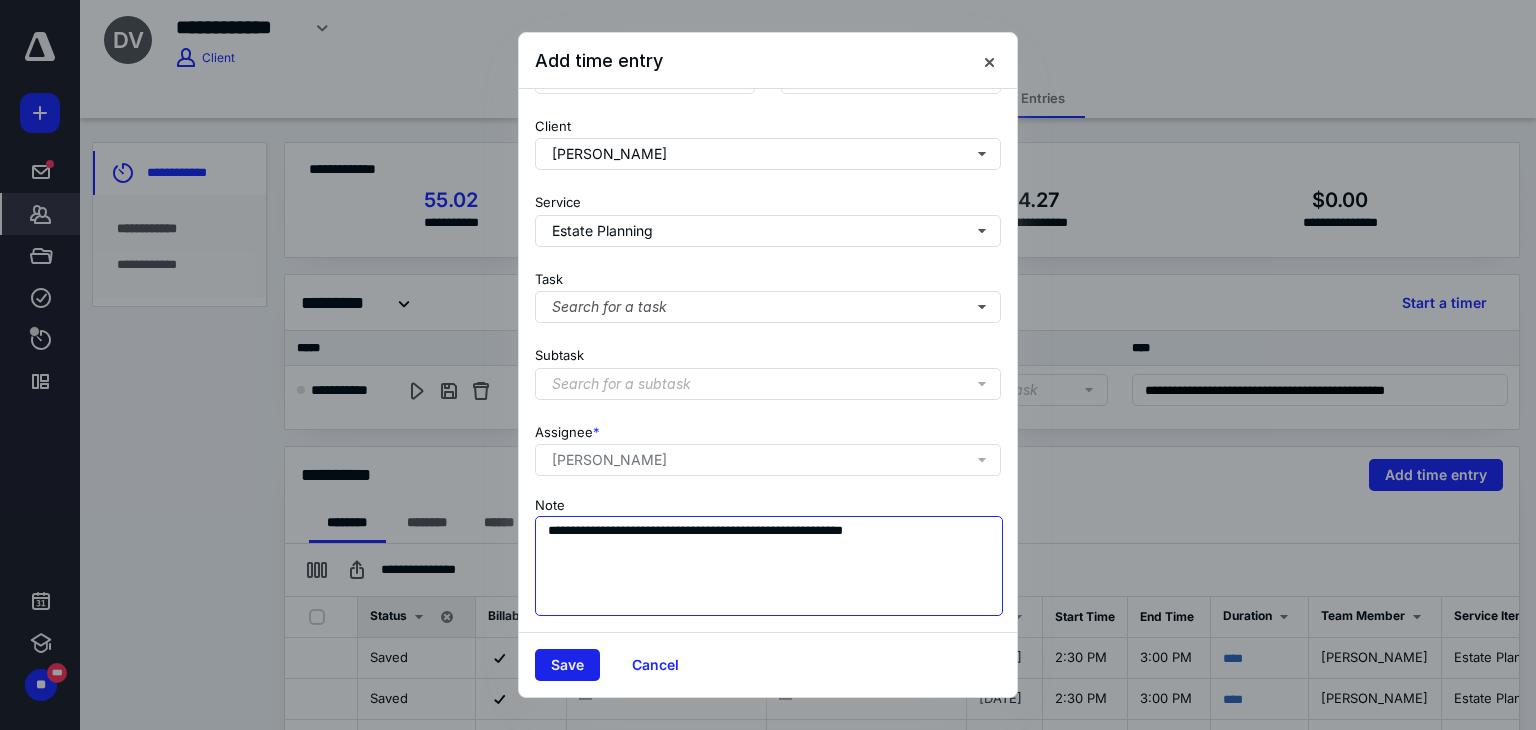 type on "**********" 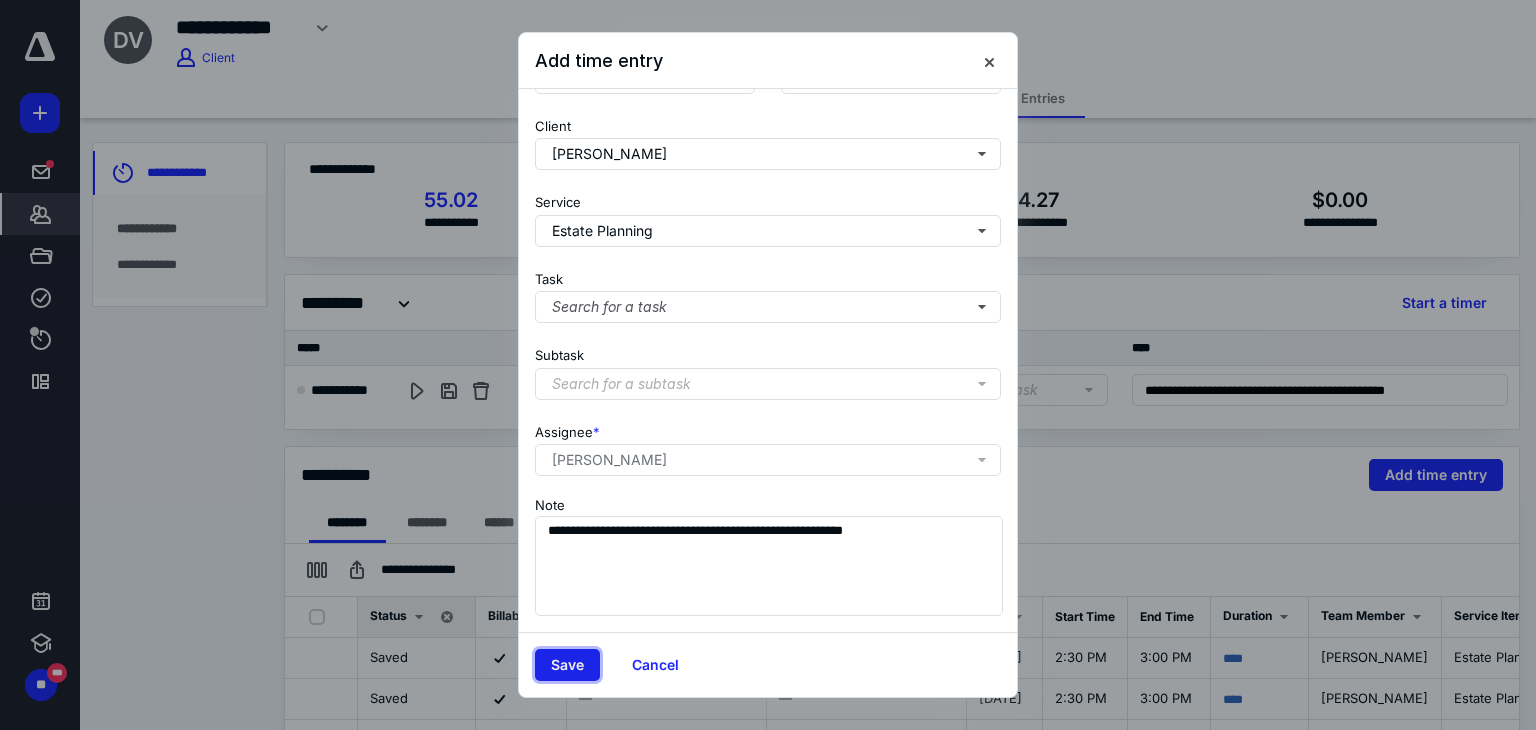 click on "Save" at bounding box center (567, 665) 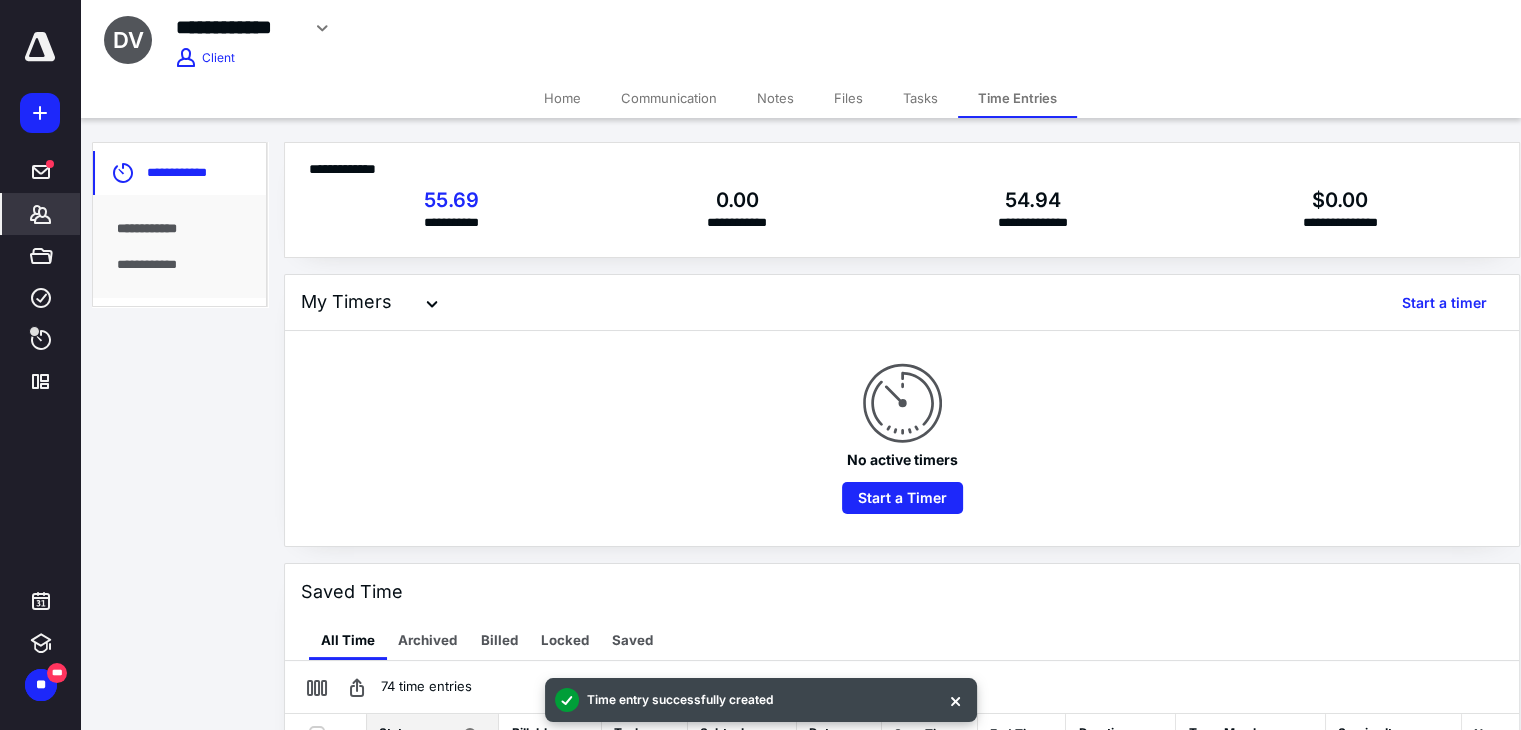 scroll, scrollTop: 0, scrollLeft: 0, axis: both 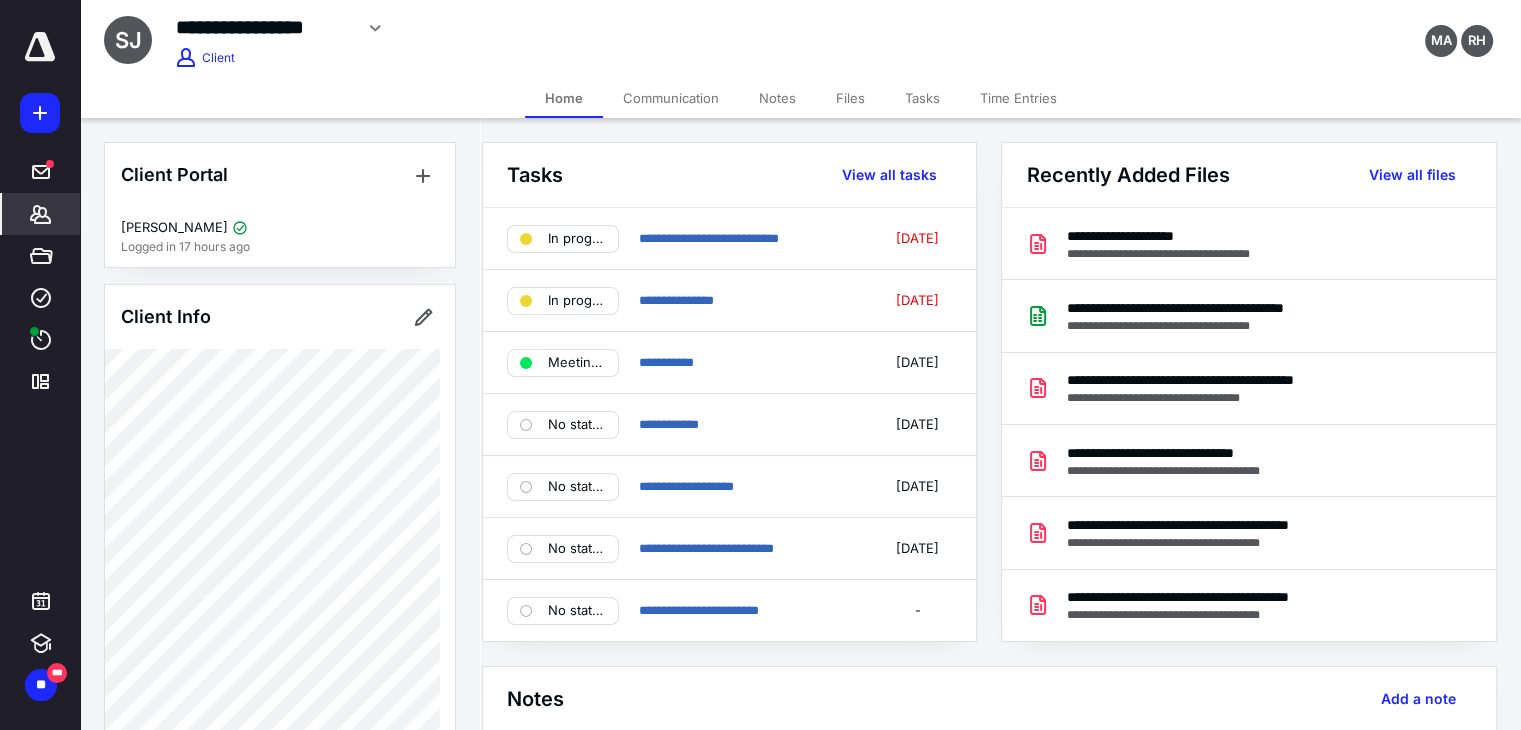 click on "Time Entries" at bounding box center (1018, 98) 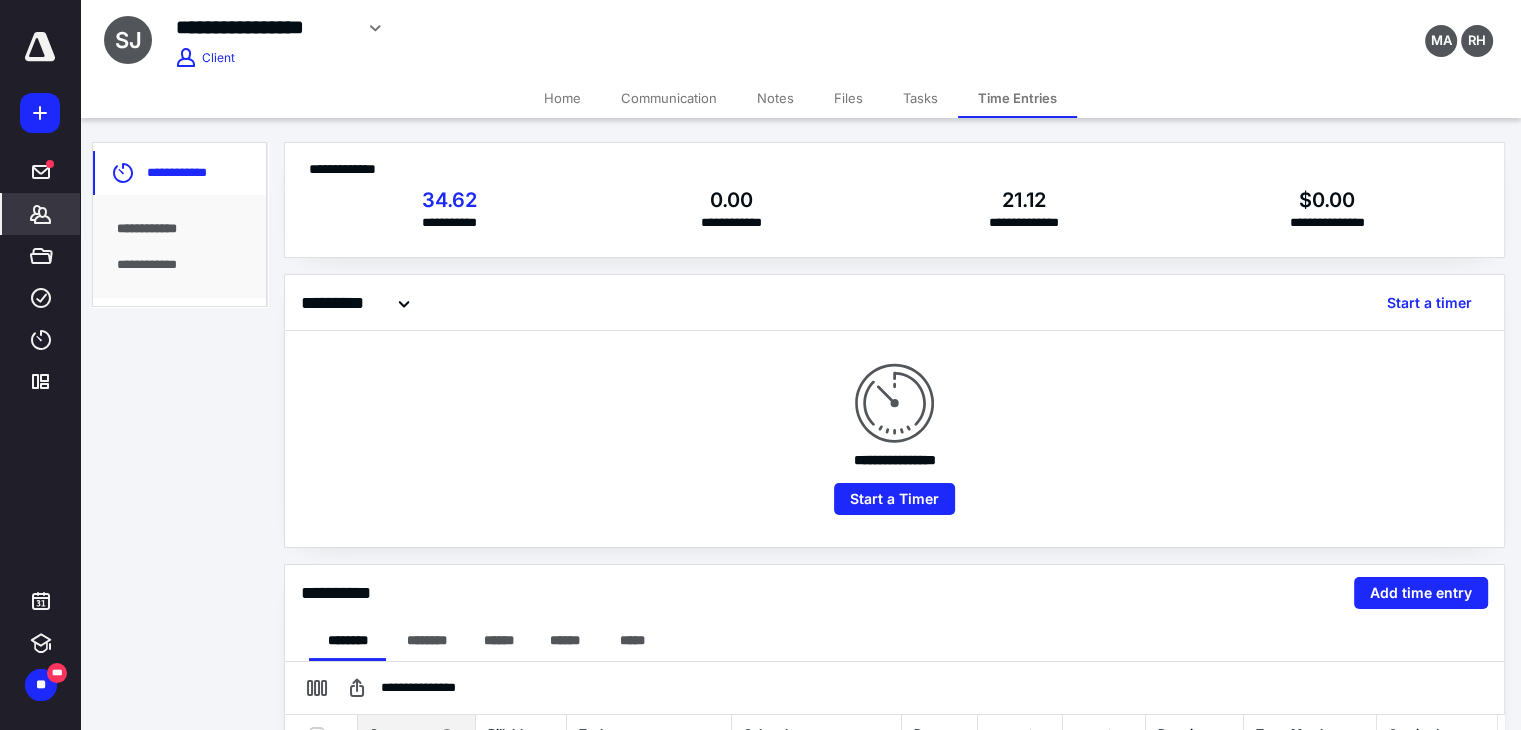 scroll, scrollTop: 0, scrollLeft: 0, axis: both 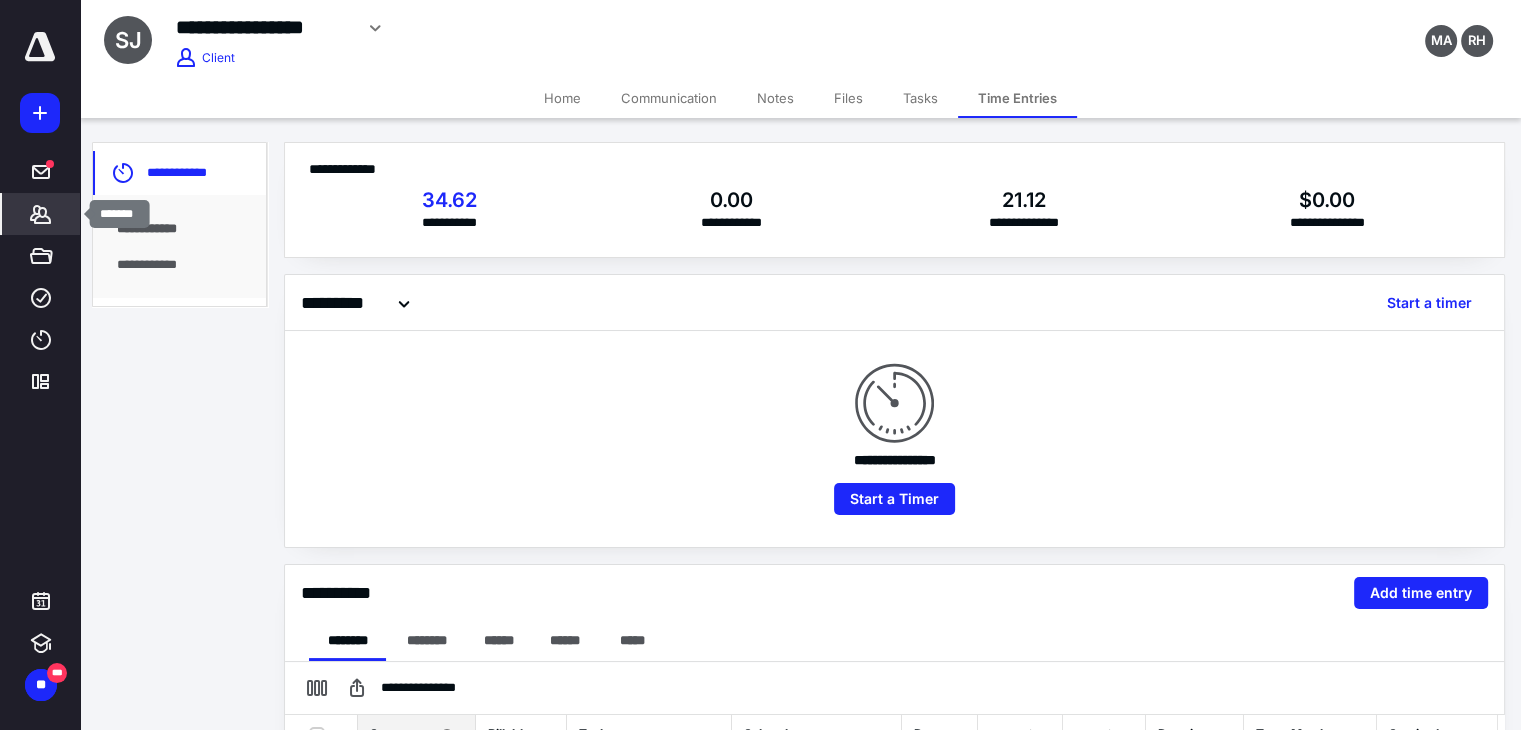 click 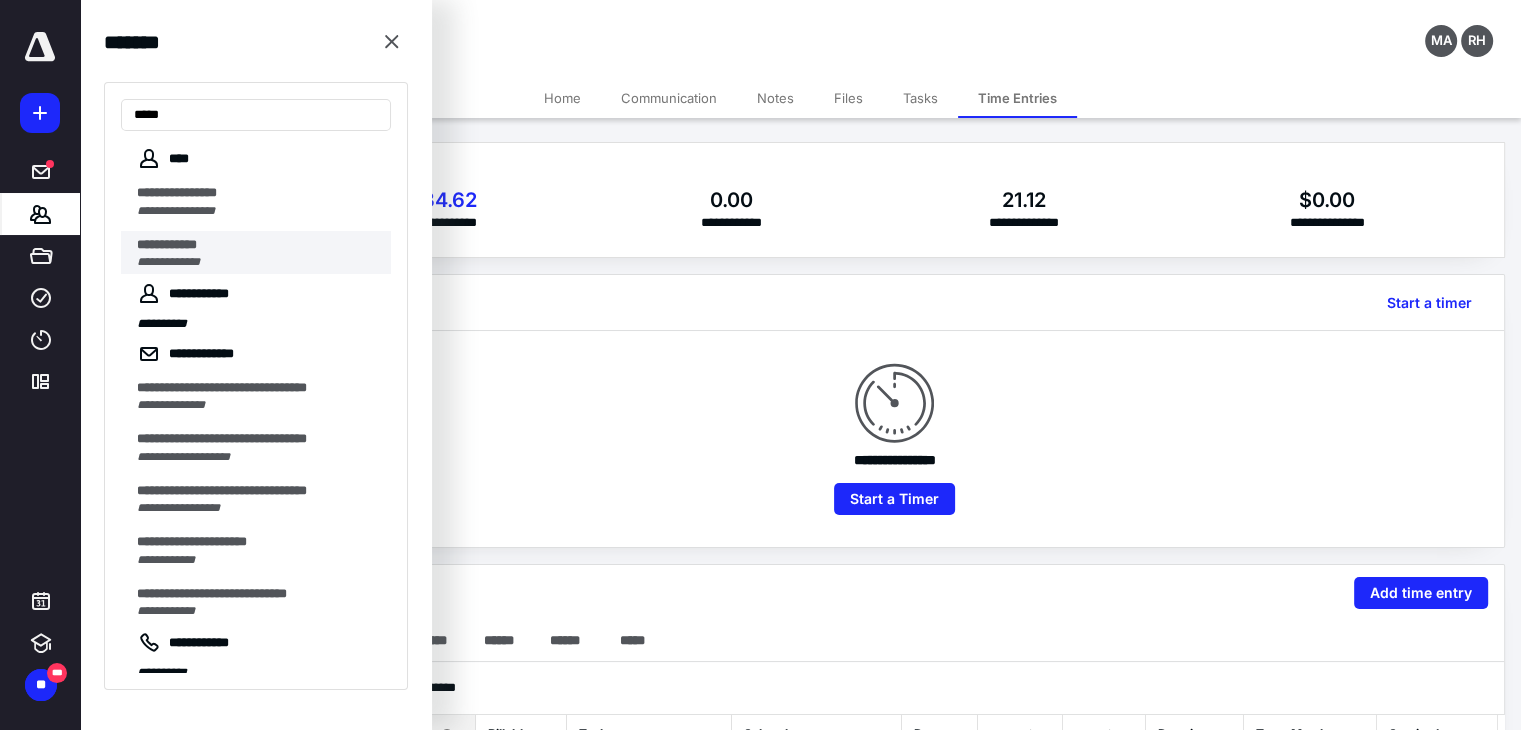 type on "****" 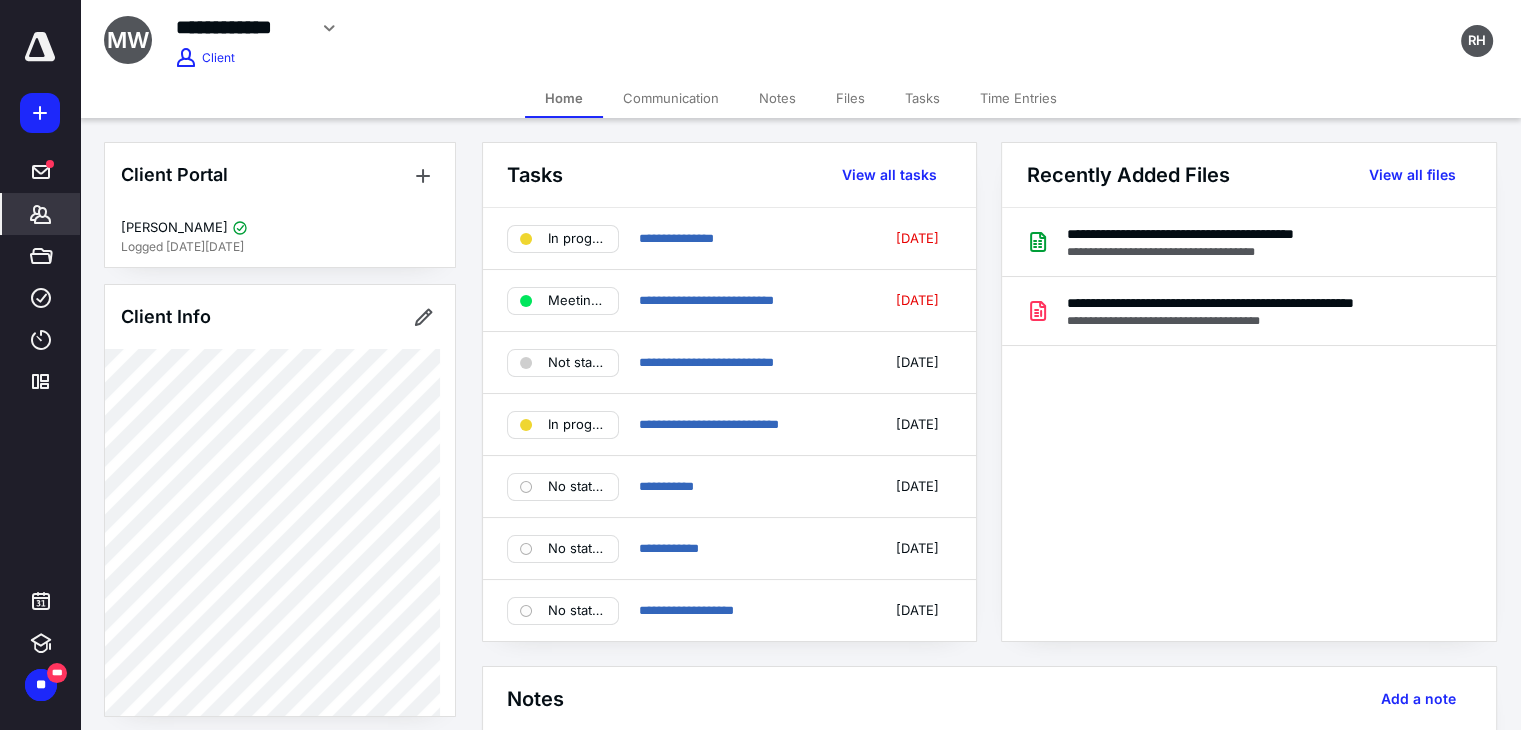 click on "Time Entries" at bounding box center [1018, 98] 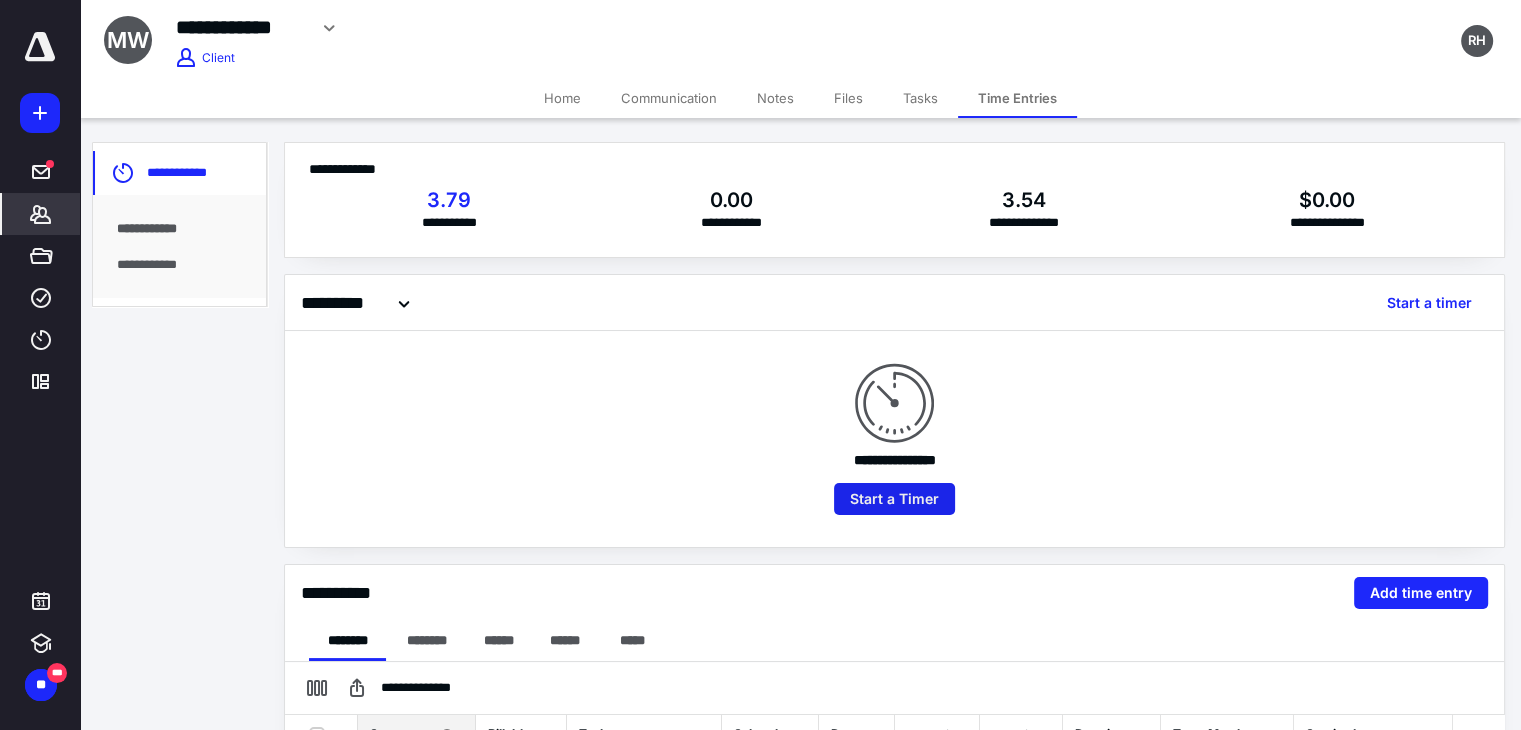 click on "Start a Timer" at bounding box center (894, 499) 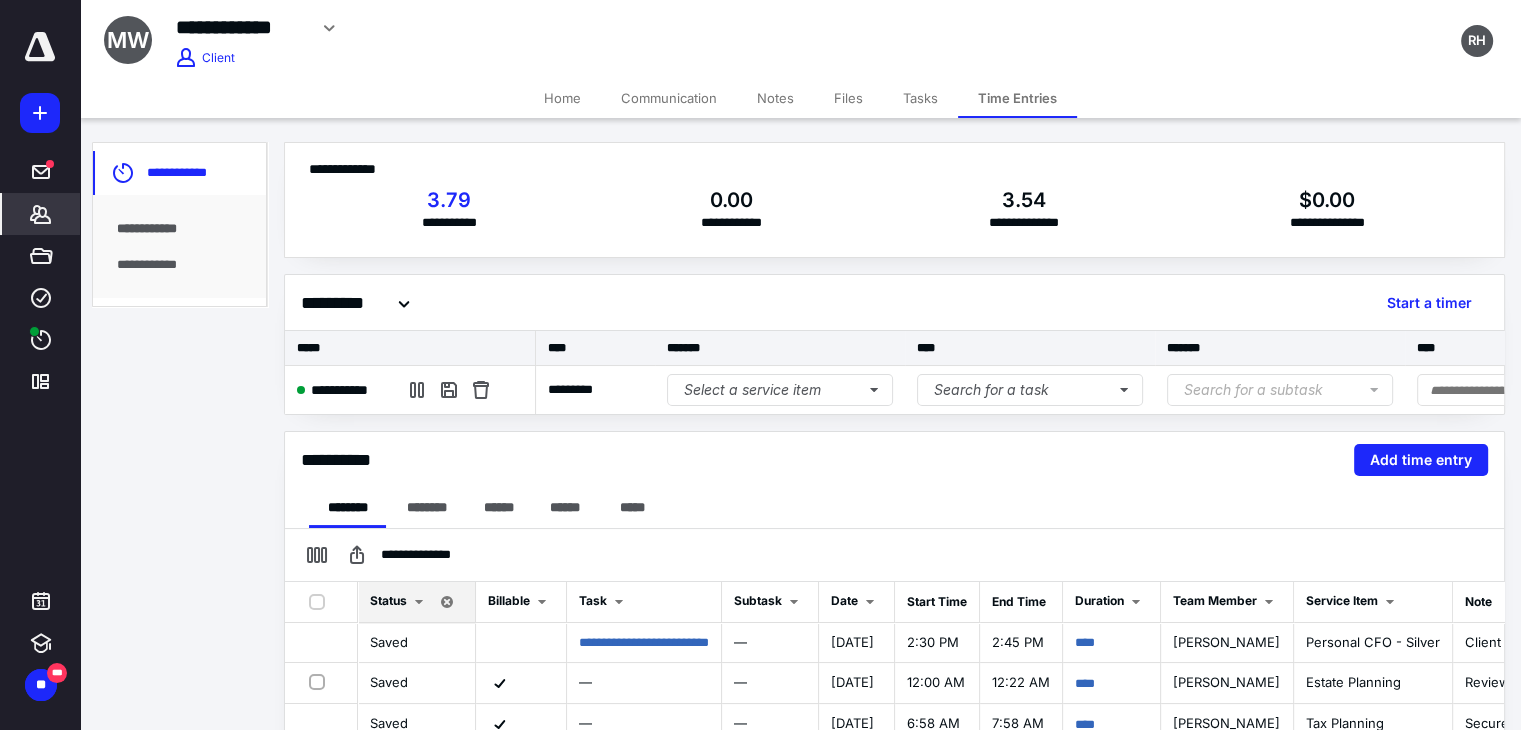 click on "Tasks" at bounding box center (920, 98) 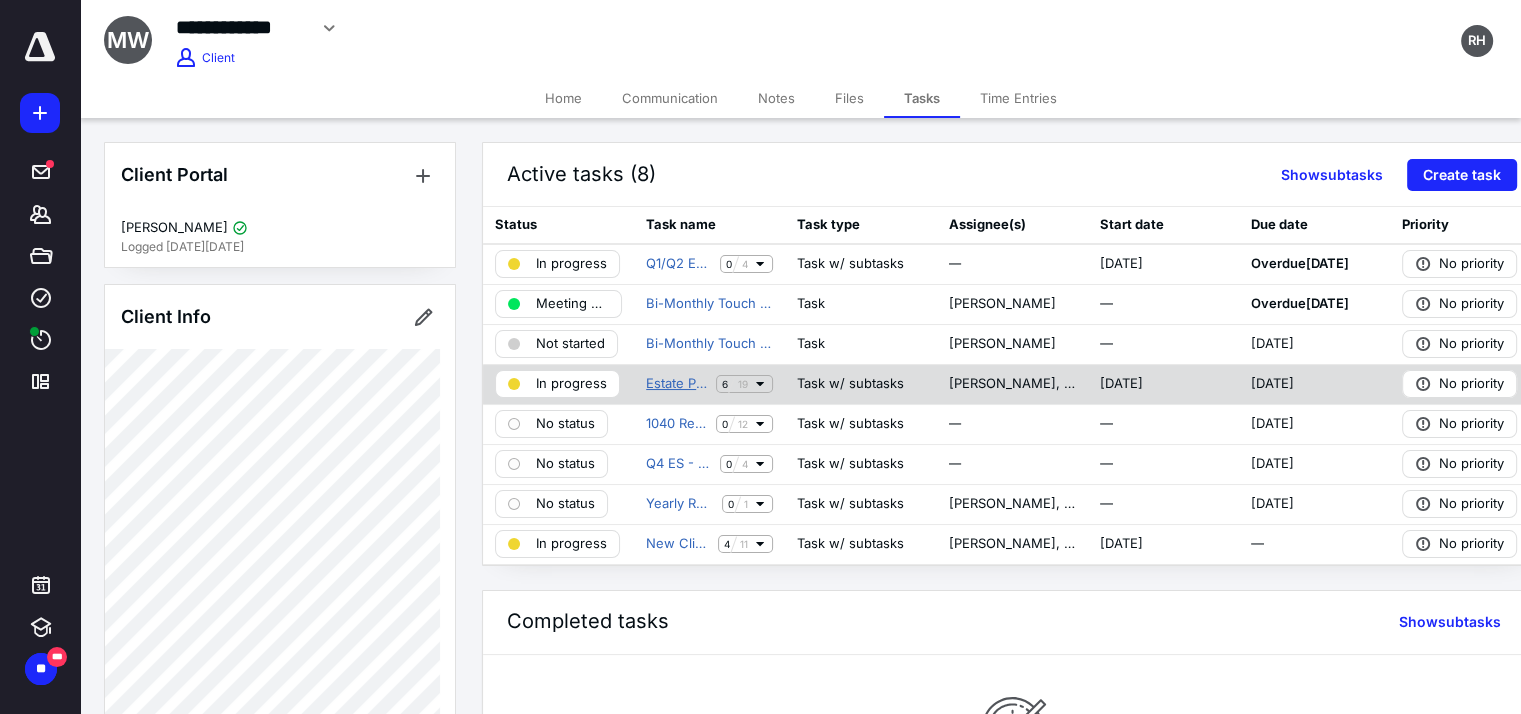 click on "Estate Planning - New Client" at bounding box center [677, 384] 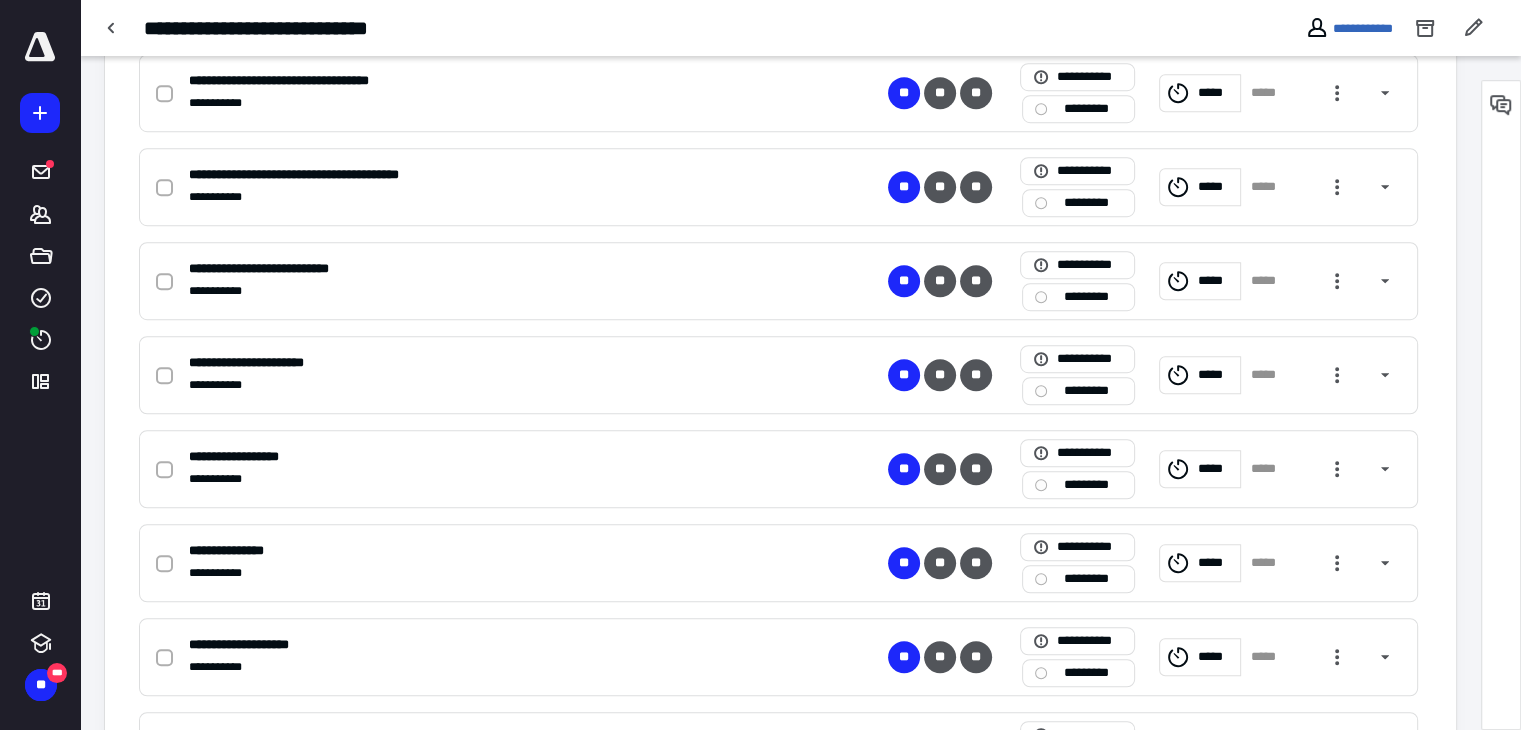 scroll, scrollTop: 1667, scrollLeft: 0, axis: vertical 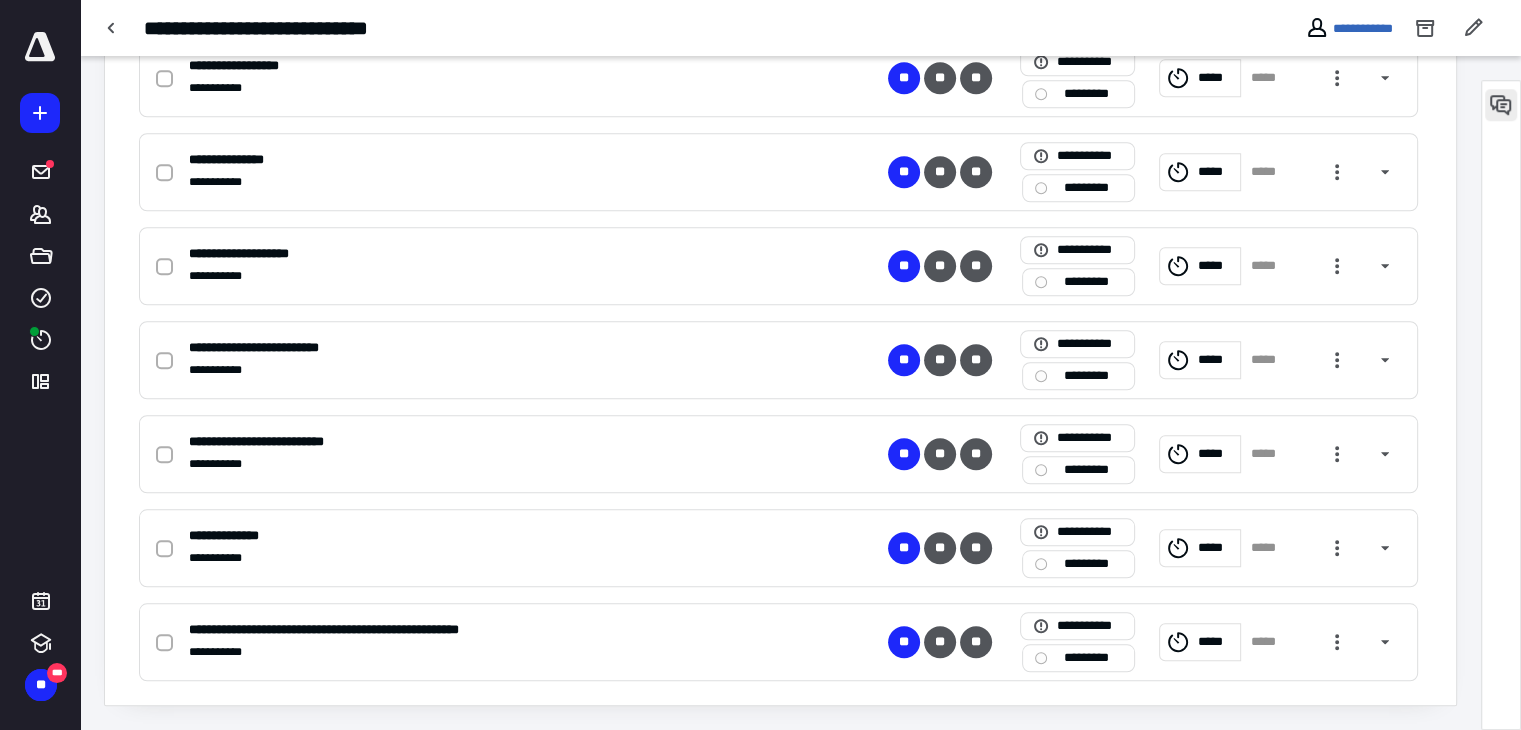 click at bounding box center (1501, 105) 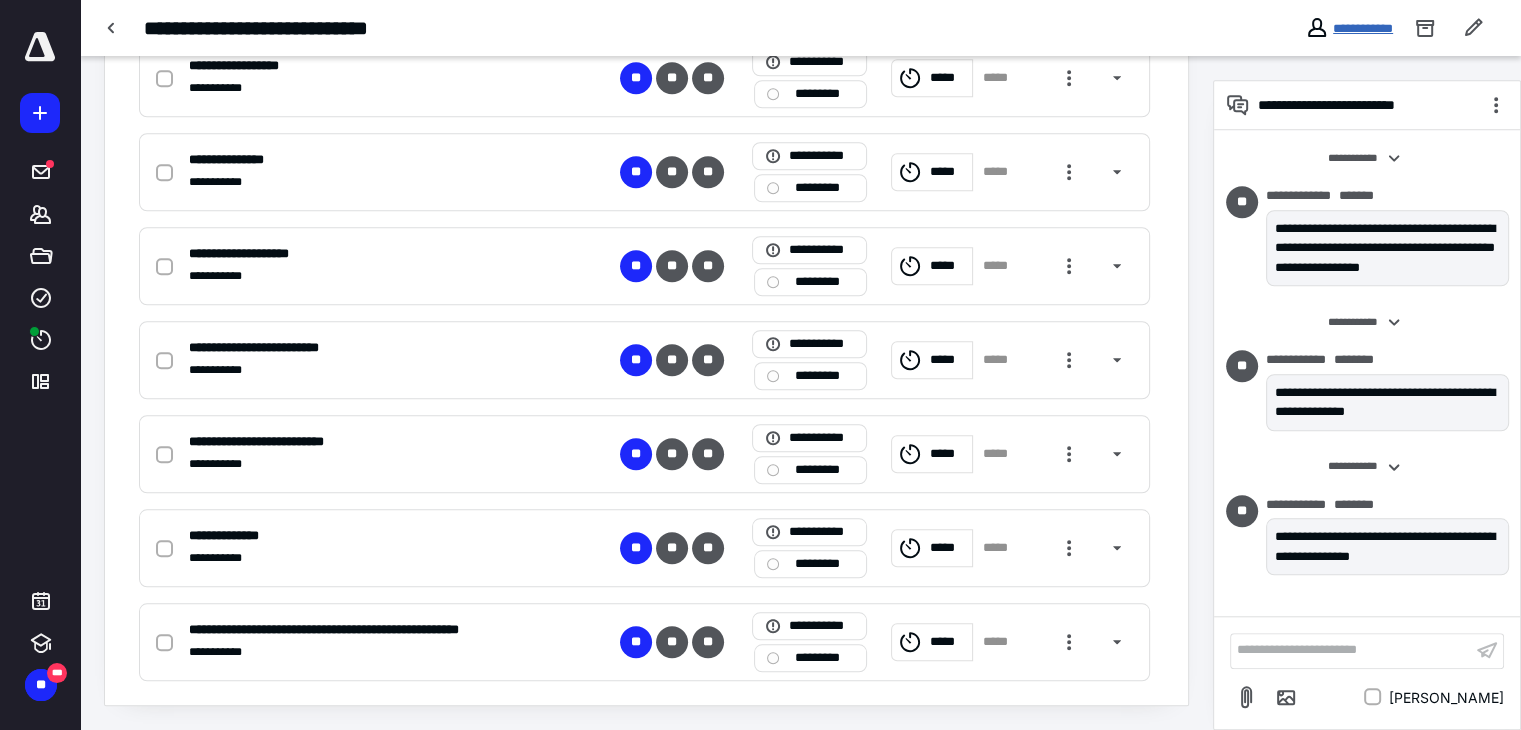 click on "**********" at bounding box center [1363, 28] 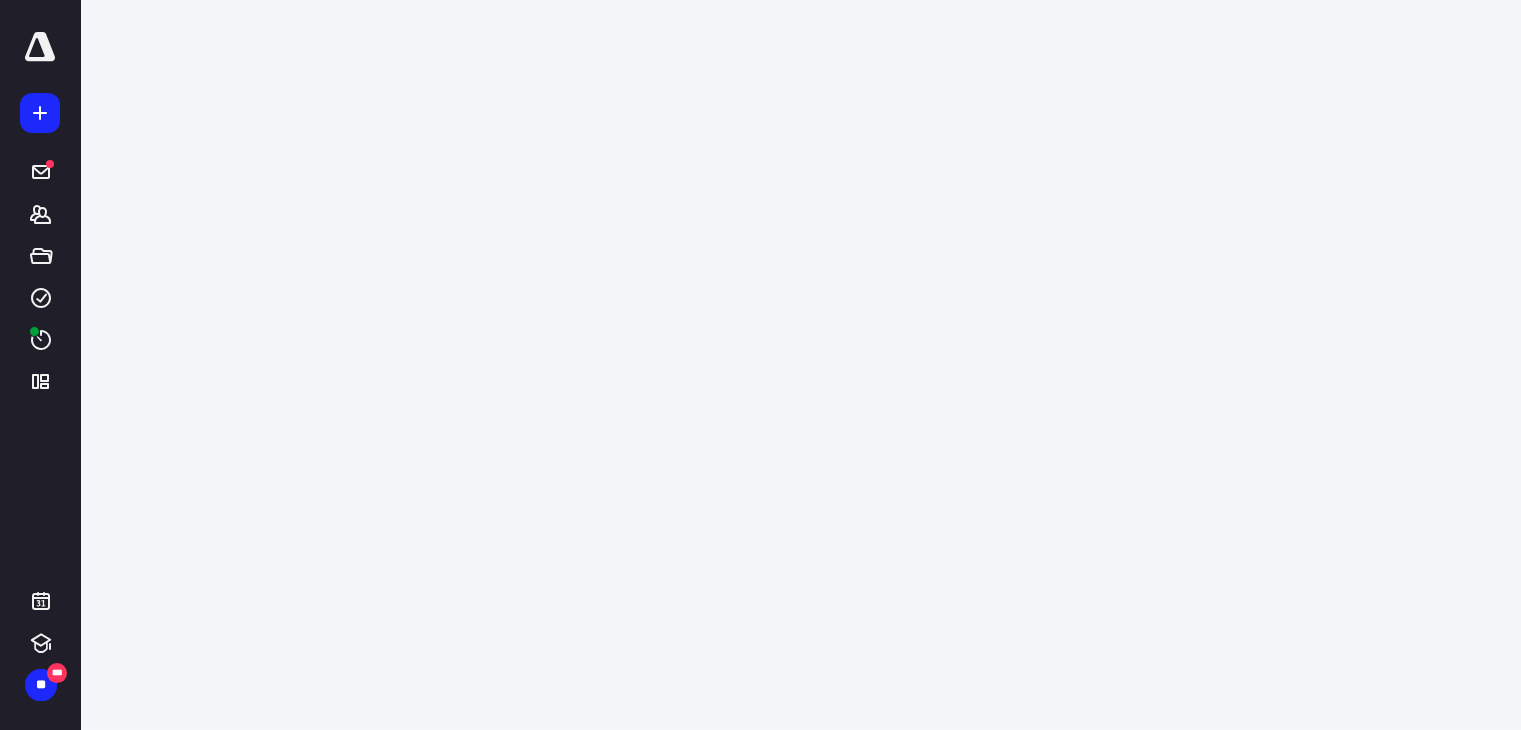 scroll, scrollTop: 0, scrollLeft: 0, axis: both 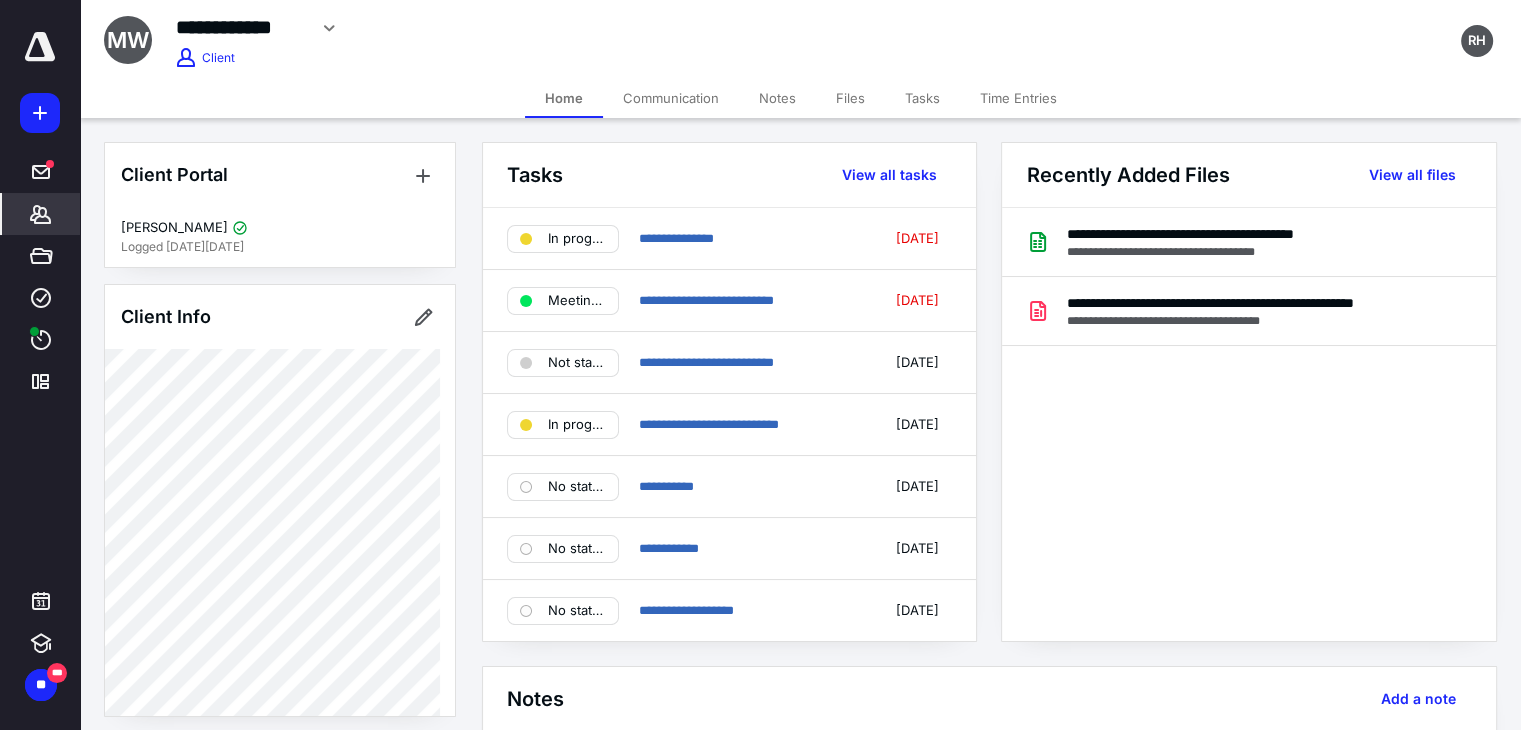 click on "Notes" at bounding box center [777, 98] 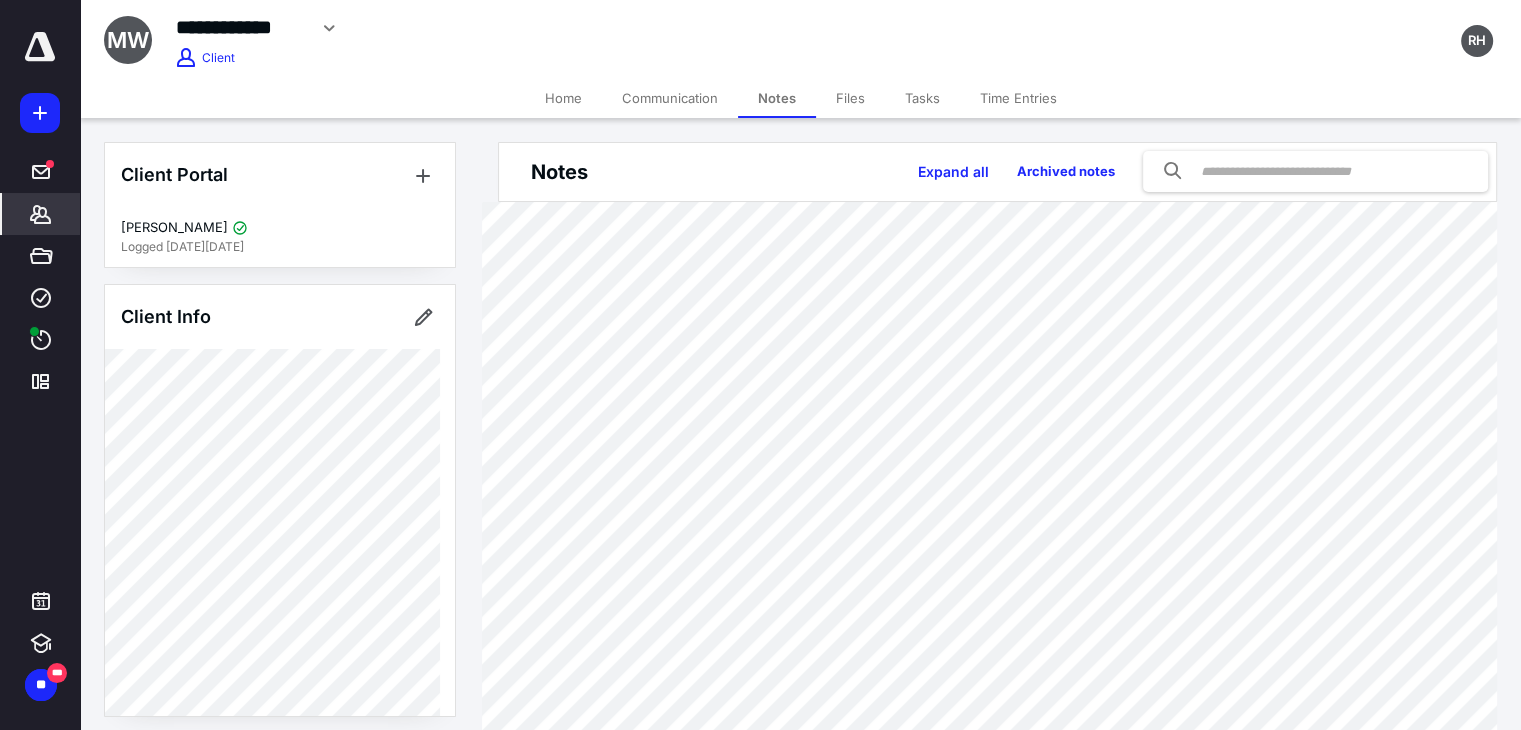 click on "Files" at bounding box center (850, 98) 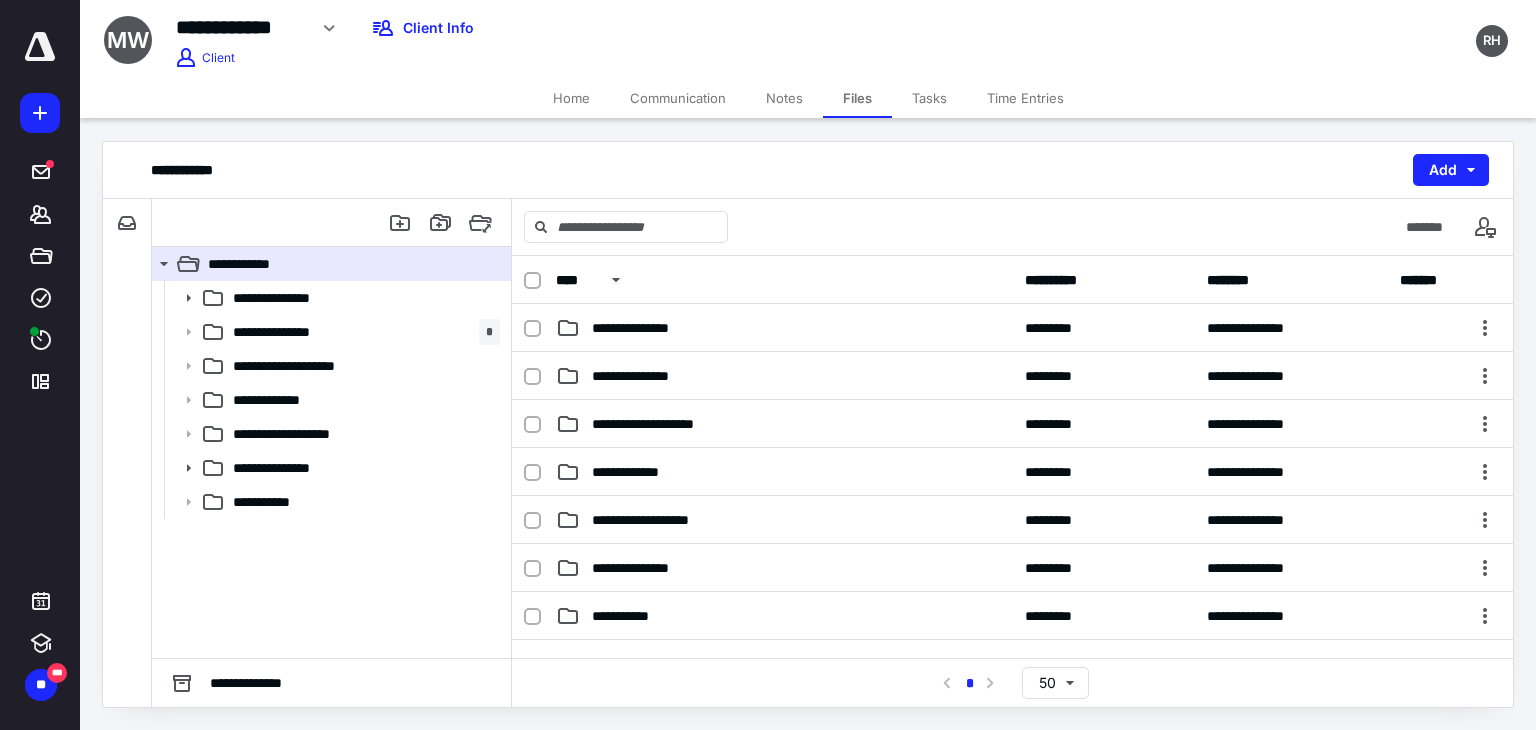 click on "Time Entries" at bounding box center [1025, 98] 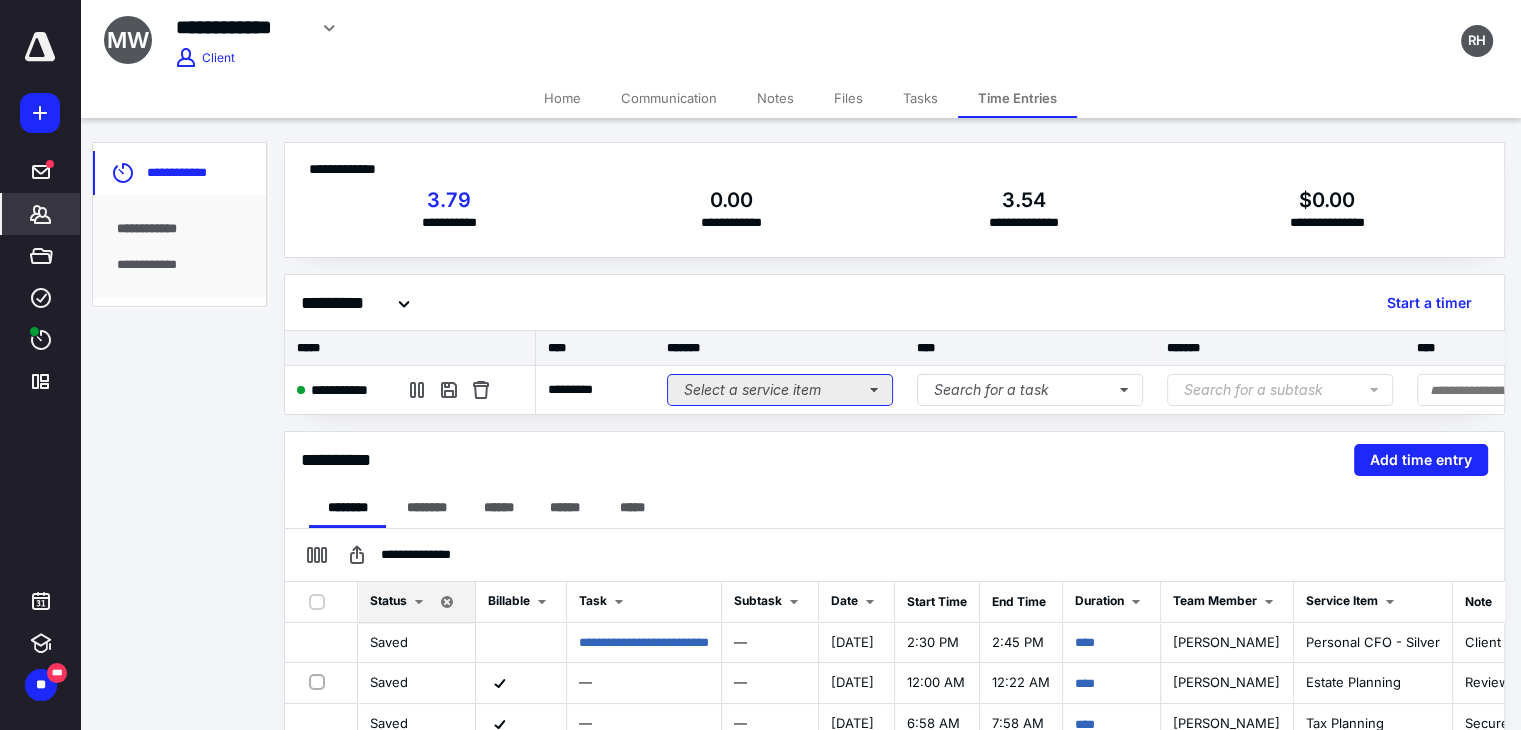 click on "Select a service item" at bounding box center [780, 390] 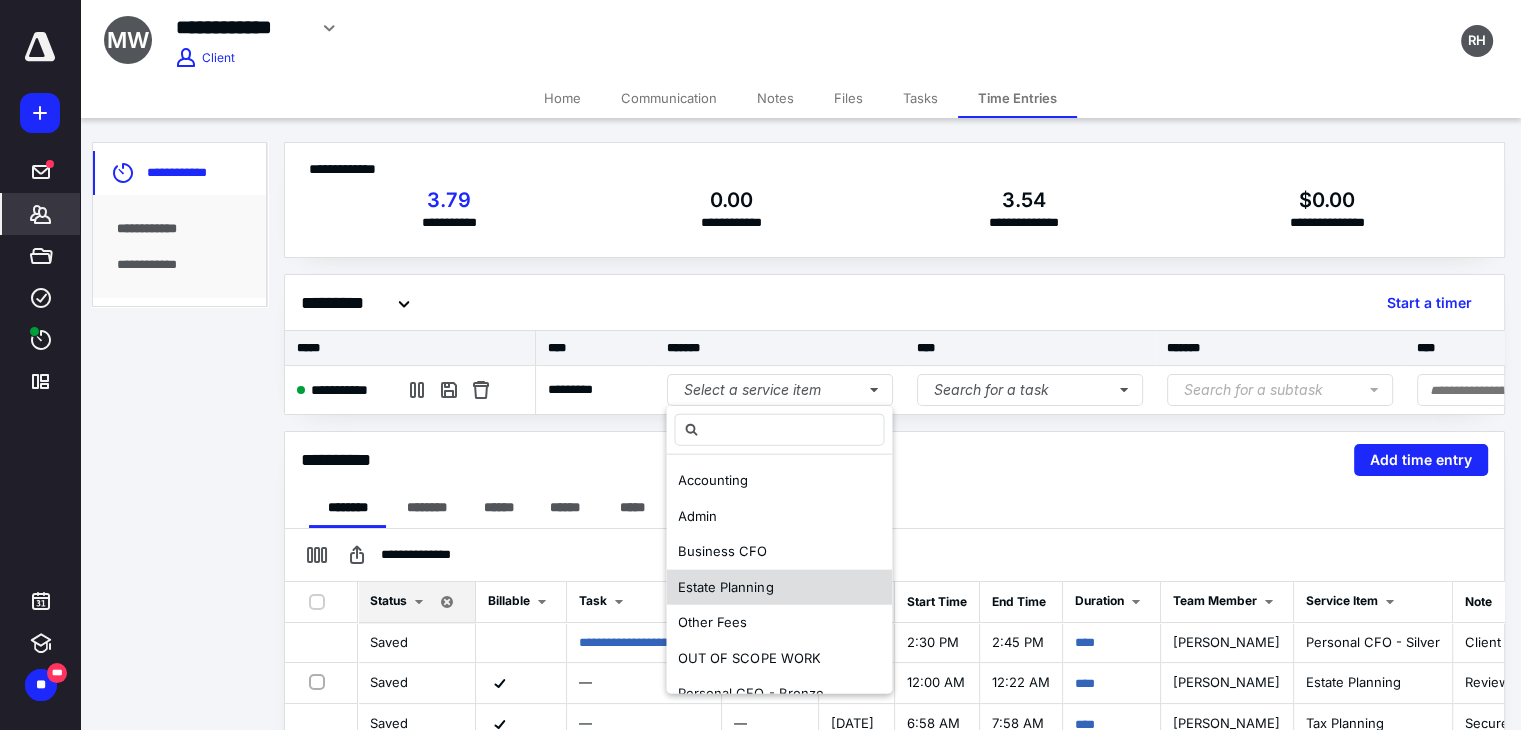 click on "Estate Planning" at bounding box center (725, 587) 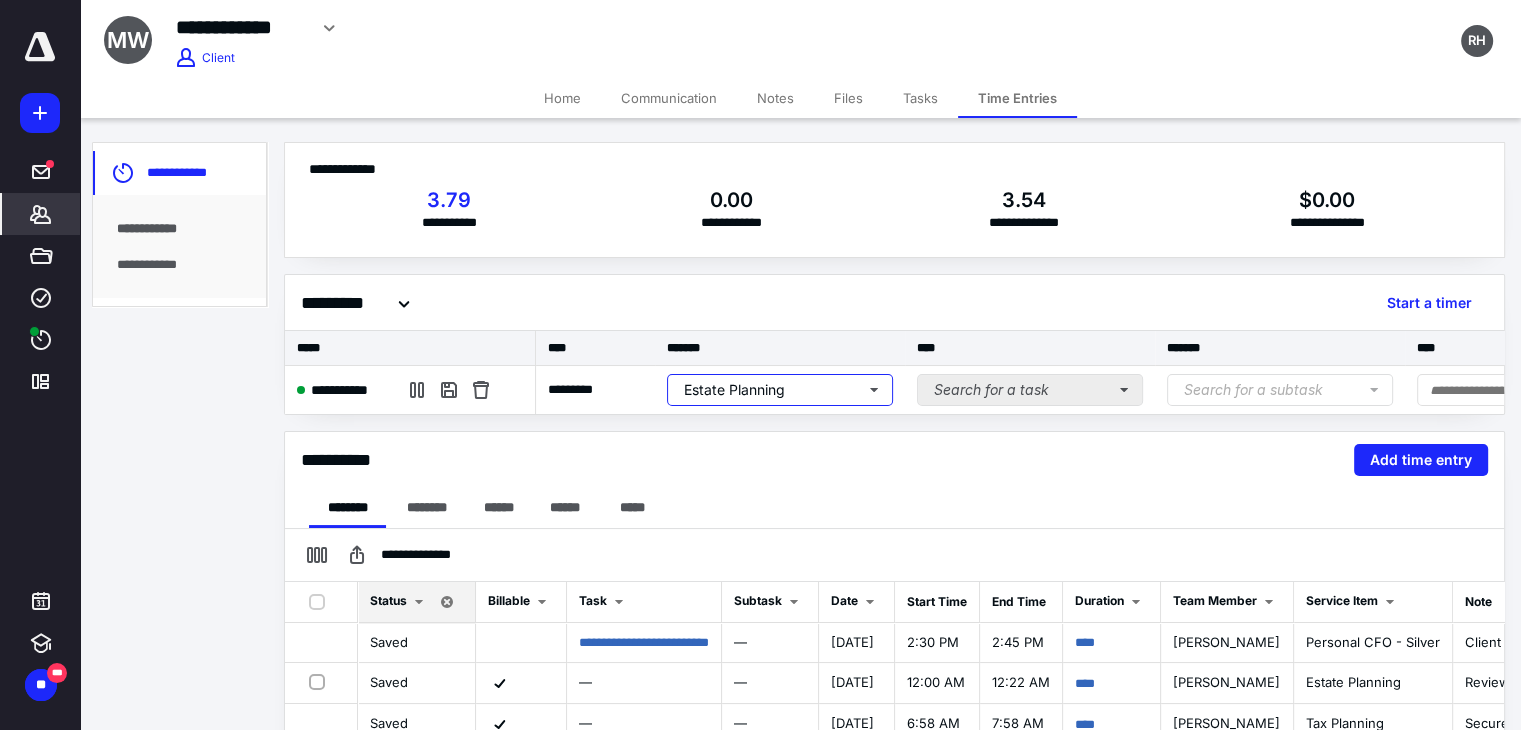 scroll, scrollTop: 0, scrollLeft: 300, axis: horizontal 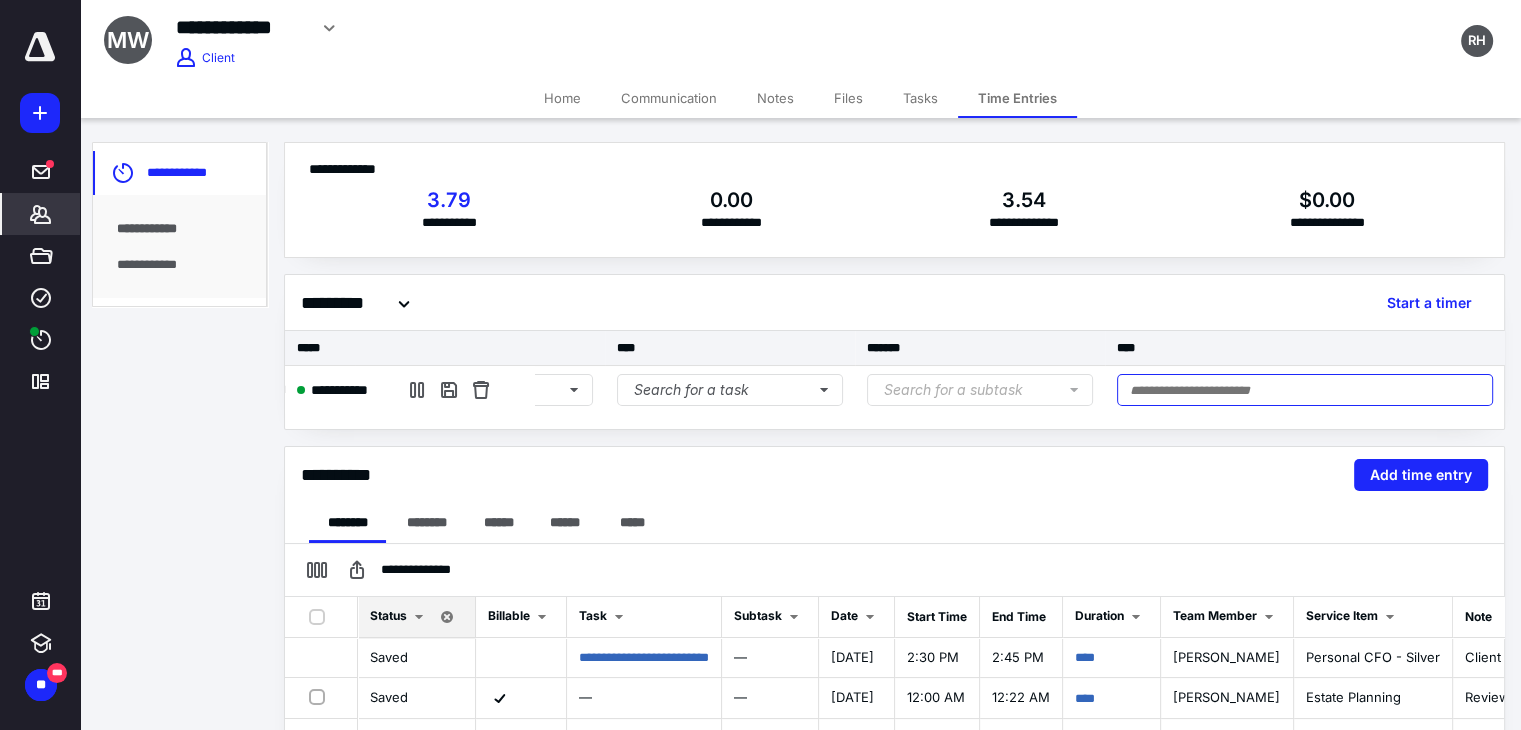 click at bounding box center (1305, 390) 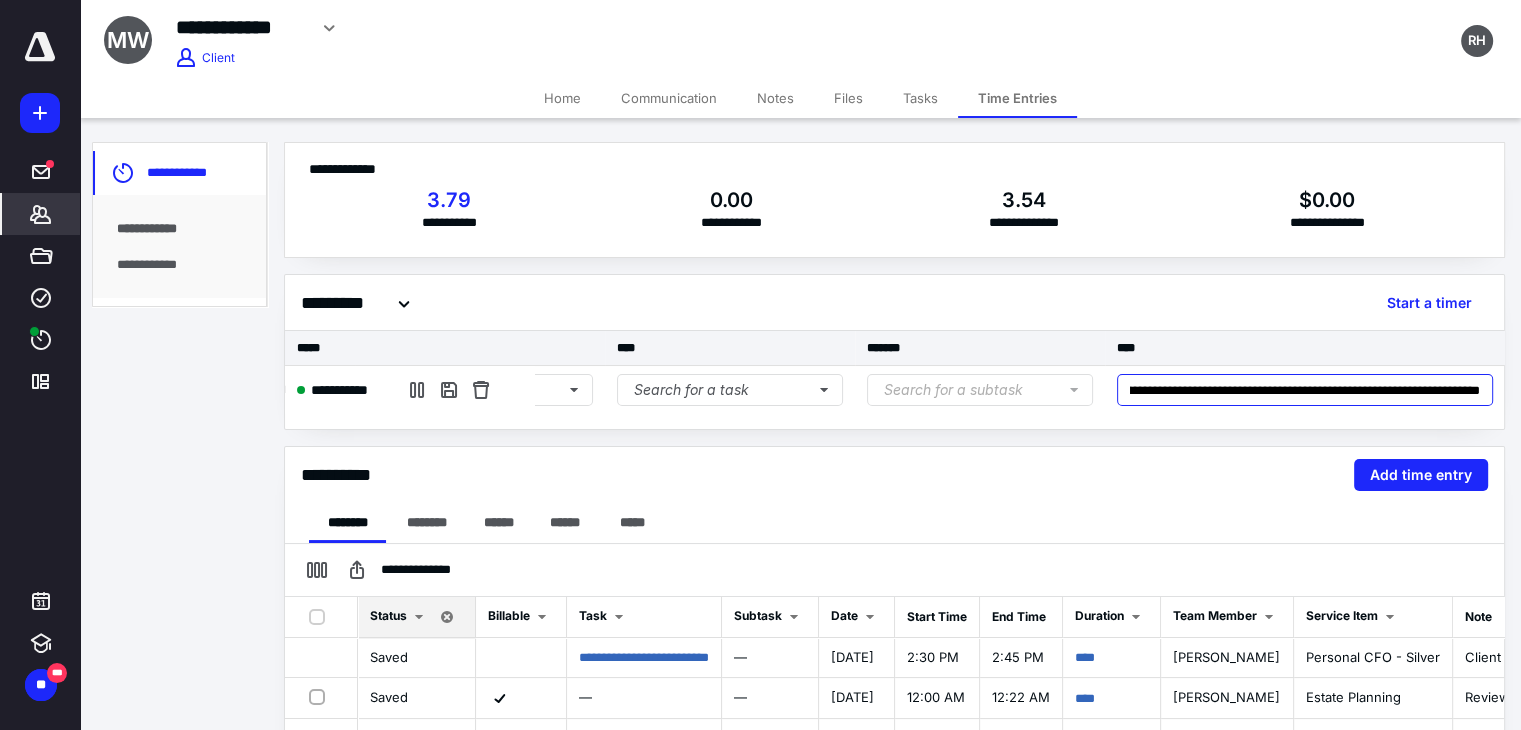 scroll, scrollTop: 0, scrollLeft: 0, axis: both 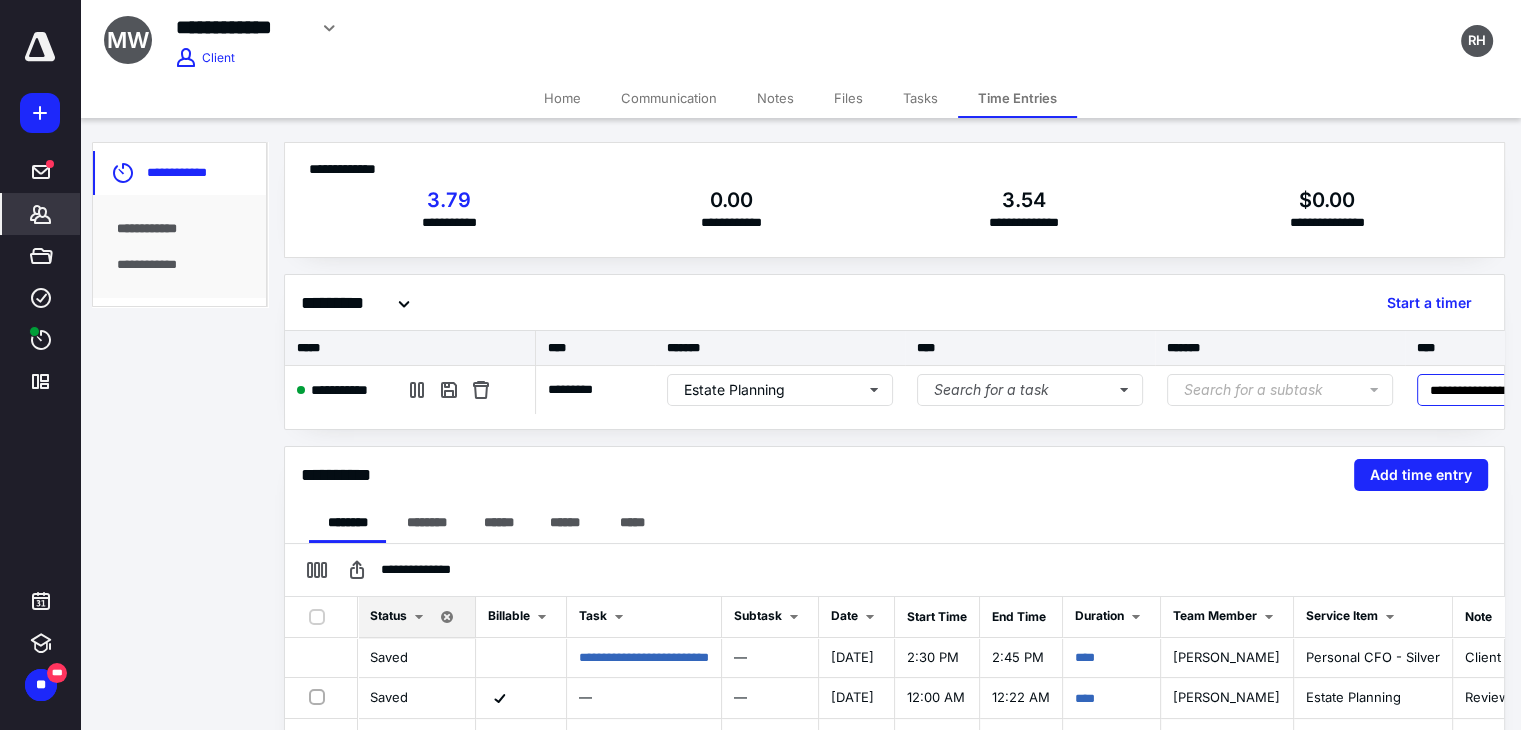 type on "**********" 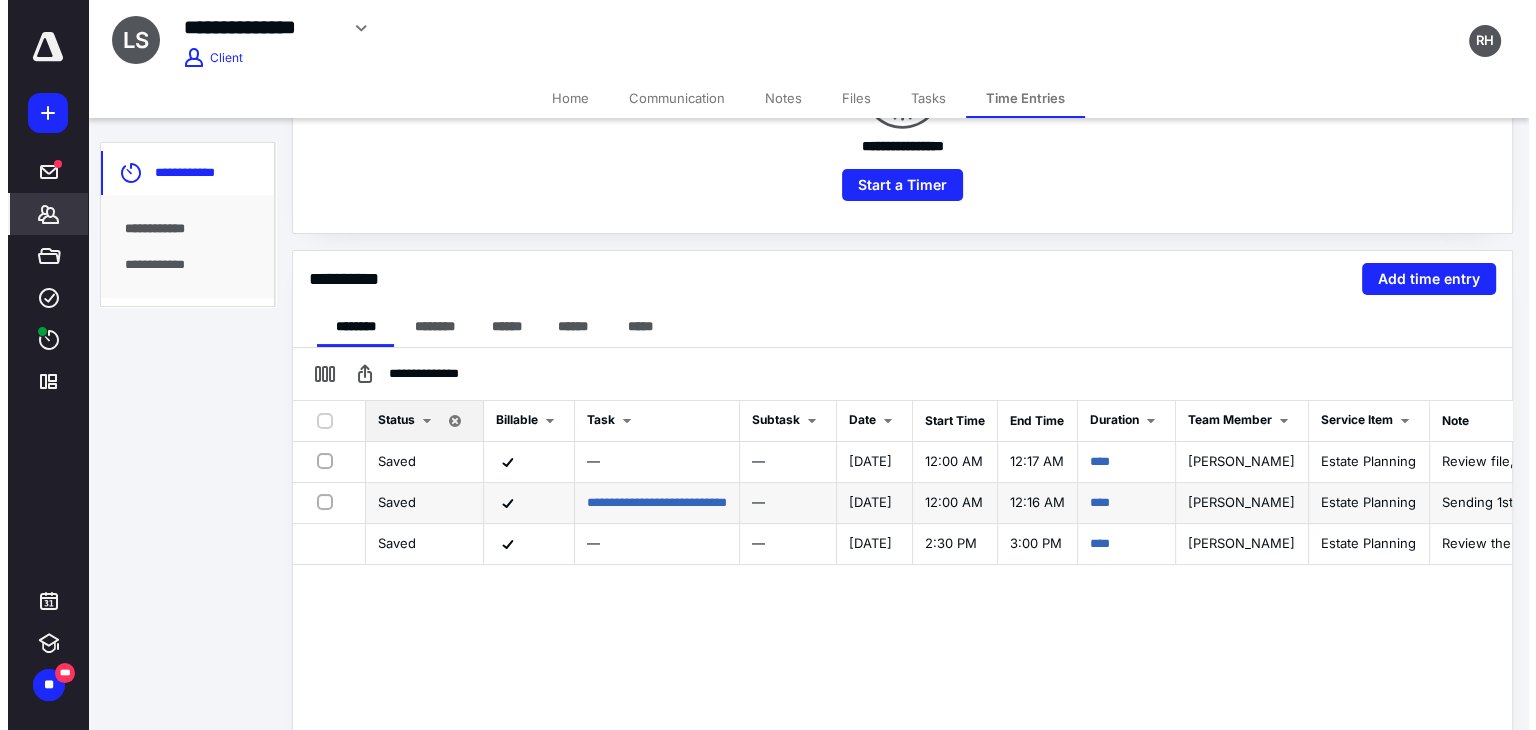 scroll, scrollTop: 0, scrollLeft: 0, axis: both 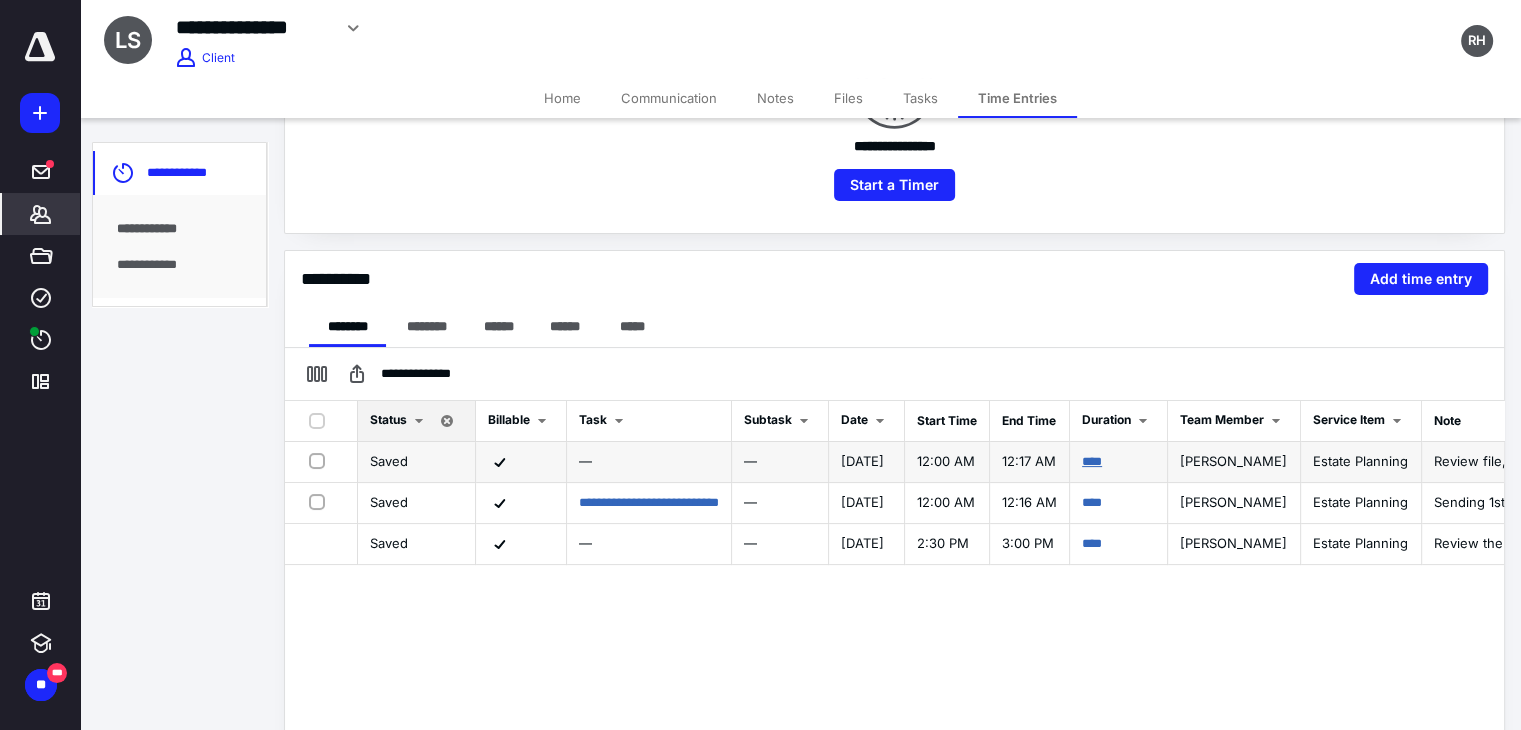 click on "****" at bounding box center (1092, 461) 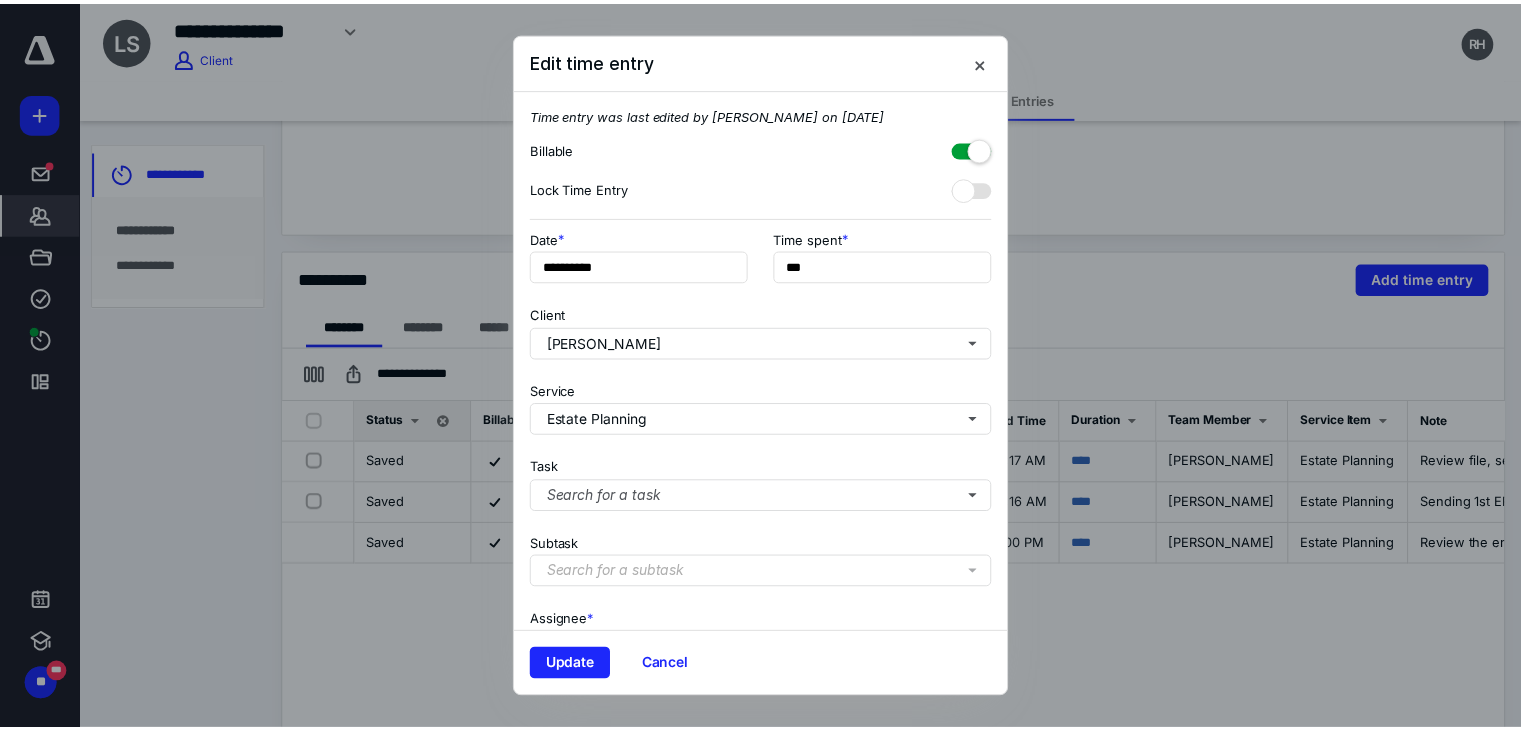 scroll, scrollTop: 203, scrollLeft: 0, axis: vertical 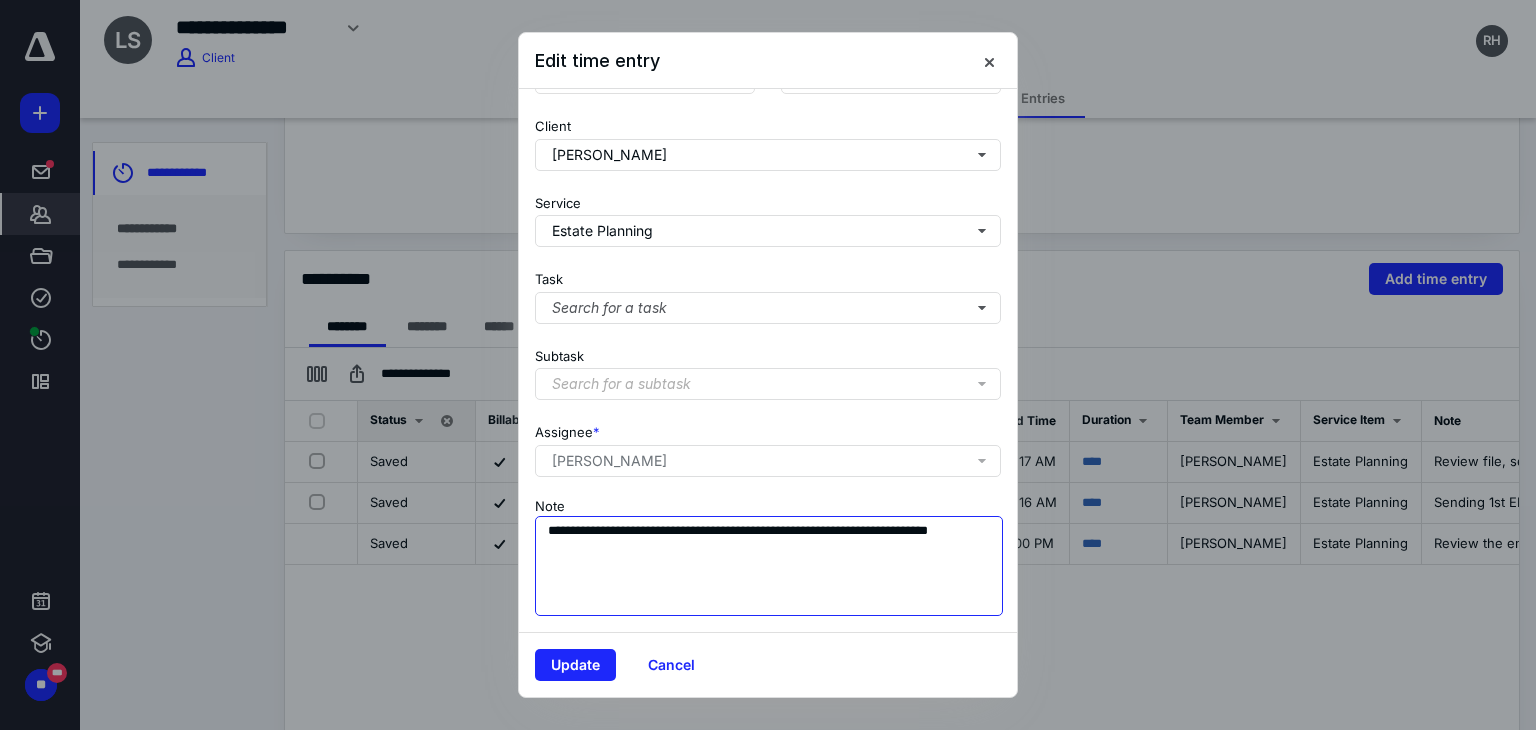 click on "**********" at bounding box center [769, 566] 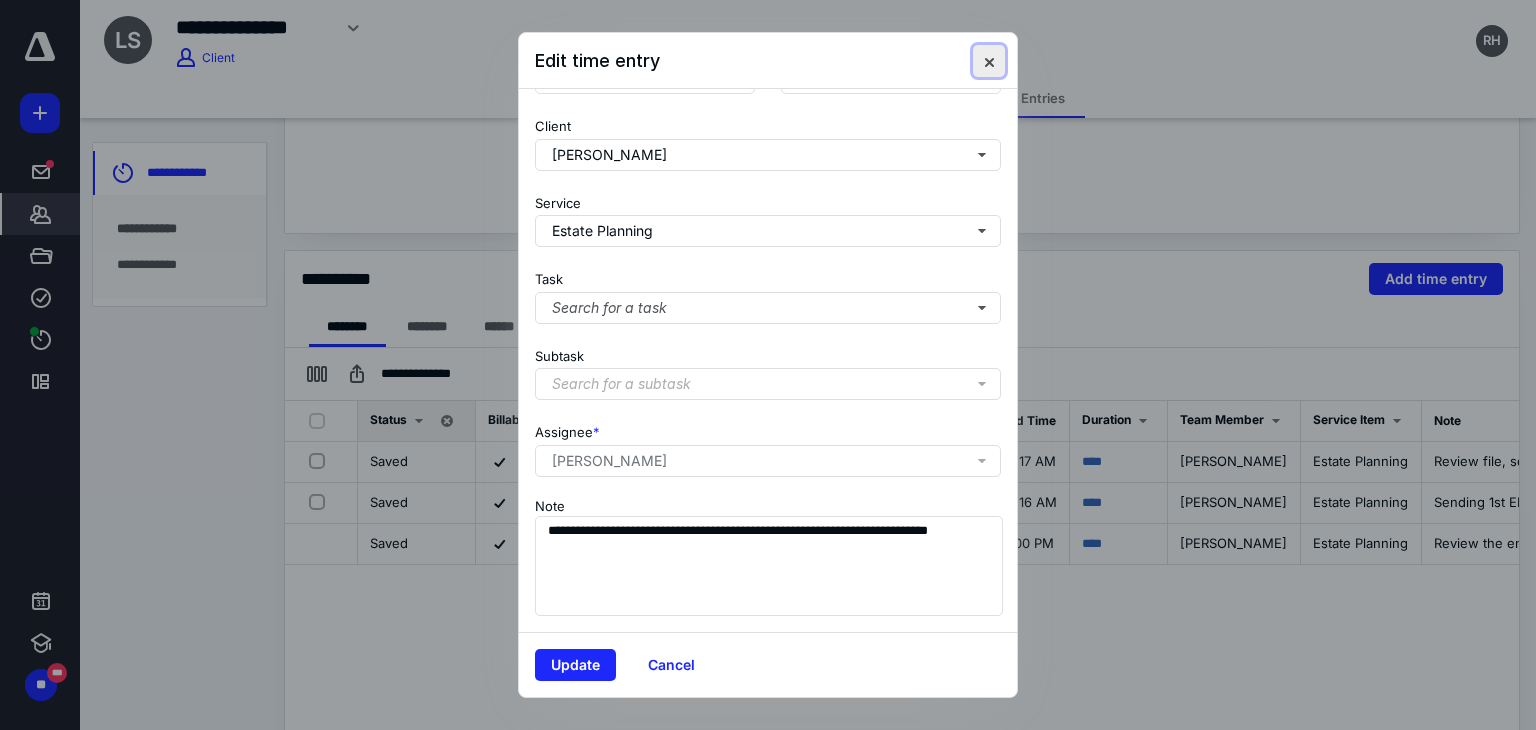 click at bounding box center (989, 61) 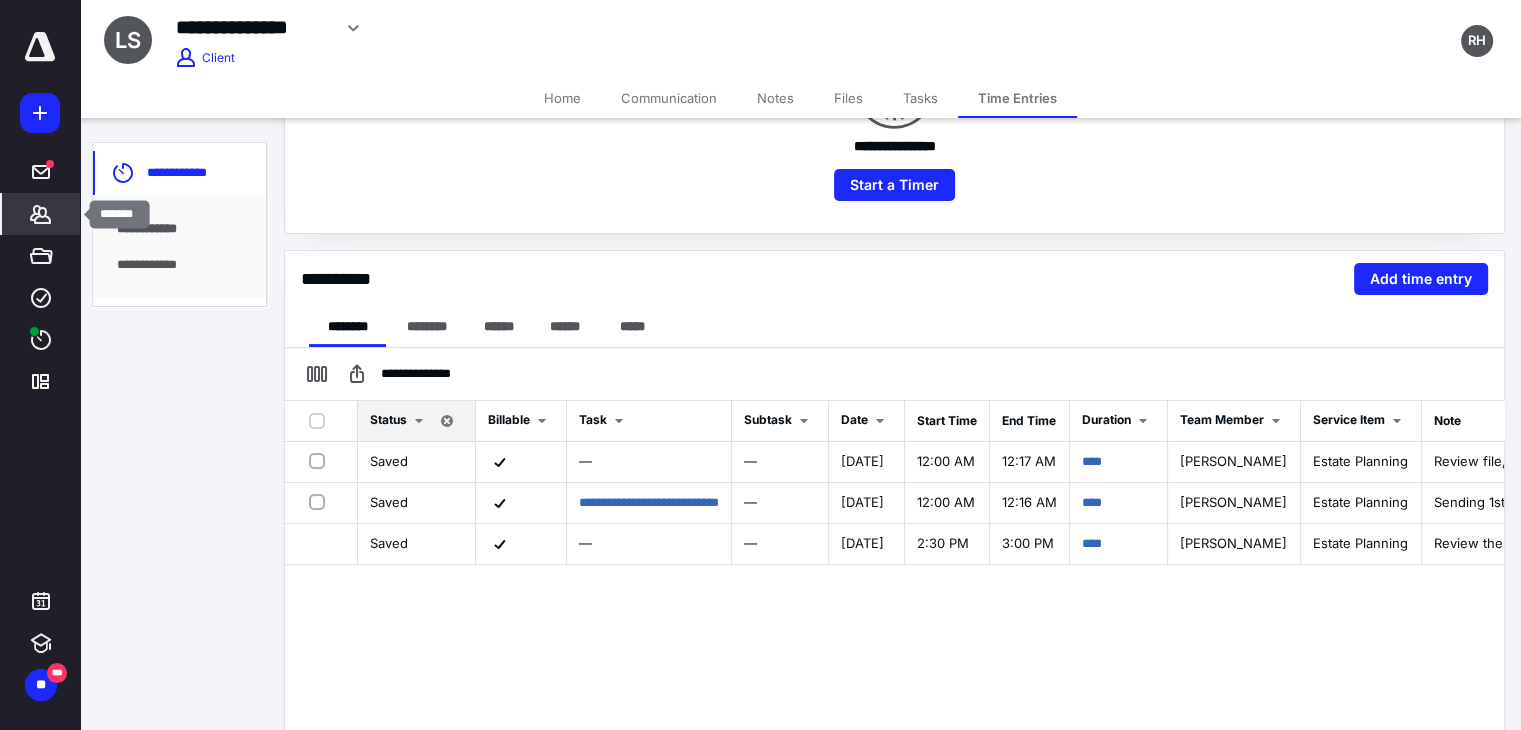 click 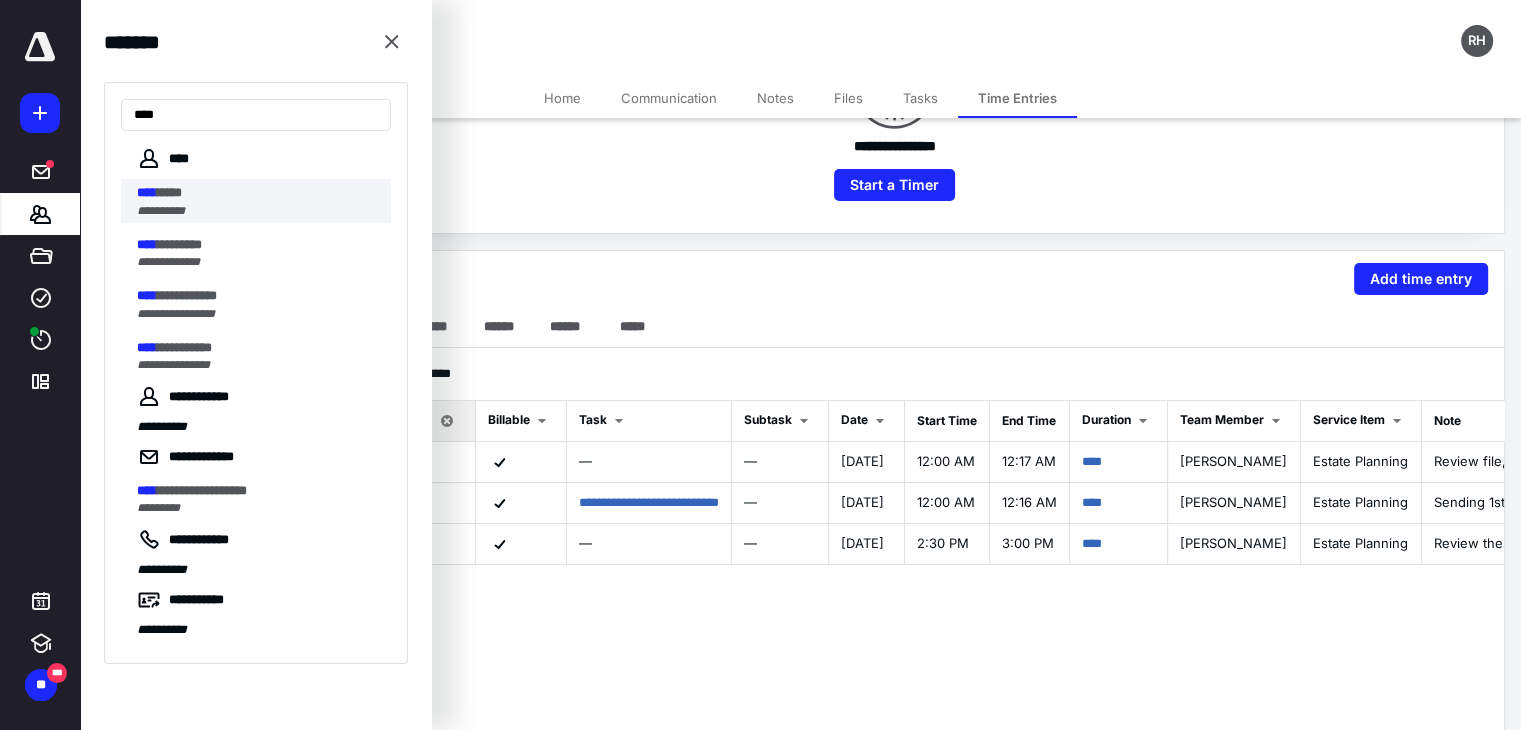 type on "****" 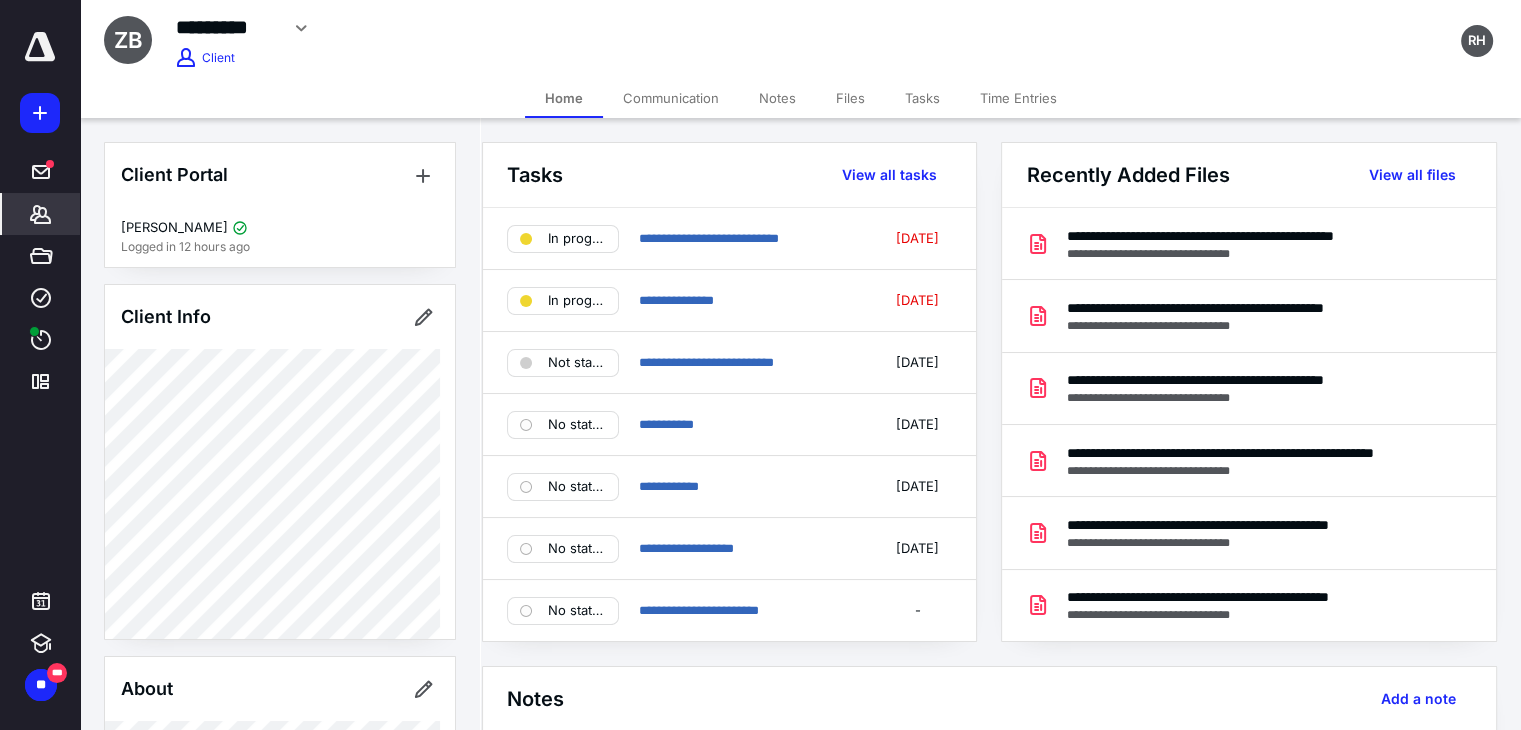 click on "Time Entries" at bounding box center (1018, 98) 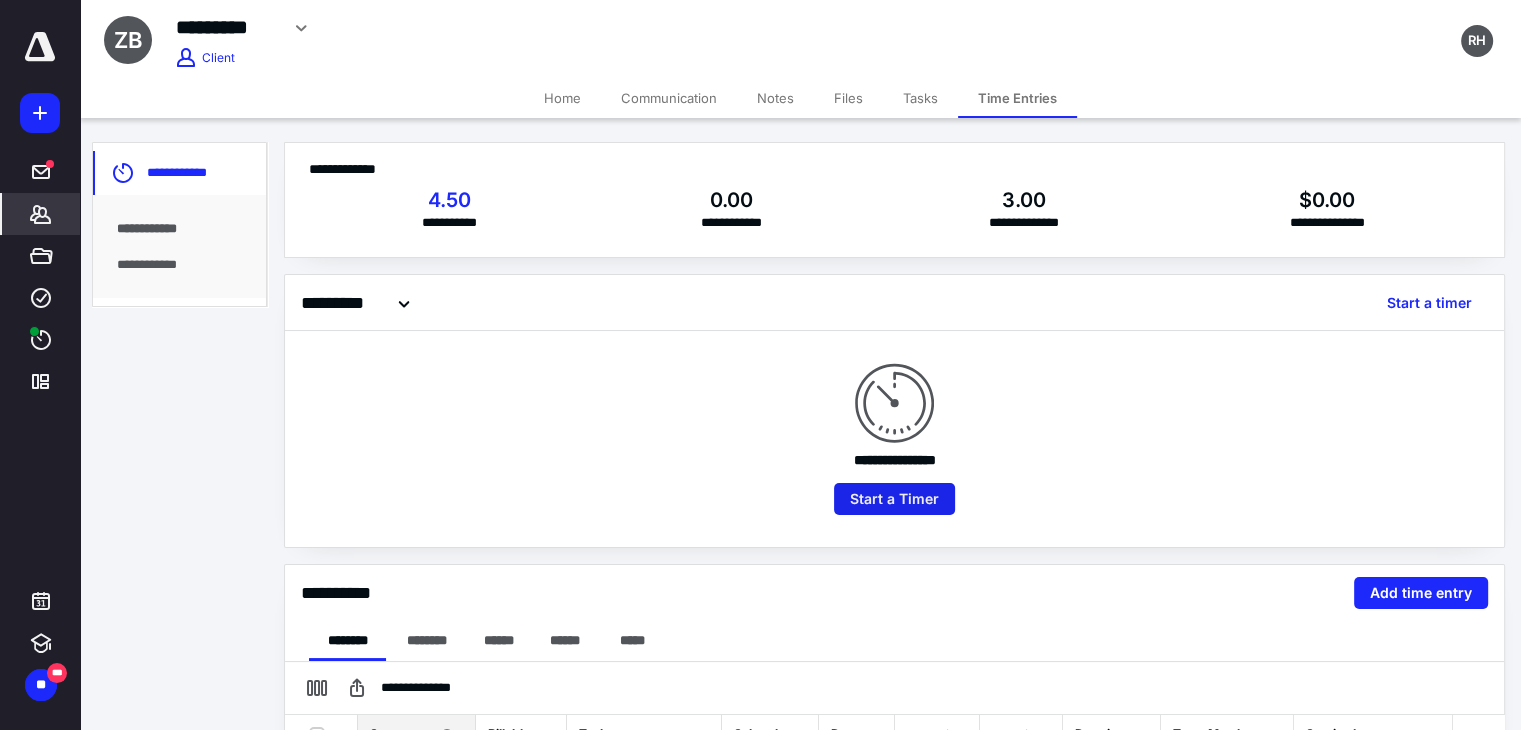 click on "Start a Timer" at bounding box center (894, 499) 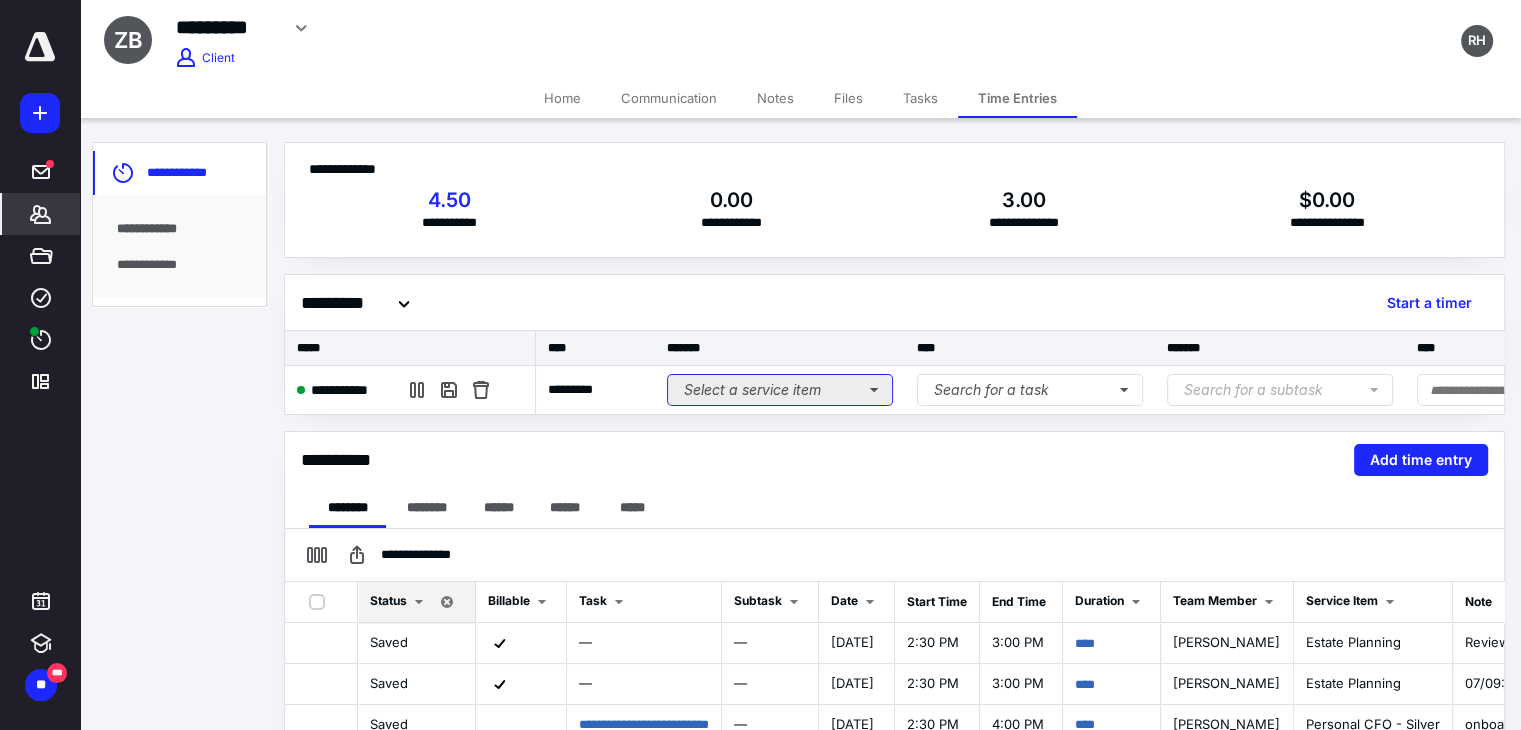 click on "Select a service item" at bounding box center (780, 390) 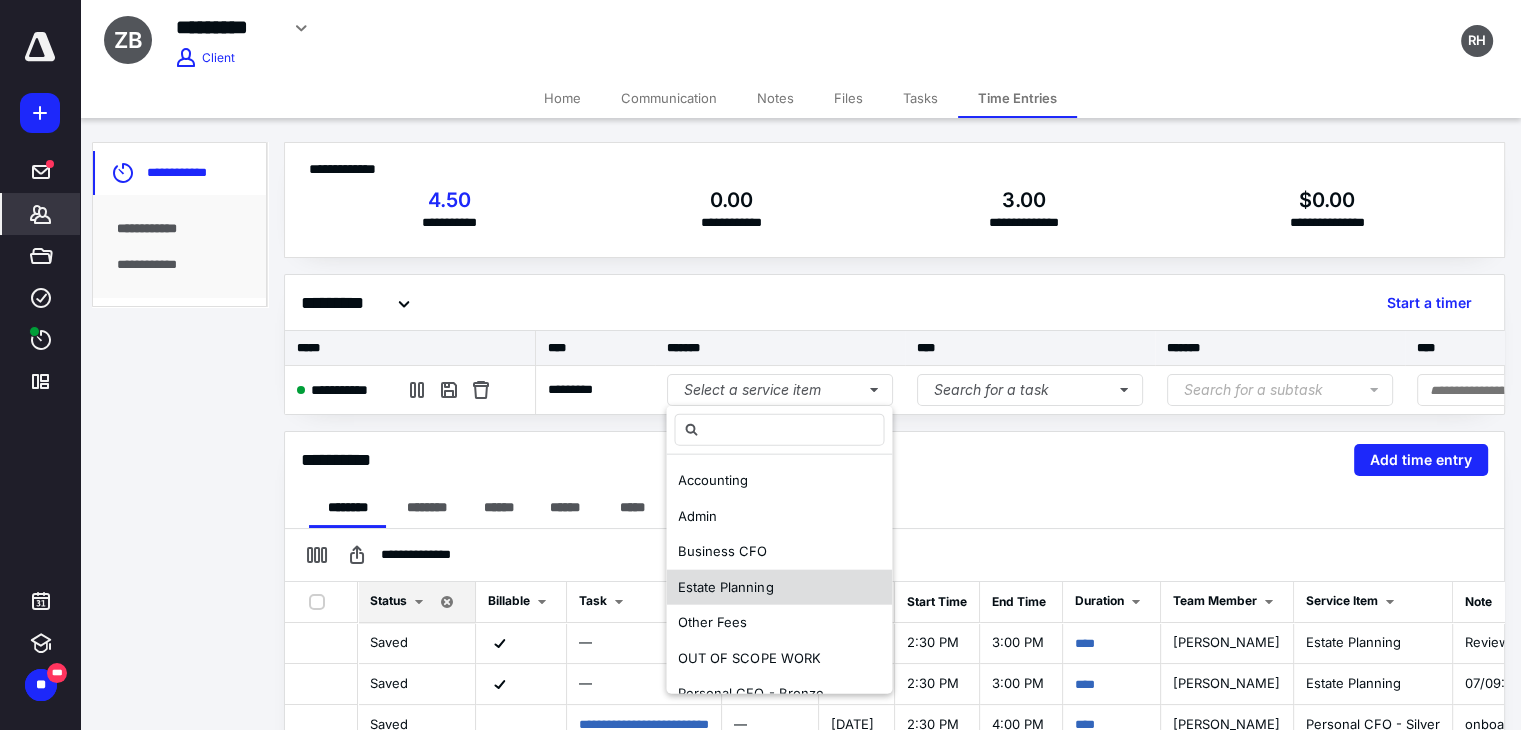 click on "Estate Planning" at bounding box center (725, 586) 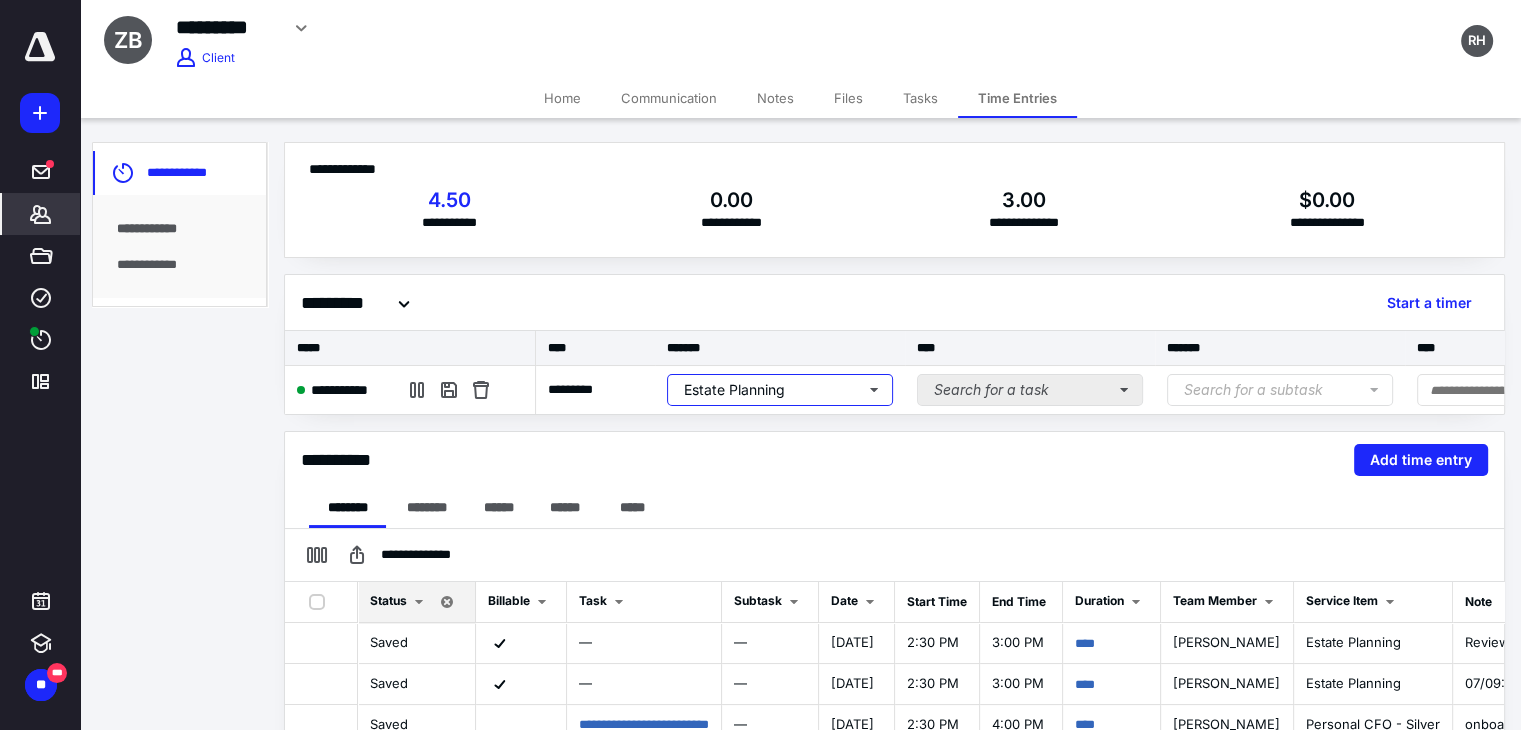 scroll, scrollTop: 0, scrollLeft: 300, axis: horizontal 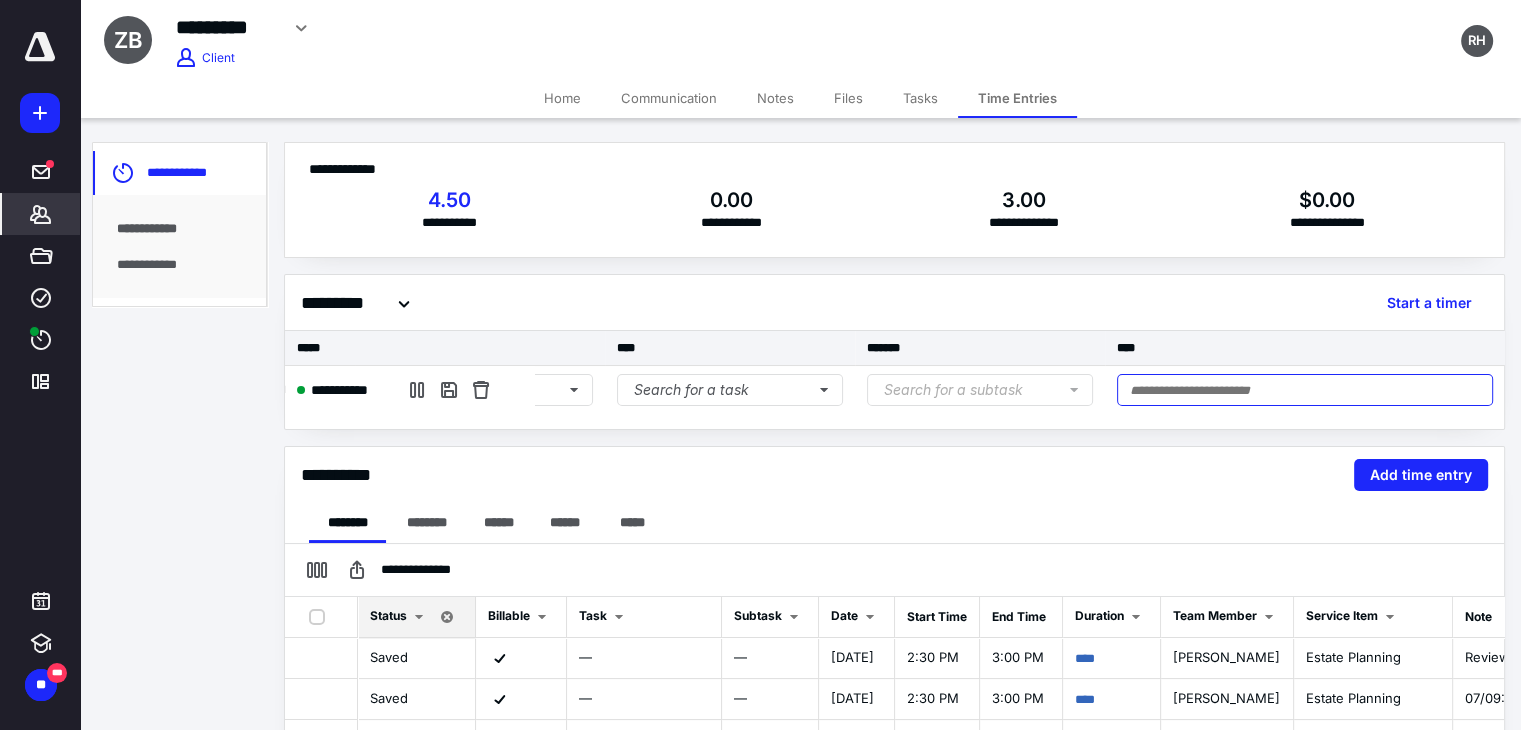 click at bounding box center [1305, 390] 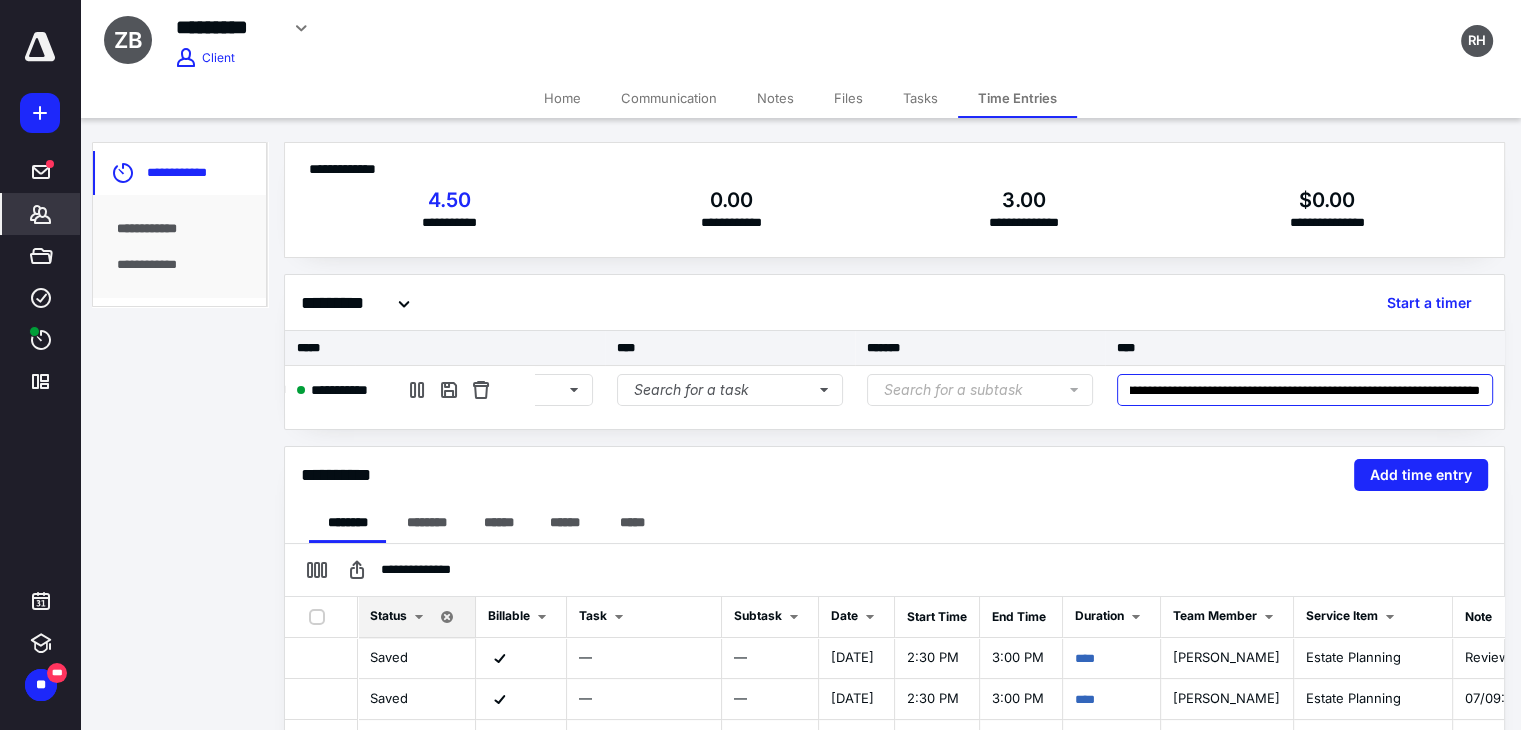 scroll, scrollTop: 0, scrollLeft: 0, axis: both 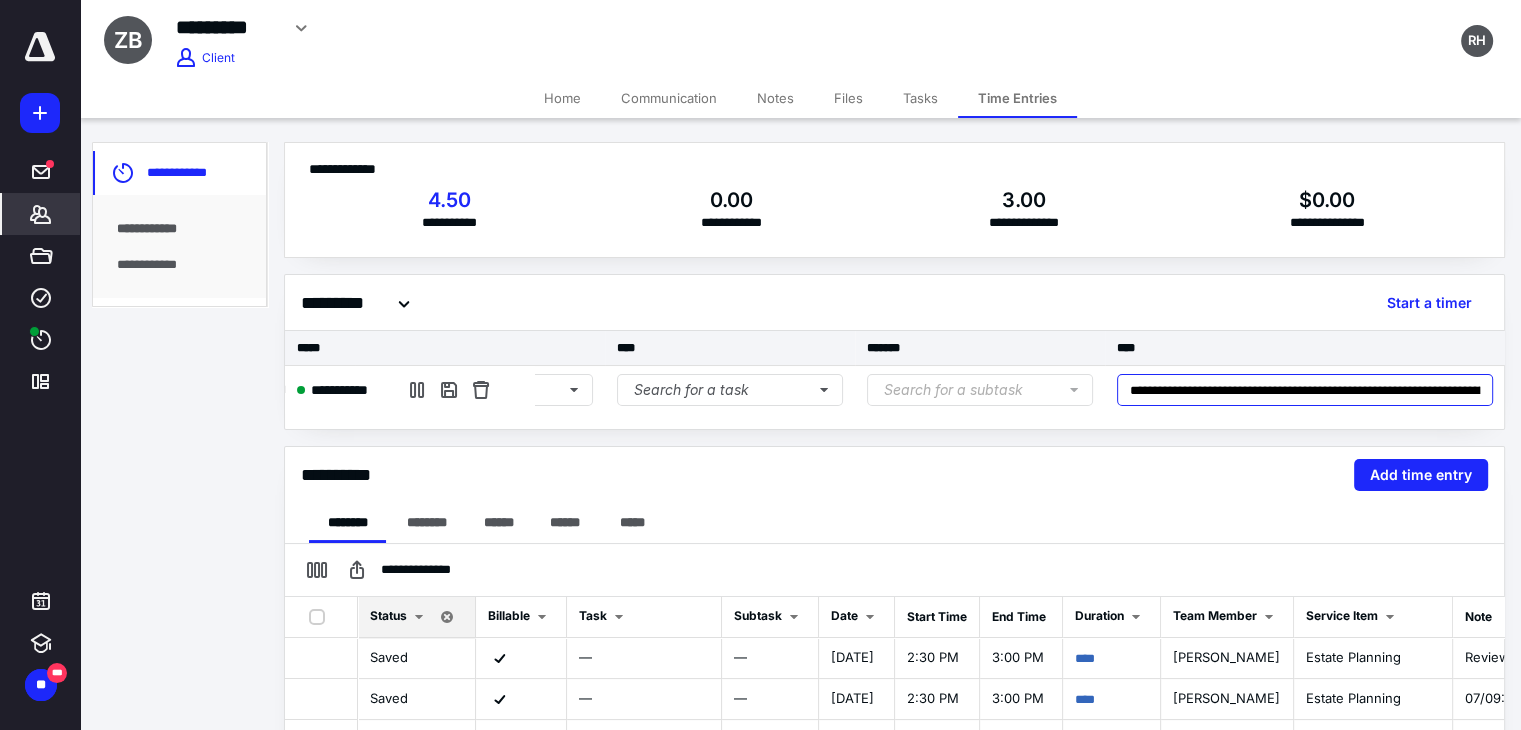 type on "**********" 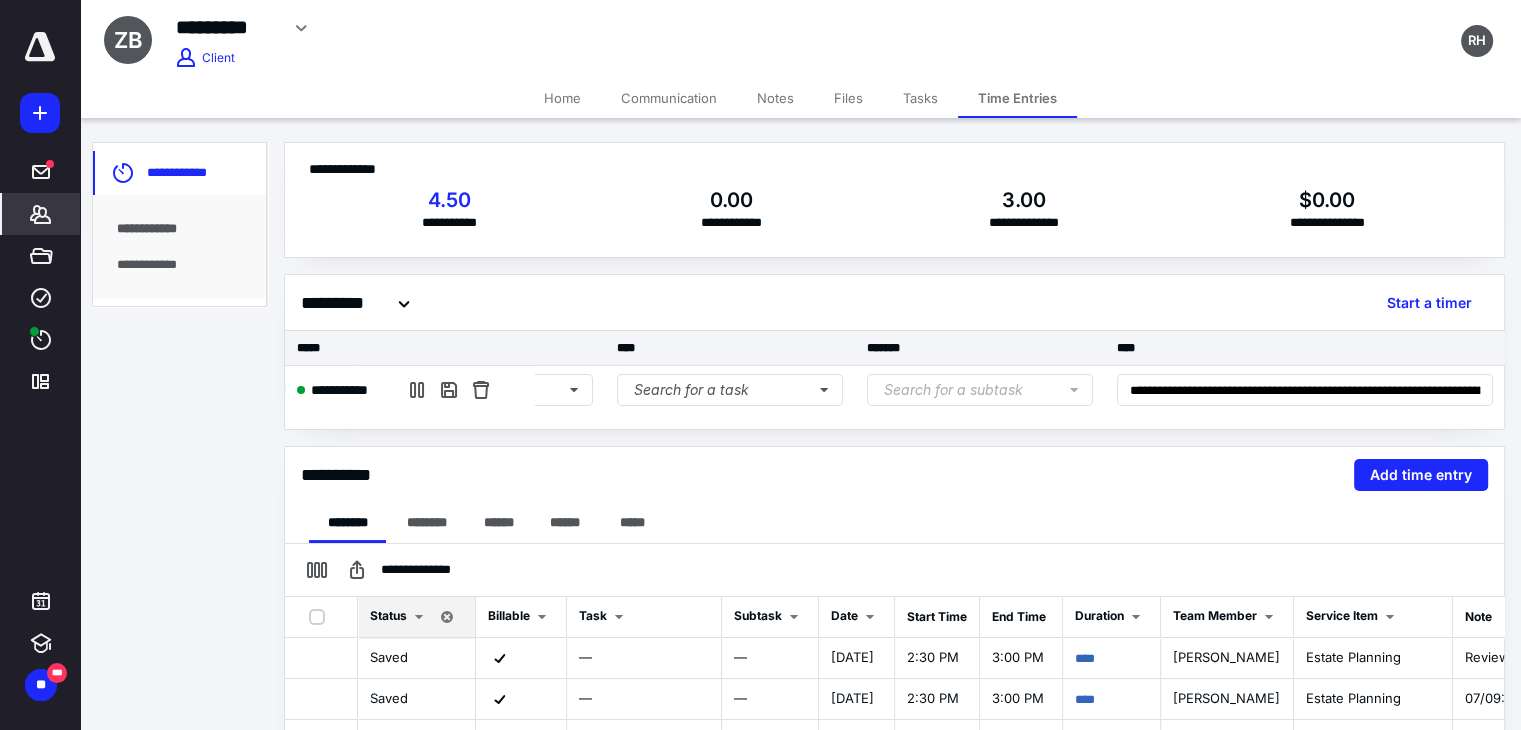 click on "**********" at bounding box center (894, 200) 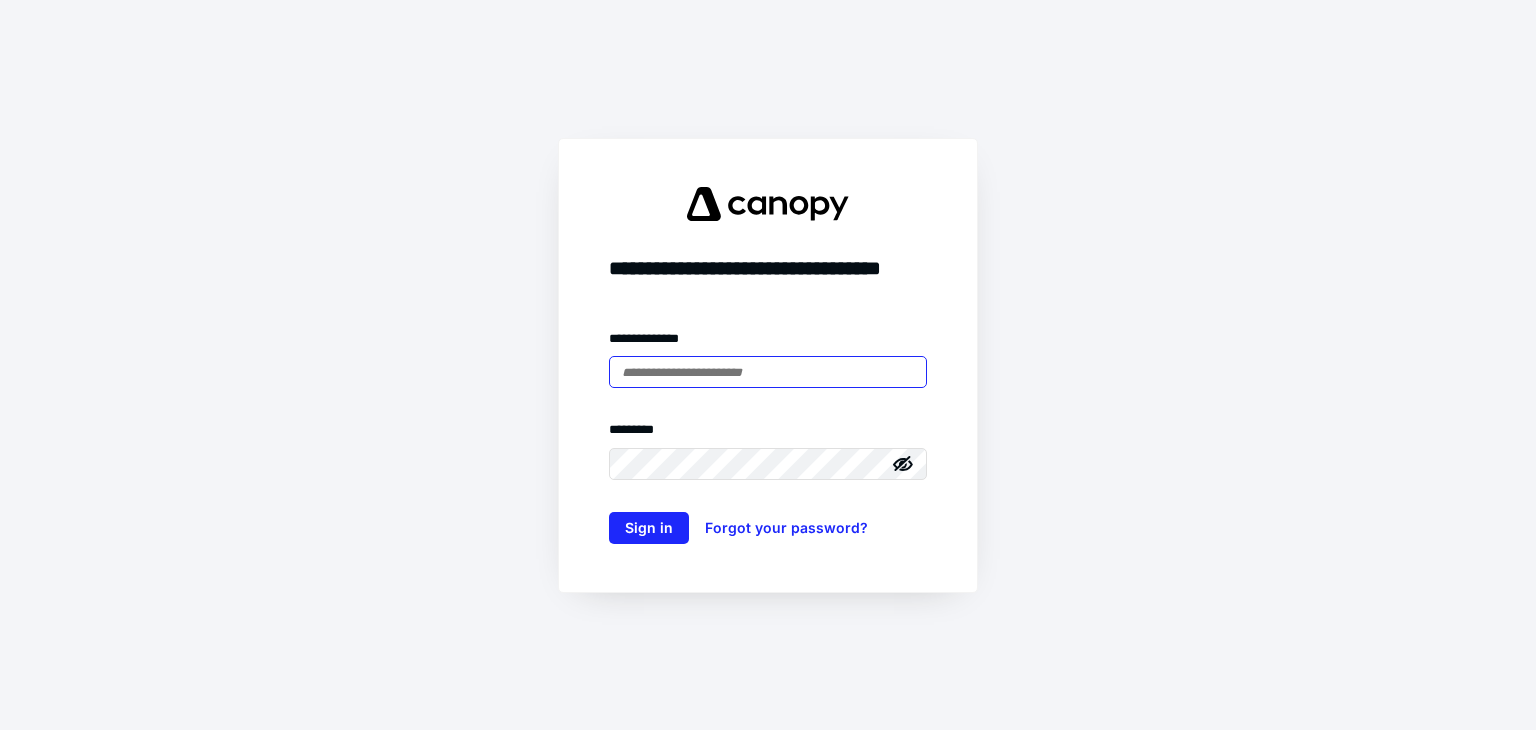 scroll, scrollTop: 0, scrollLeft: 0, axis: both 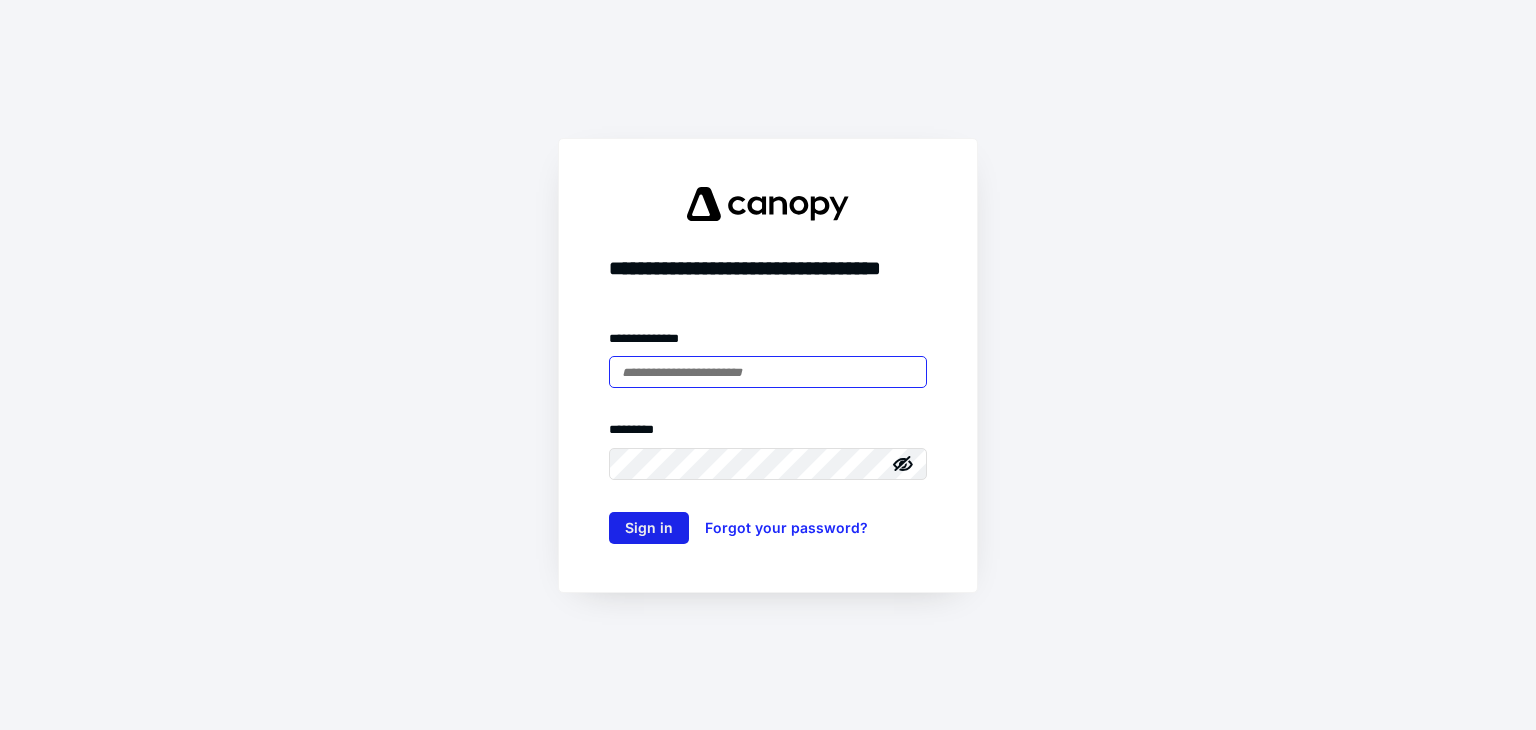type on "**********" 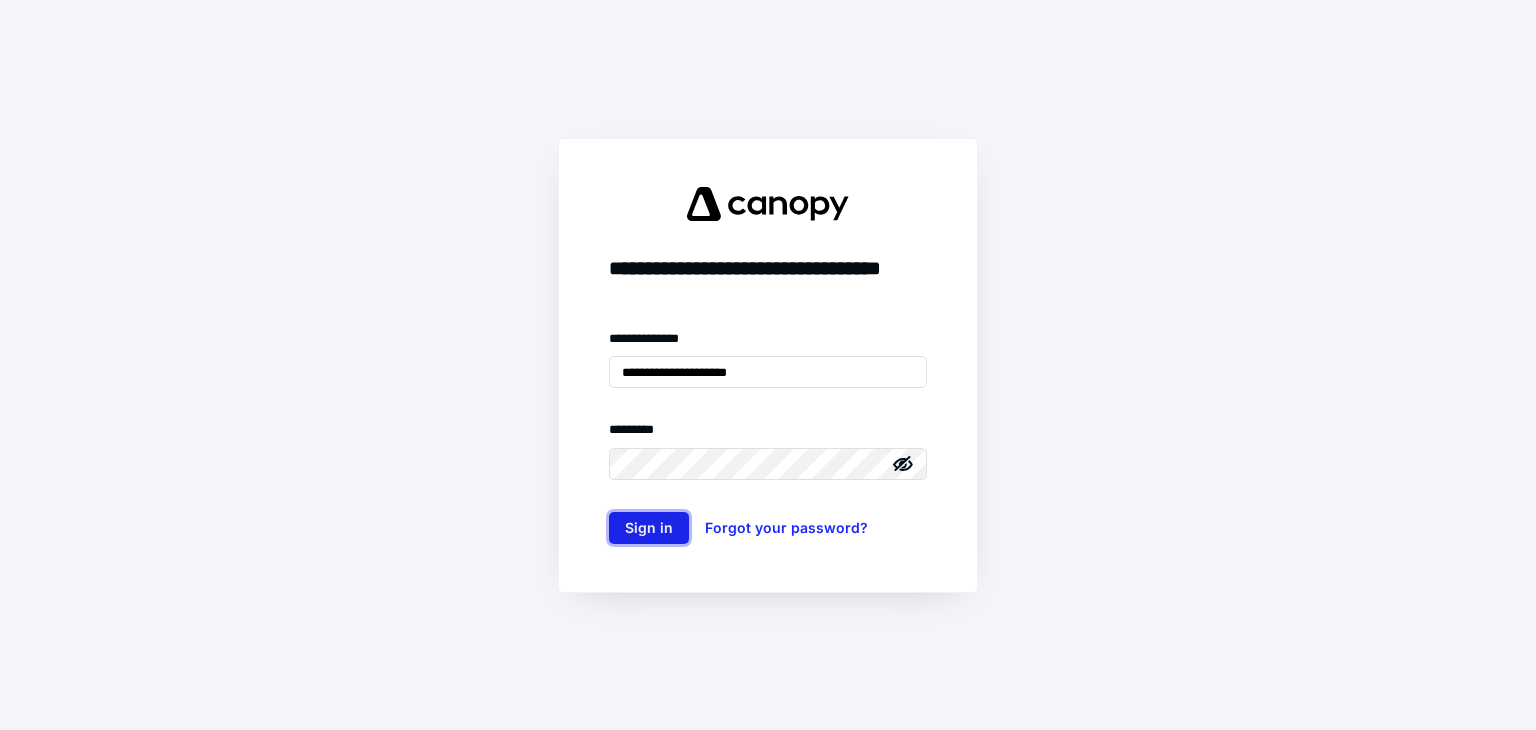 click on "Sign in" at bounding box center [649, 528] 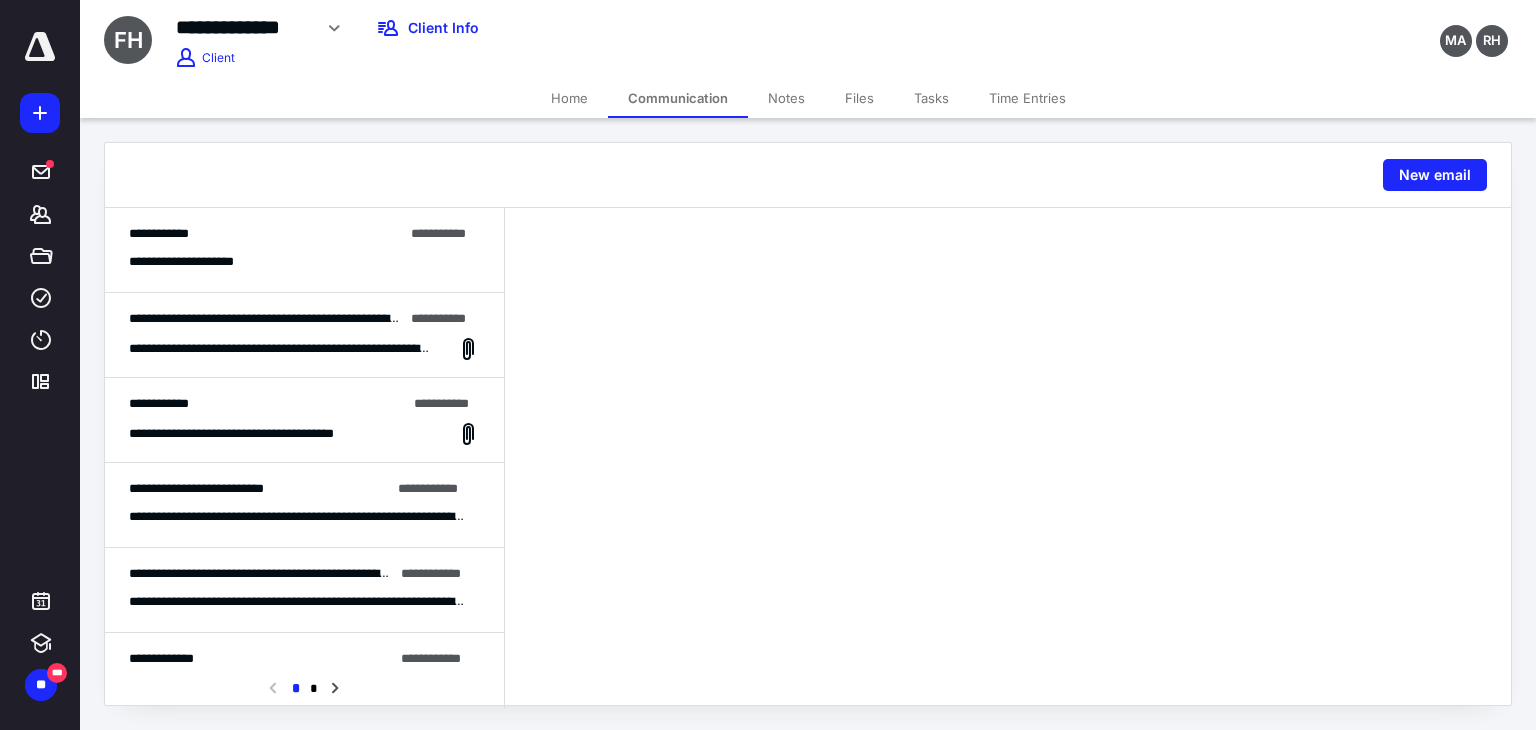 scroll, scrollTop: 0, scrollLeft: 0, axis: both 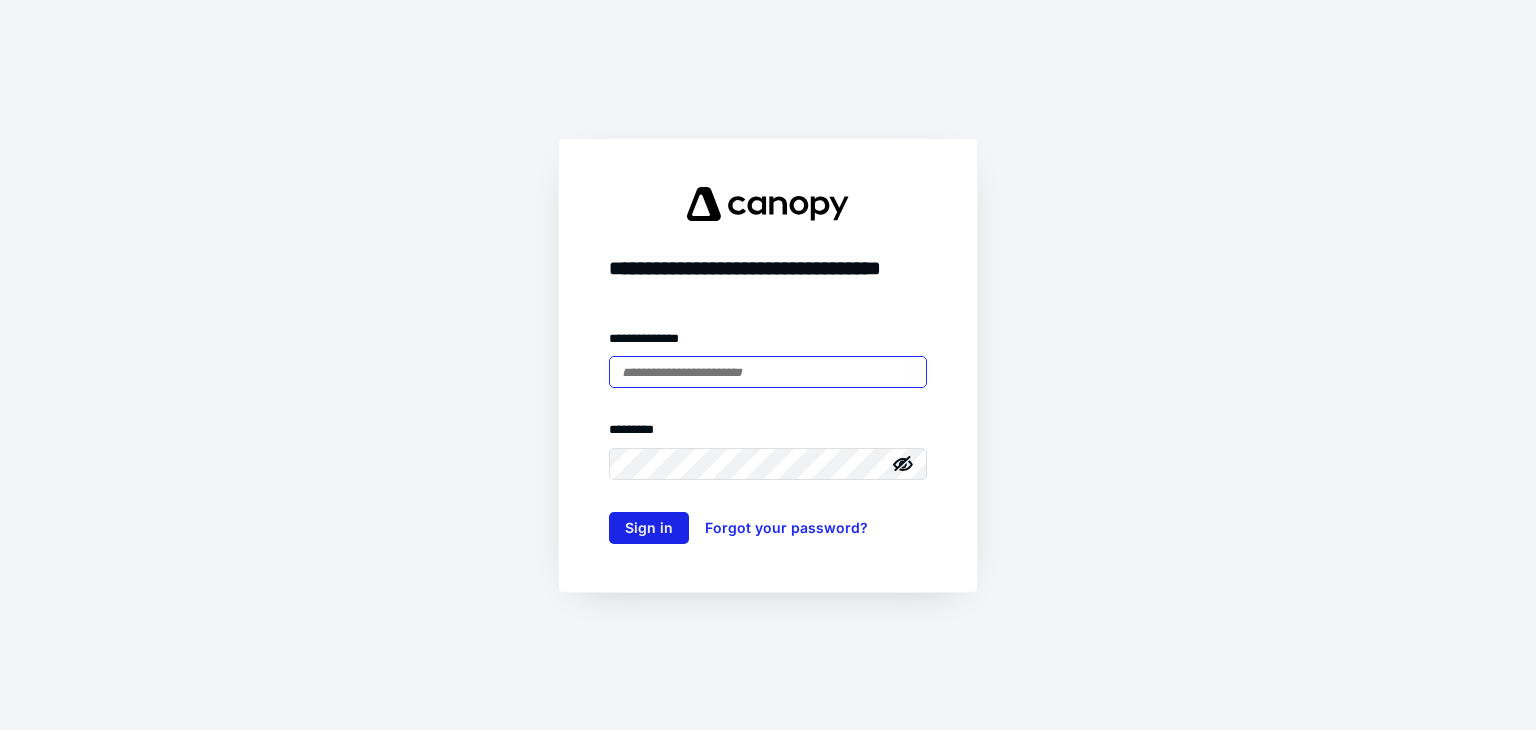 type on "**********" 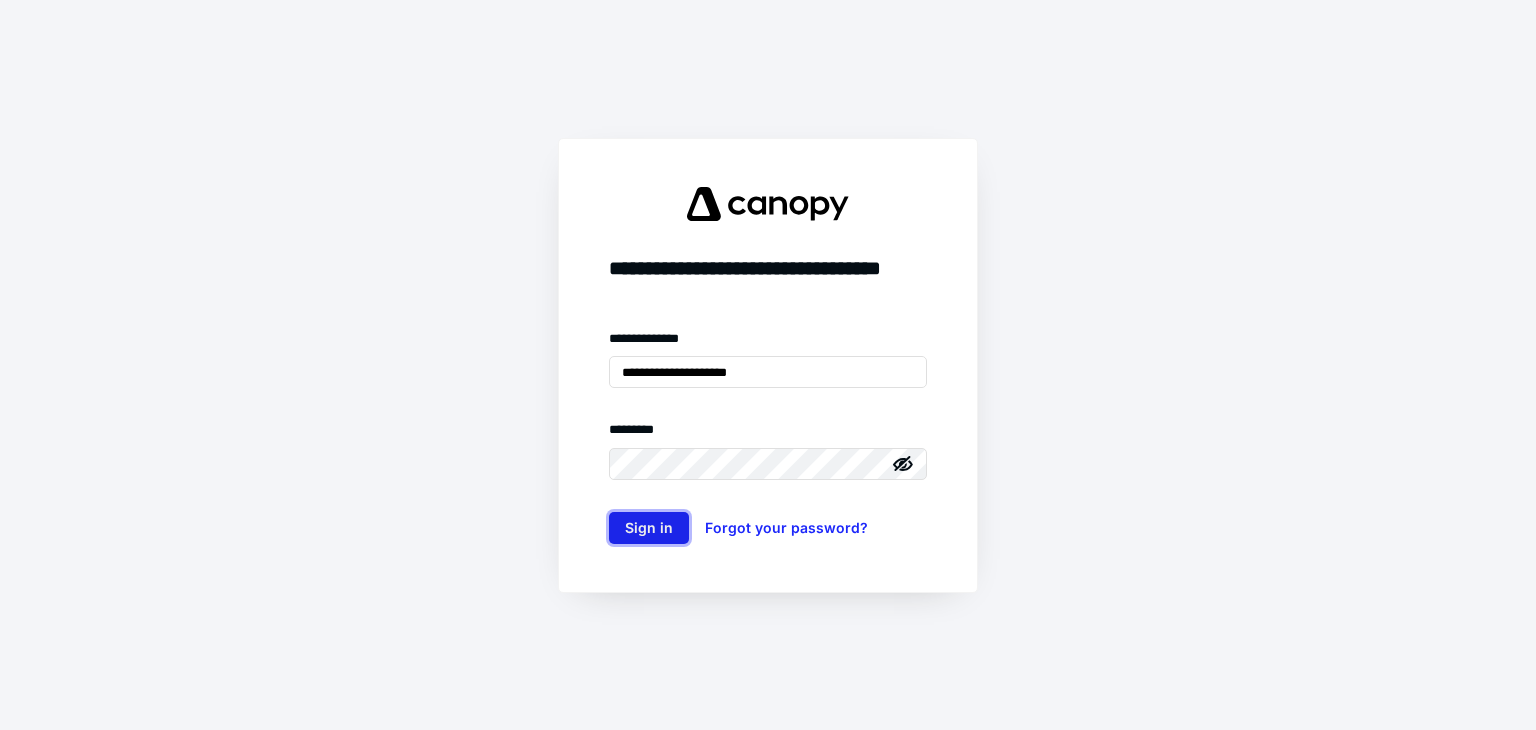 click on "Sign in" at bounding box center [649, 528] 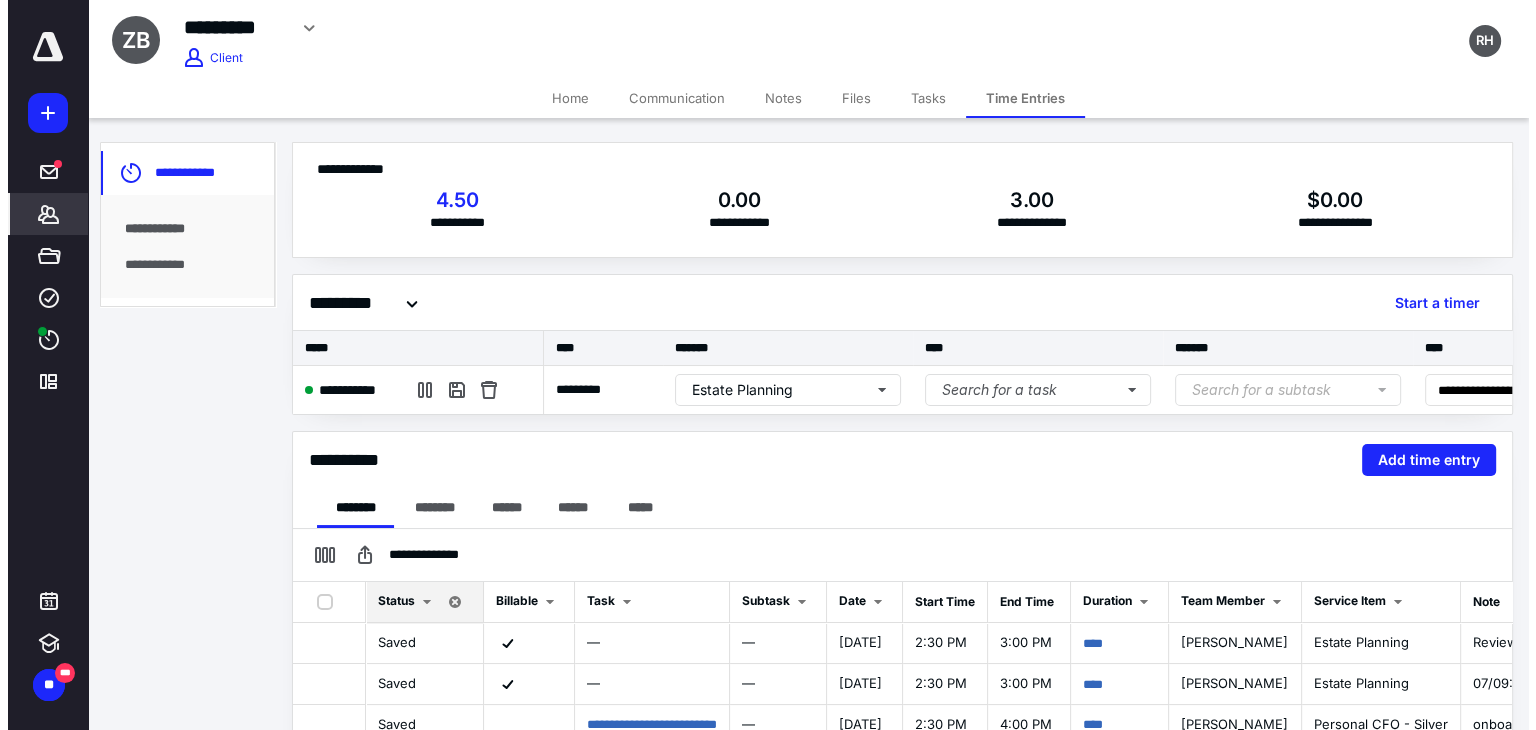 scroll, scrollTop: 0, scrollLeft: 0, axis: both 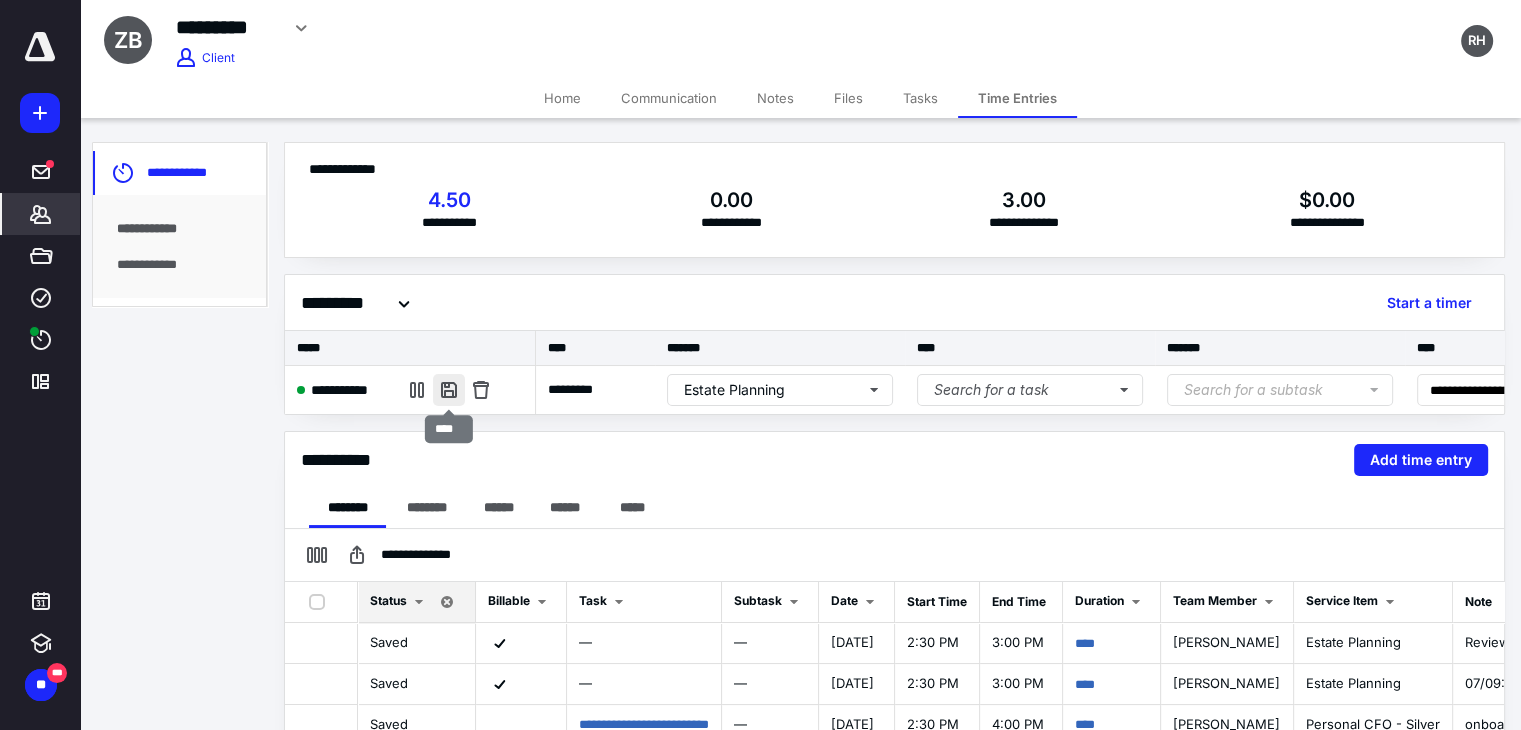click at bounding box center (449, 390) 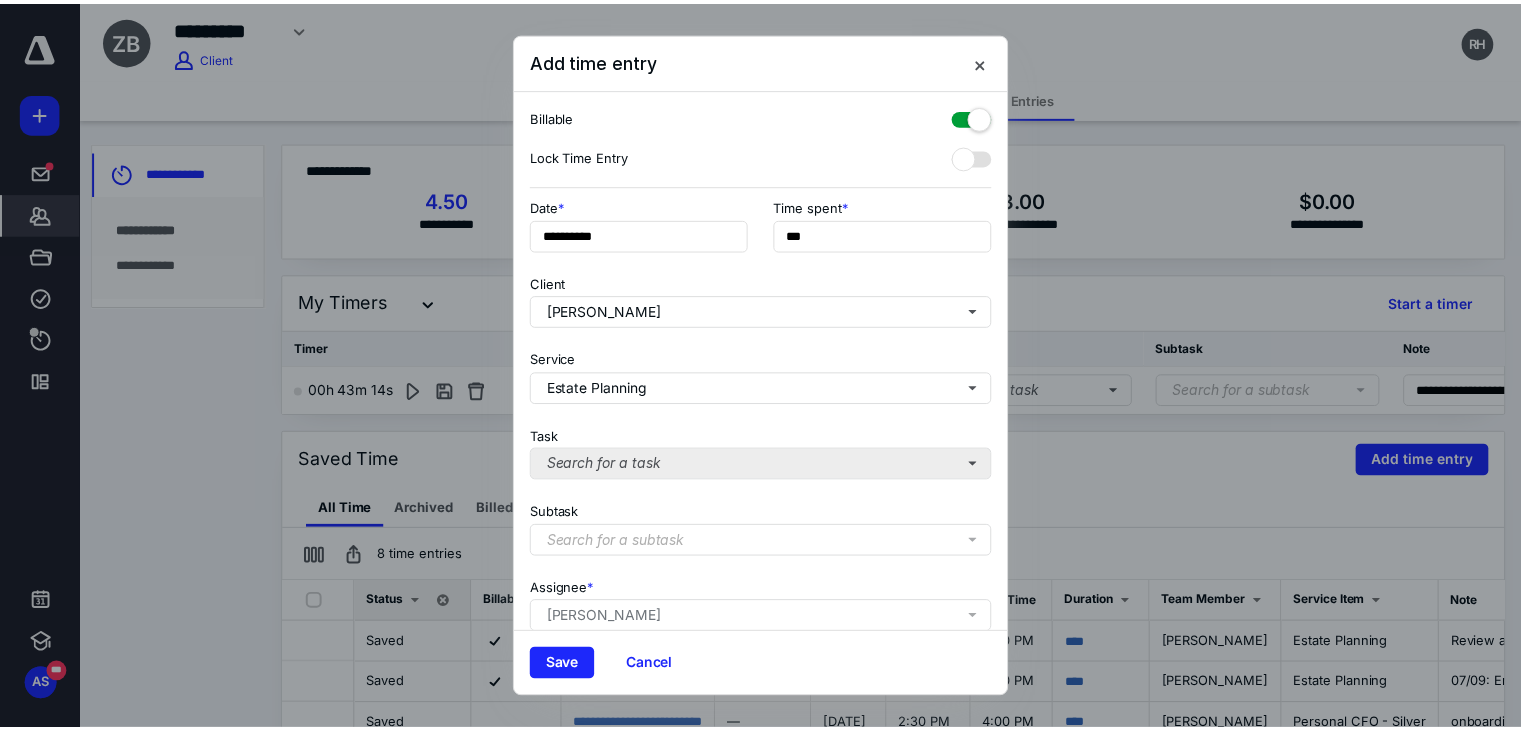 scroll, scrollTop: 171, scrollLeft: 0, axis: vertical 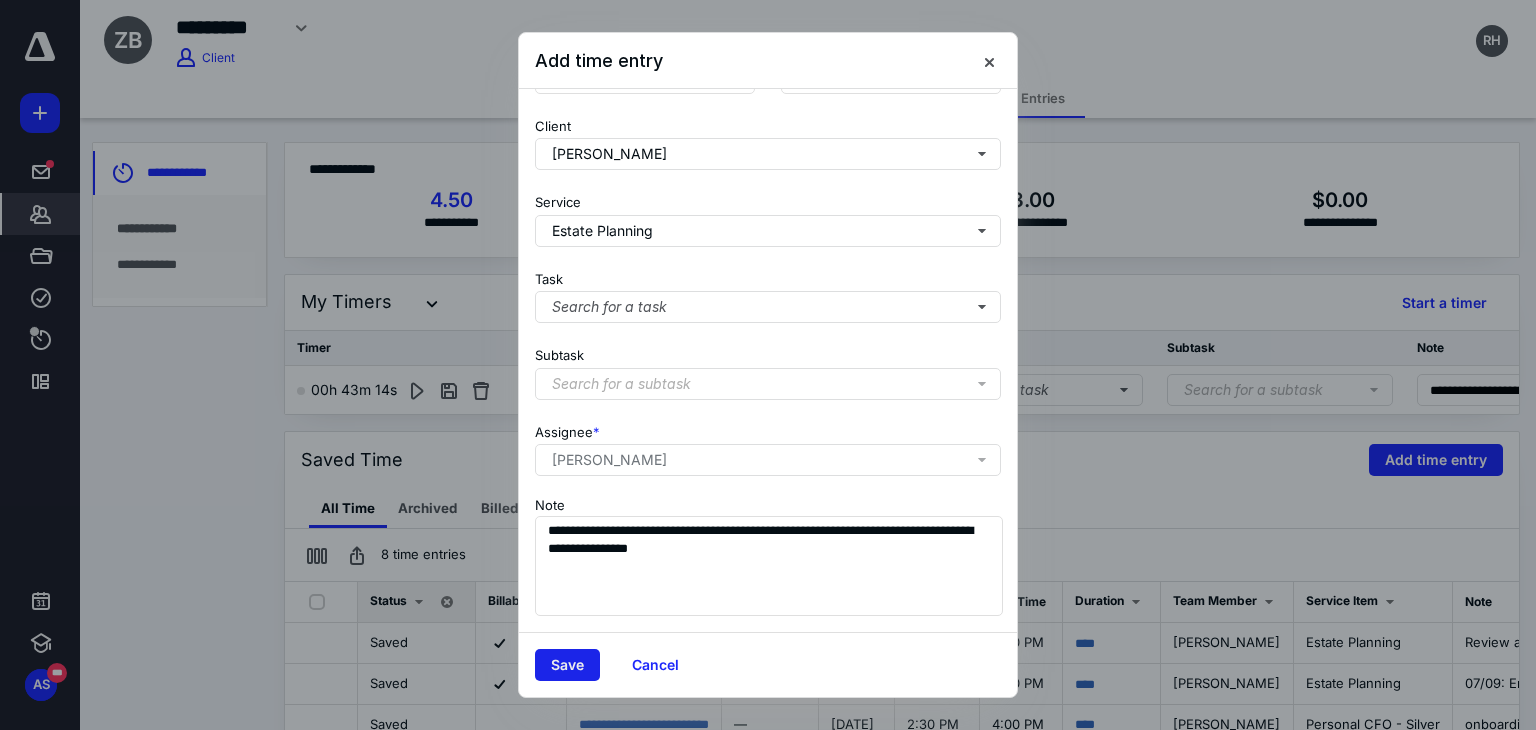 click on "Save" at bounding box center (567, 665) 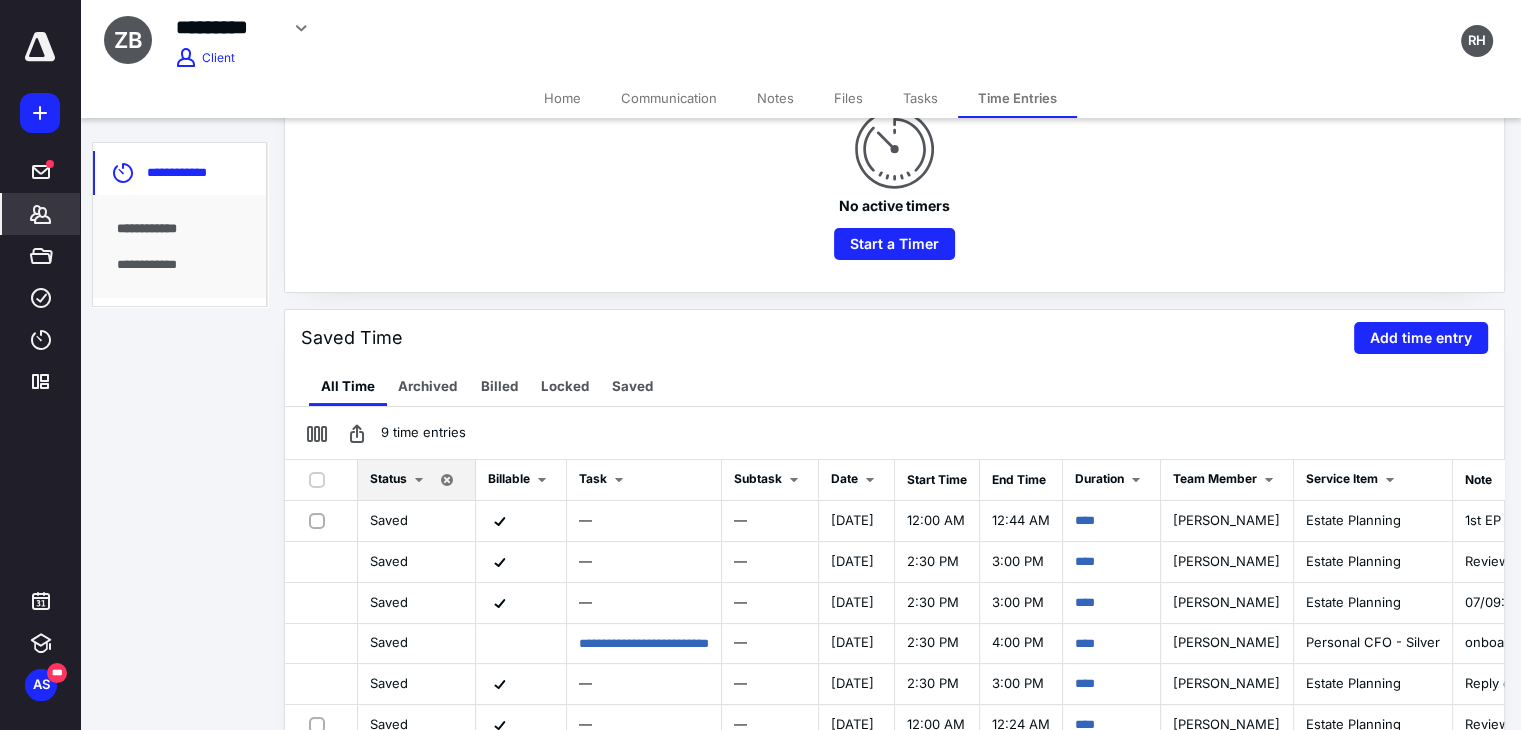 scroll, scrollTop: 255, scrollLeft: 0, axis: vertical 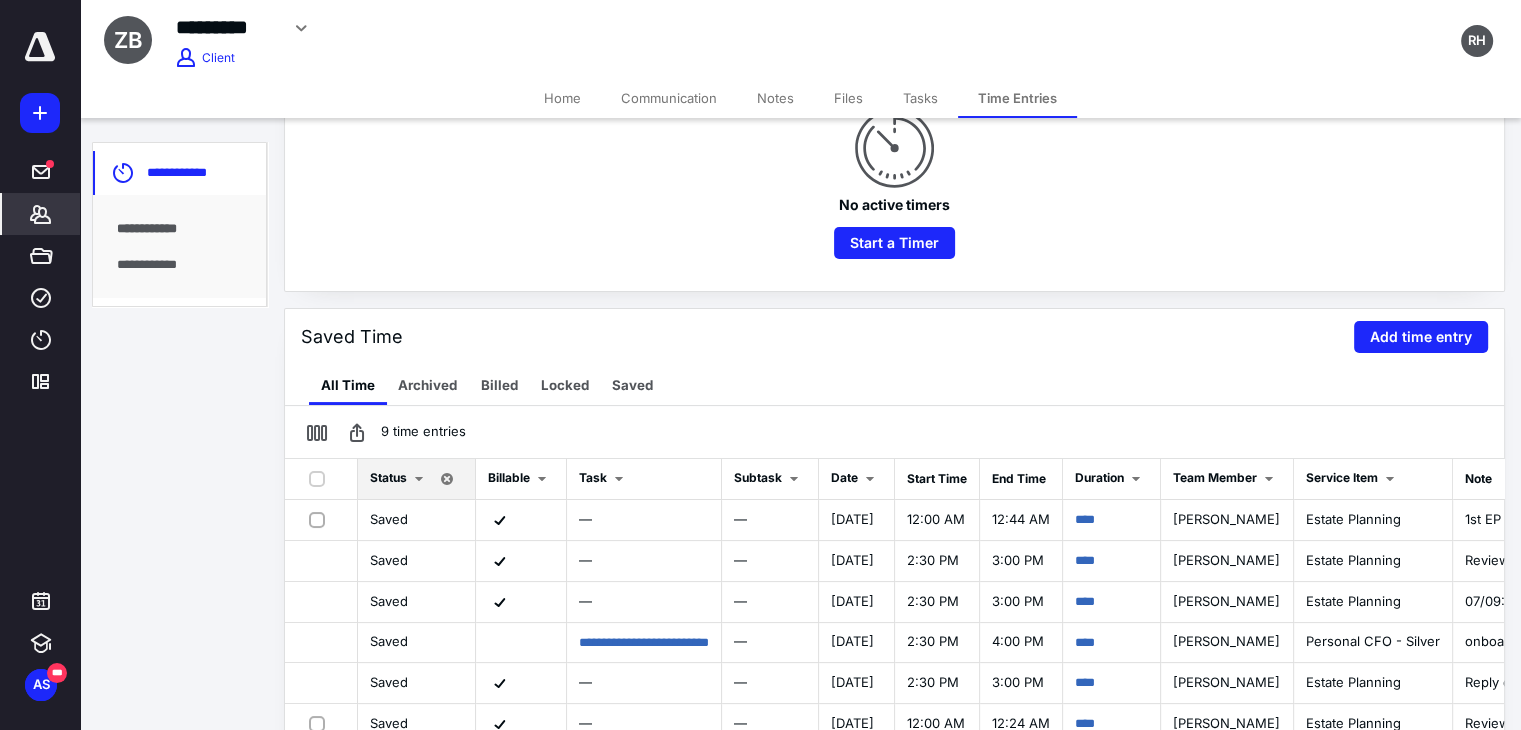 click on "Notes" at bounding box center [775, 98] 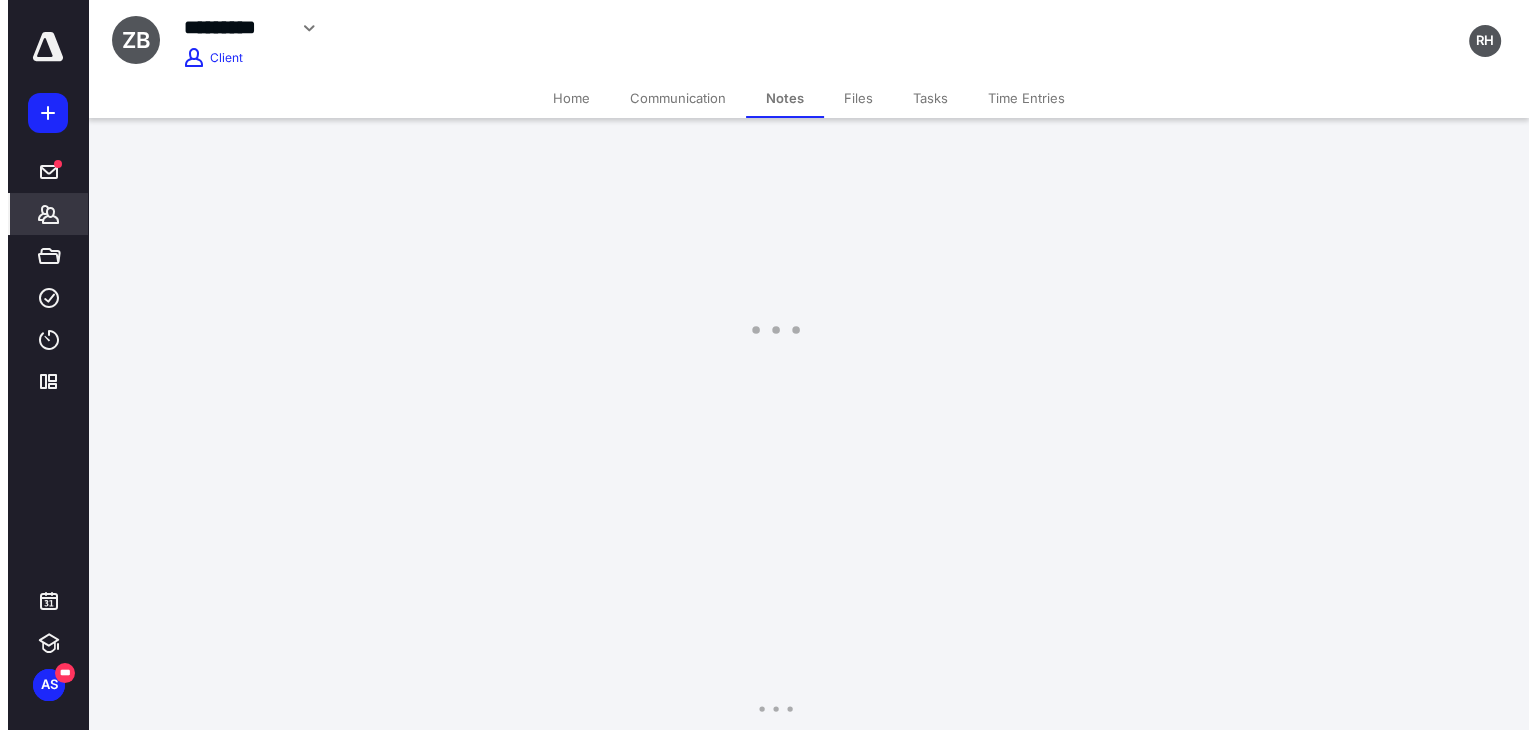 scroll, scrollTop: 0, scrollLeft: 0, axis: both 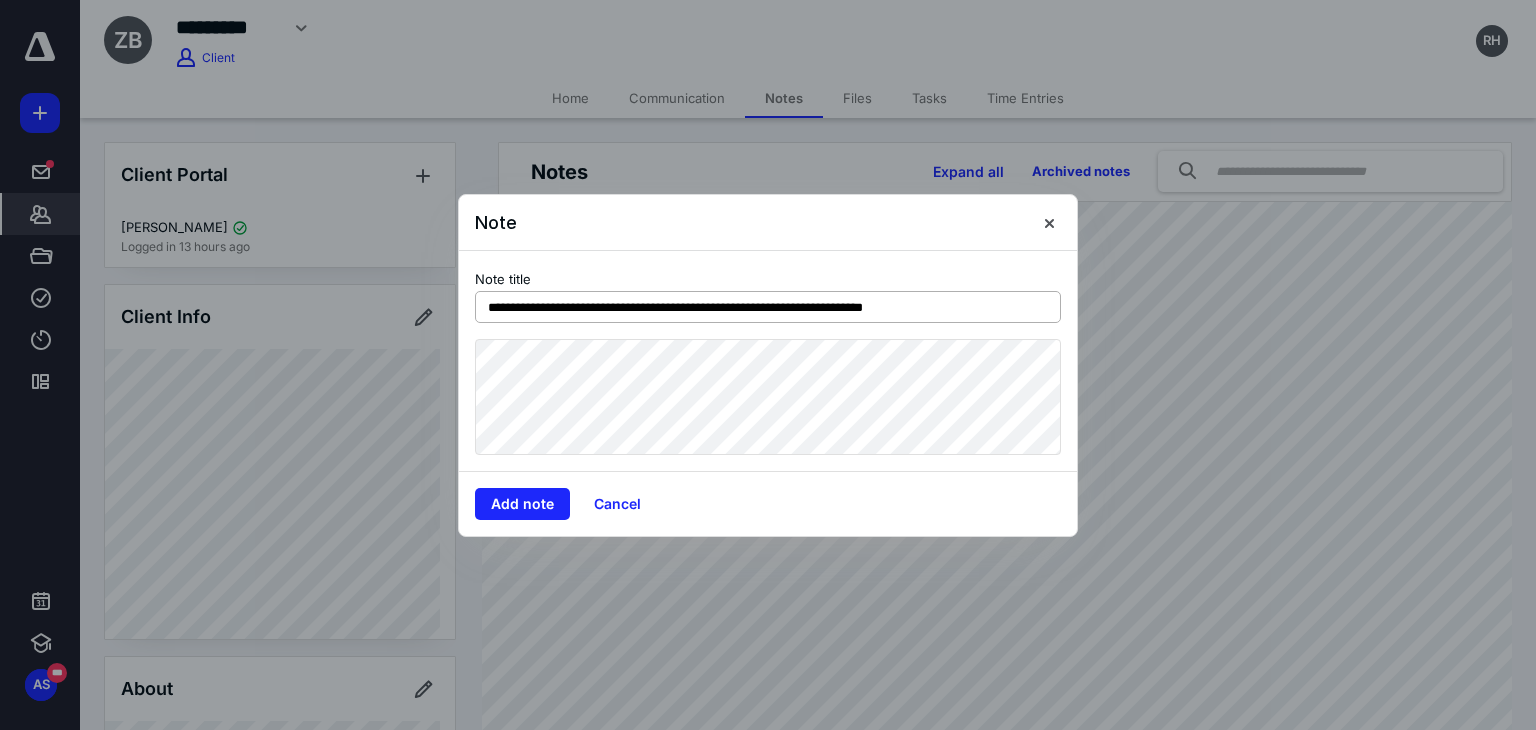 click on "**********" at bounding box center [768, 307] 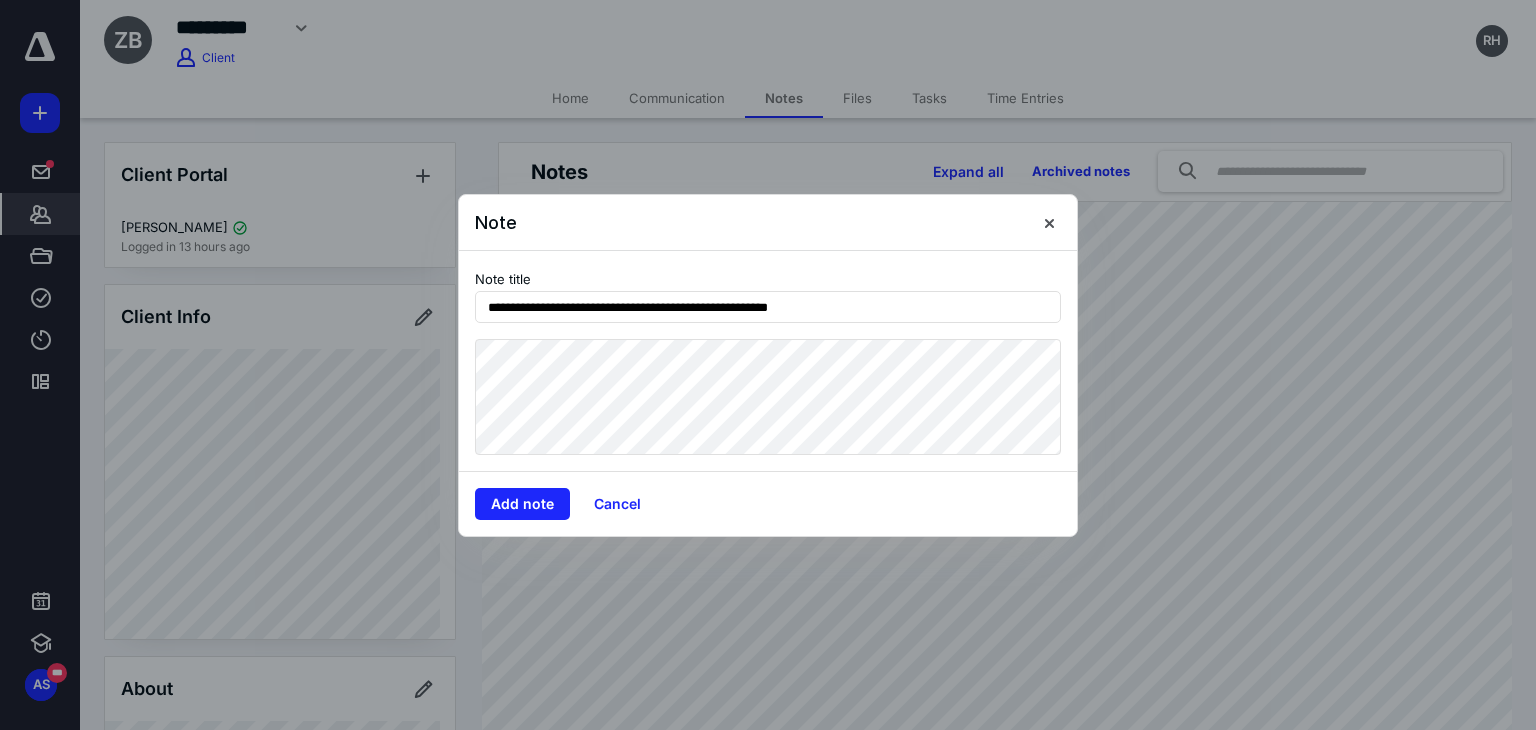 type on "**********" 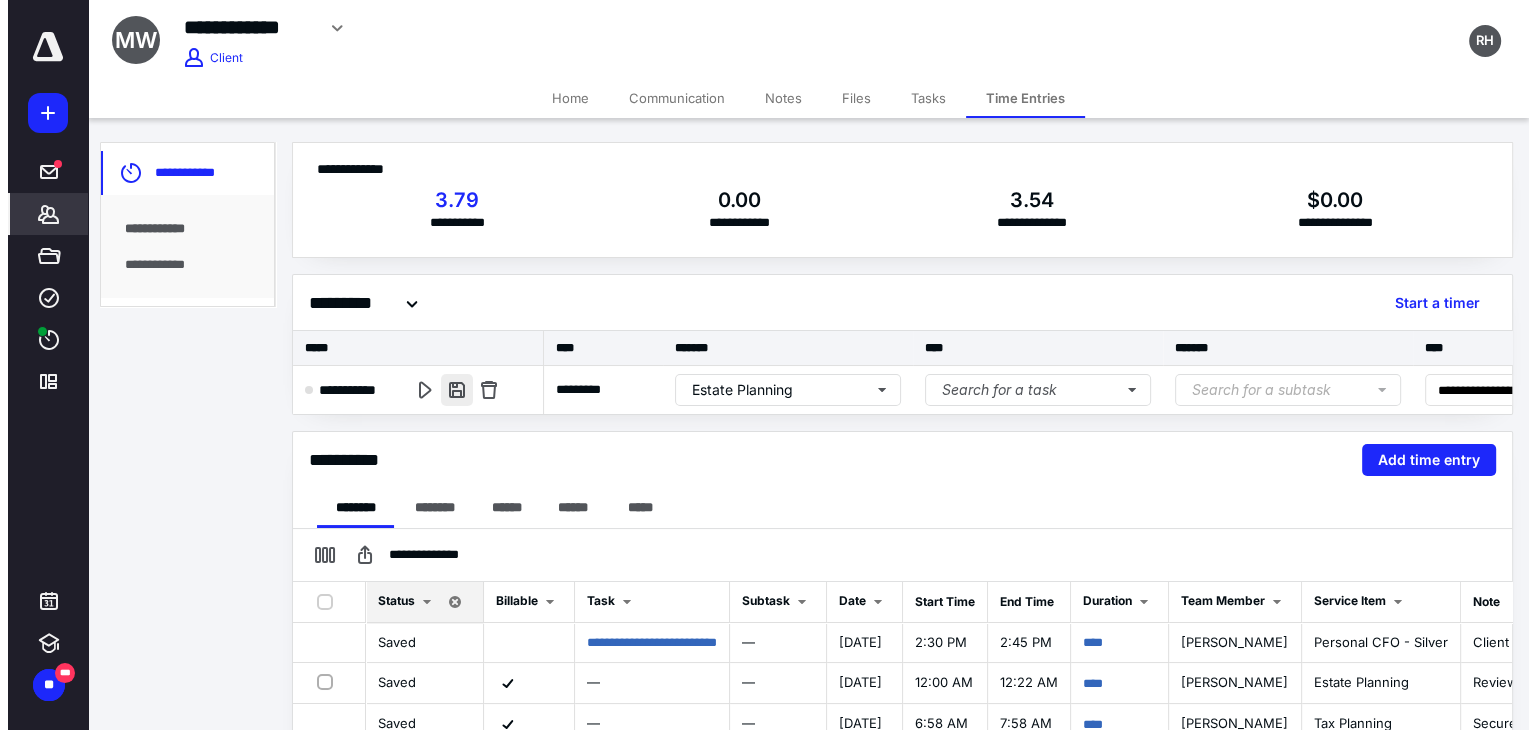 scroll, scrollTop: 0, scrollLeft: 0, axis: both 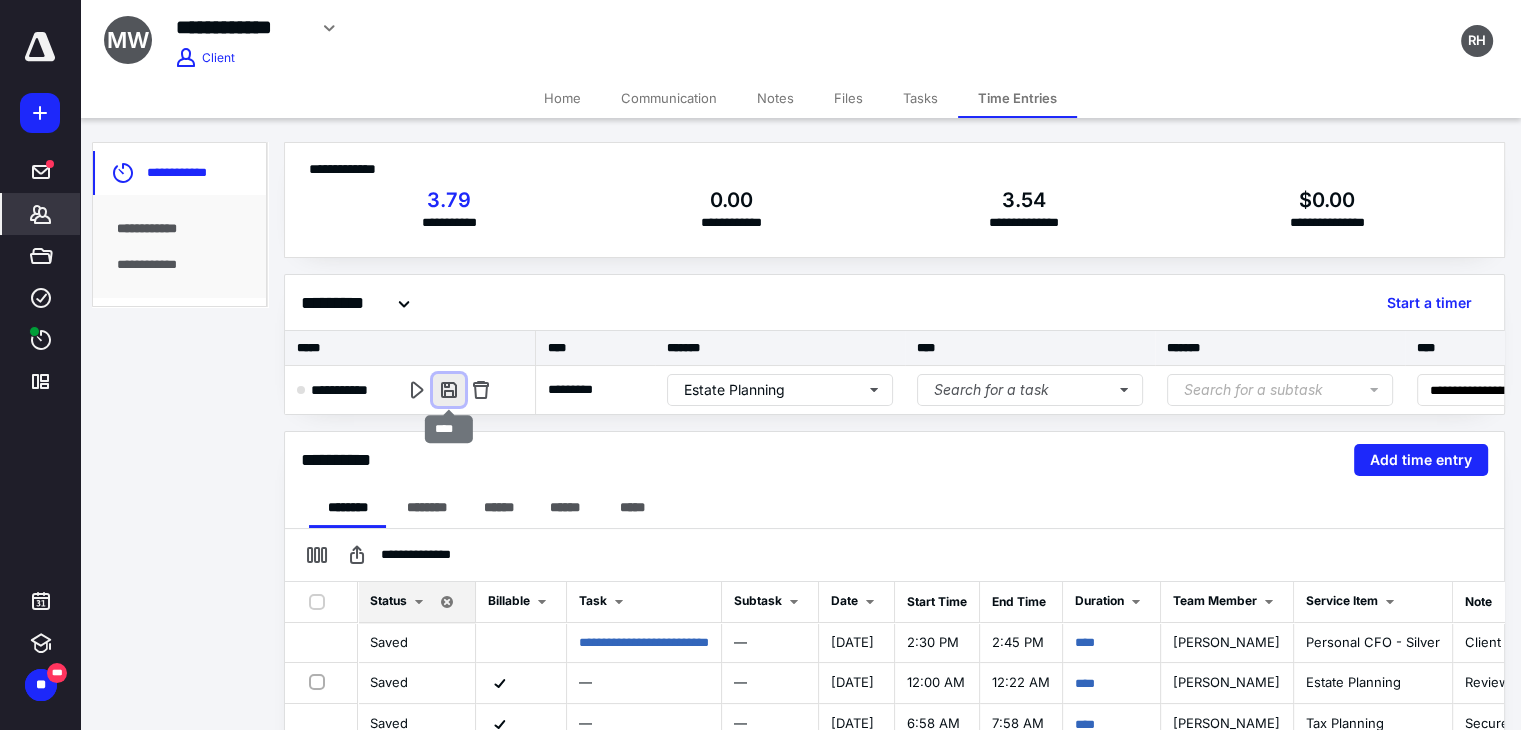 click at bounding box center (449, 390) 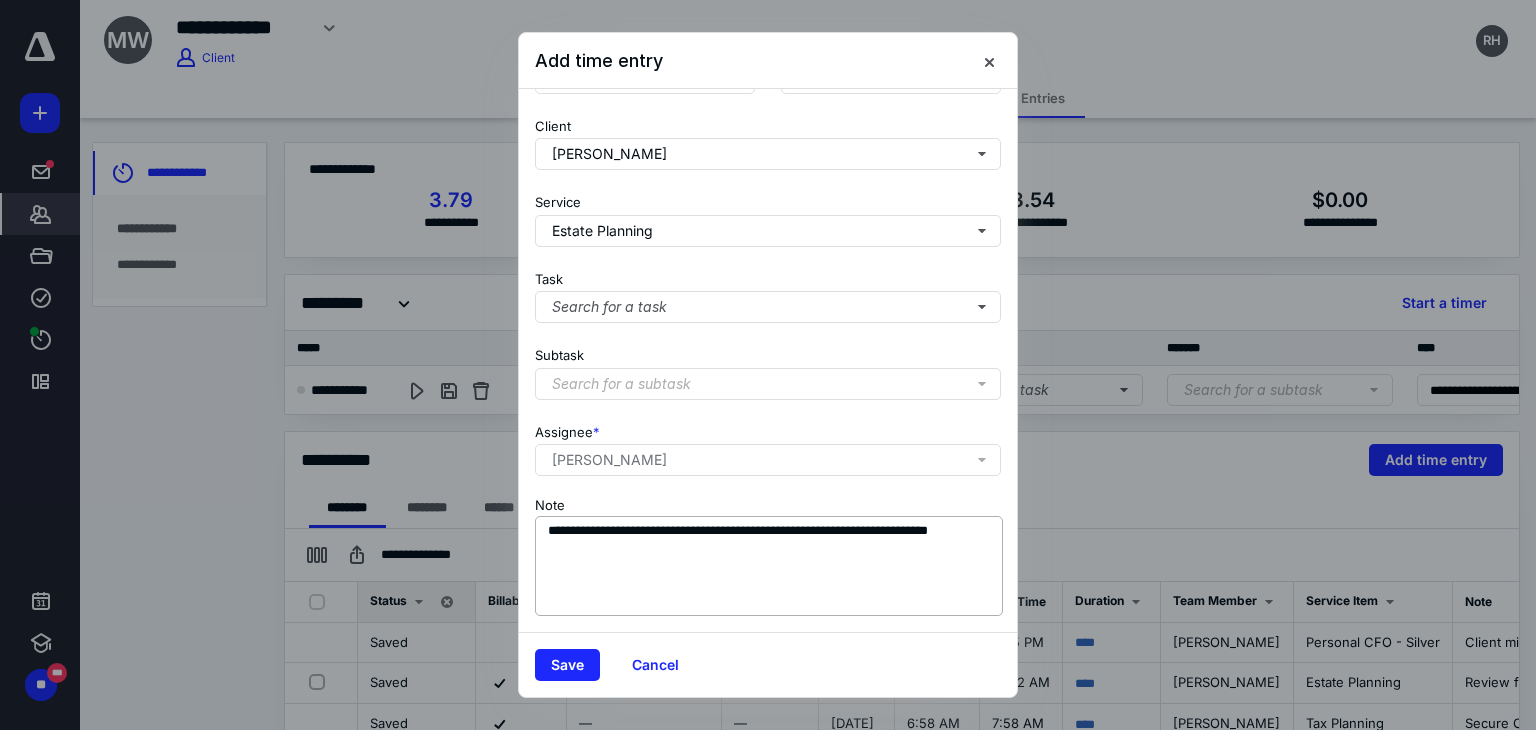 scroll, scrollTop: 0, scrollLeft: 0, axis: both 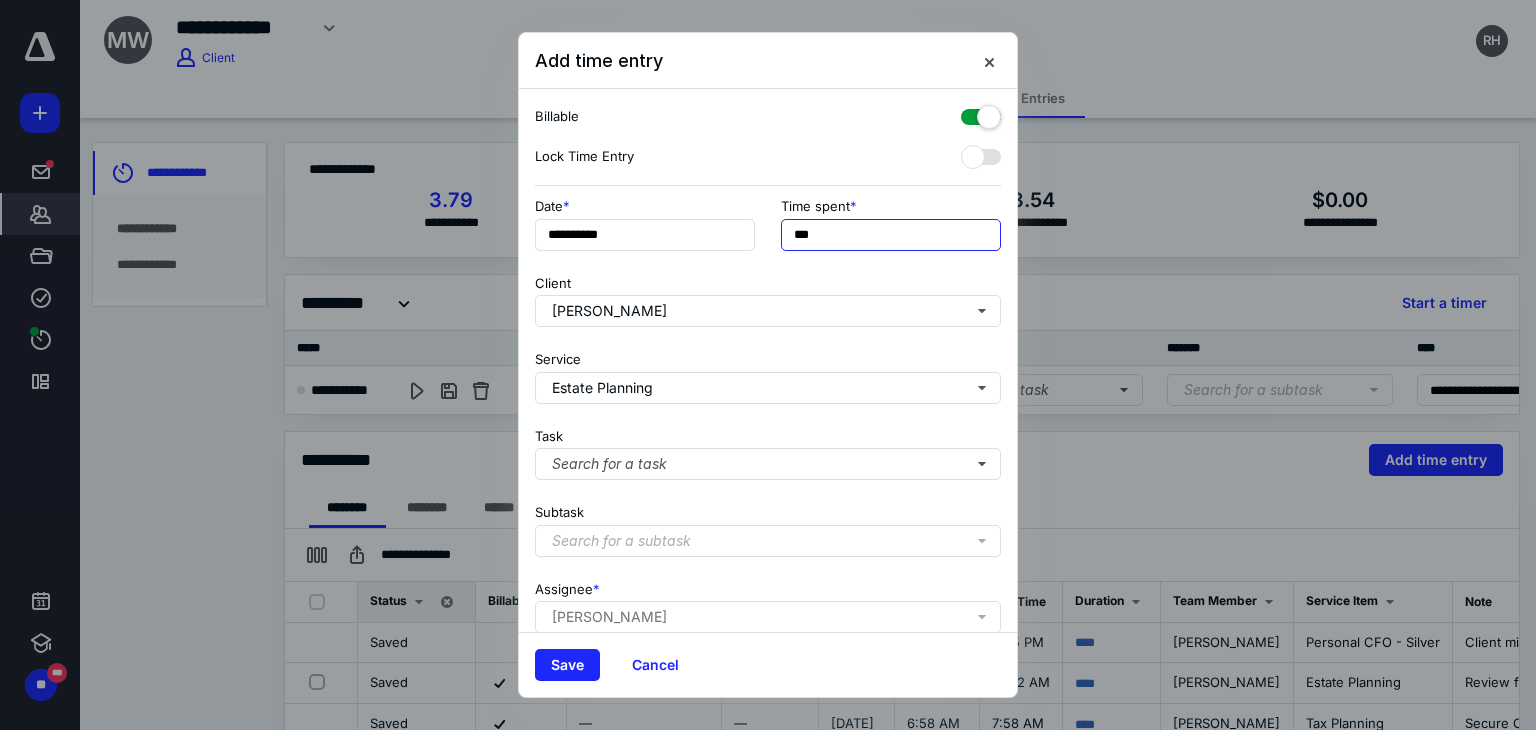 click on "***" at bounding box center [891, 235] 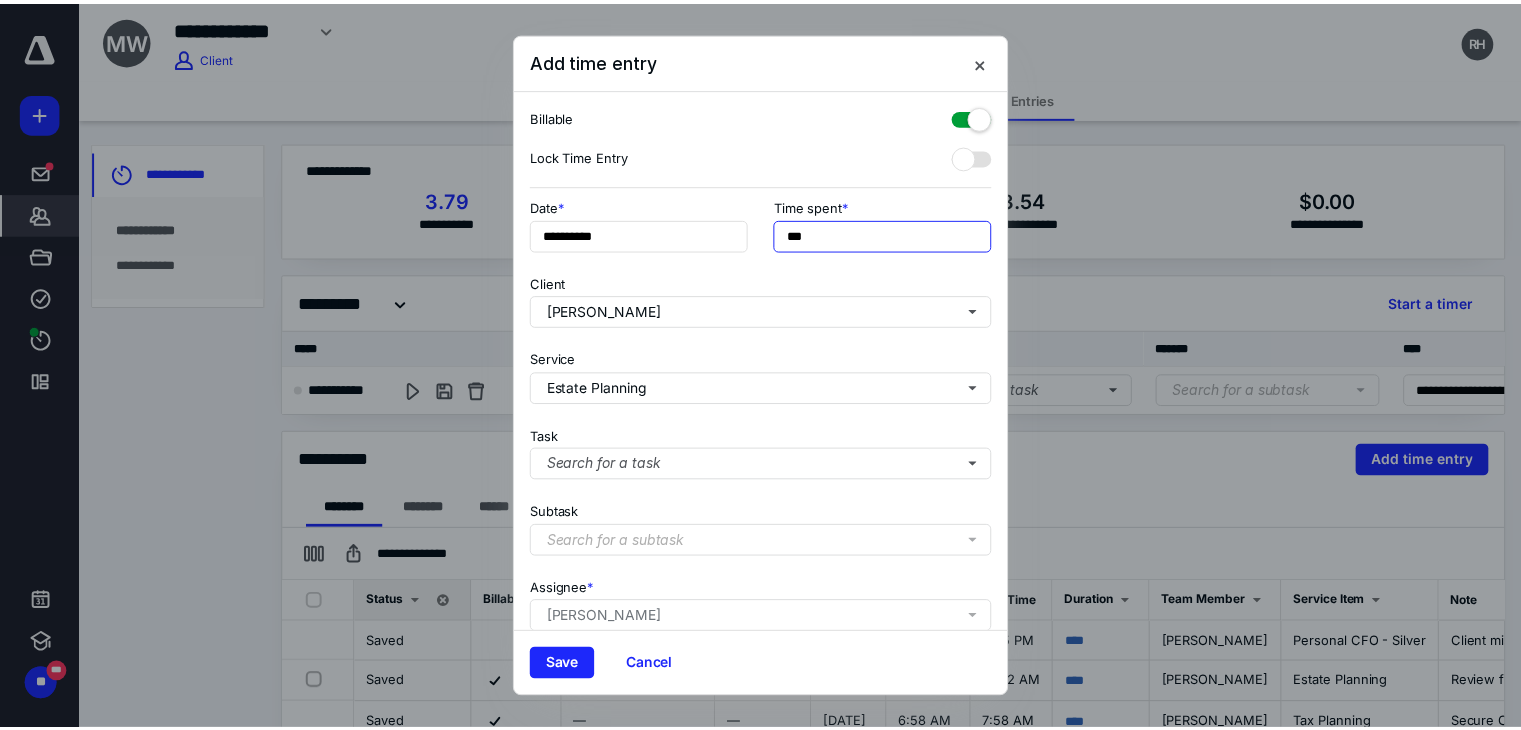 scroll, scrollTop: 171, scrollLeft: 0, axis: vertical 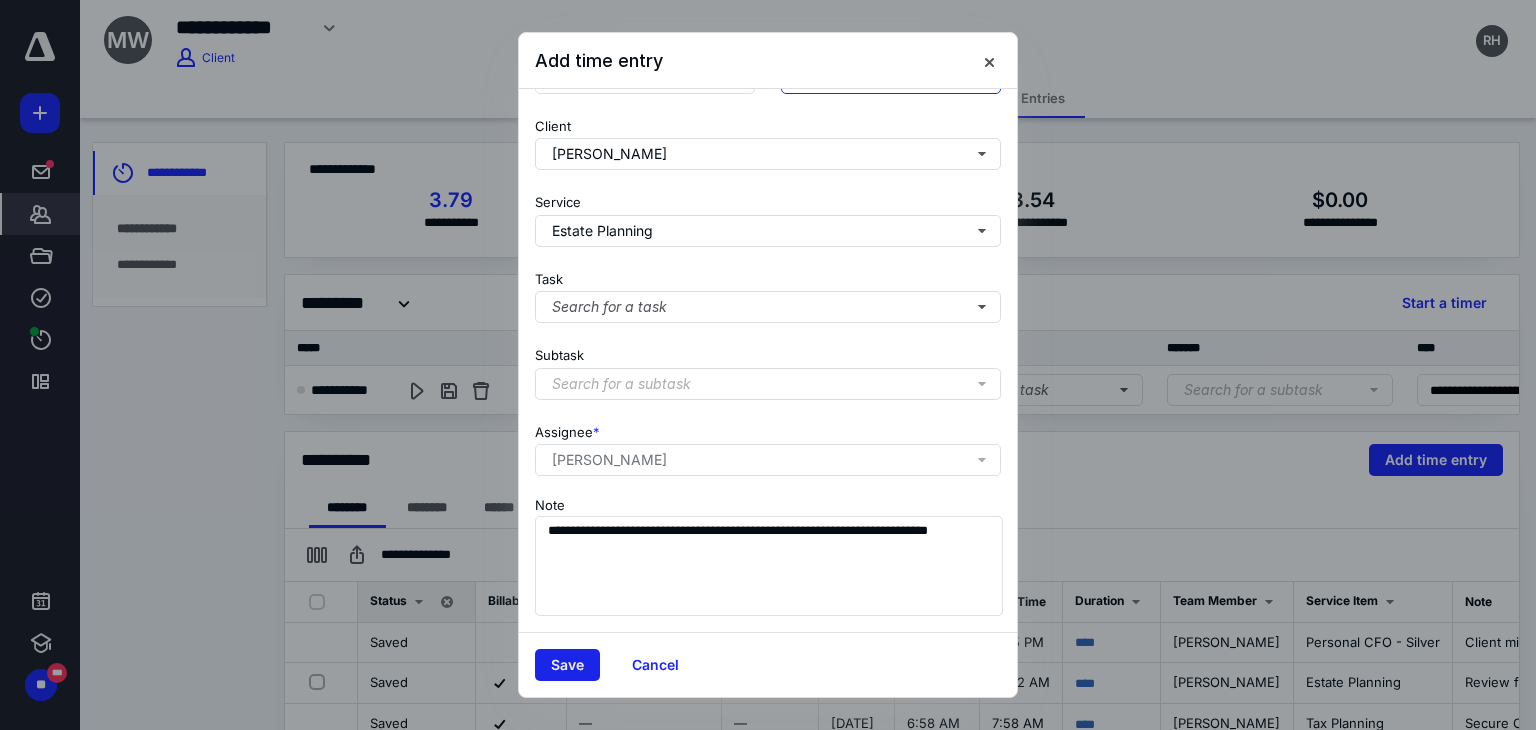 type on "***" 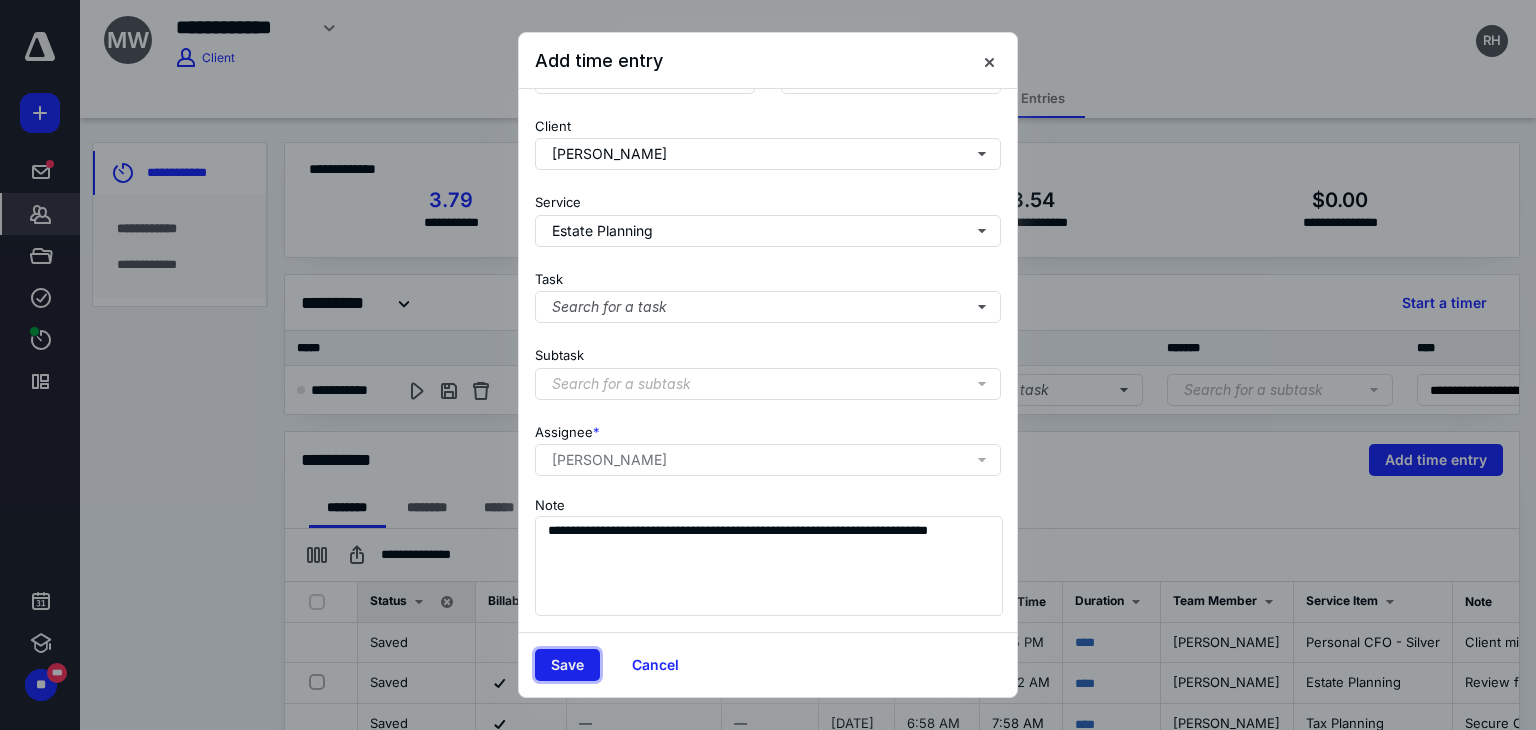 click on "Save" at bounding box center (567, 665) 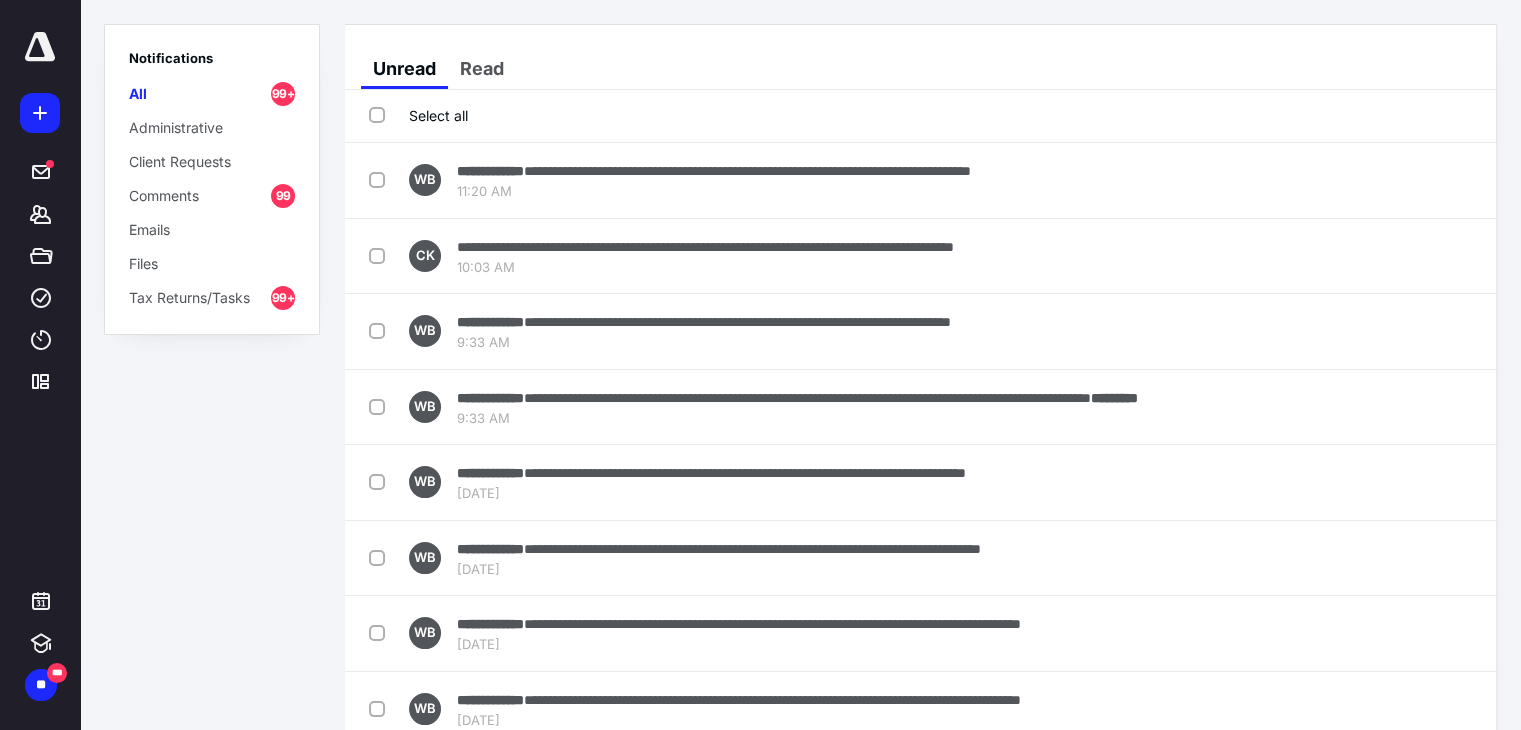 scroll, scrollTop: 0, scrollLeft: 0, axis: both 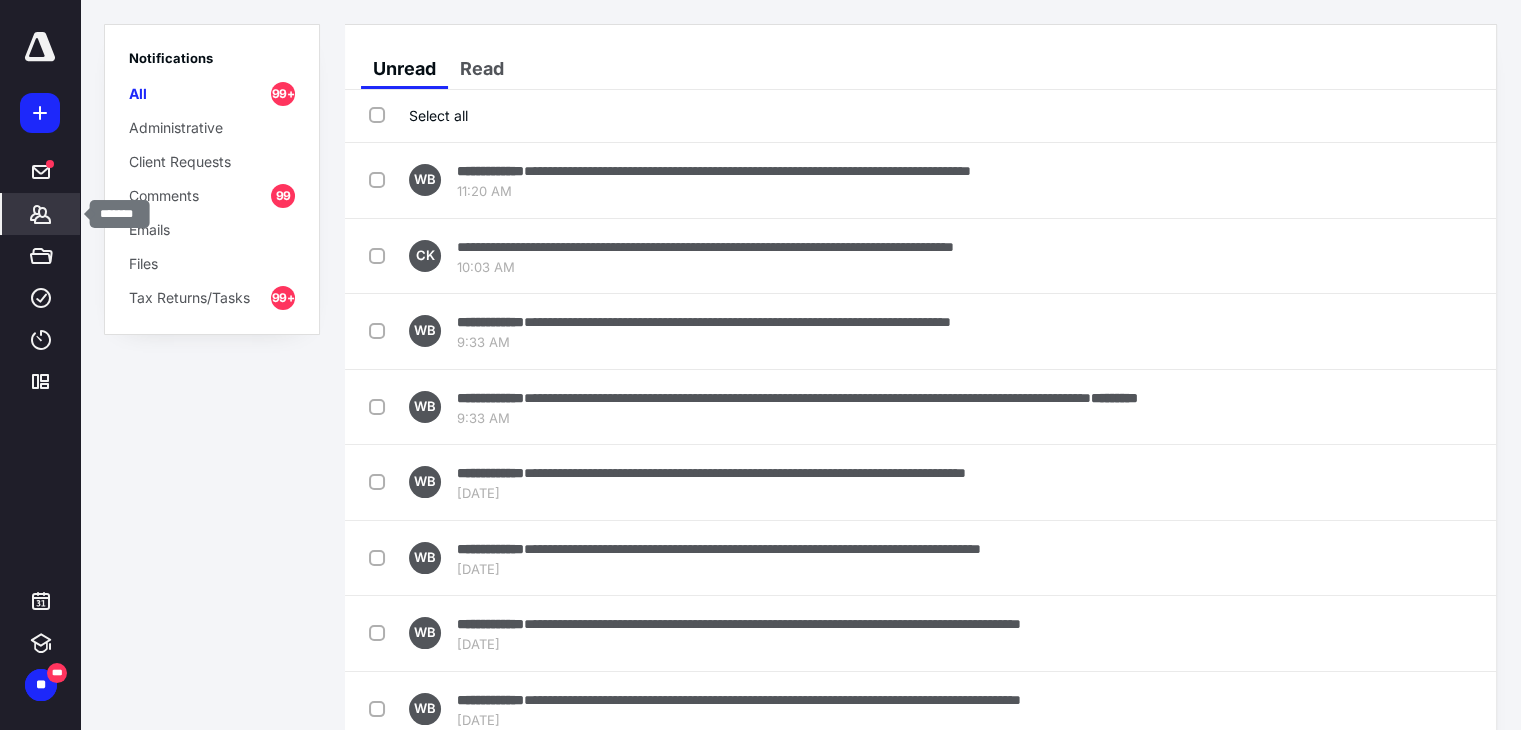 click 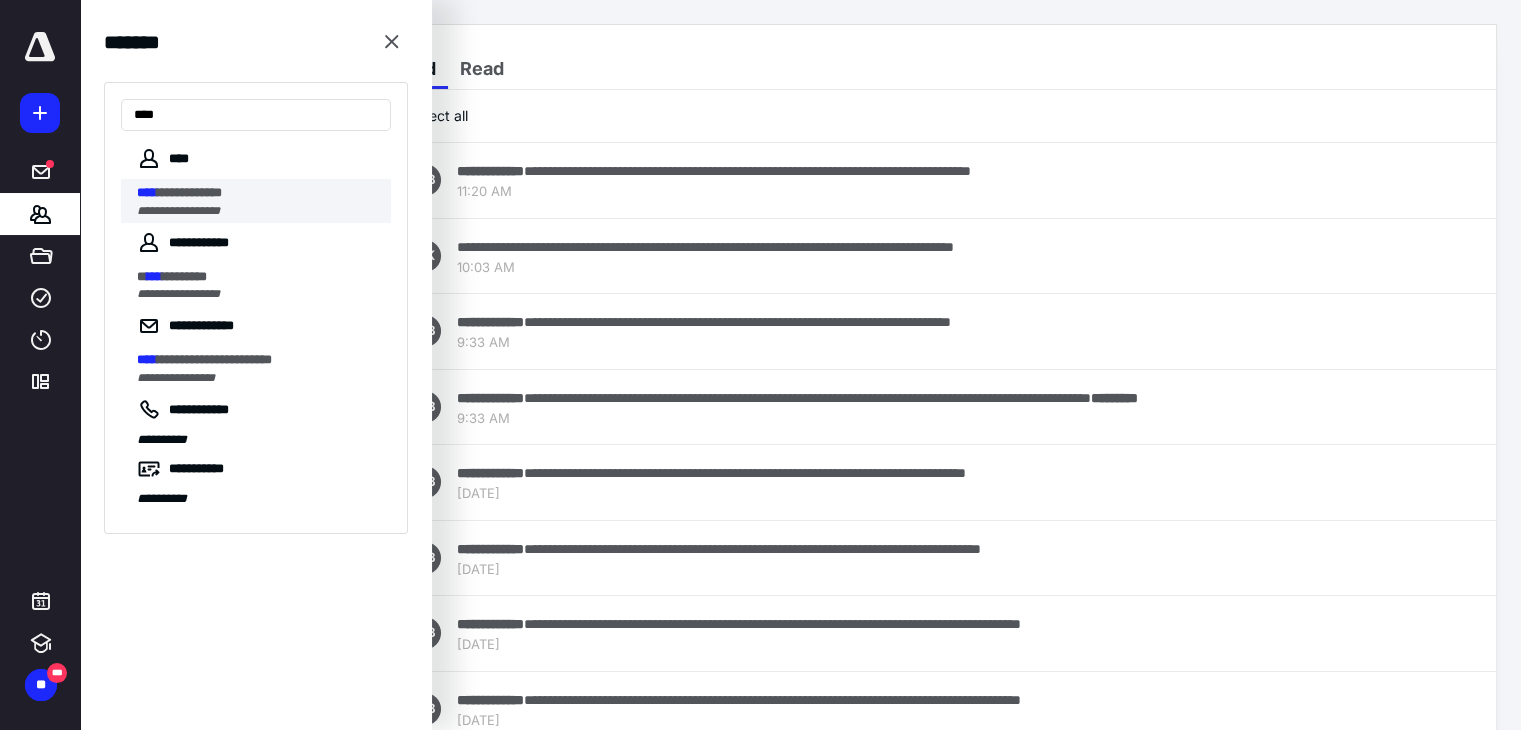type on "****" 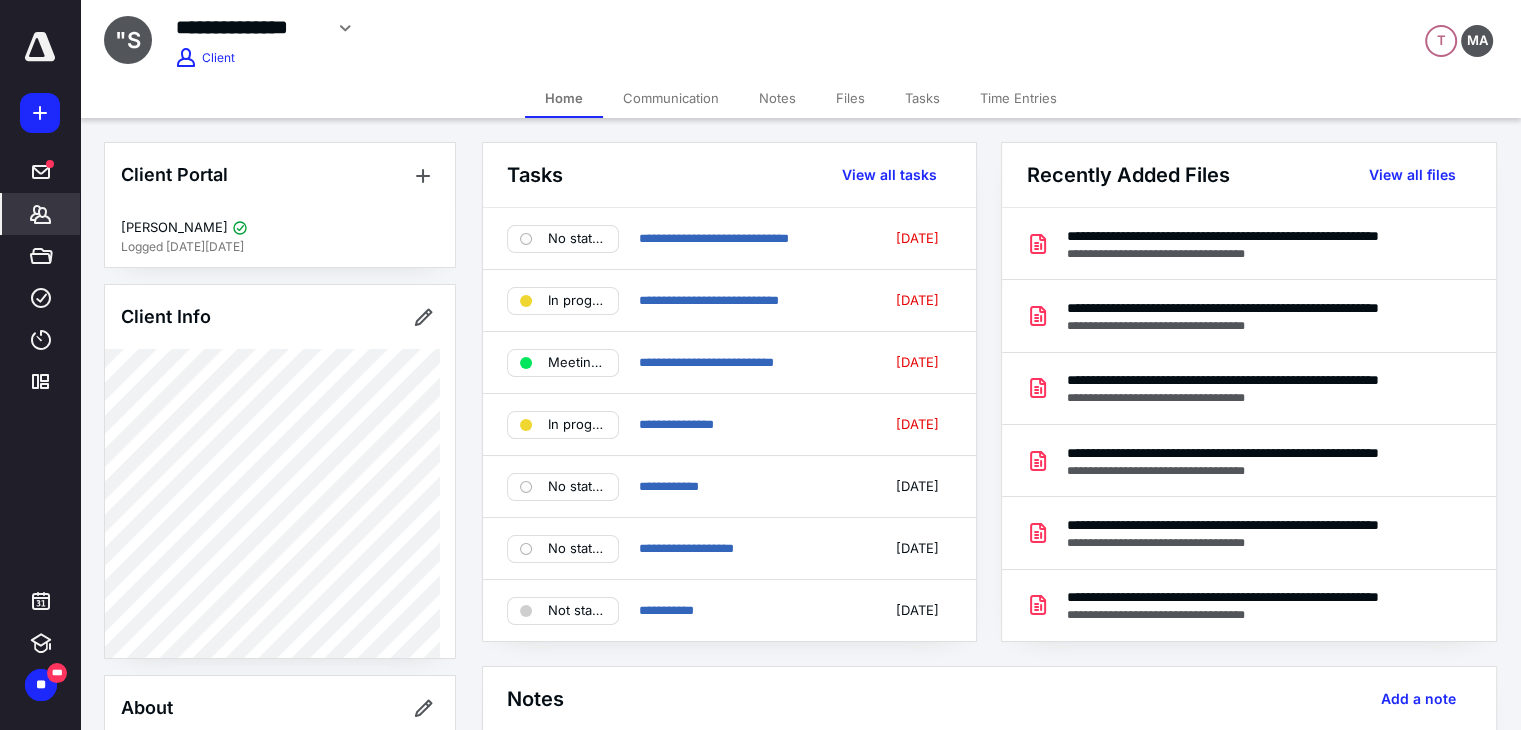 click on "Time Entries" at bounding box center [1018, 98] 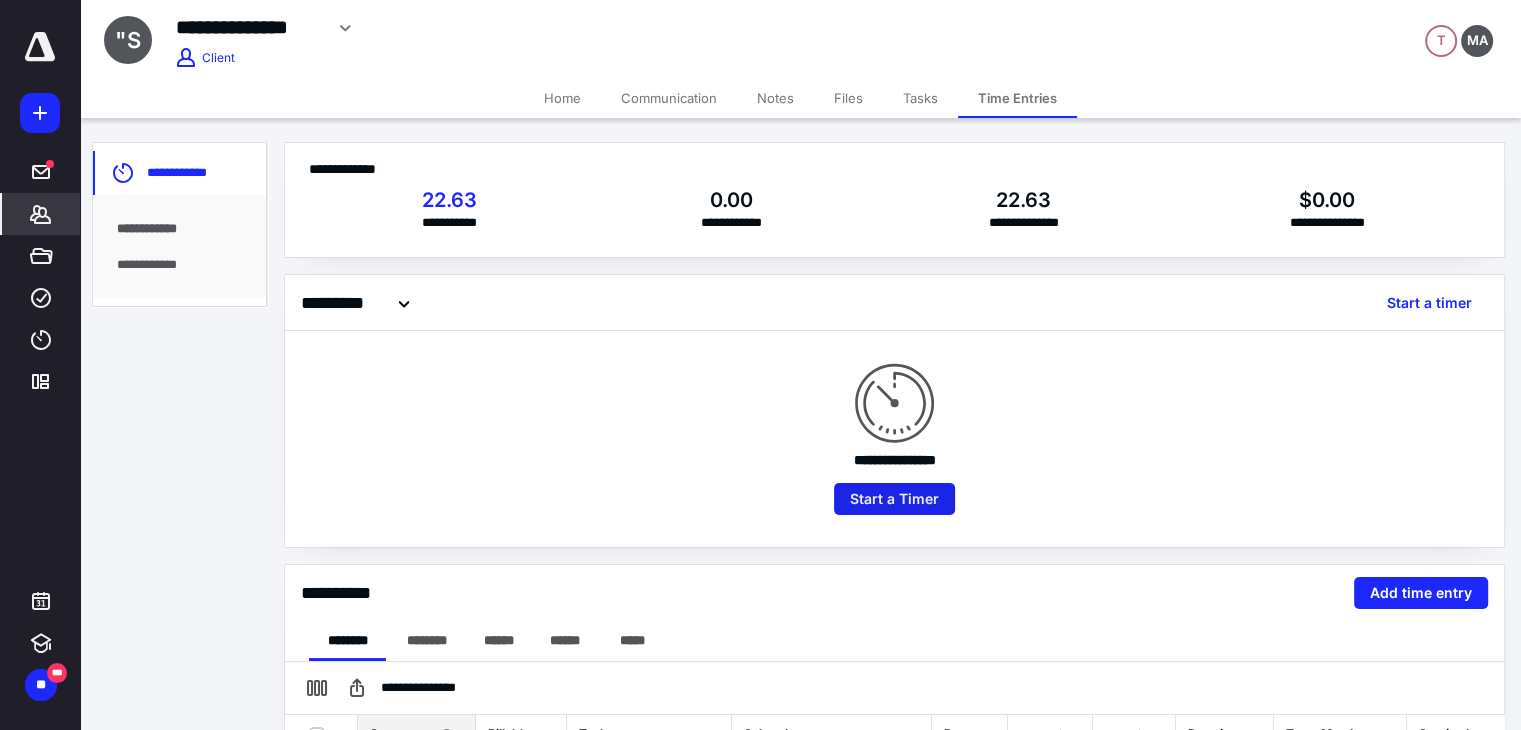 click on "Start a Timer" at bounding box center [894, 499] 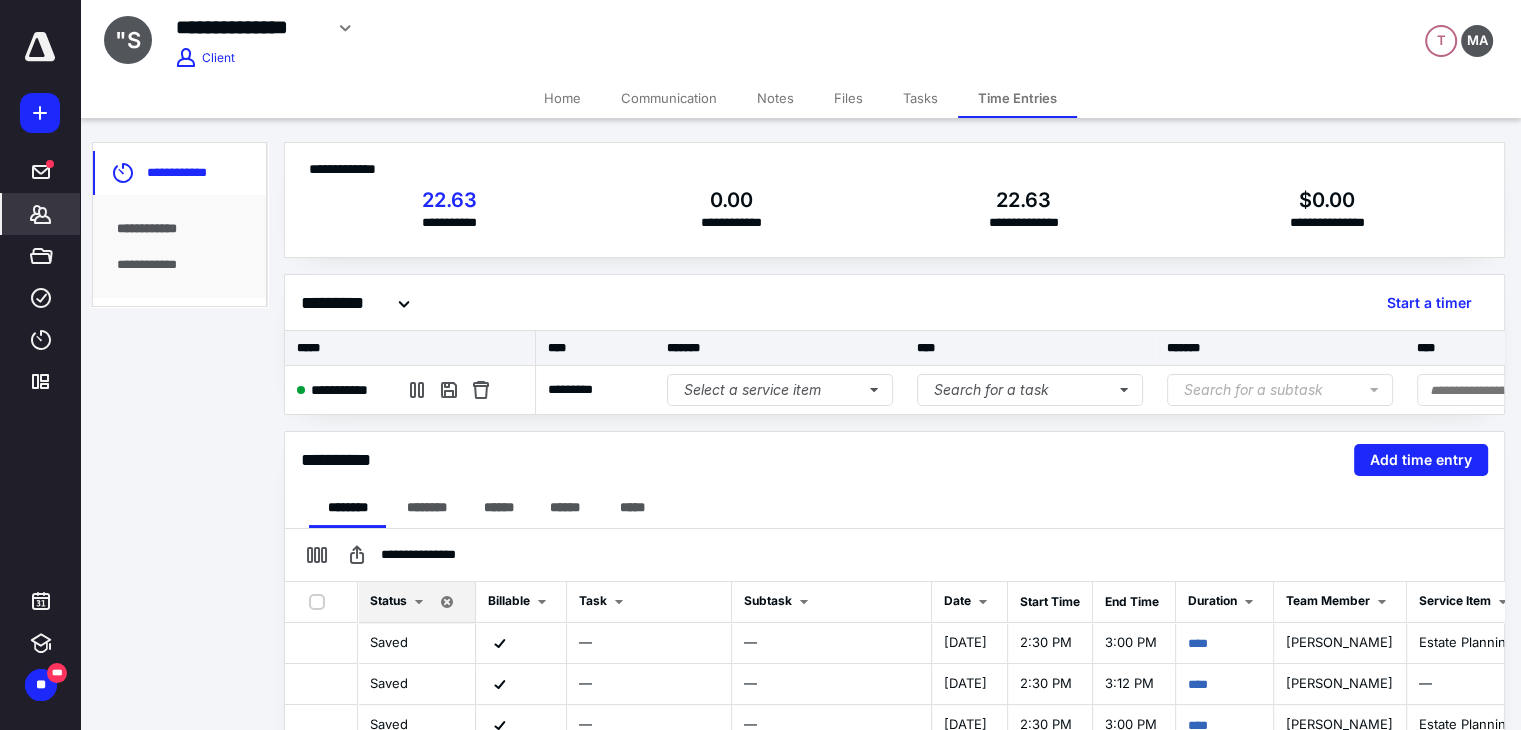 click on "Tasks" at bounding box center (920, 98) 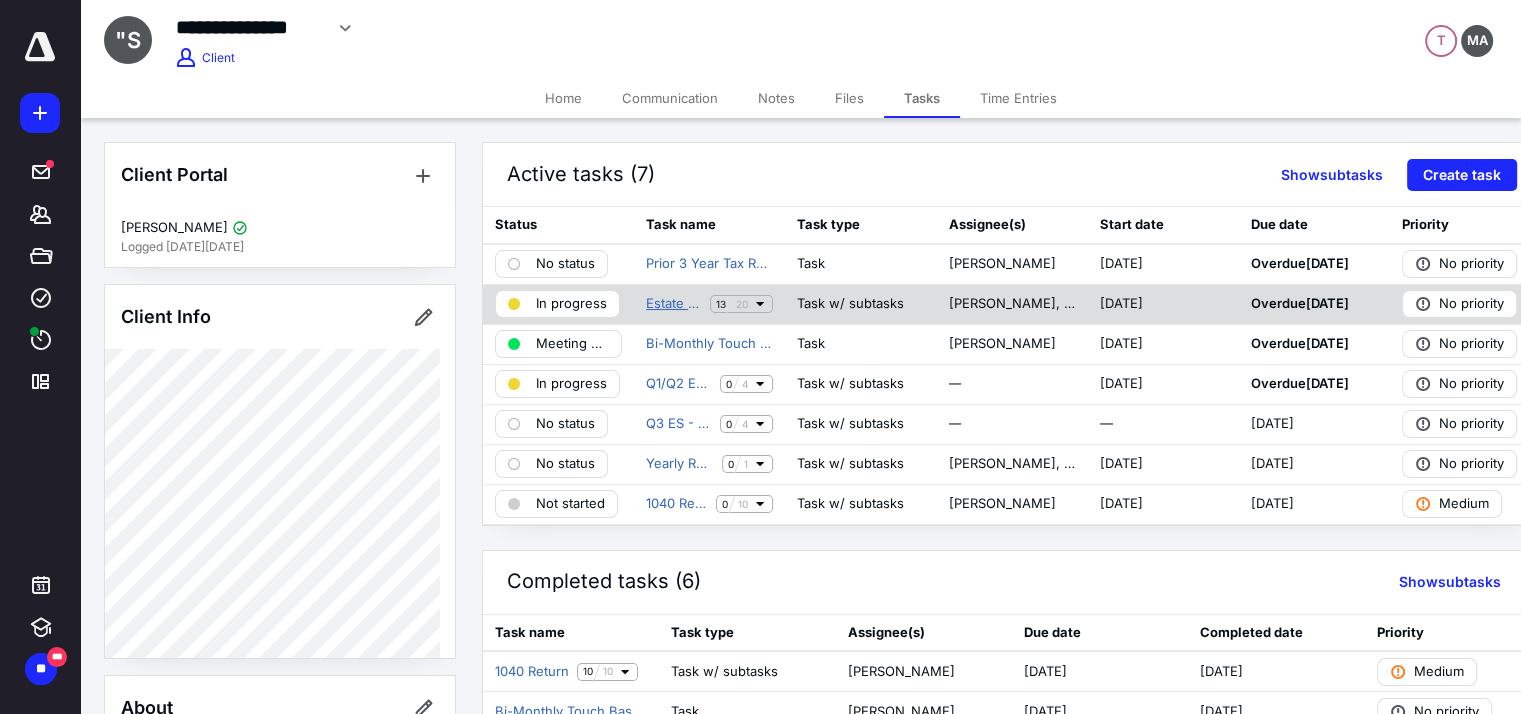 click on "Estate Planning - New Client" at bounding box center [674, 304] 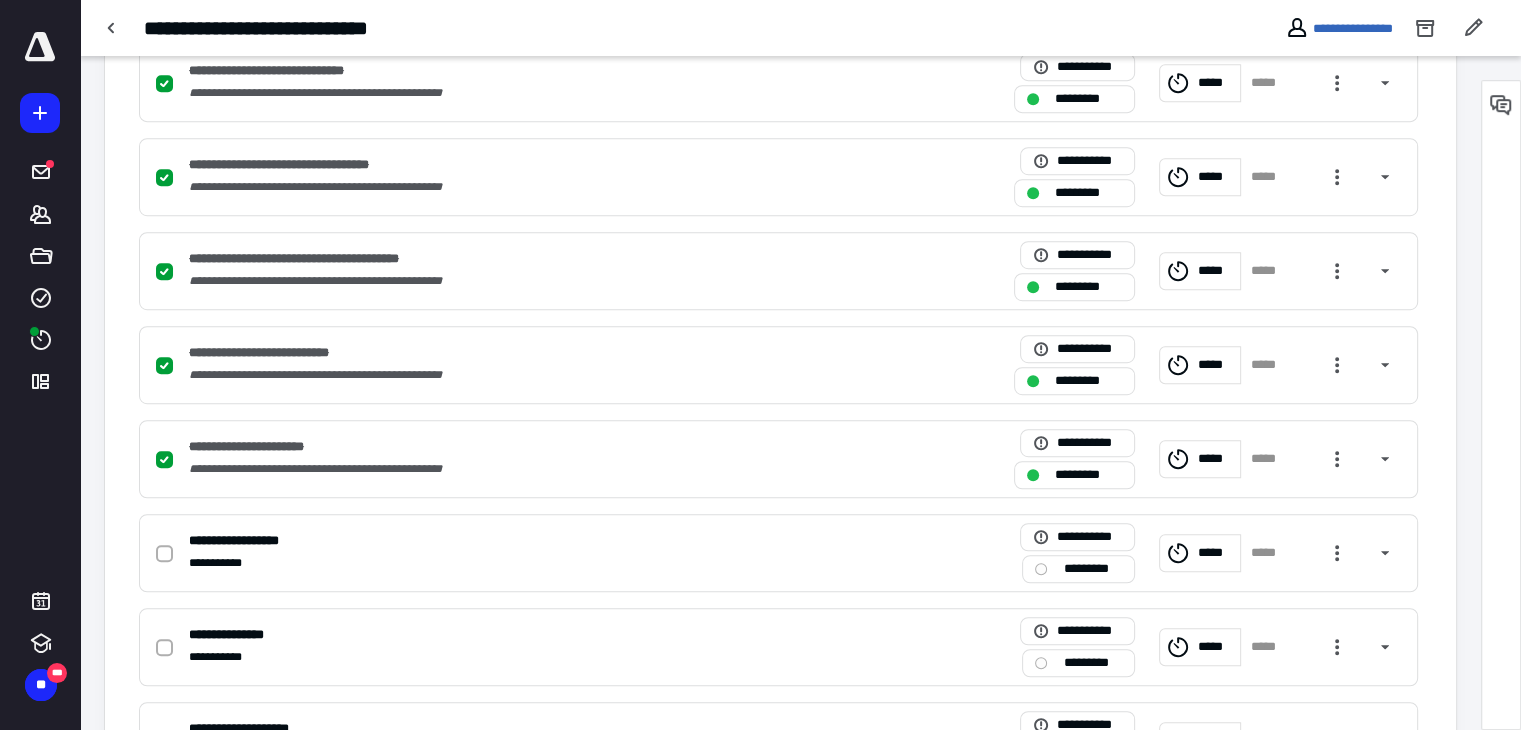 scroll, scrollTop: 1194, scrollLeft: 0, axis: vertical 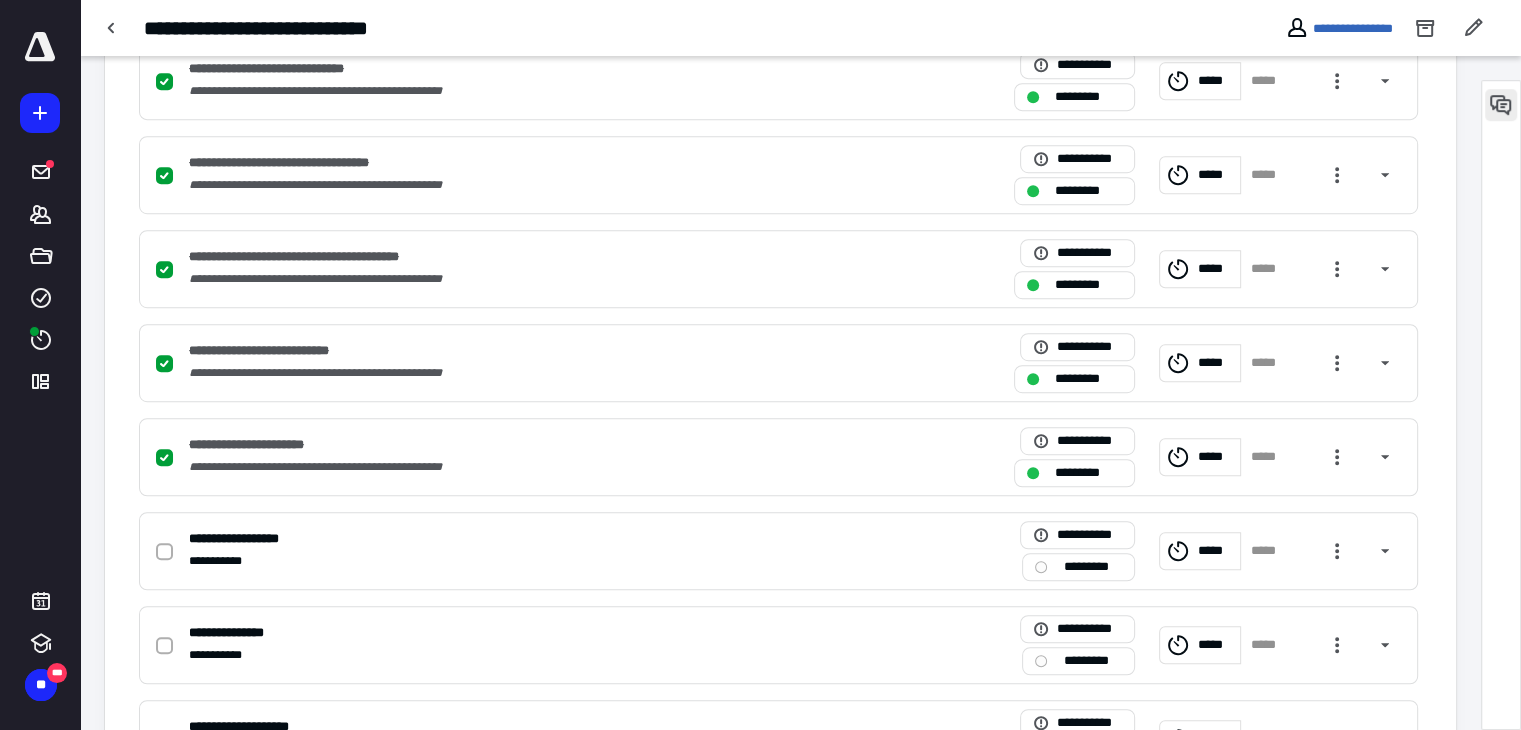 click at bounding box center [1501, 105] 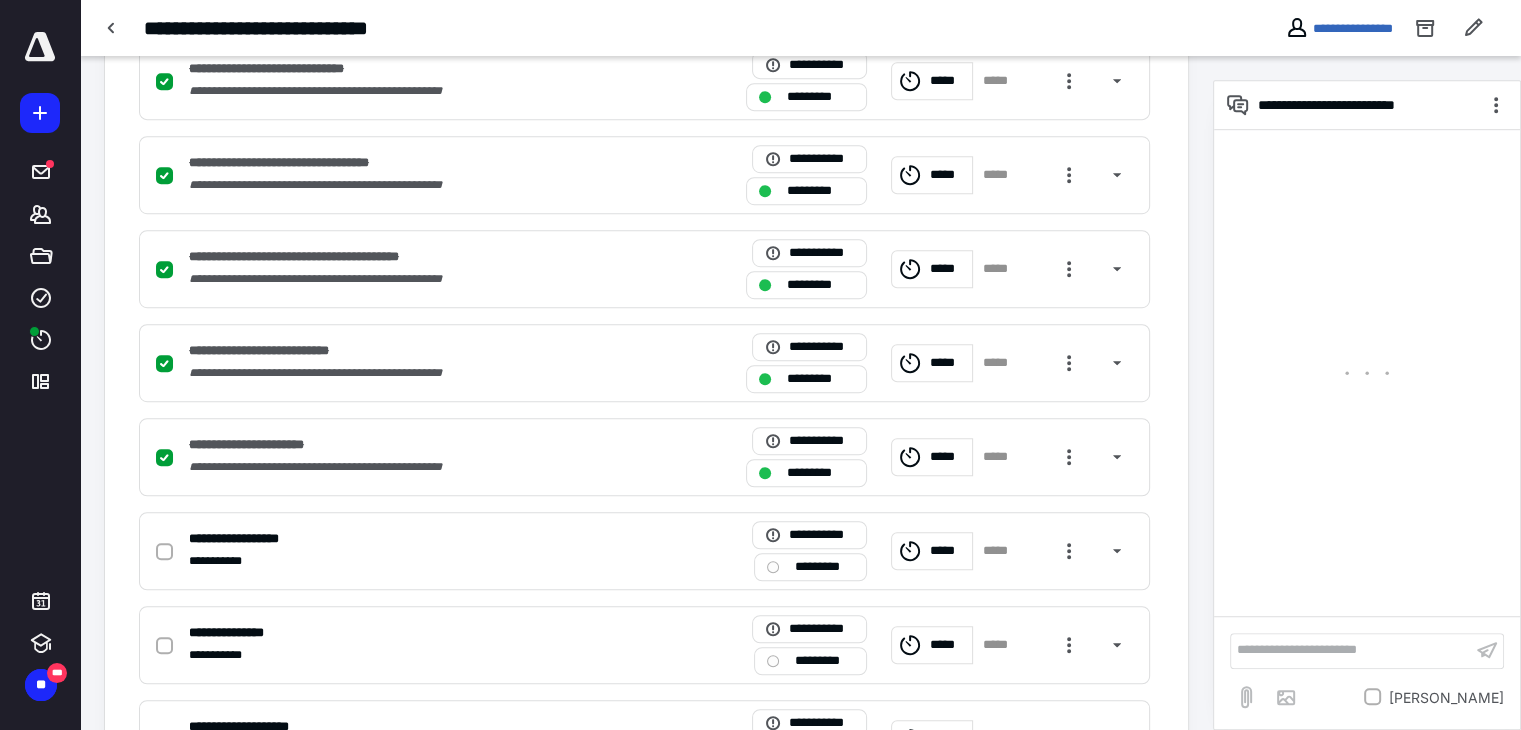 scroll, scrollTop: 1515, scrollLeft: 0, axis: vertical 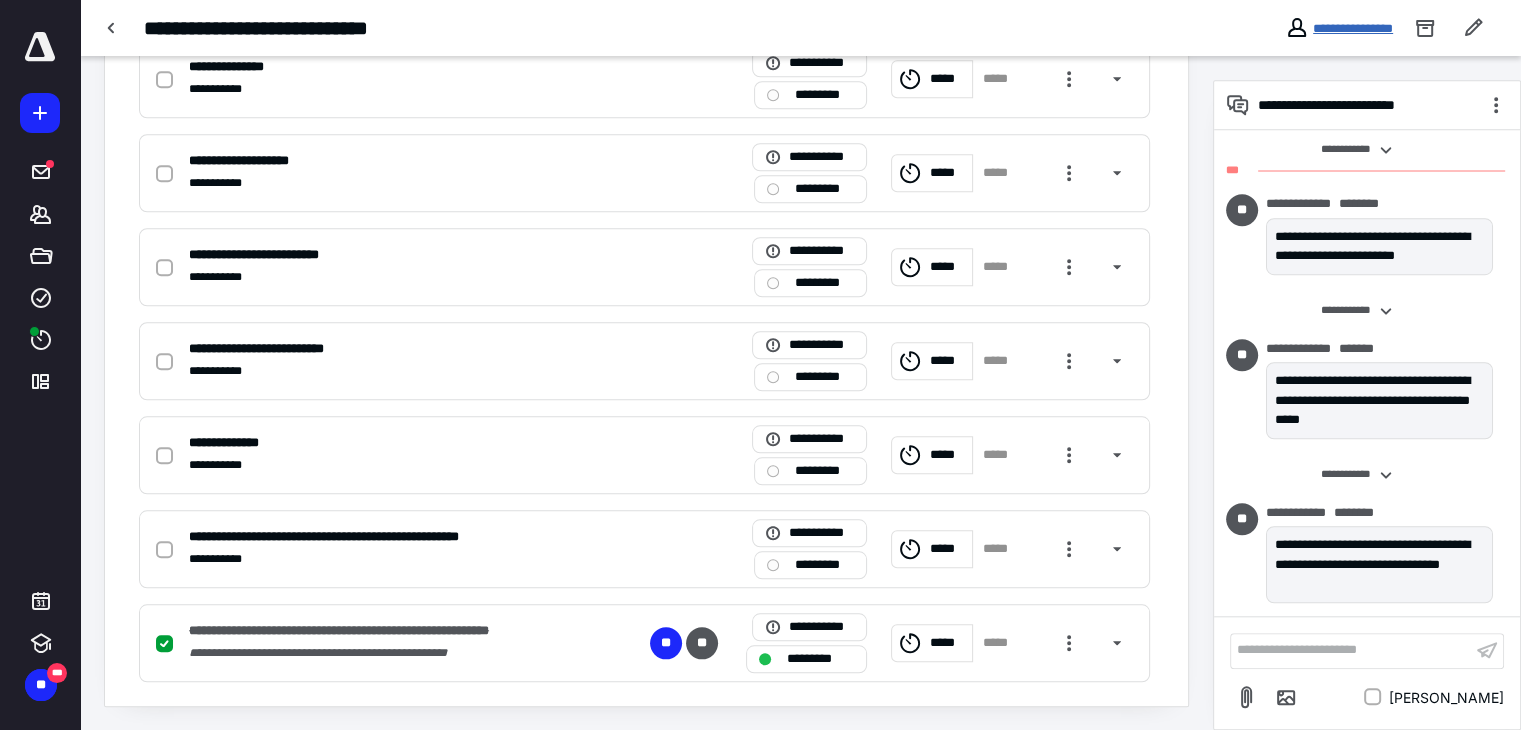 click on "**********" at bounding box center [1353, 28] 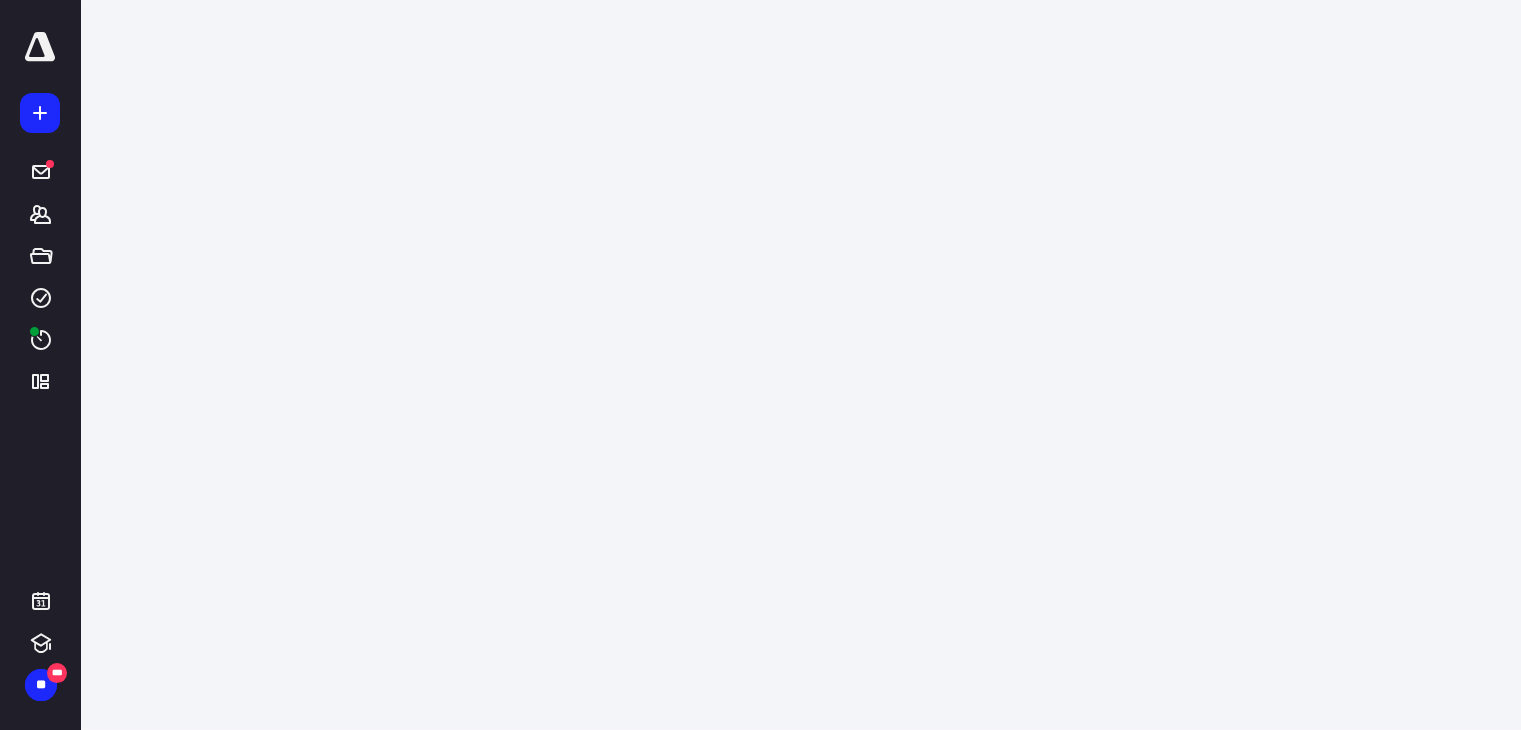 scroll, scrollTop: 0, scrollLeft: 0, axis: both 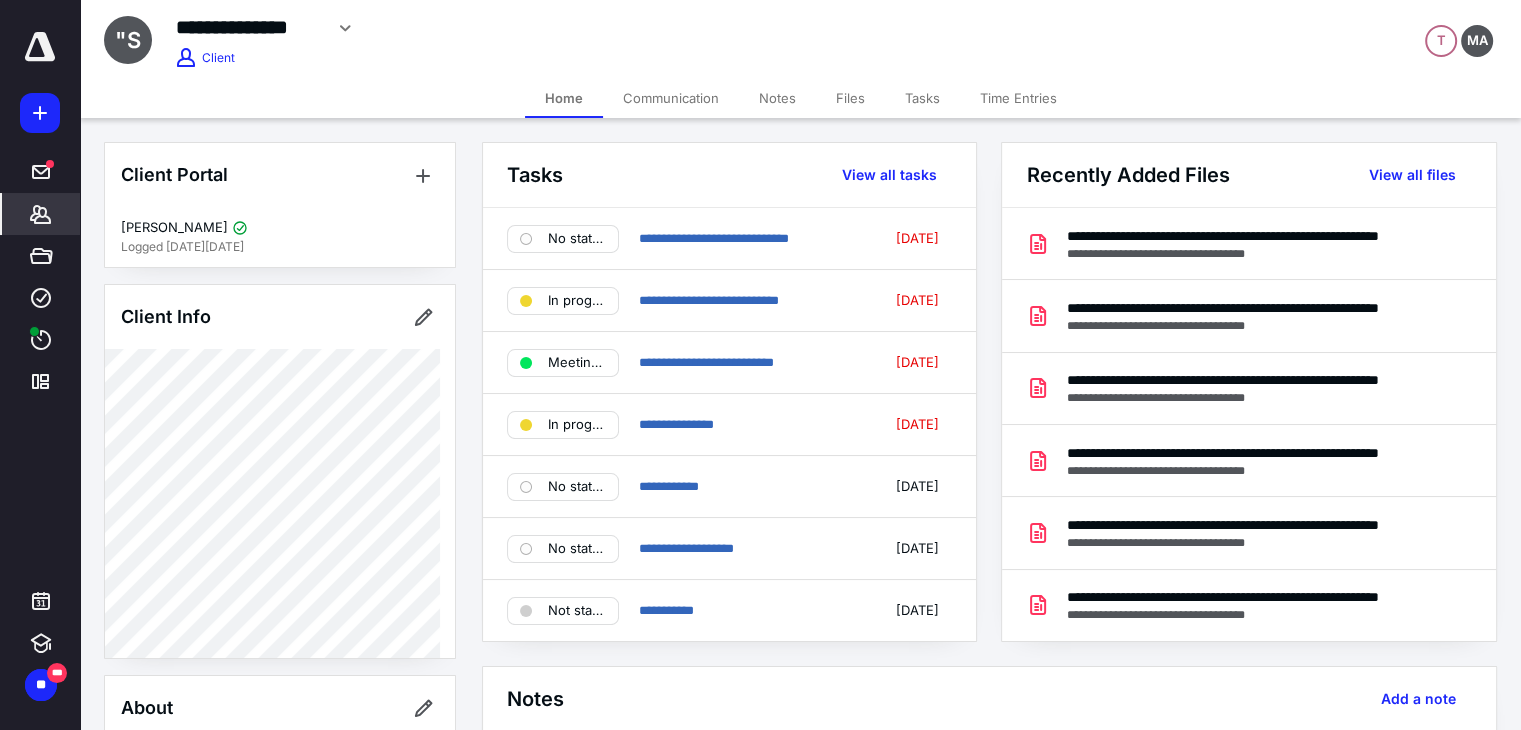 click on "Time Entries" at bounding box center [1018, 98] 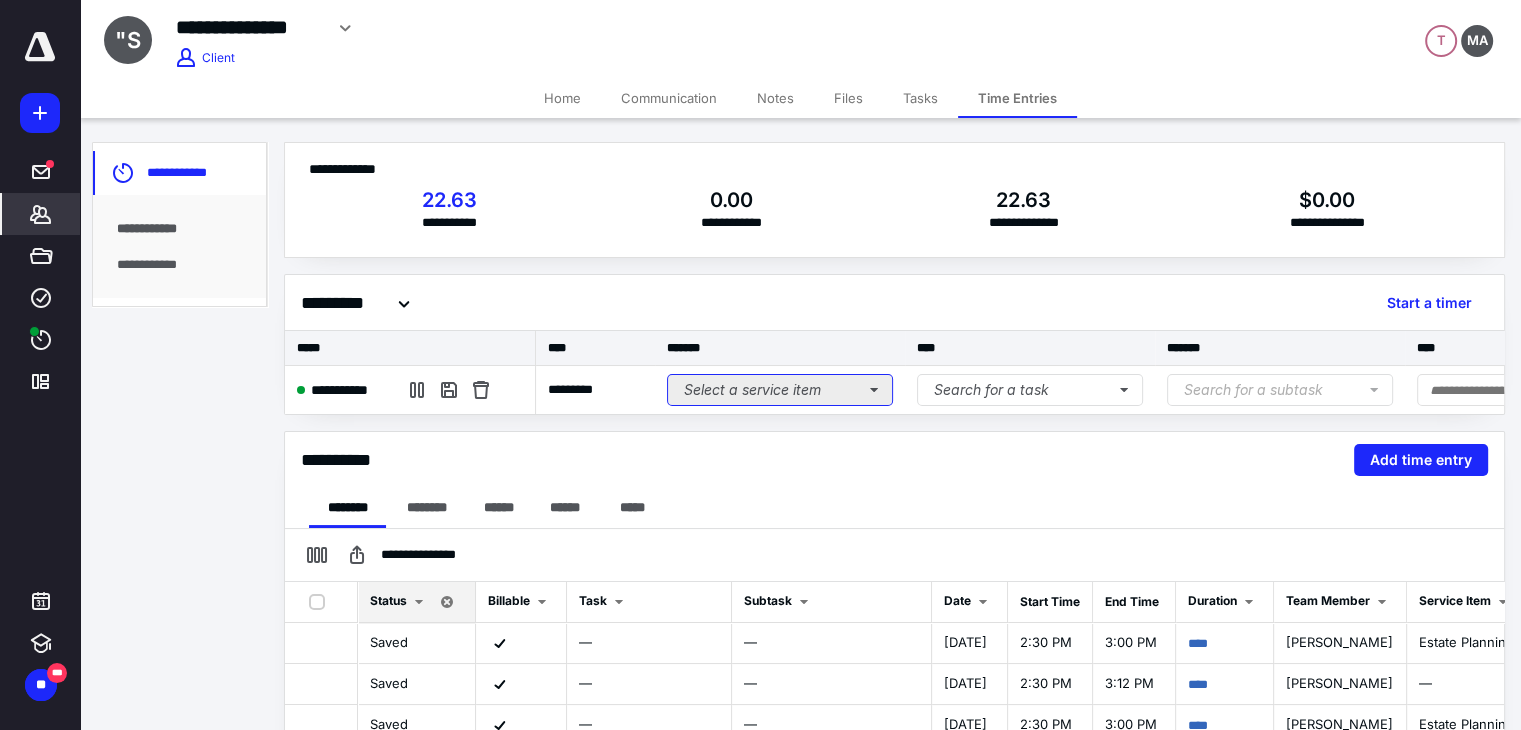 click on "Select a service item" at bounding box center [780, 390] 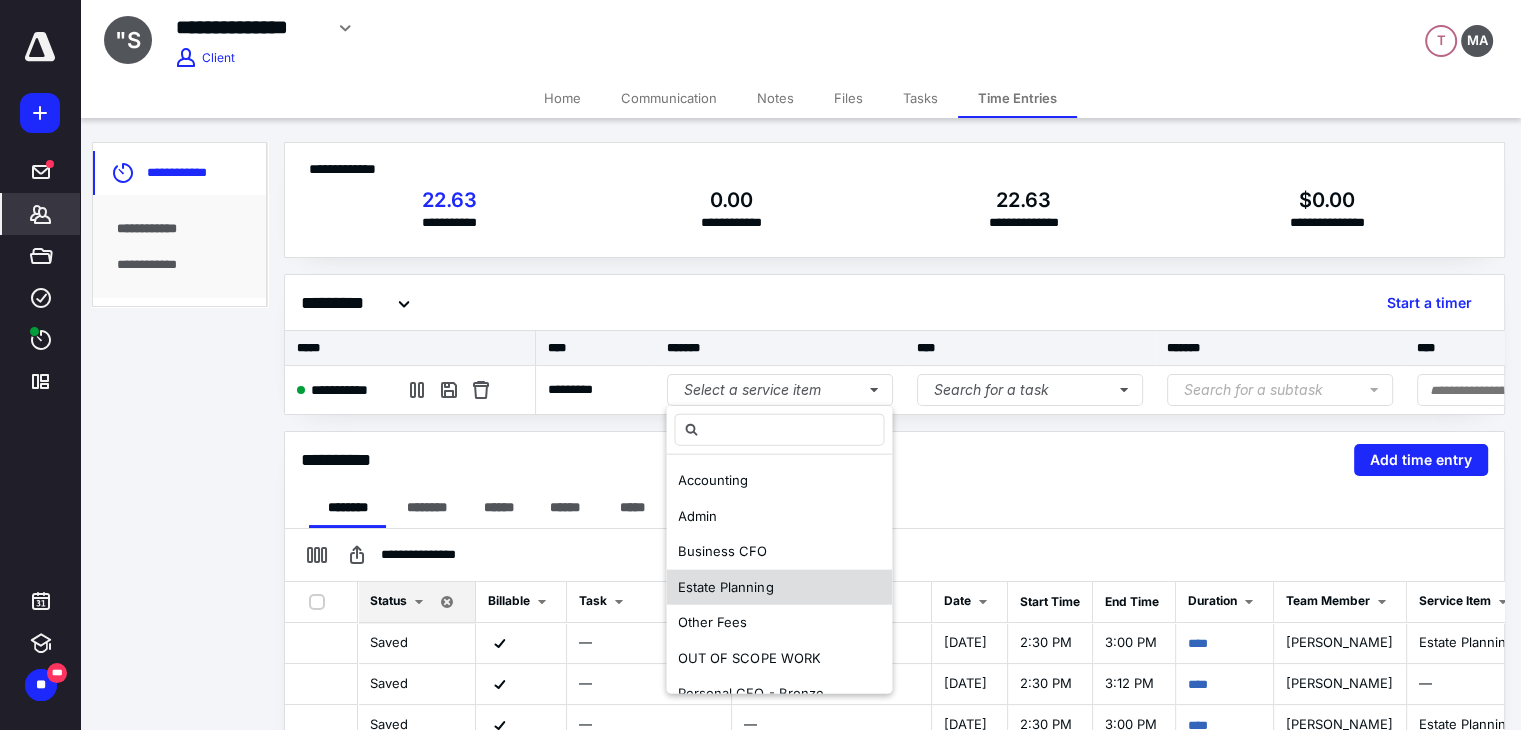 click on "Estate Planning" at bounding box center [779, 587] 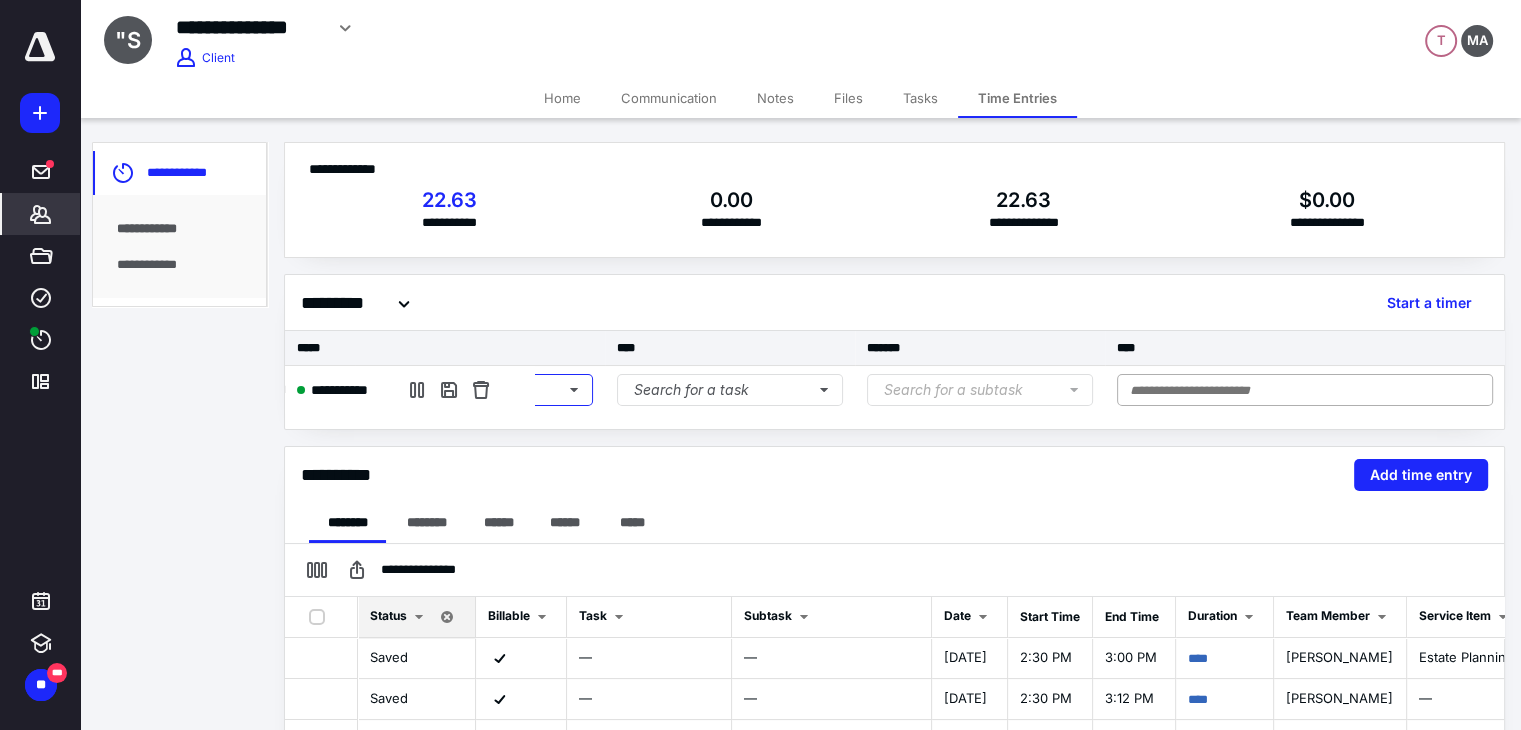 scroll, scrollTop: 0, scrollLeft: 300, axis: horizontal 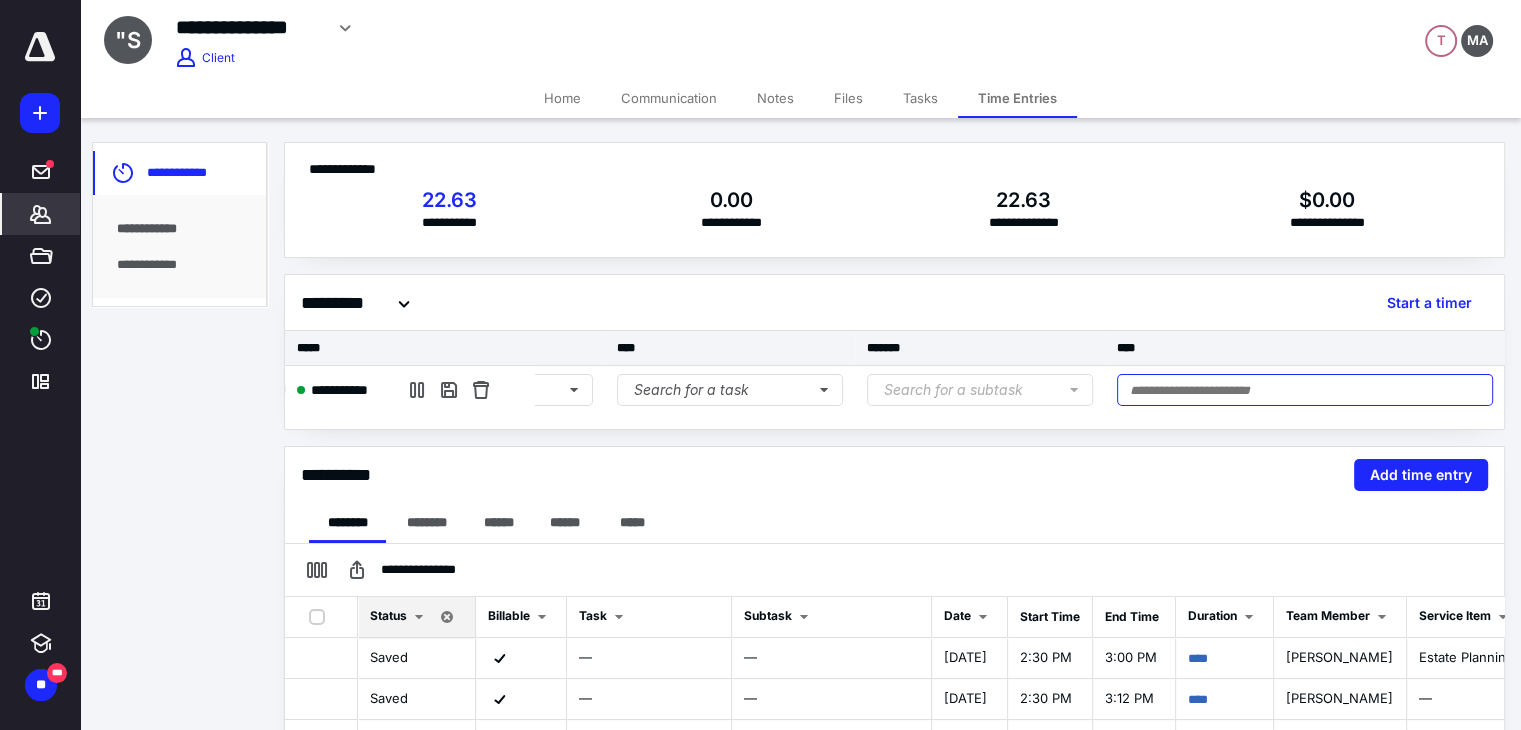 click at bounding box center [1305, 390] 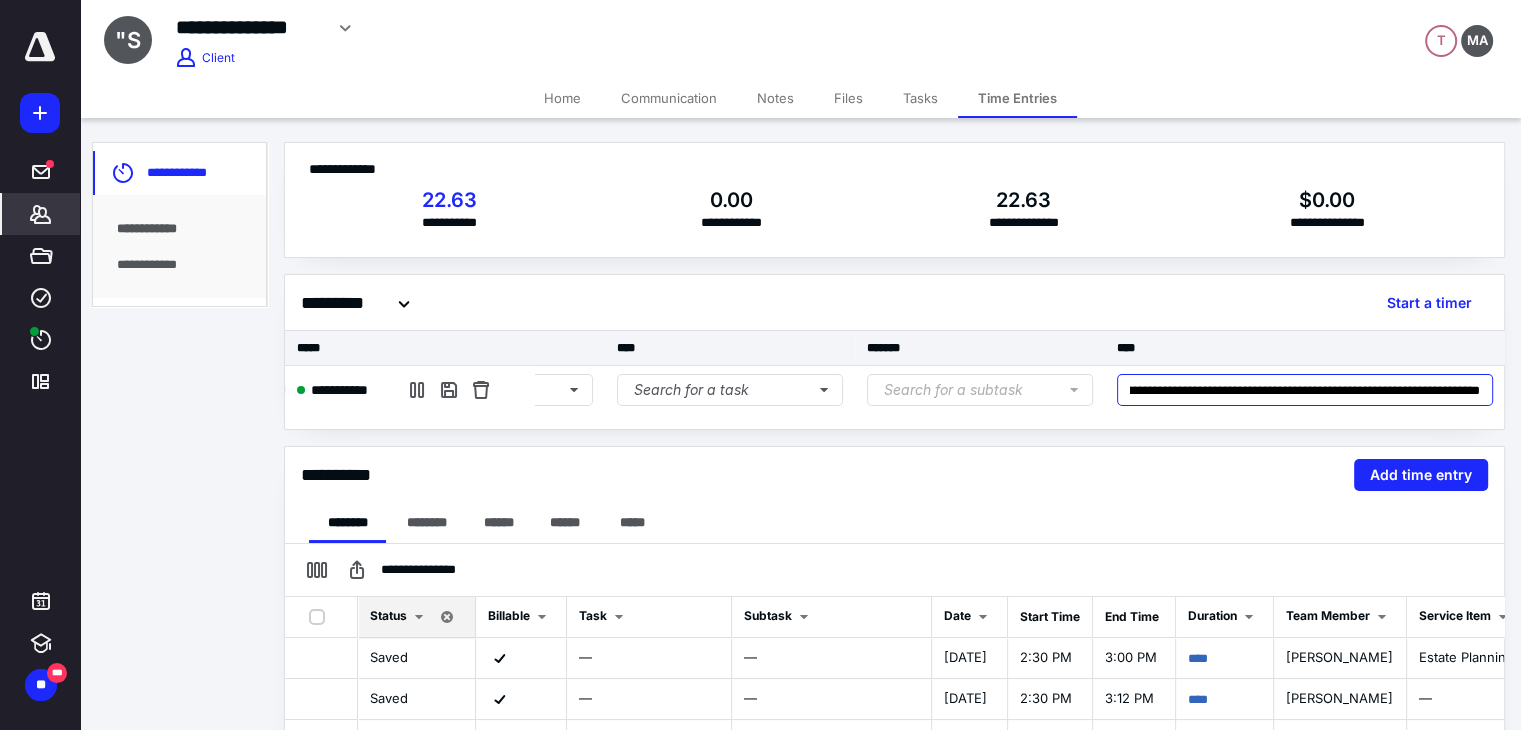 scroll, scrollTop: 0, scrollLeft: 0, axis: both 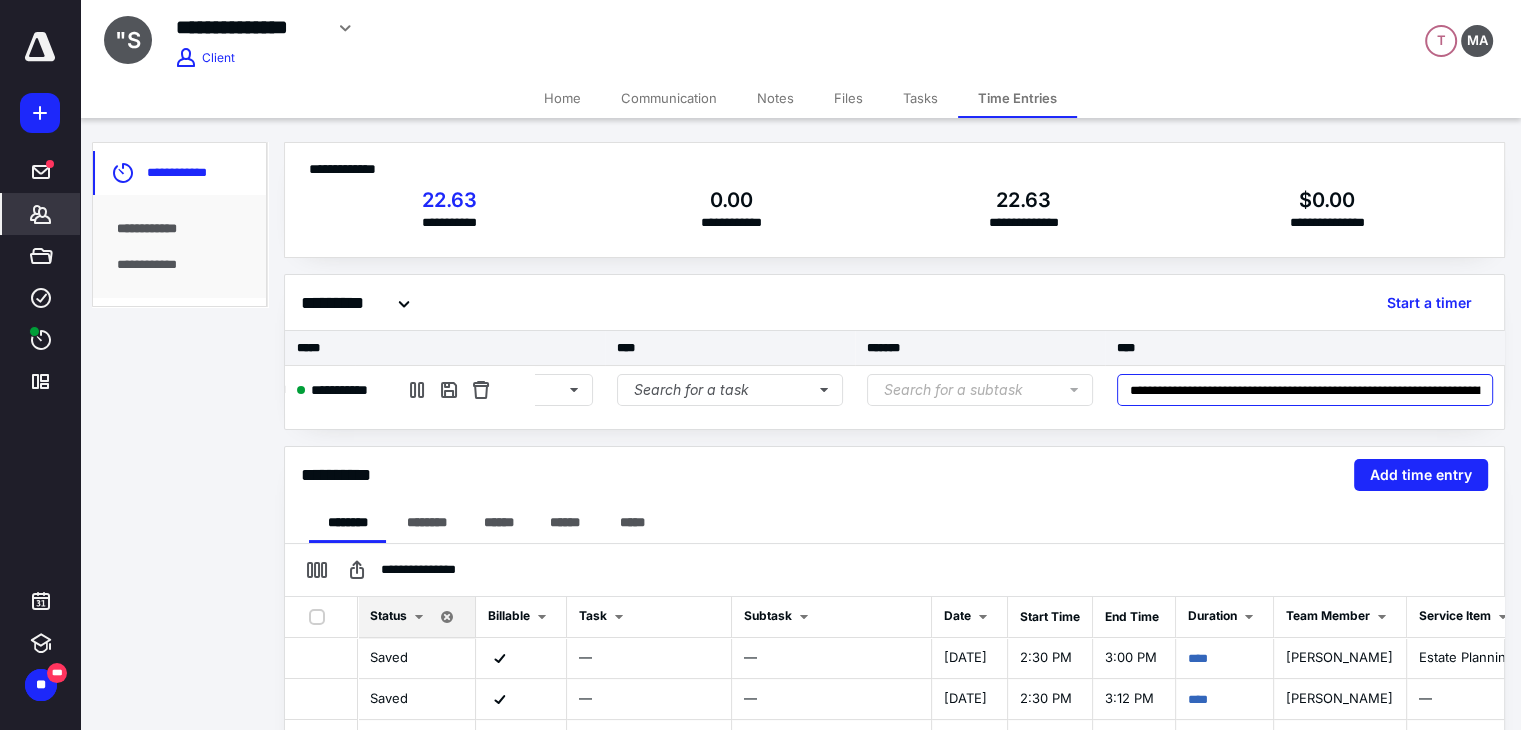 type on "**********" 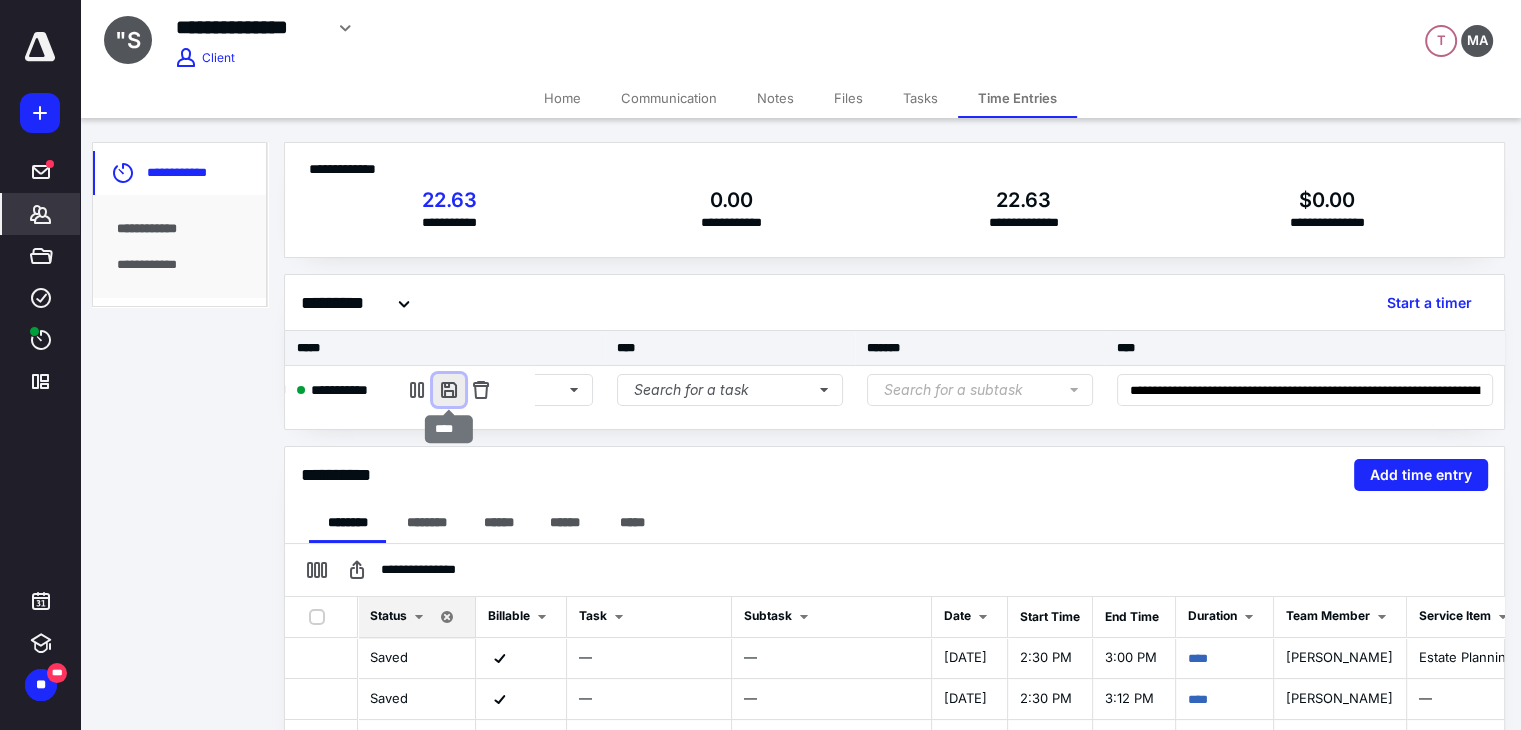 click at bounding box center (449, 390) 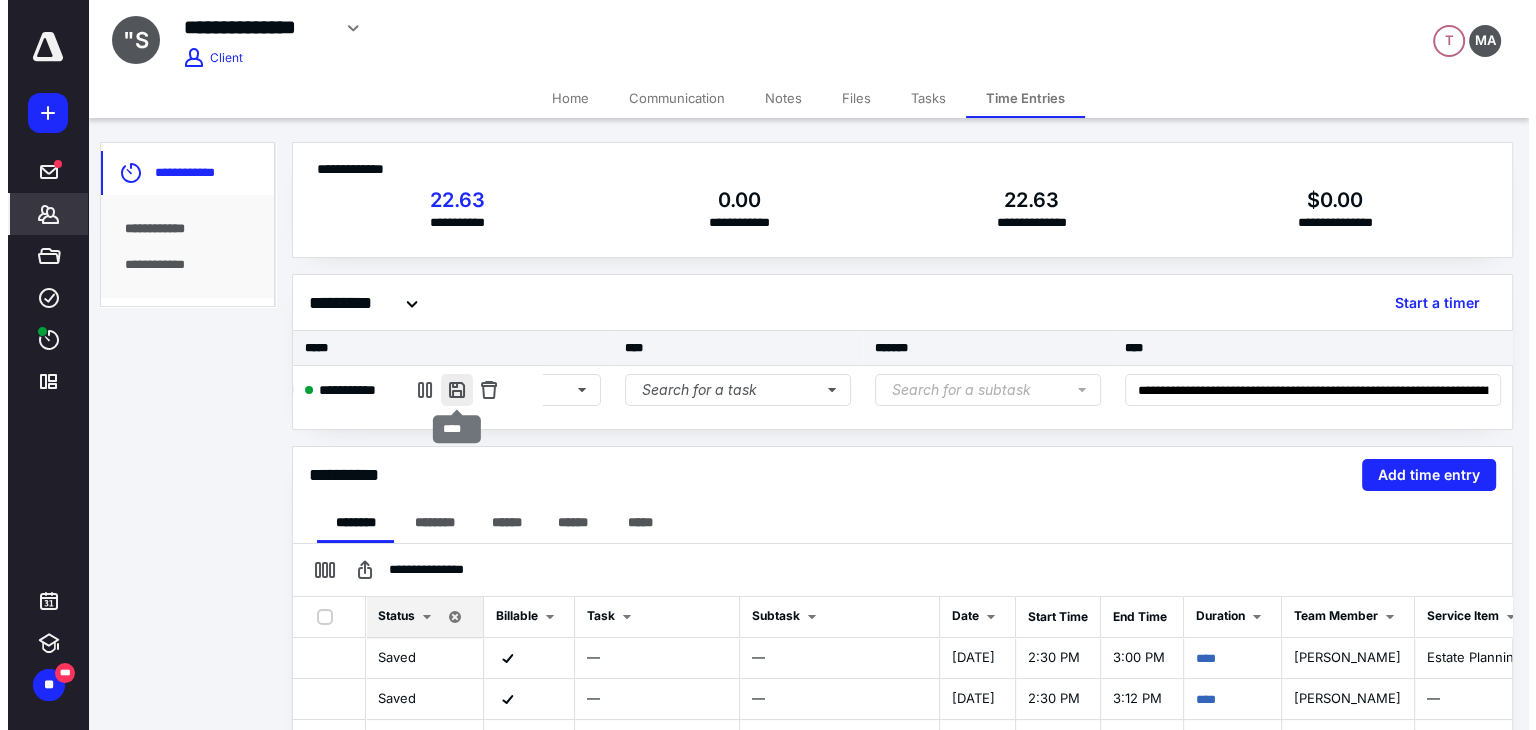 scroll, scrollTop: 0, scrollLeft: 285, axis: horizontal 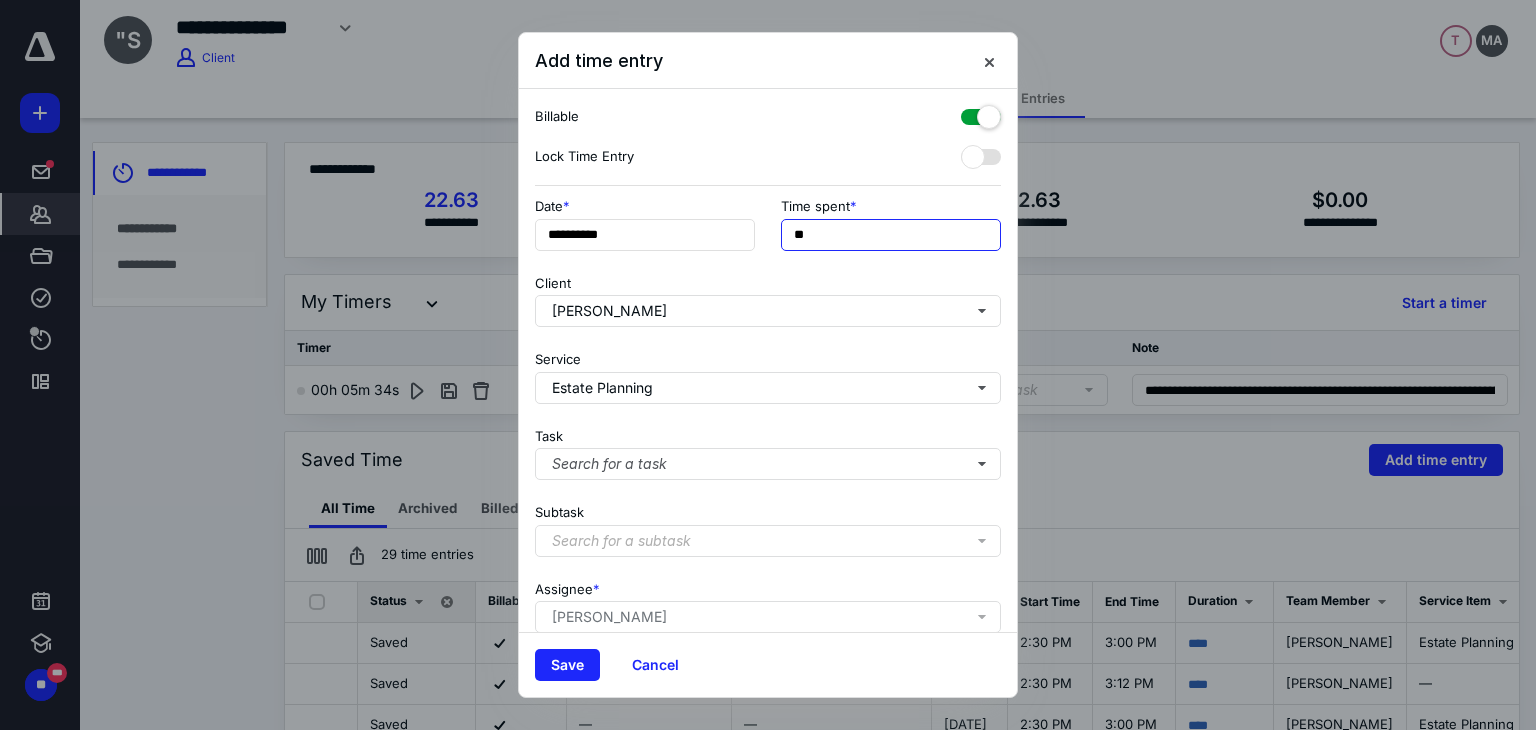 click on "**" at bounding box center (891, 235) 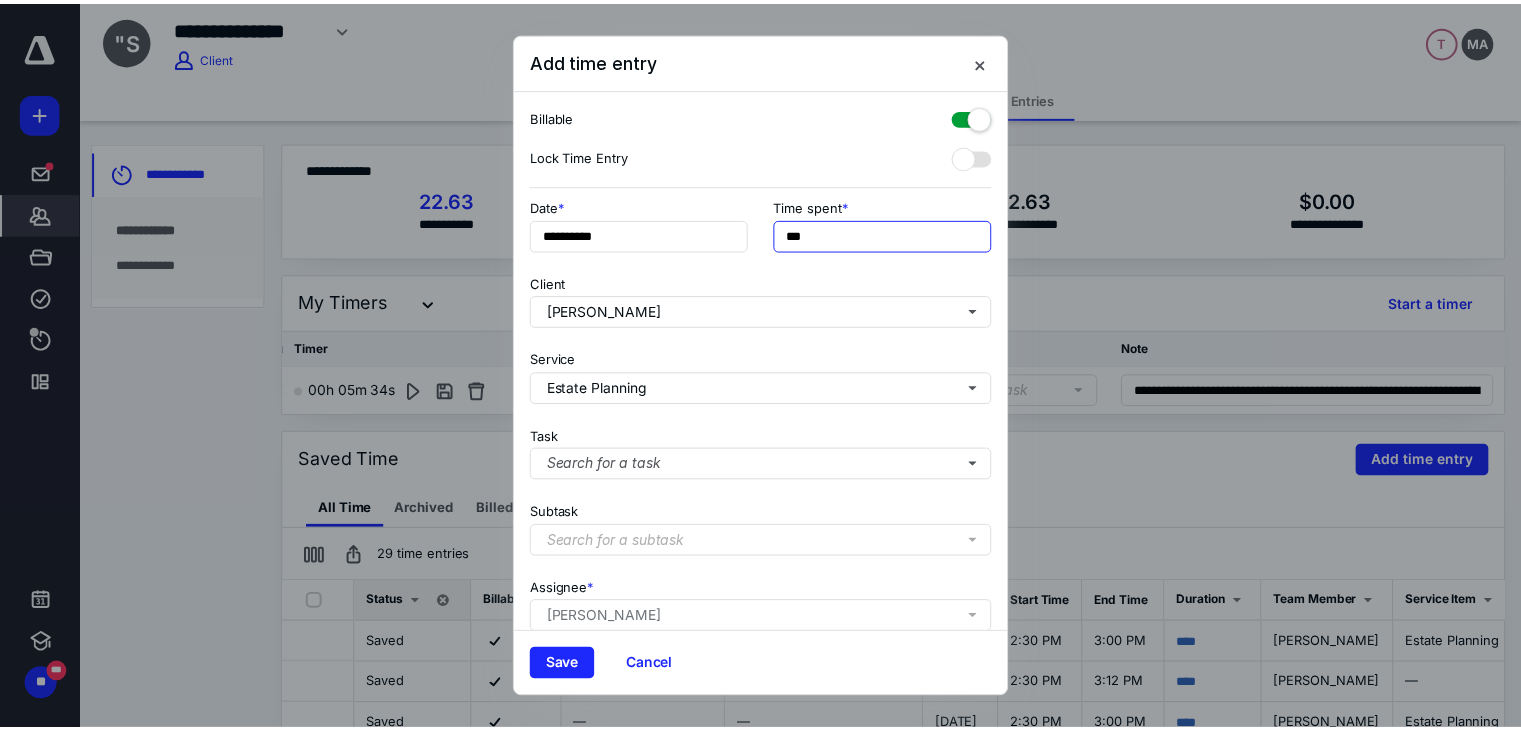 scroll, scrollTop: 171, scrollLeft: 0, axis: vertical 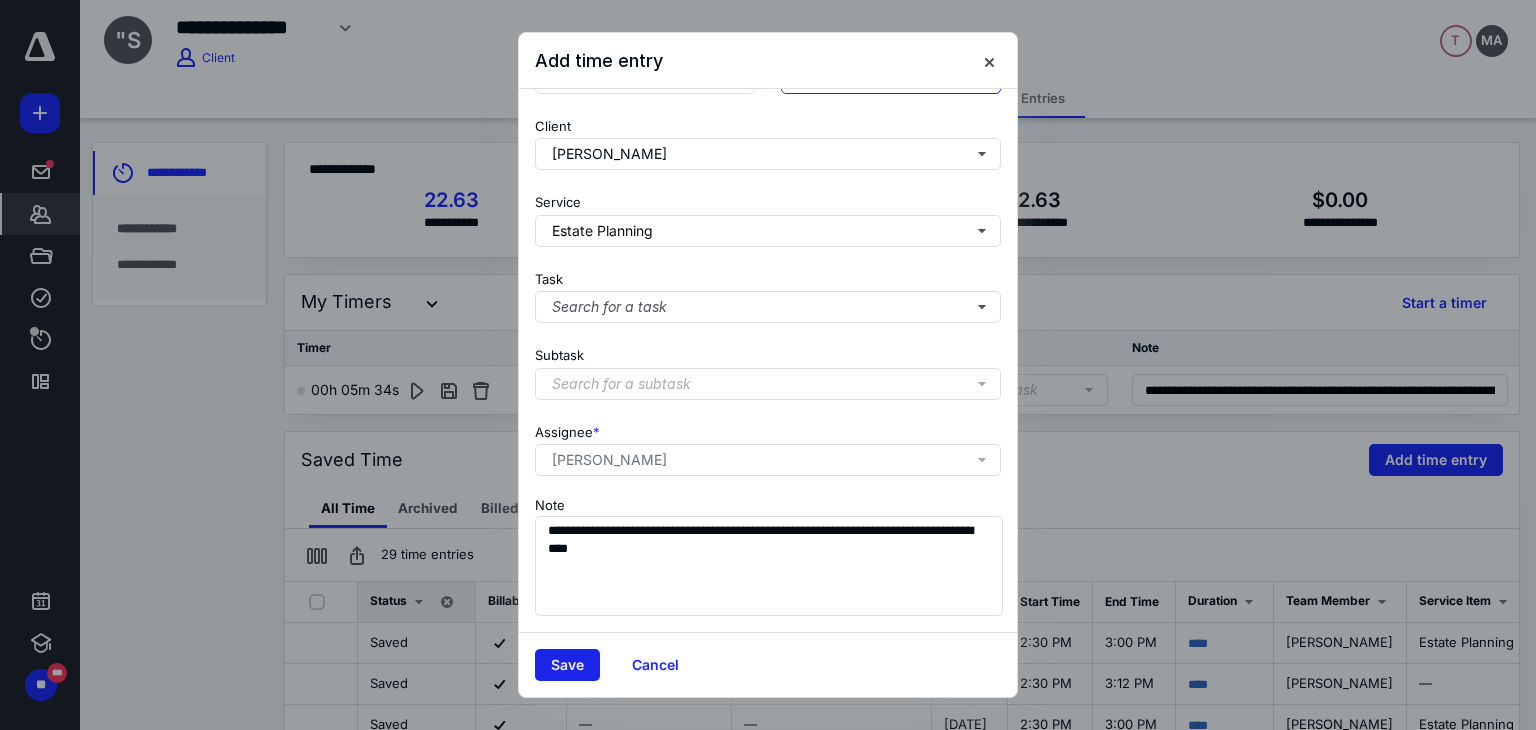 type on "***" 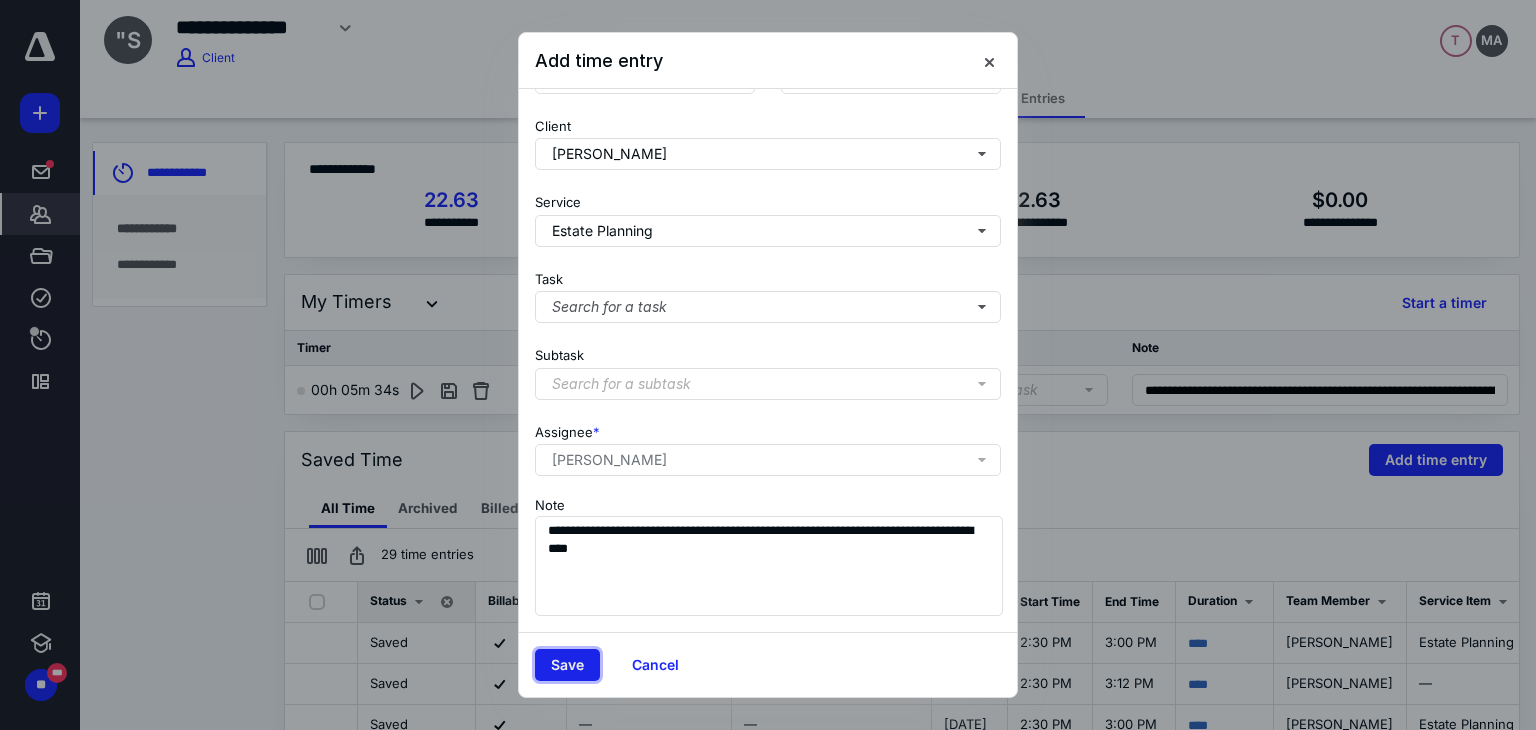 click on "Save" at bounding box center (567, 665) 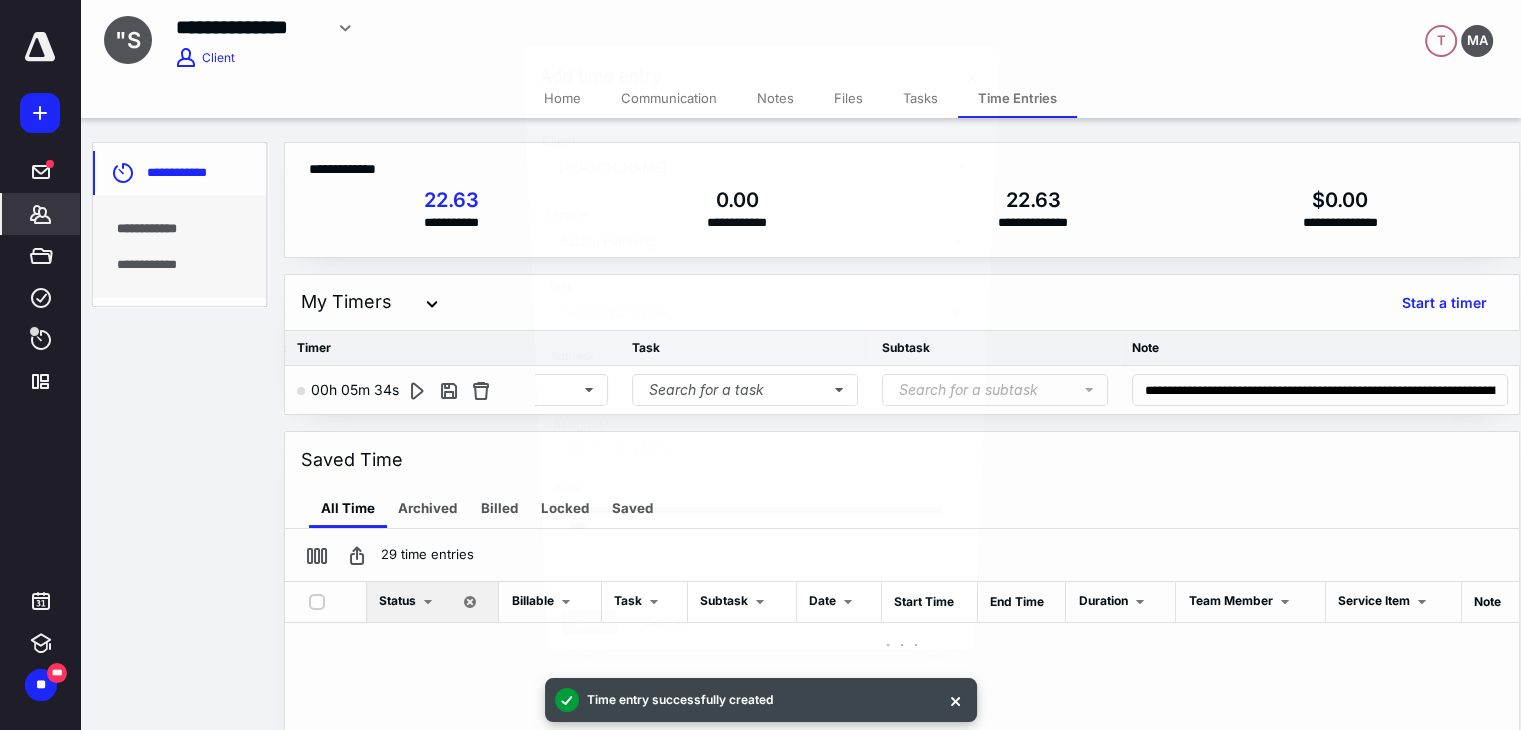 scroll, scrollTop: 0, scrollLeft: 0, axis: both 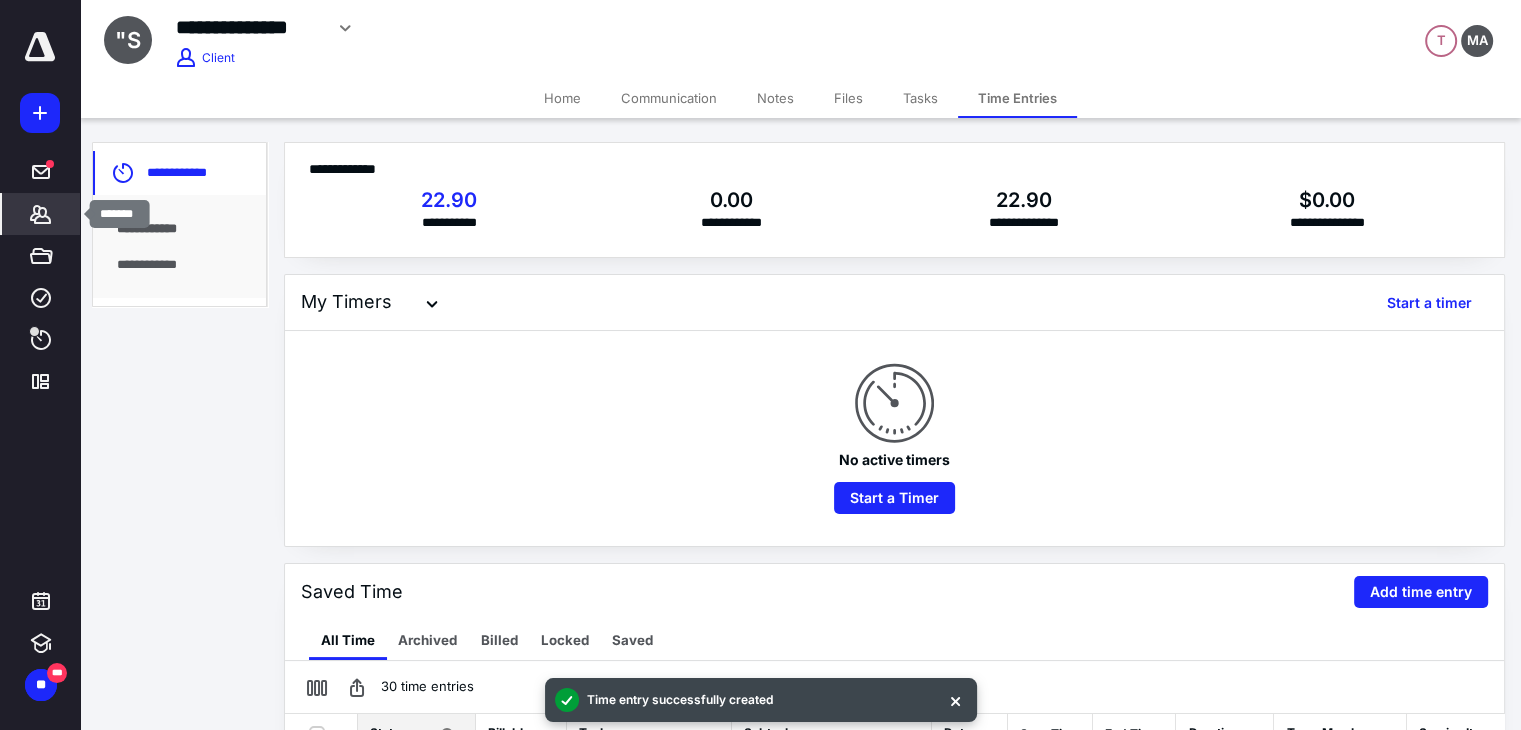 click 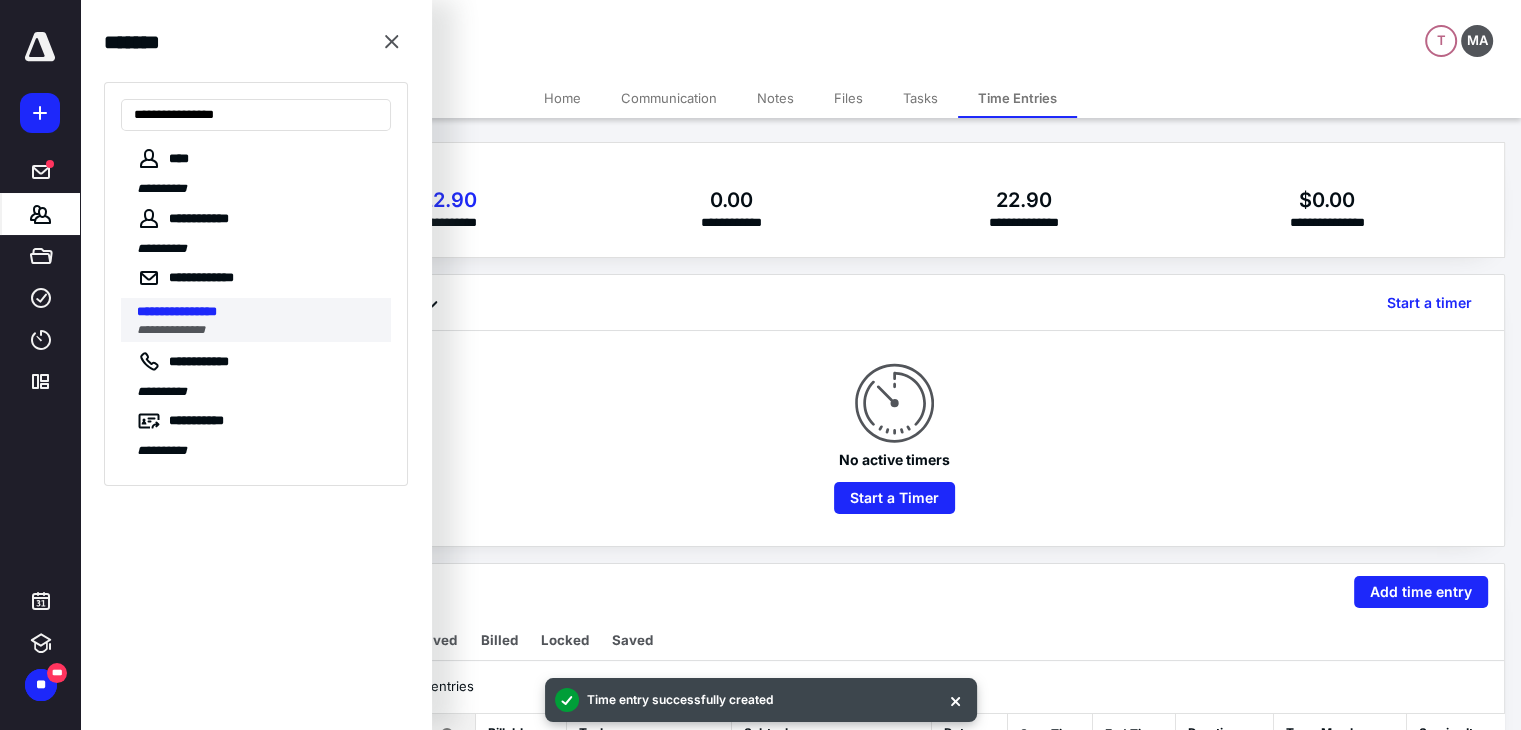 type on "**********" 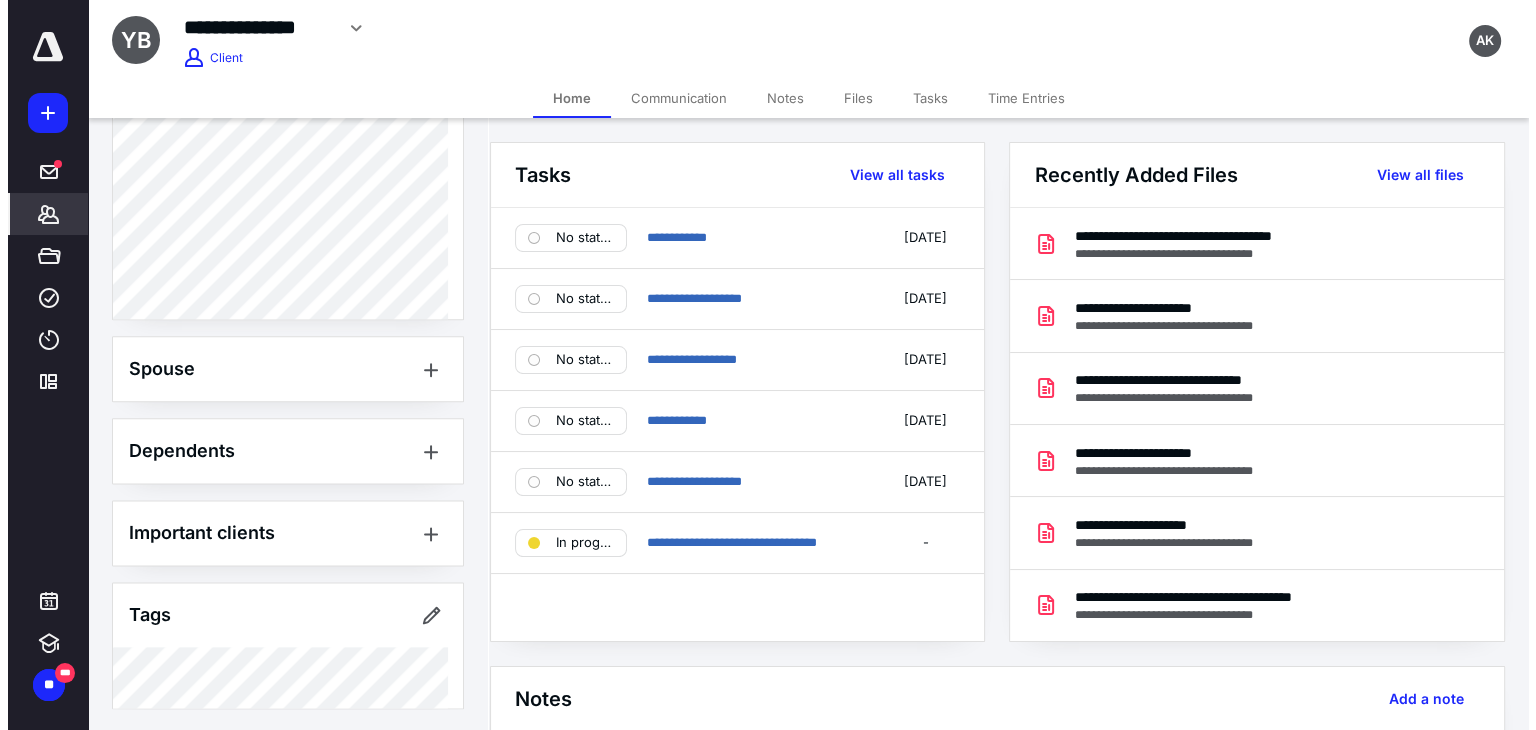 scroll, scrollTop: 2516, scrollLeft: 0, axis: vertical 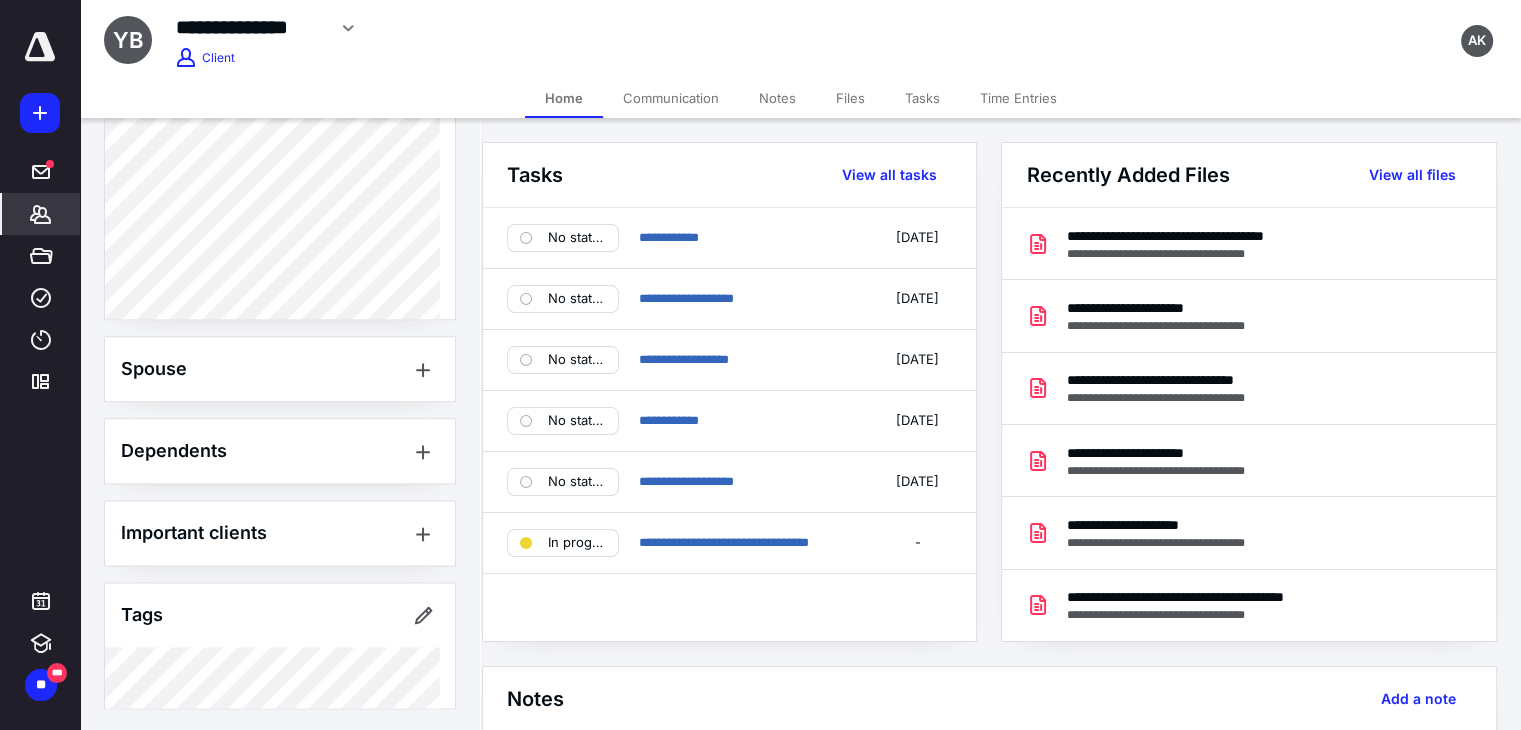 click on "Communication" at bounding box center (671, 98) 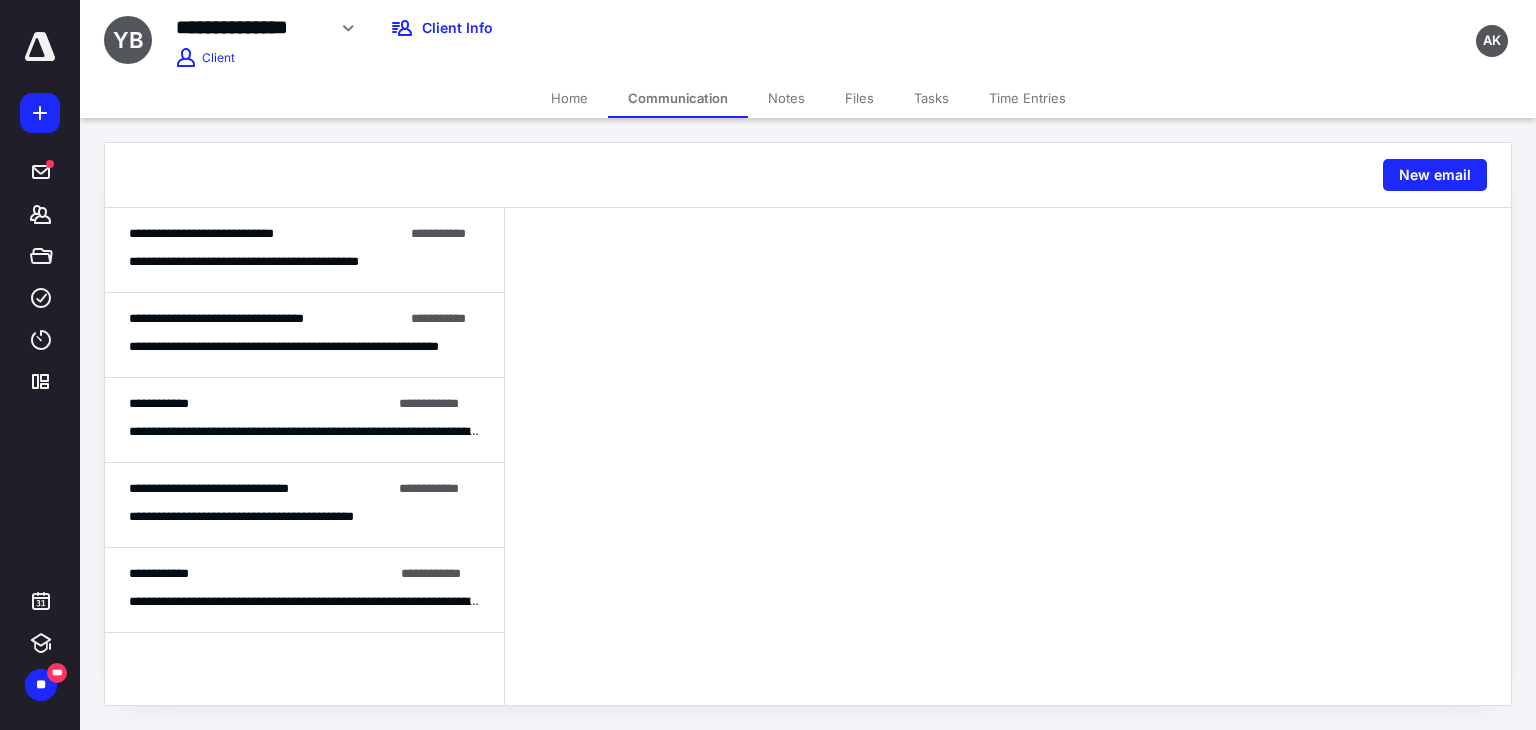 click on "**********" at bounding box center [278, 262] 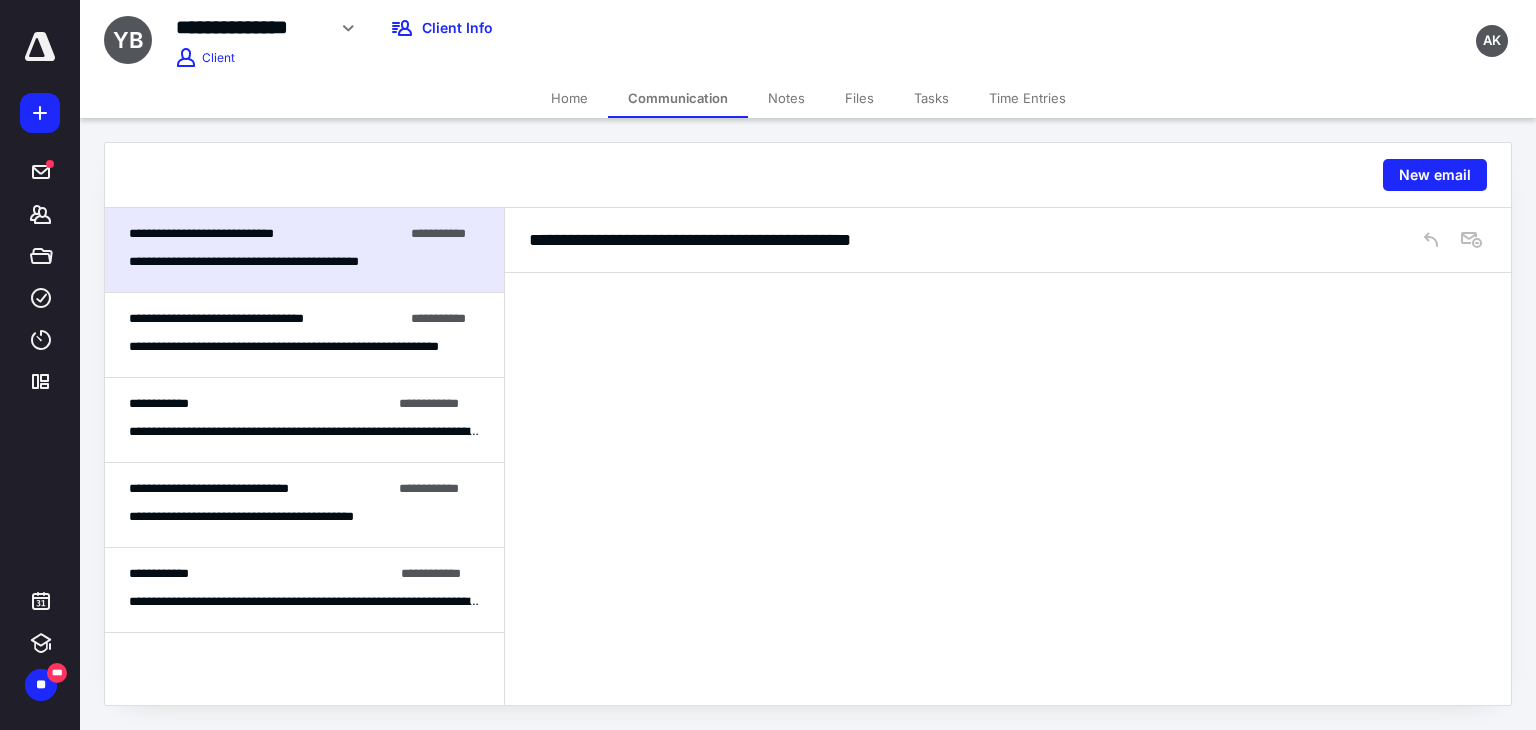 click on "Notes" at bounding box center [786, 98] 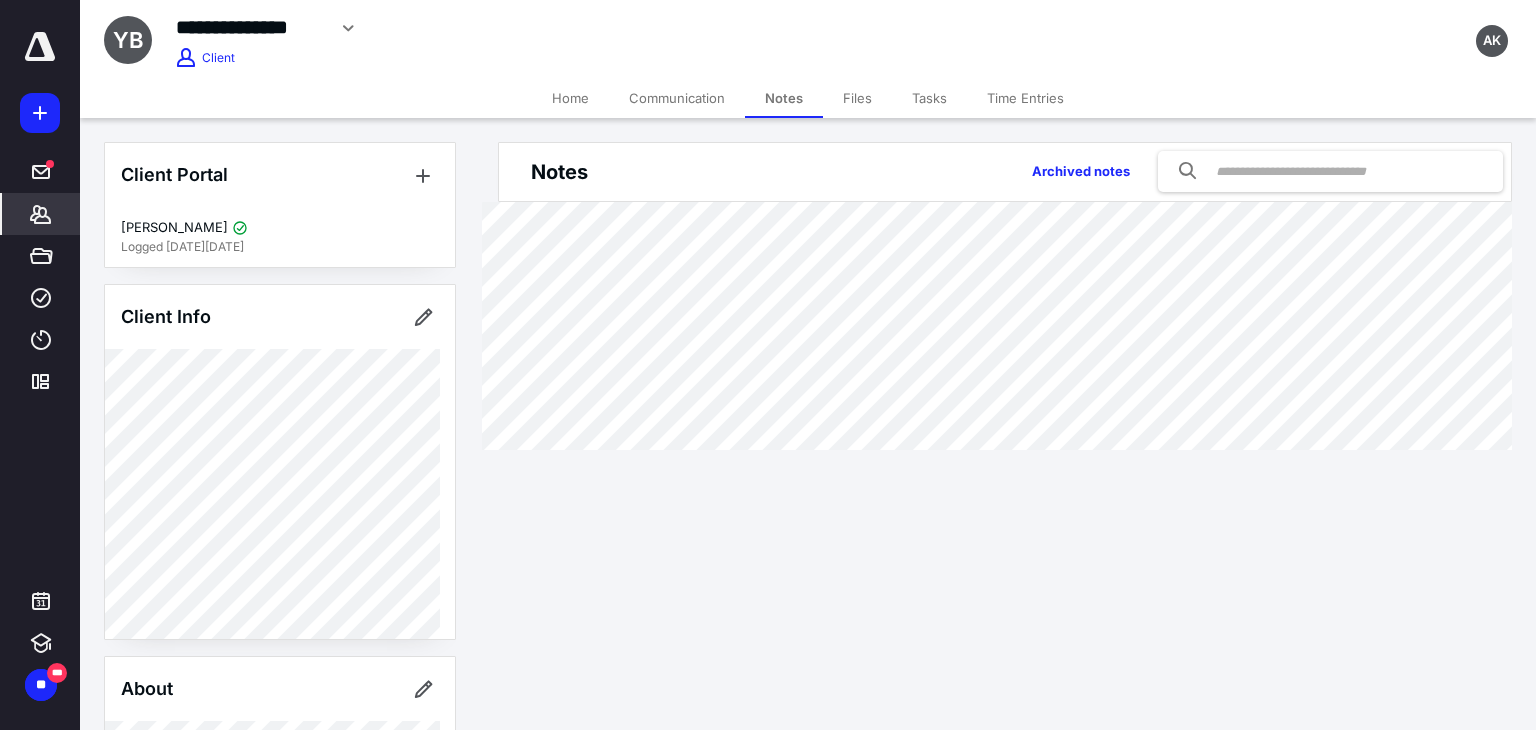 click on "Files" at bounding box center [857, 98] 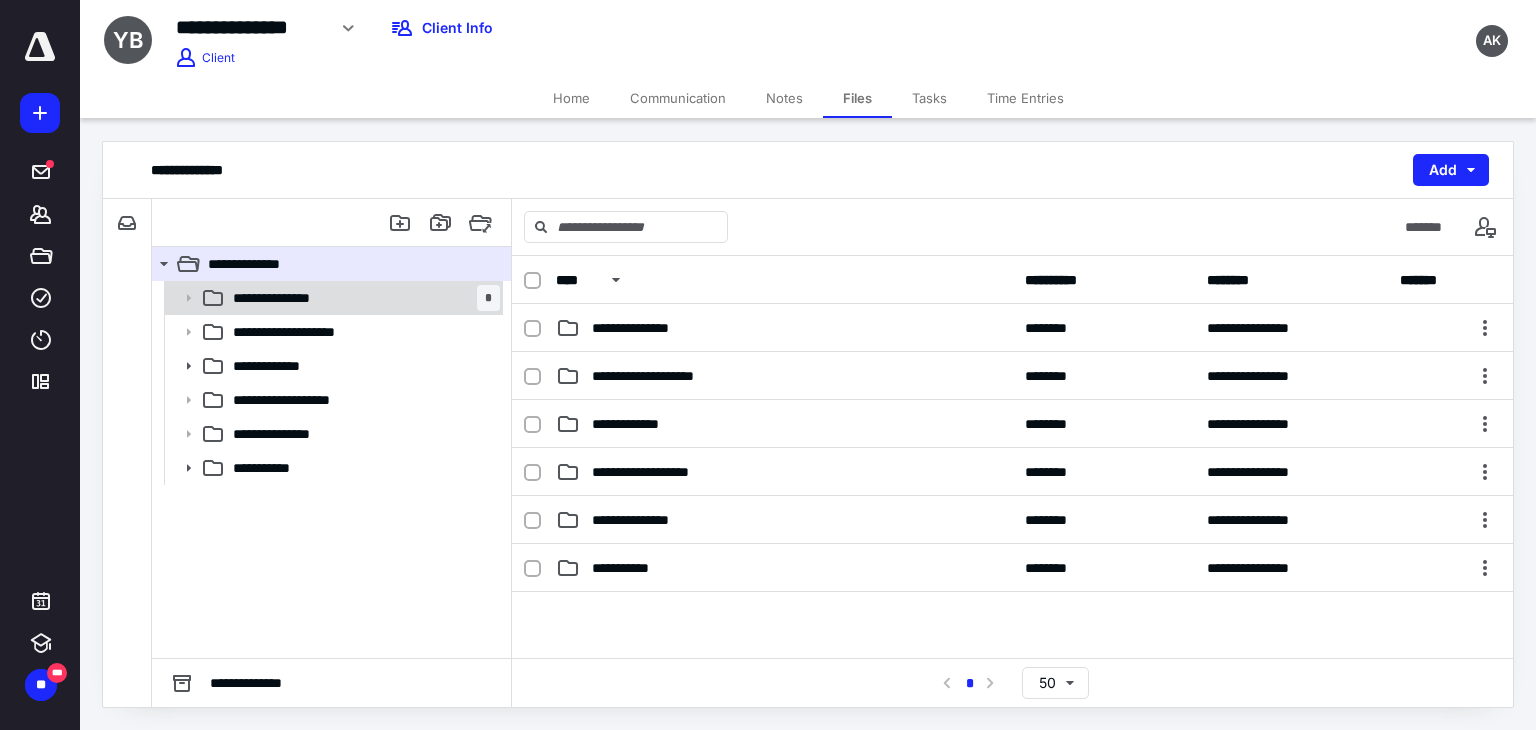 click on "**********" at bounding box center [362, 298] 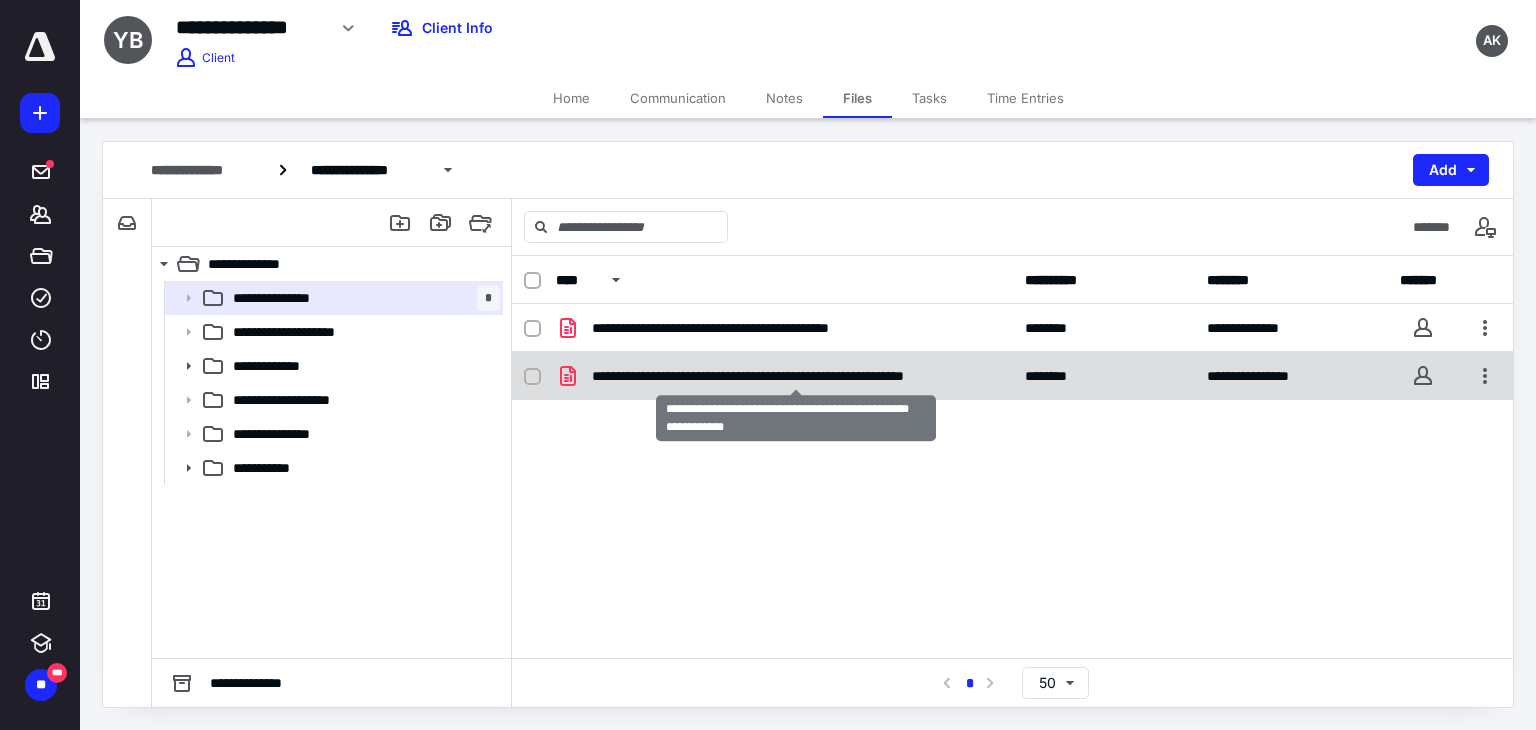 click on "**********" at bounding box center (796, 376) 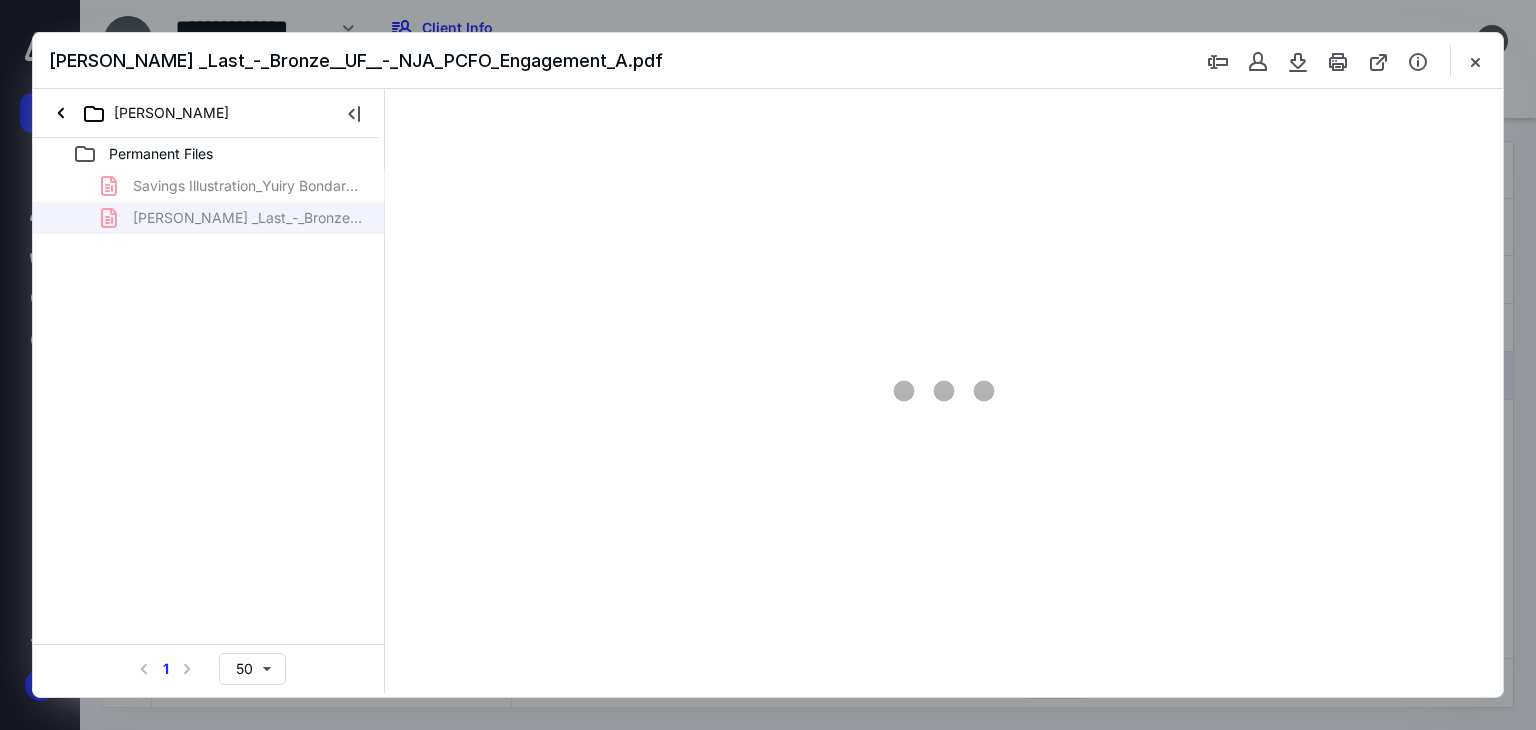 scroll, scrollTop: 0, scrollLeft: 0, axis: both 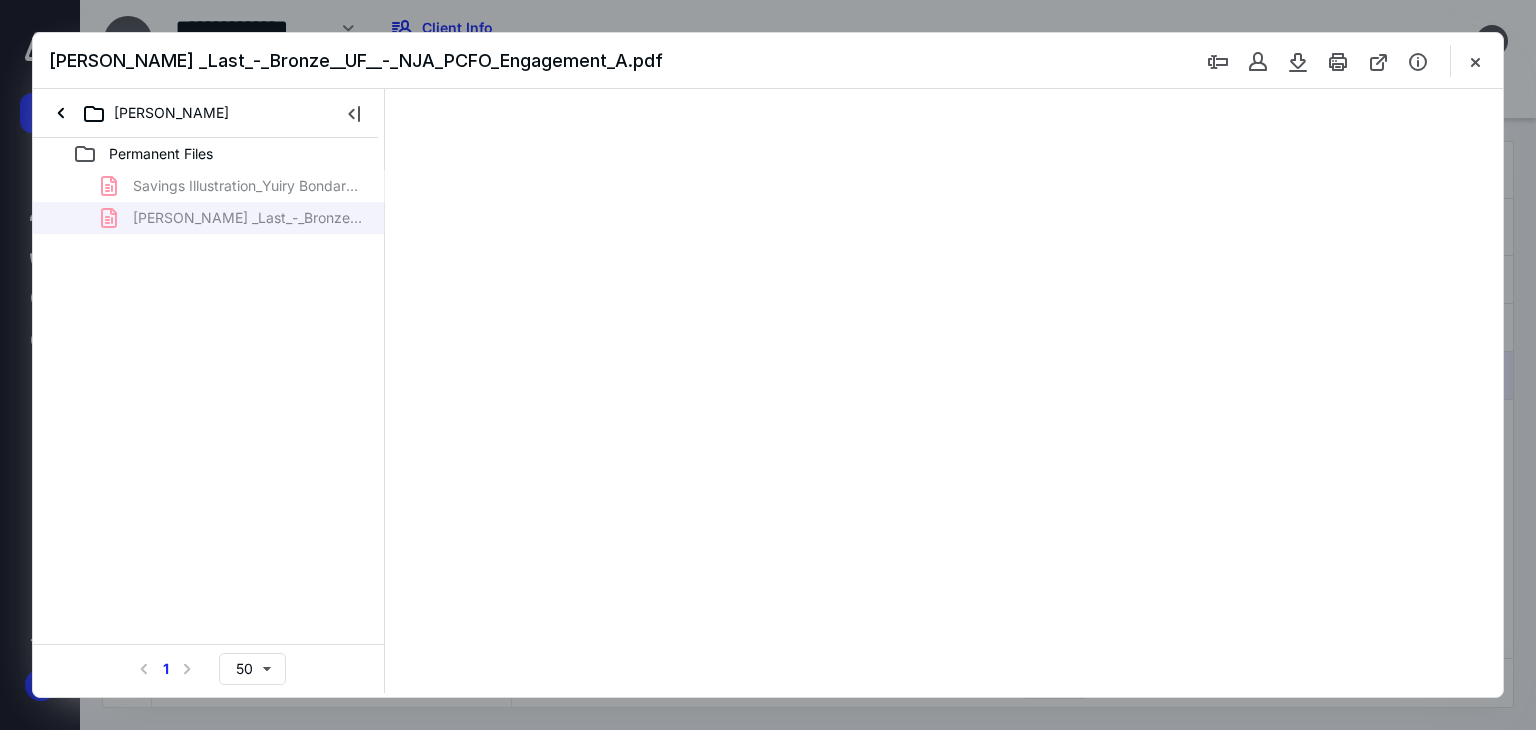 type on "71" 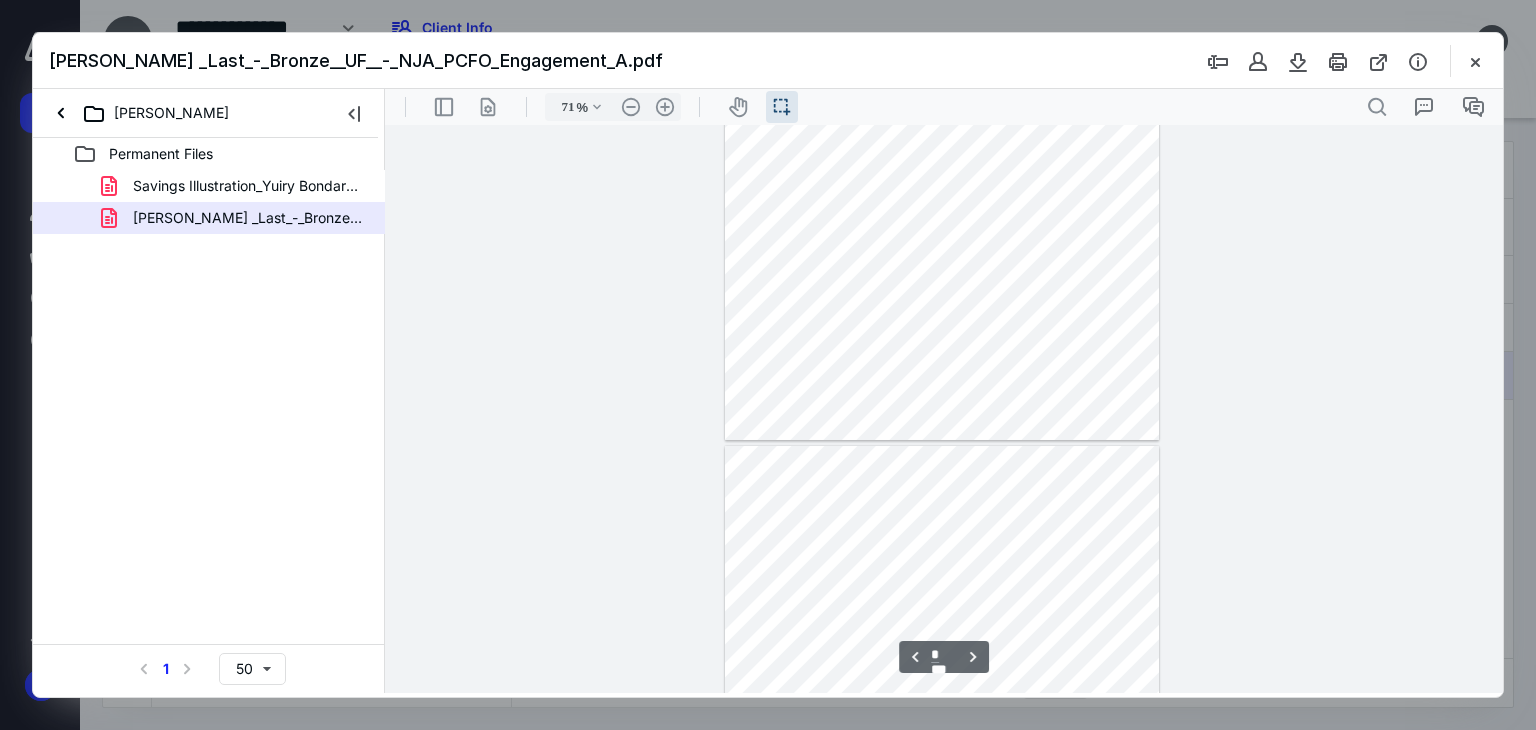 scroll, scrollTop: 802, scrollLeft: 0, axis: vertical 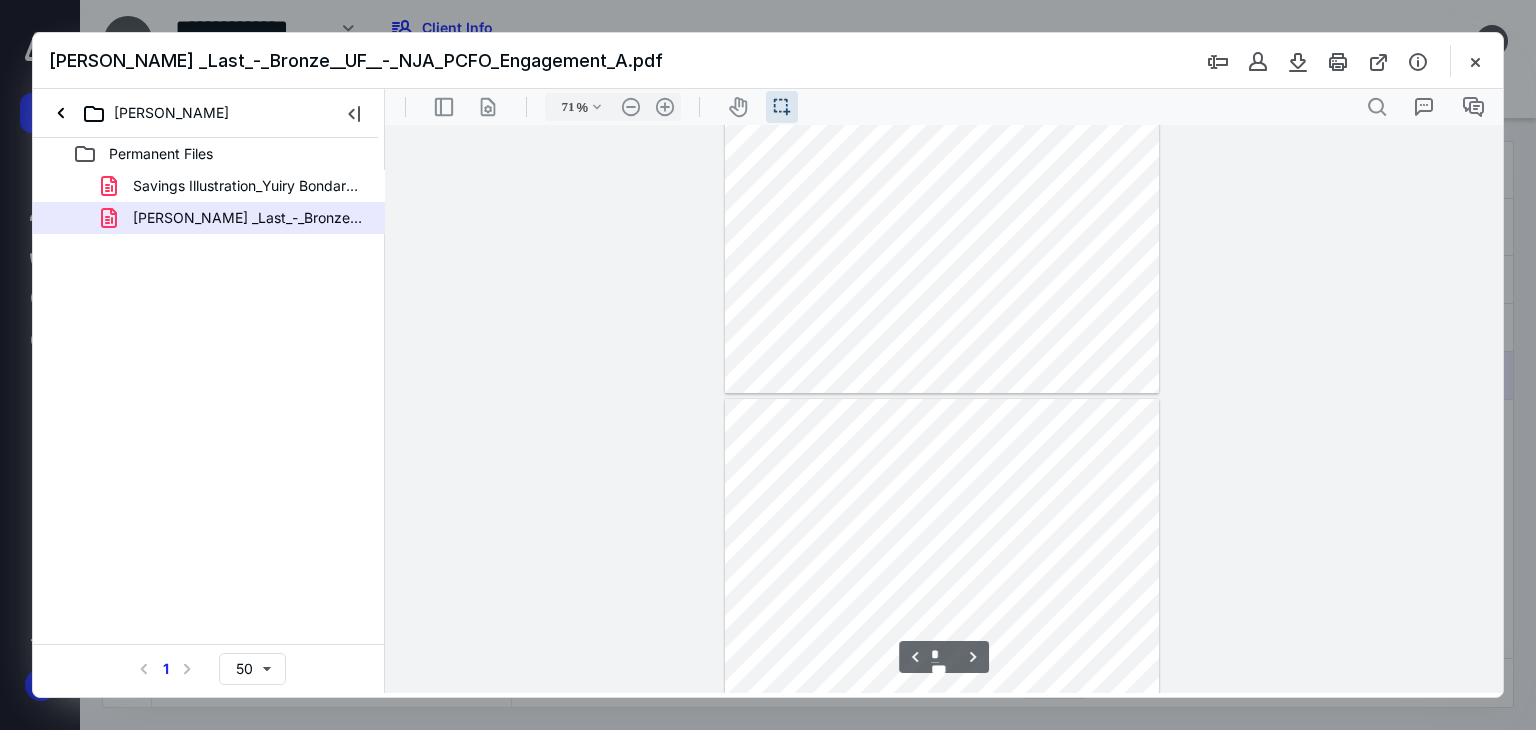 type on "*" 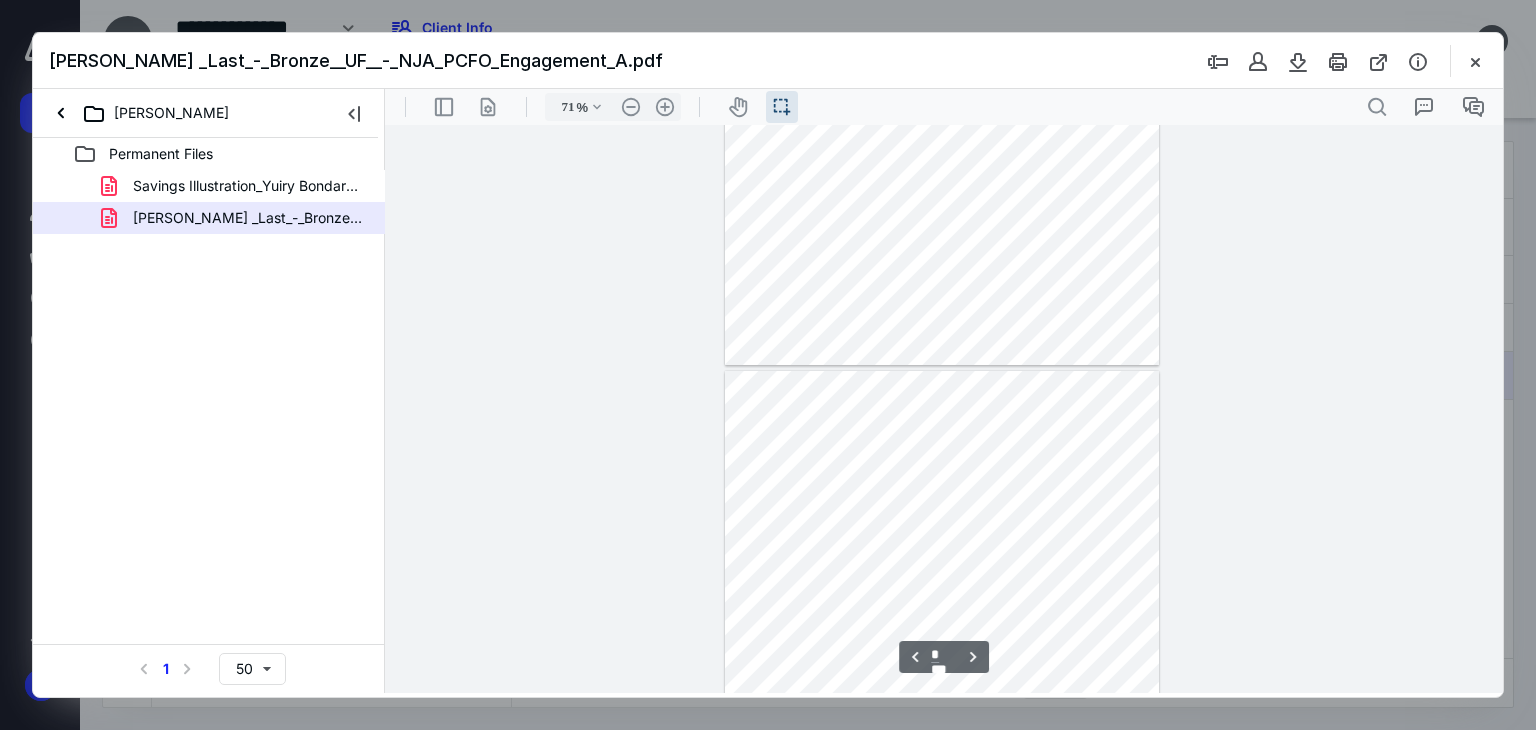 scroll, scrollTop: 1517, scrollLeft: 0, axis: vertical 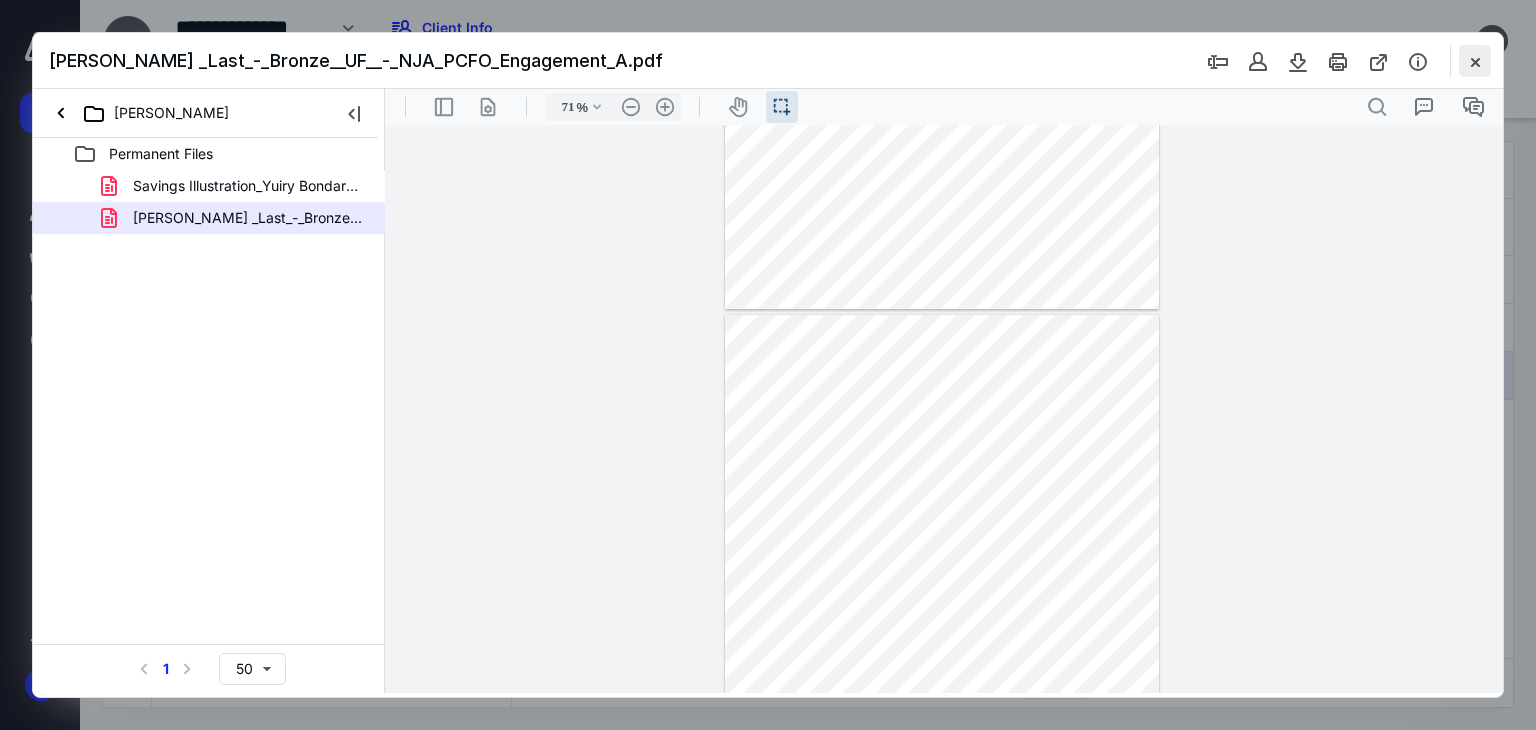 click at bounding box center [1475, 61] 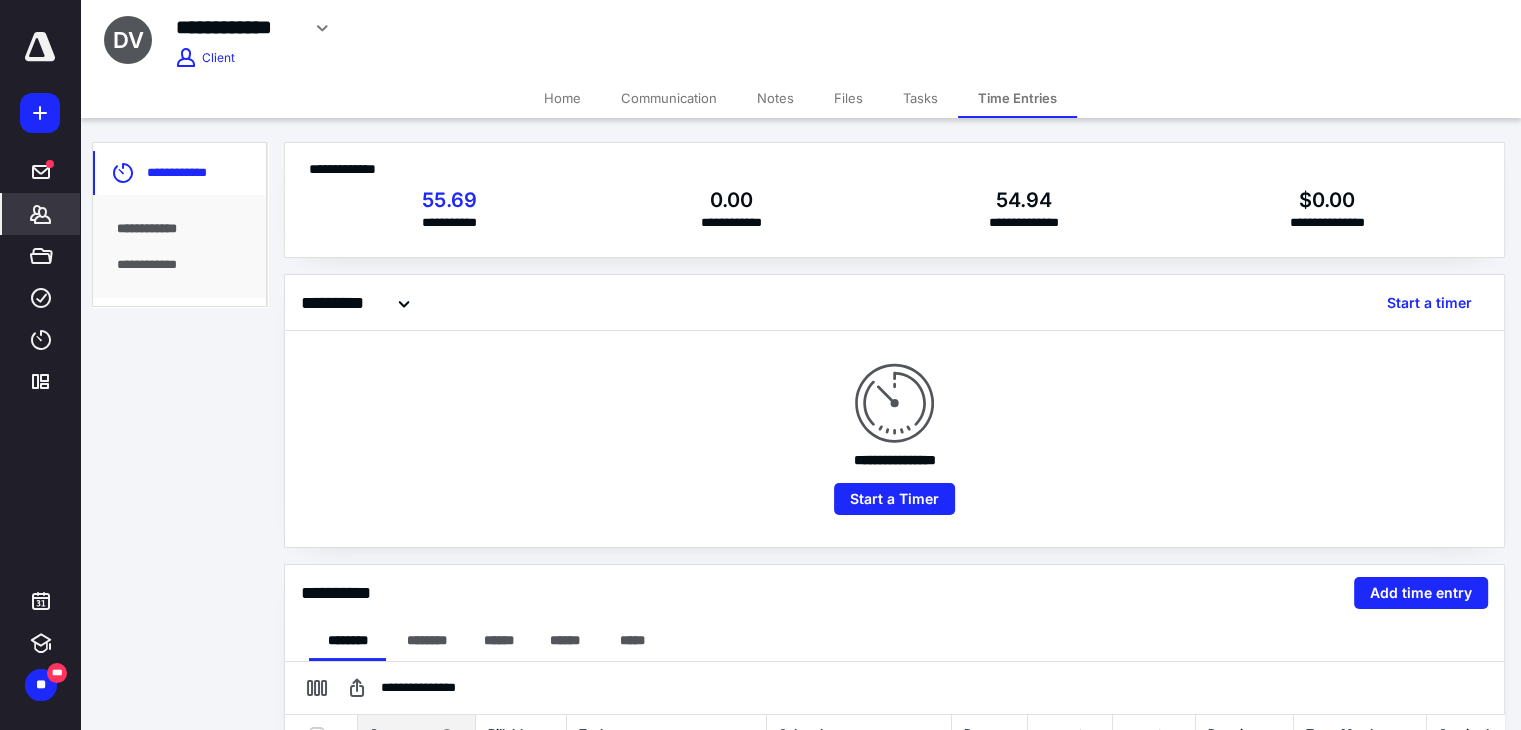 scroll, scrollTop: 0, scrollLeft: 0, axis: both 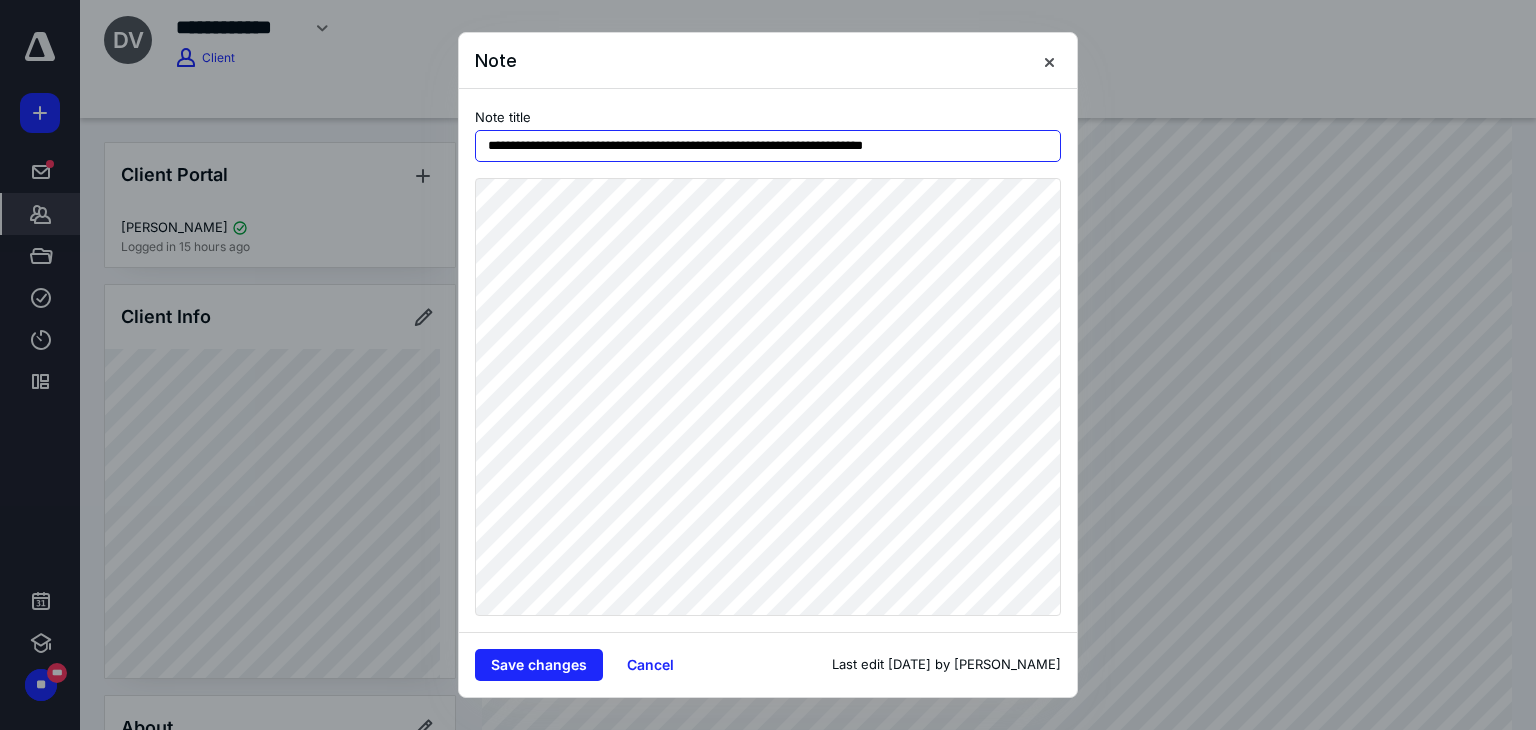 drag, startPoint x: 968, startPoint y: 143, endPoint x: 476, endPoint y: 141, distance: 492.00406 